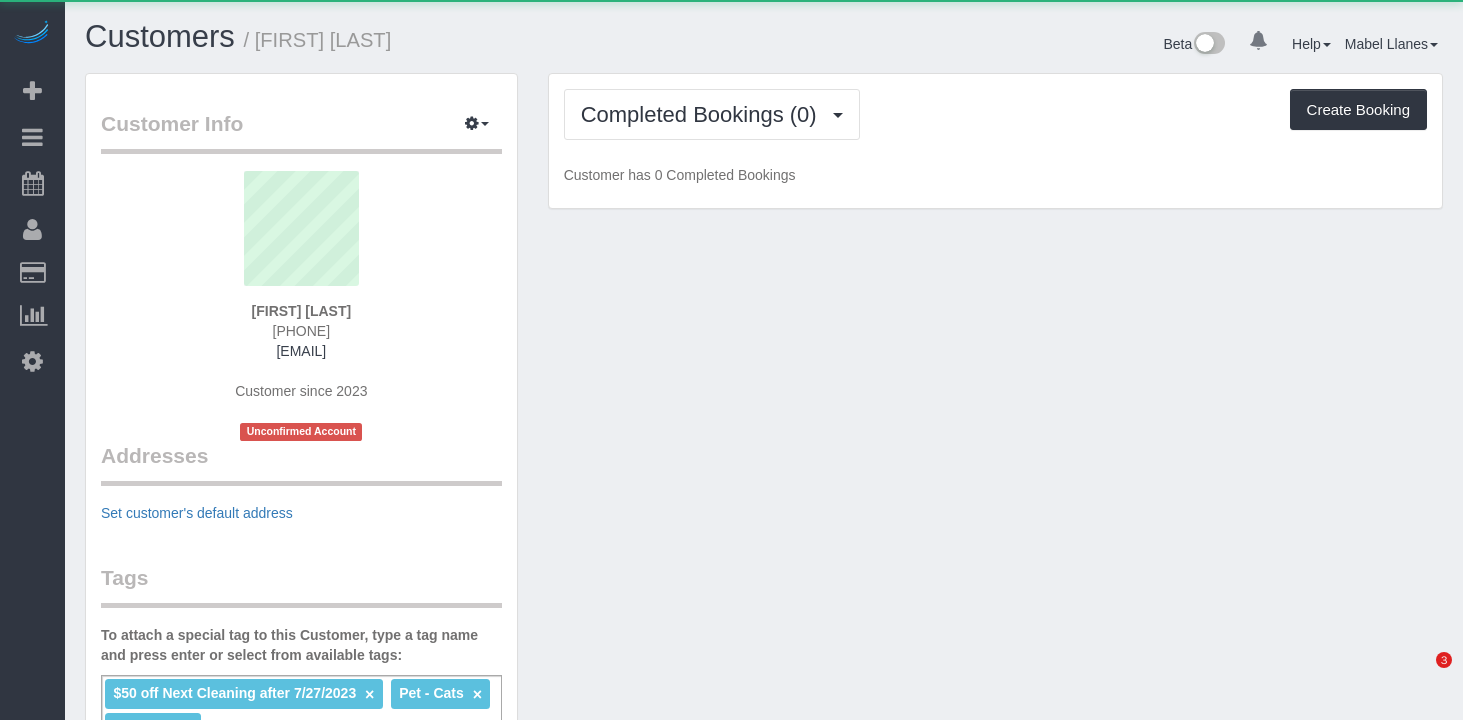 scroll, scrollTop: 0, scrollLeft: 0, axis: both 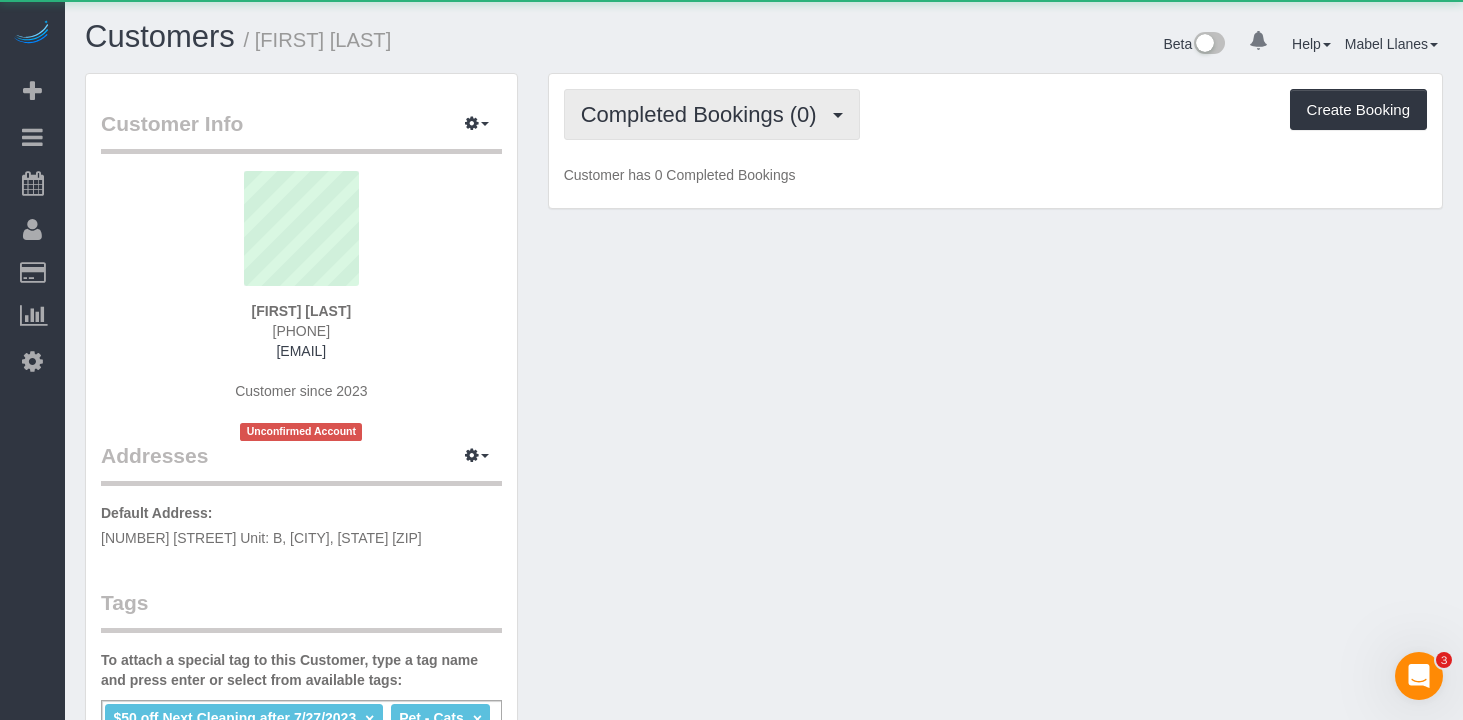click on "Completed Bookings (0)" at bounding box center [712, 114] 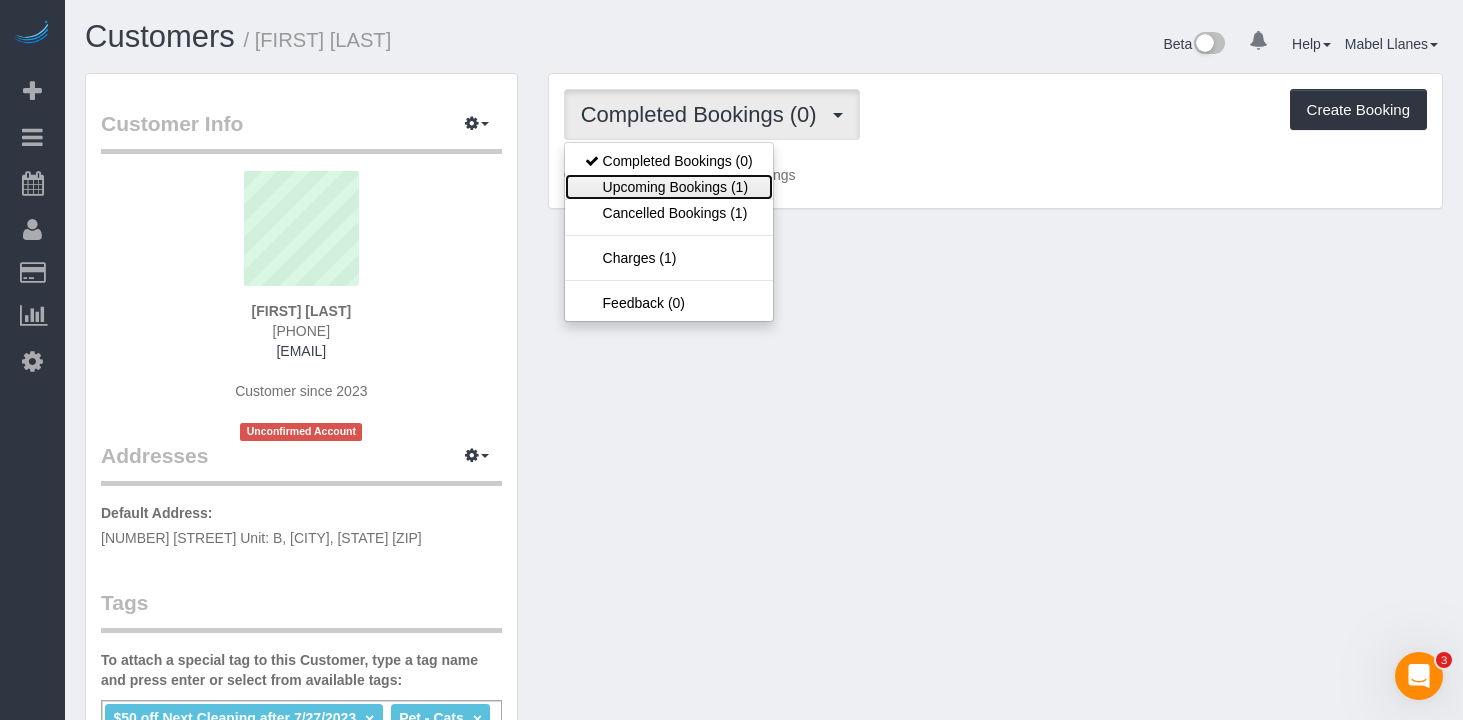 click on "Upcoming Bookings (1)" at bounding box center (669, 187) 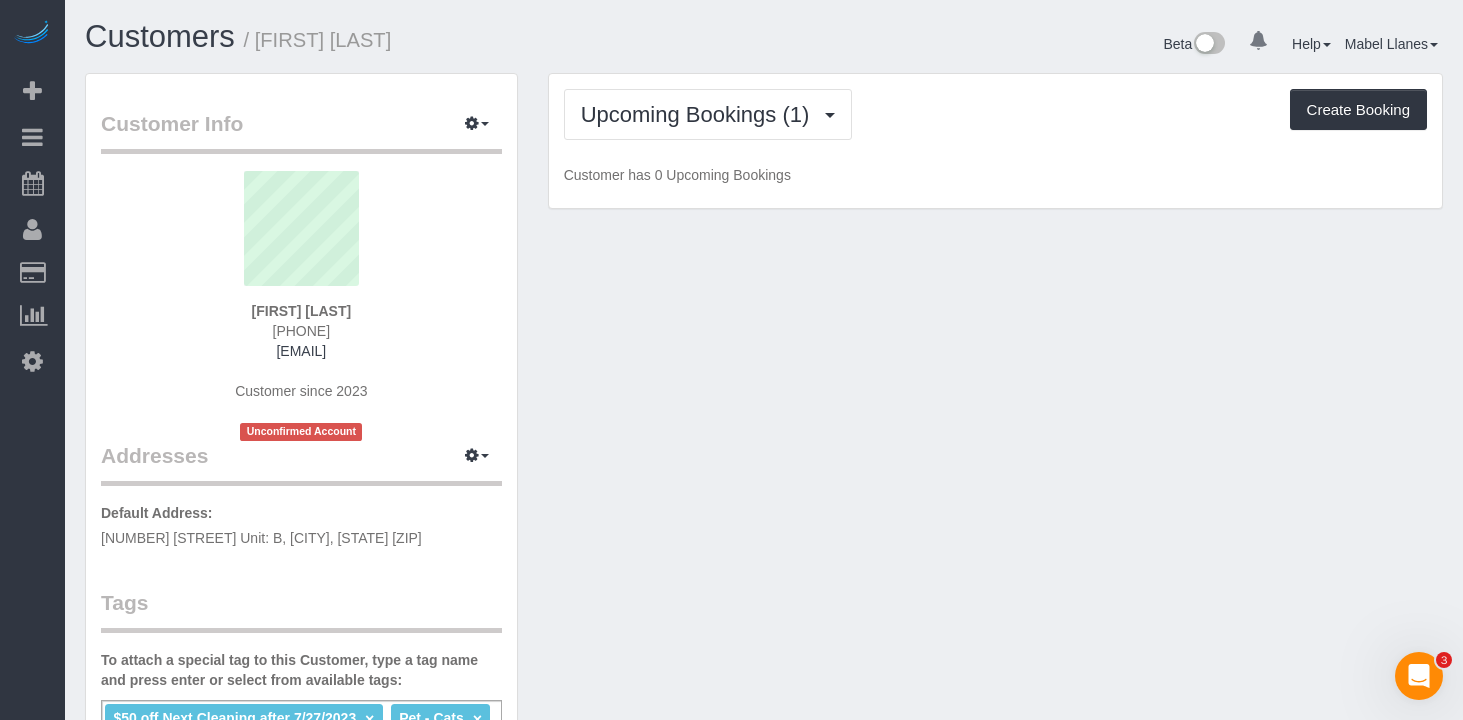 click on "Upcoming Bookings (1)
Completed Bookings (0)
Upcoming Bookings (1)
Cancelled Bookings (1)
Charges (1)
Feedback (0)
Create Booking" at bounding box center [995, 114] 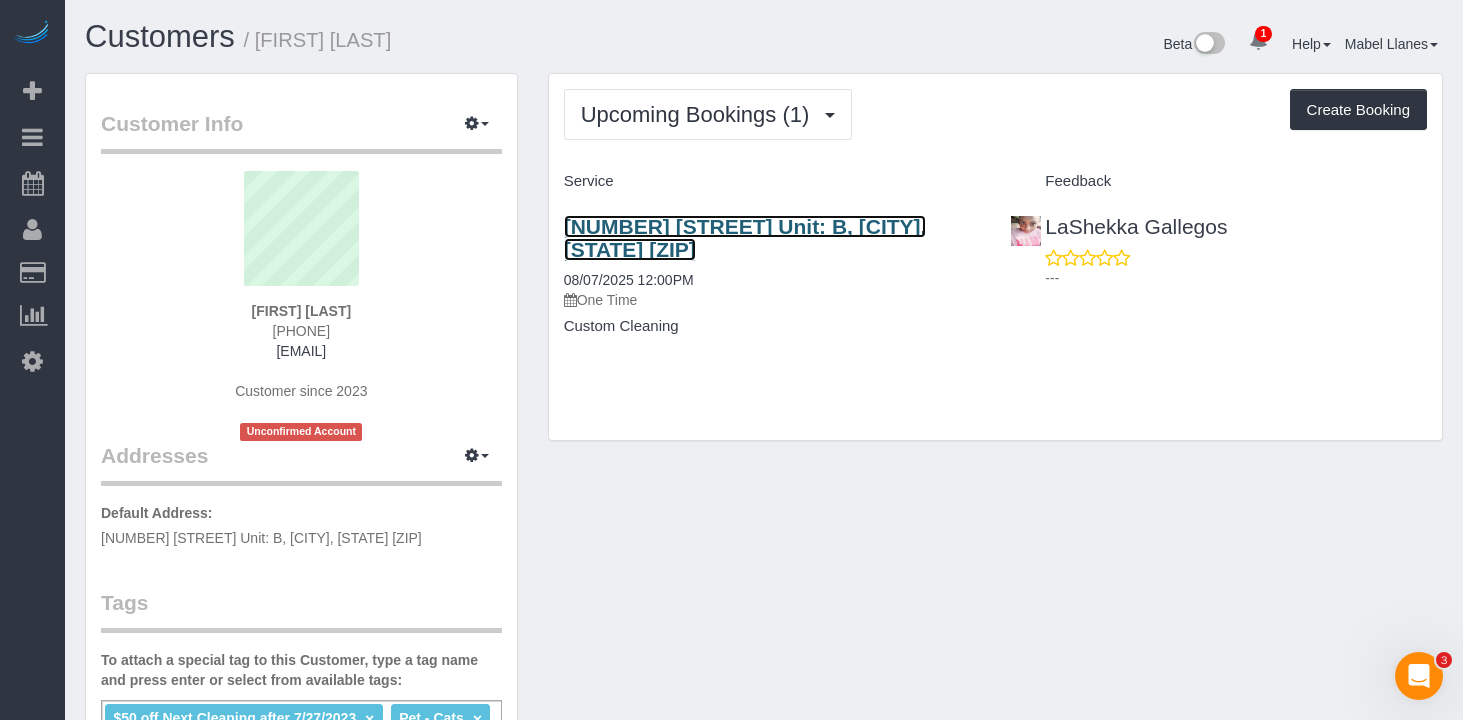 click on "10805 Topperwein Drive Unit: B, Austin, TX 78758" at bounding box center [745, 238] 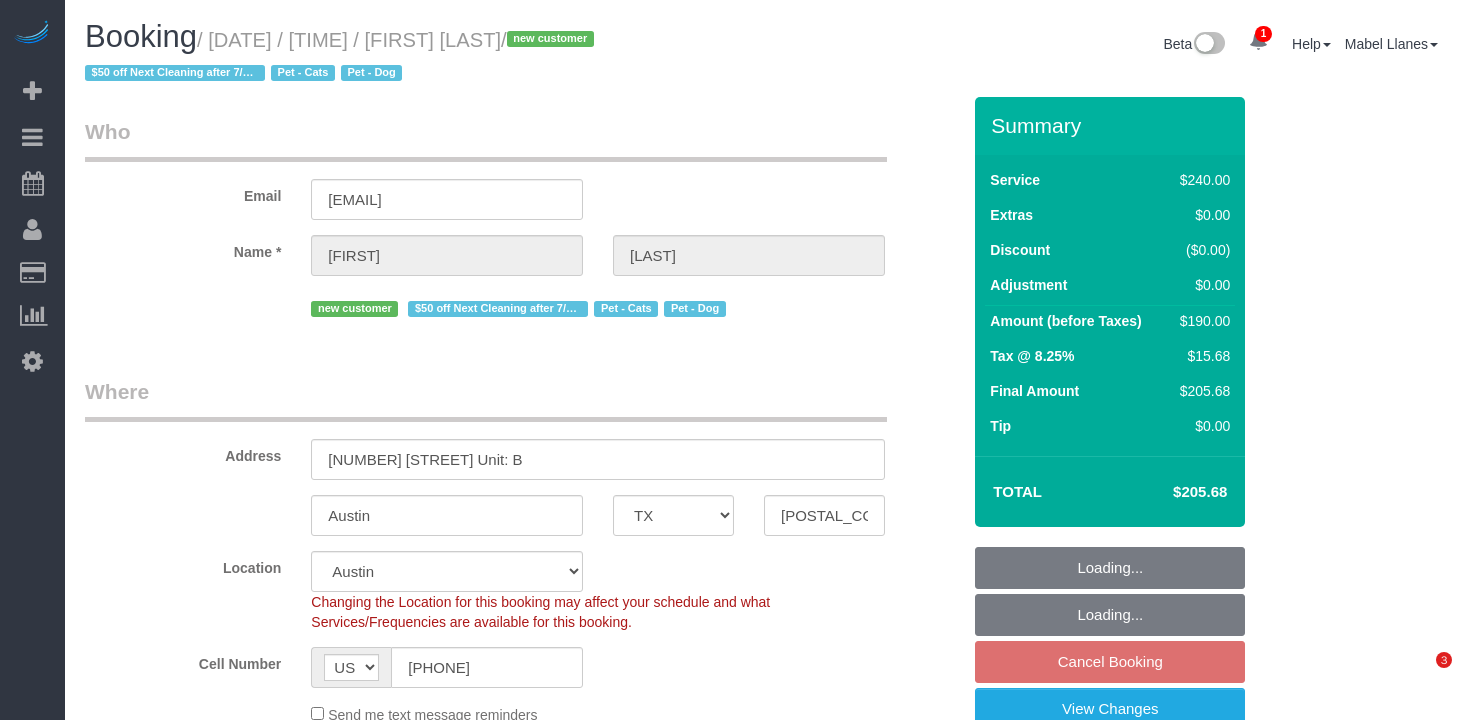 select on "TX" 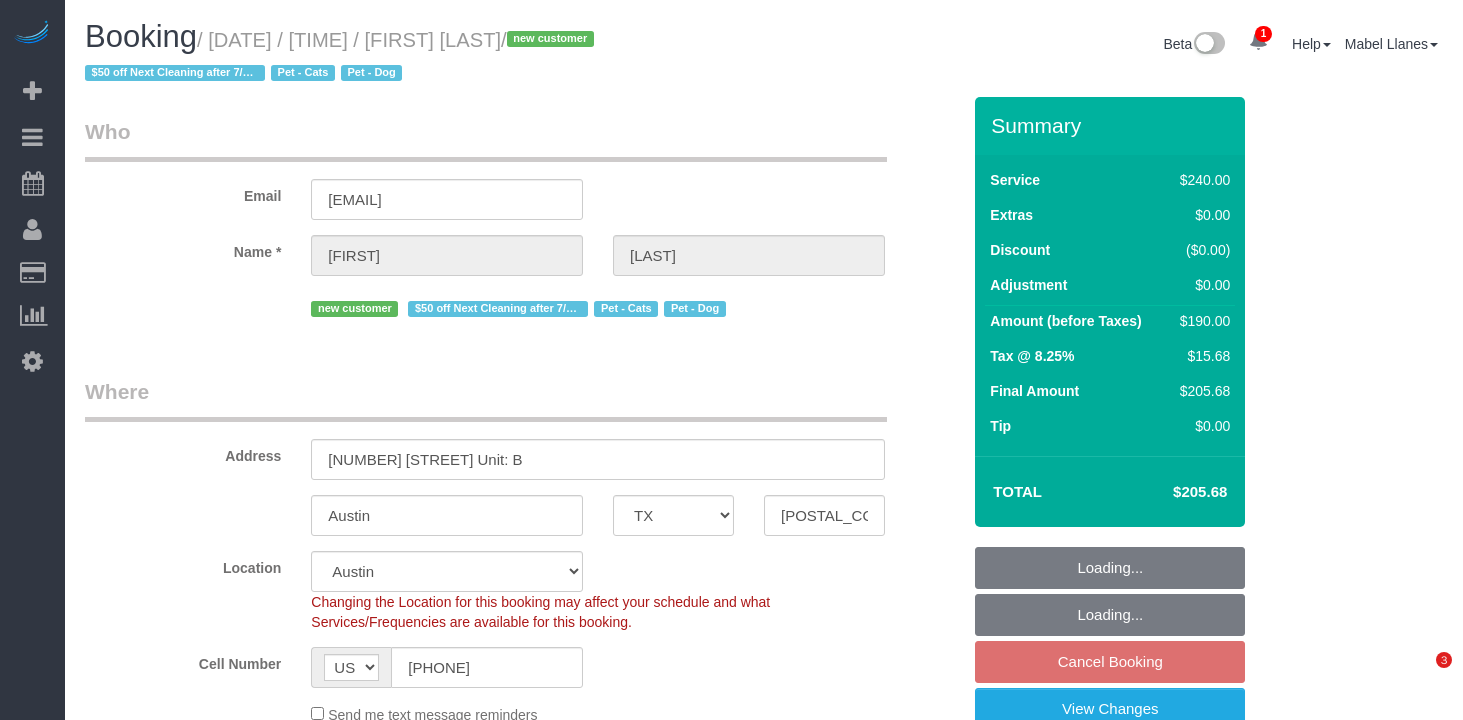 scroll, scrollTop: 0, scrollLeft: 0, axis: both 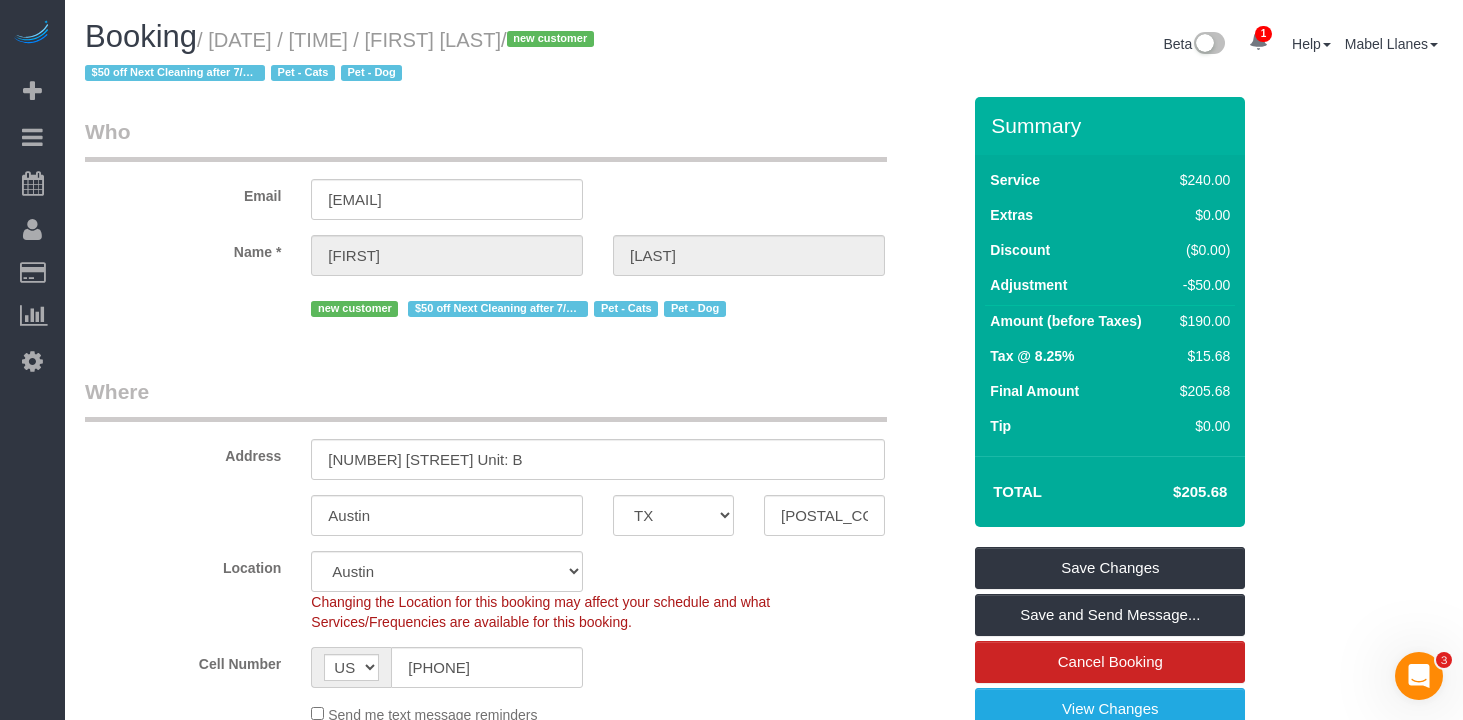click on "Booking
/ August 07, 2025 / 12:00PM / Dakota Ditterline
/
new customer
$50 off Next Cleaning after 7/27/2023
Pet - Cats
Pet - Dog" at bounding box center (417, 54) 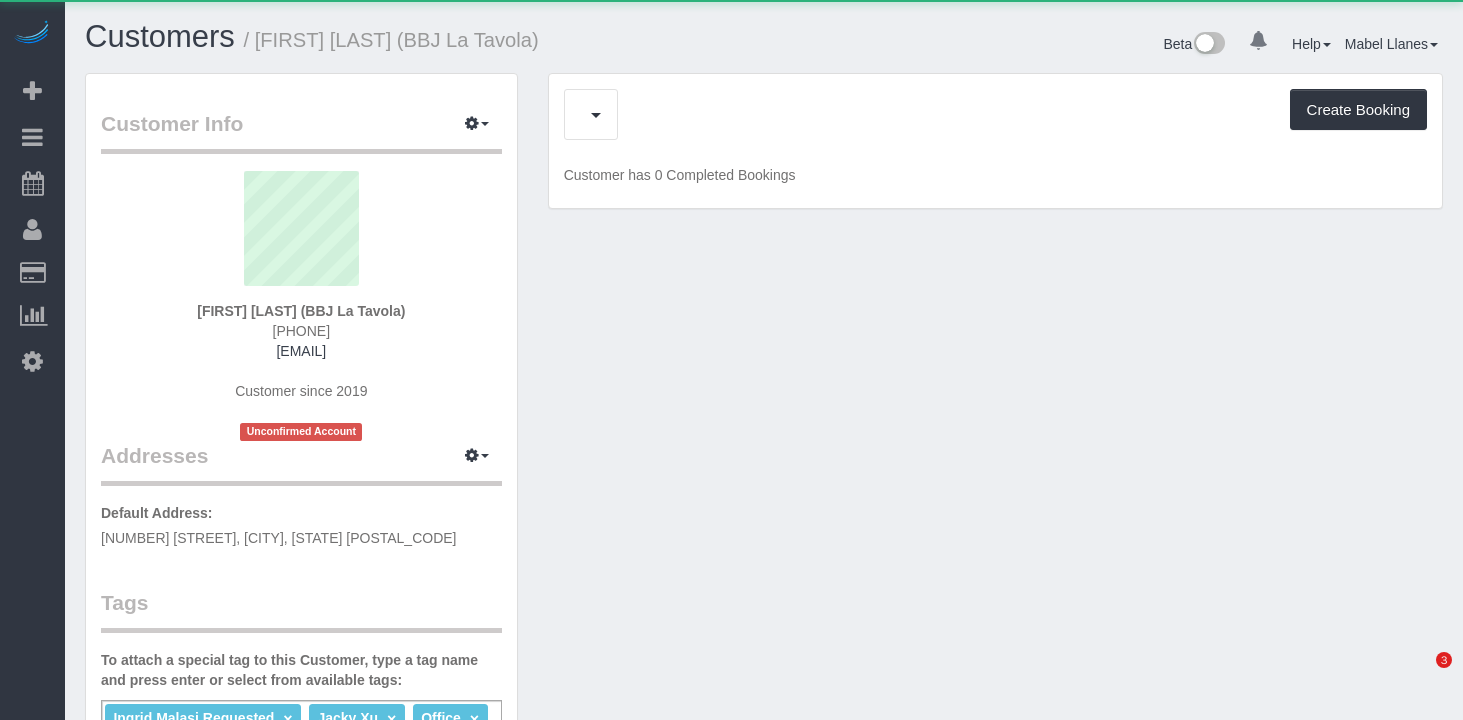 scroll, scrollTop: 0, scrollLeft: 0, axis: both 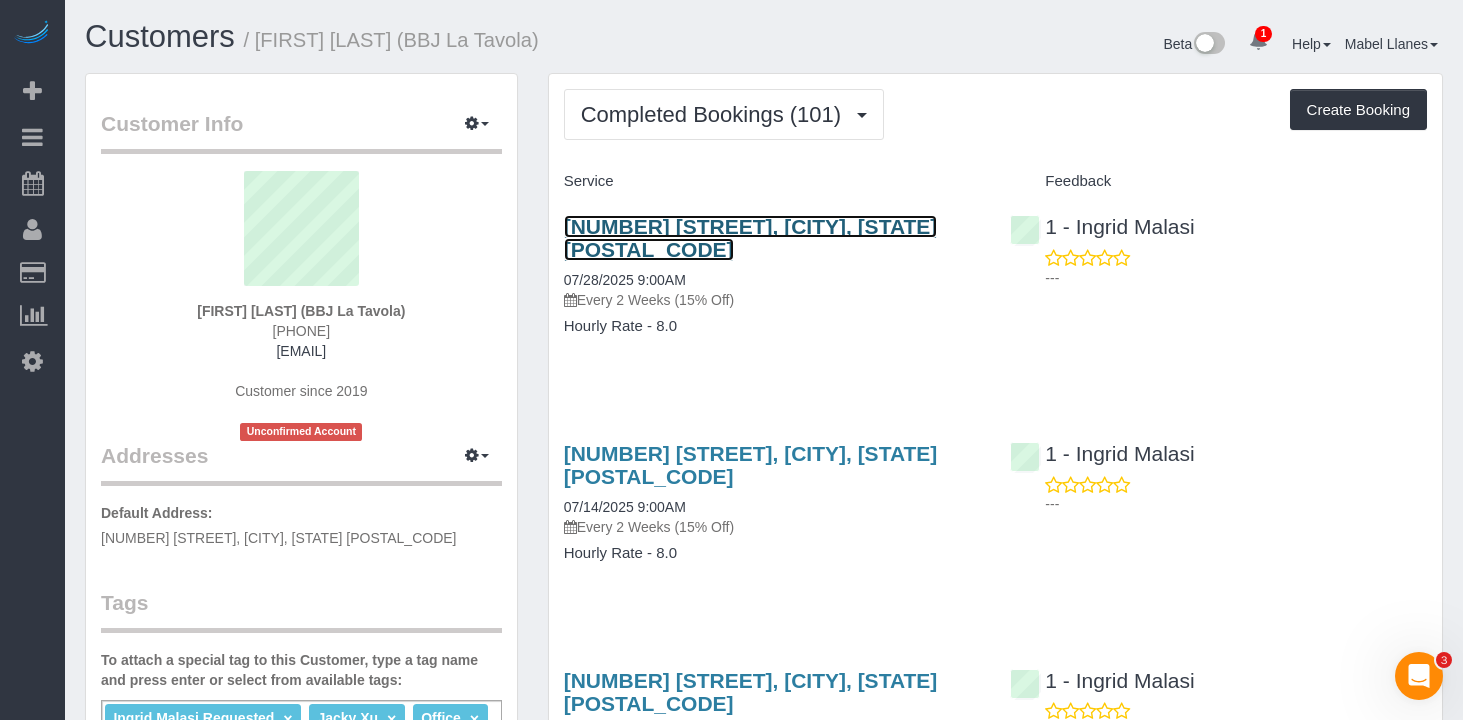 click on "390 5th Ave, Suite 703, New York, NY 10018" at bounding box center (751, 238) 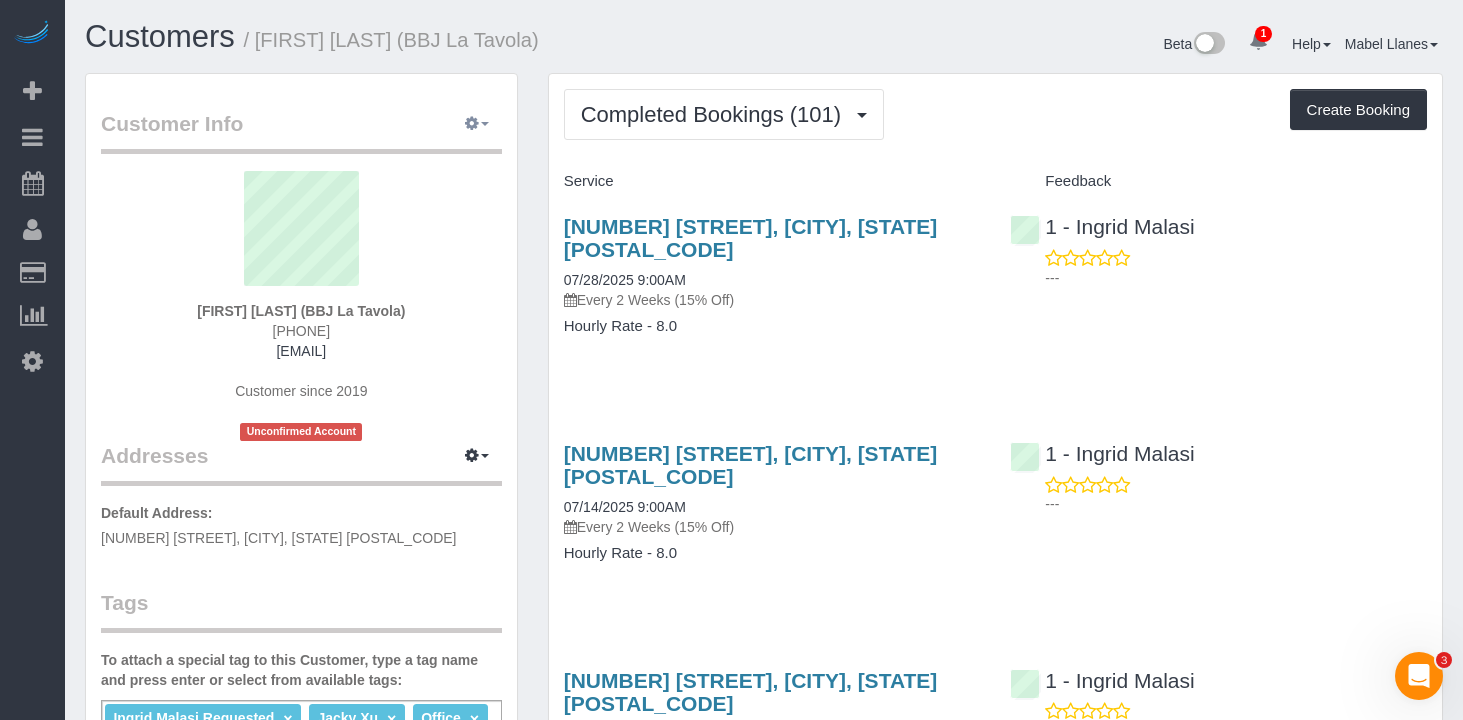 click at bounding box center [472, 123] 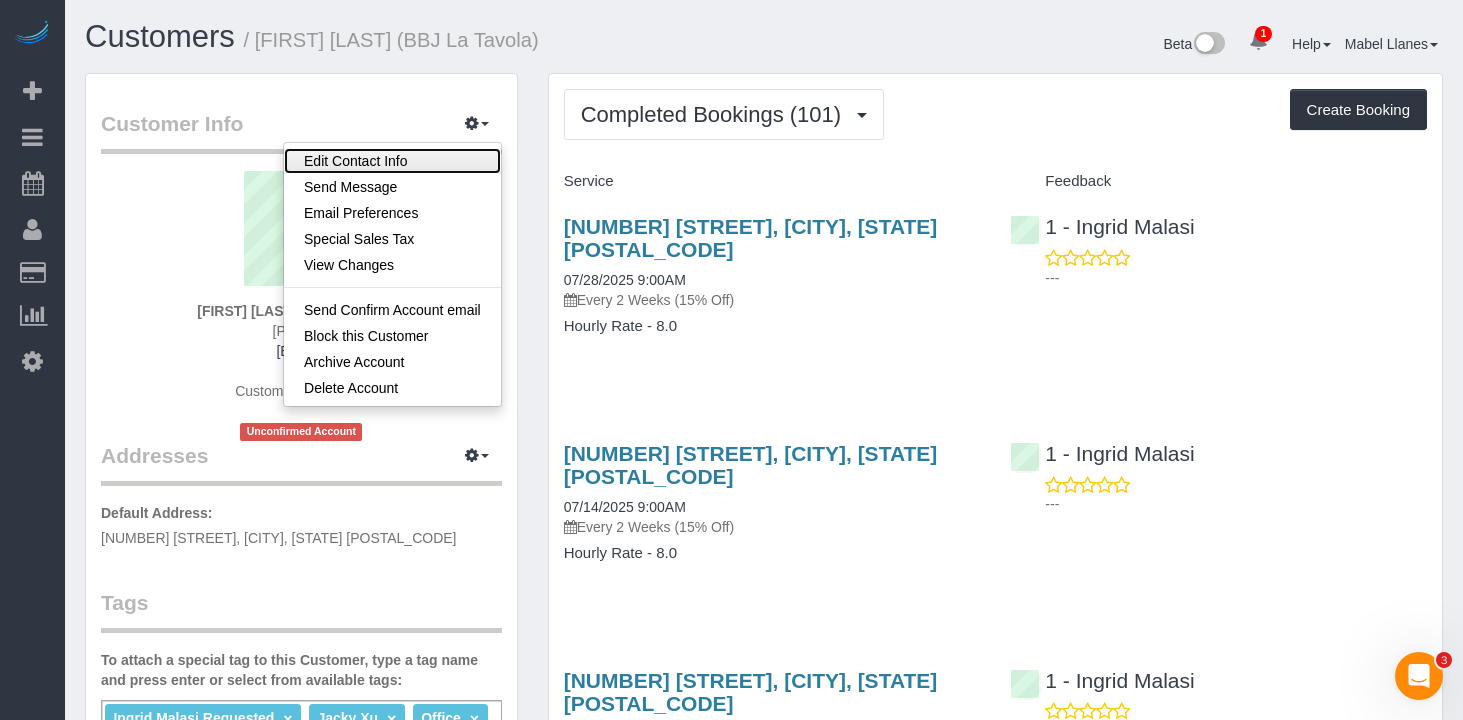 click on "Edit Contact Info" at bounding box center (392, 161) 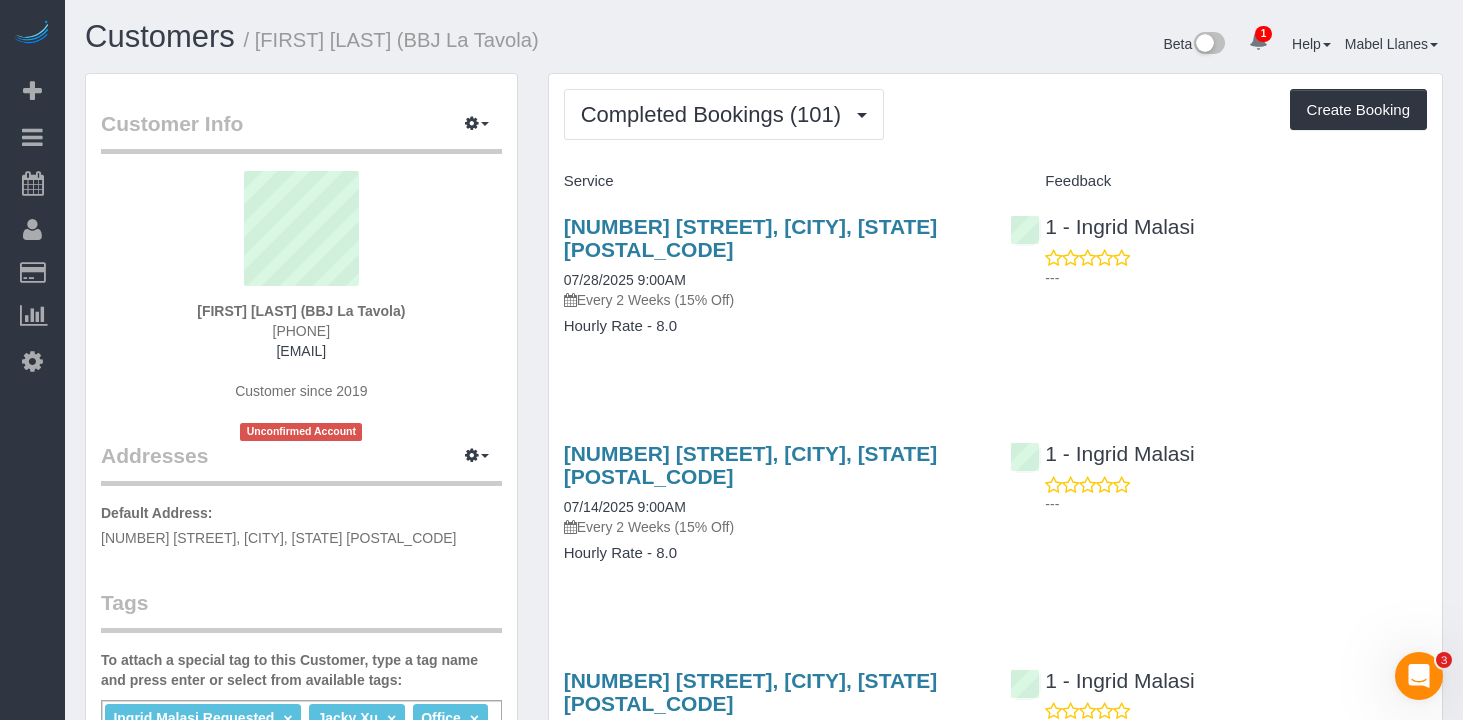 select on "NY" 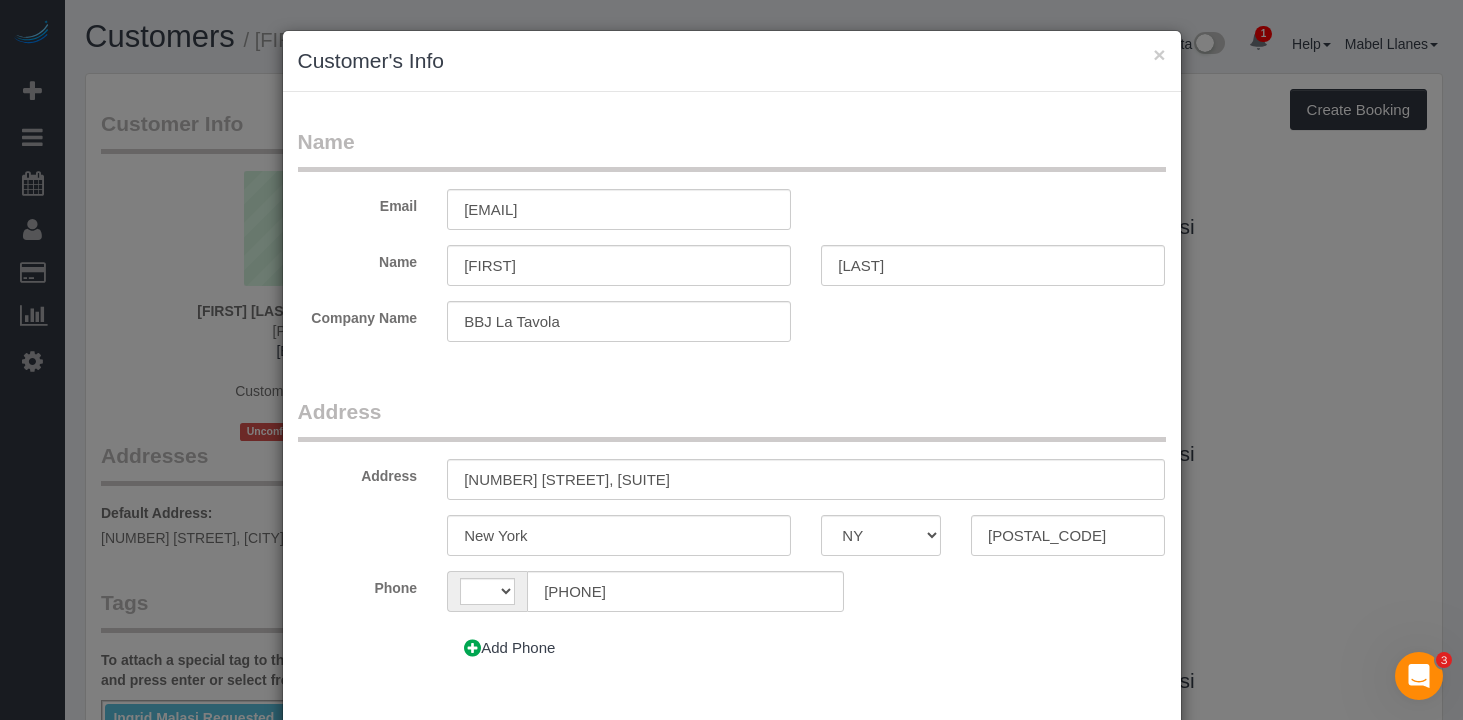 select on "string:US" 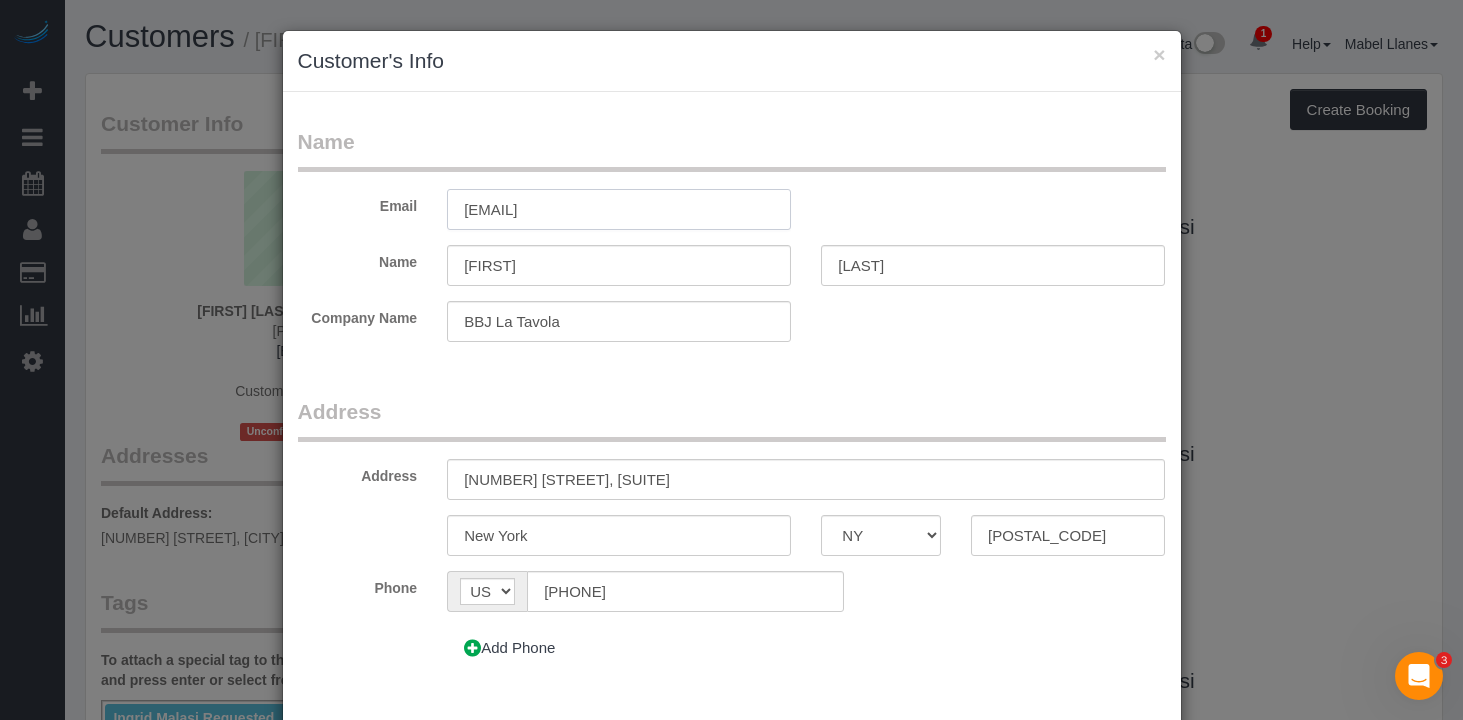 click on "tjory@bbjlatavola.com" at bounding box center [619, 209] 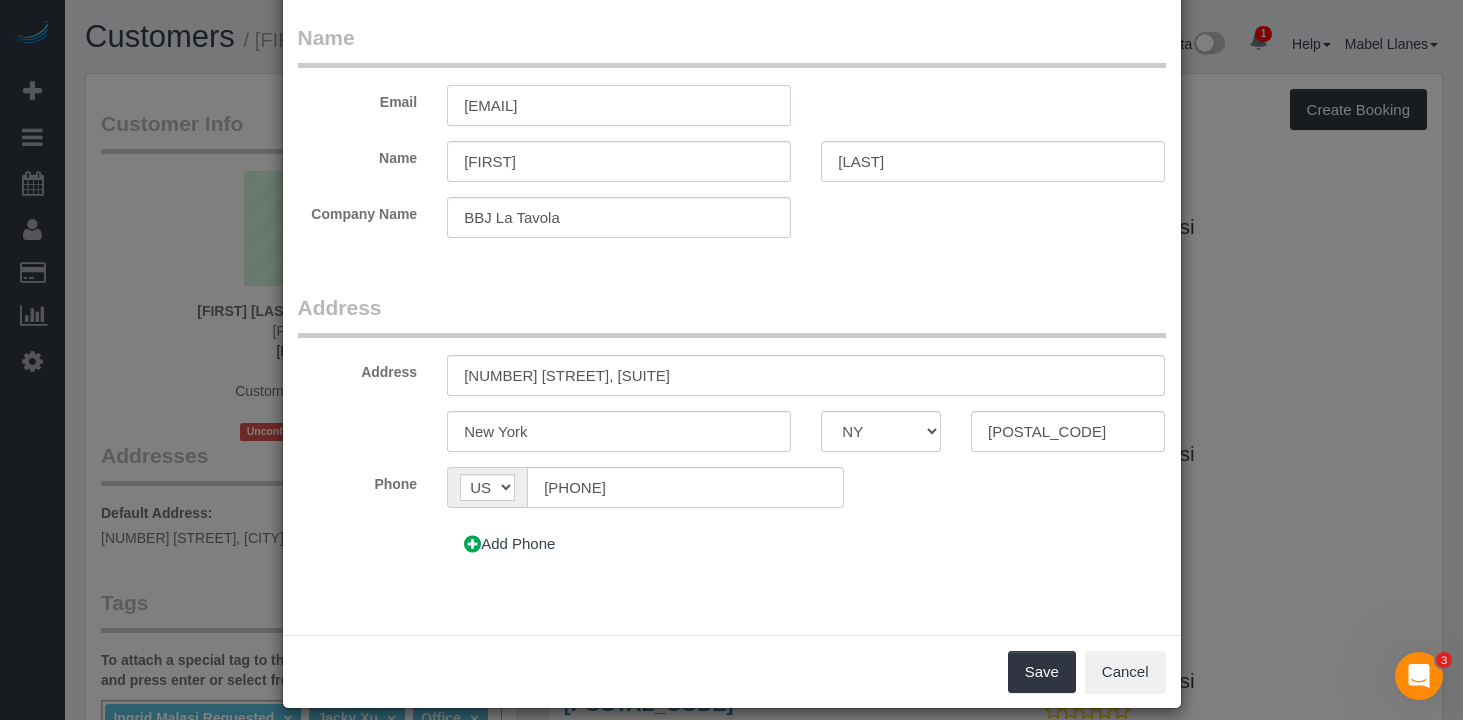 scroll, scrollTop: 123, scrollLeft: 0, axis: vertical 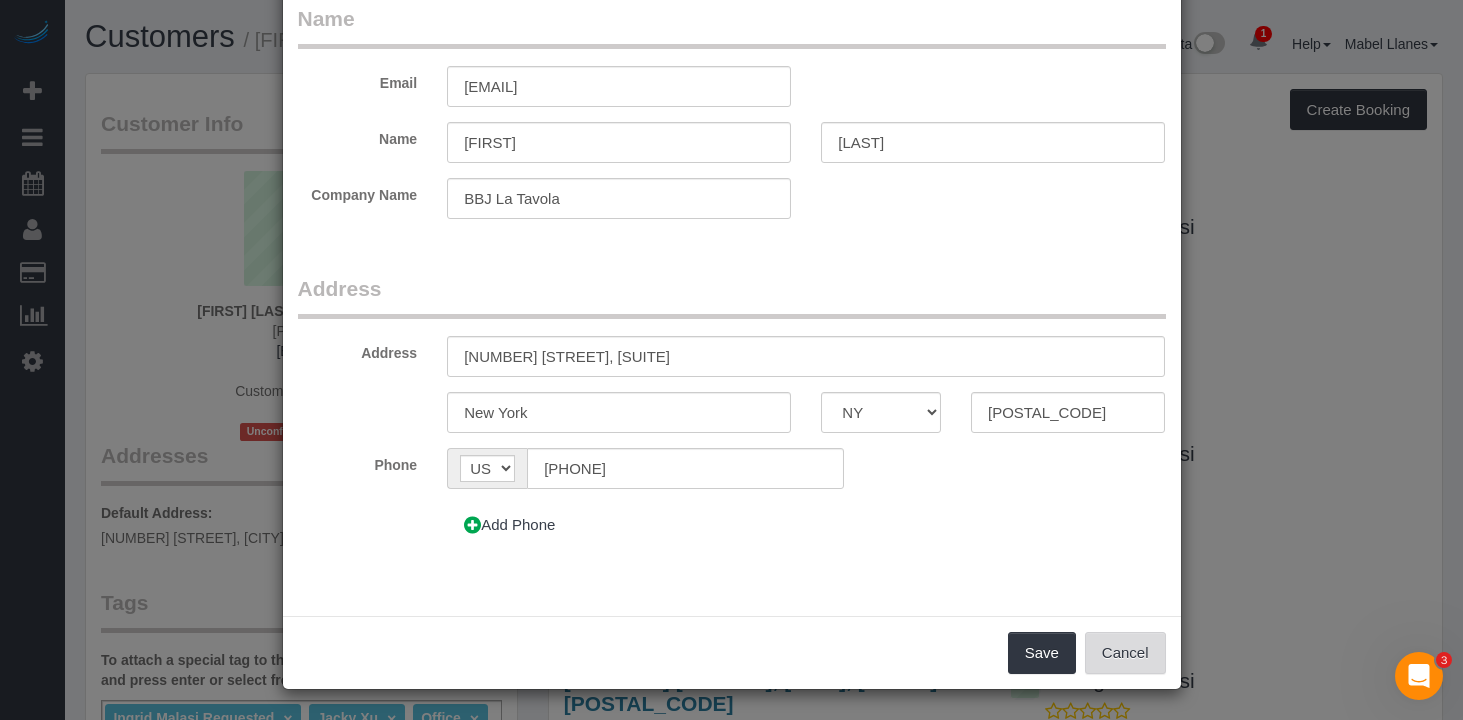 click on "Cancel" at bounding box center [1125, 653] 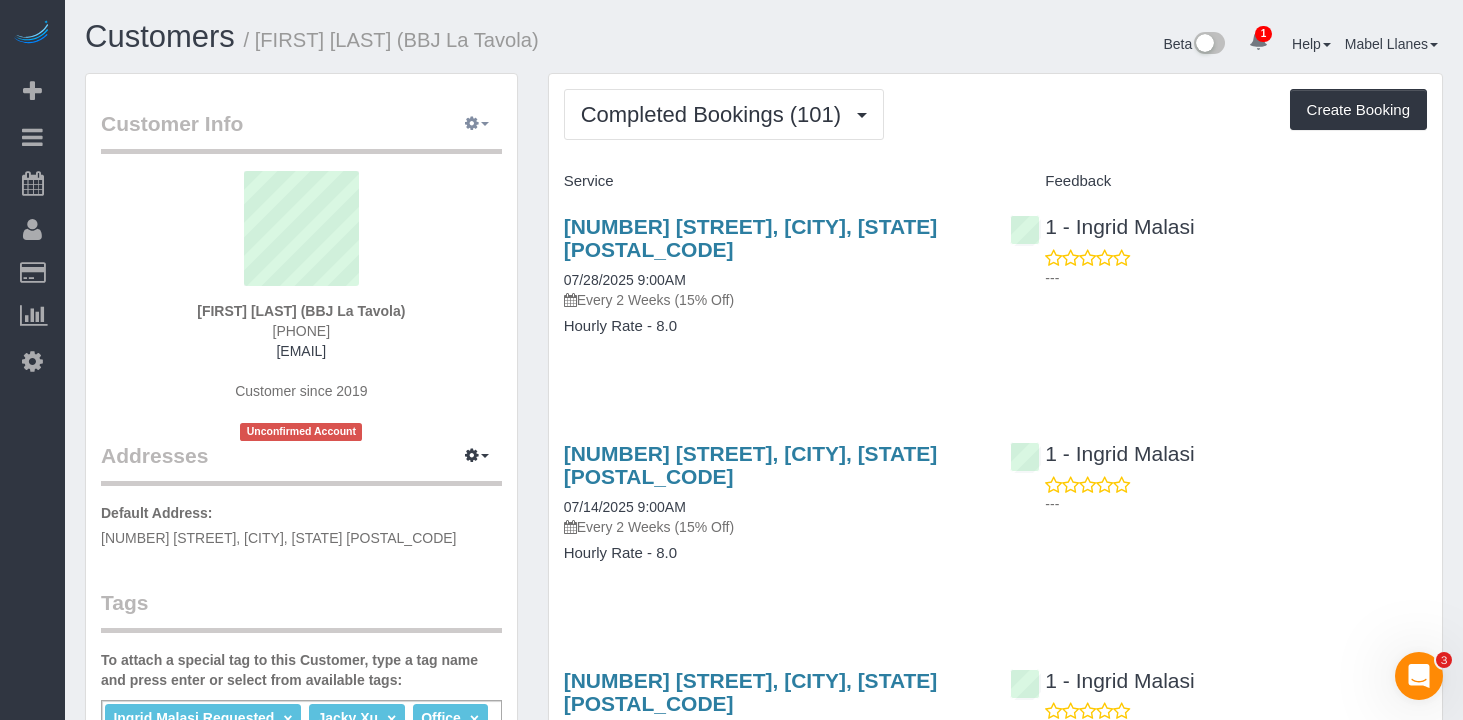 click at bounding box center (477, 124) 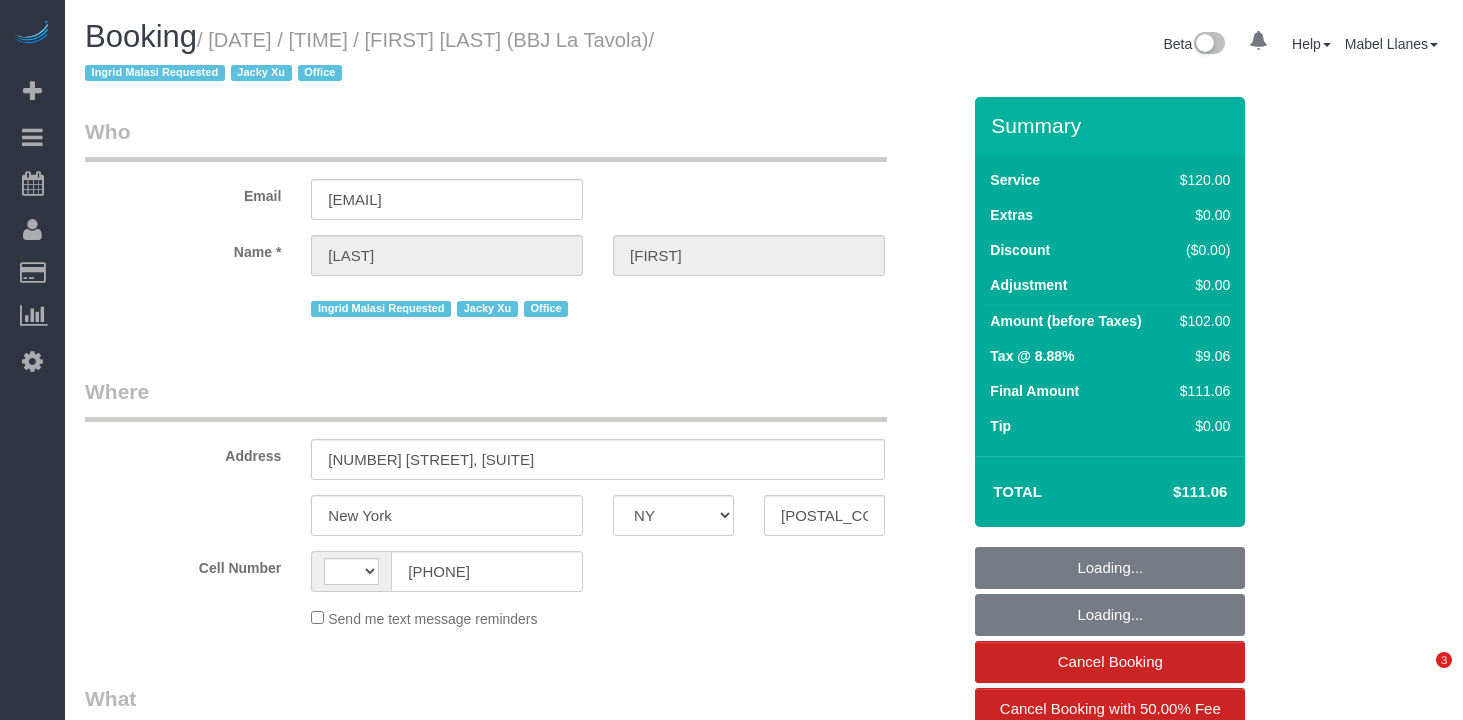 select on "NY" 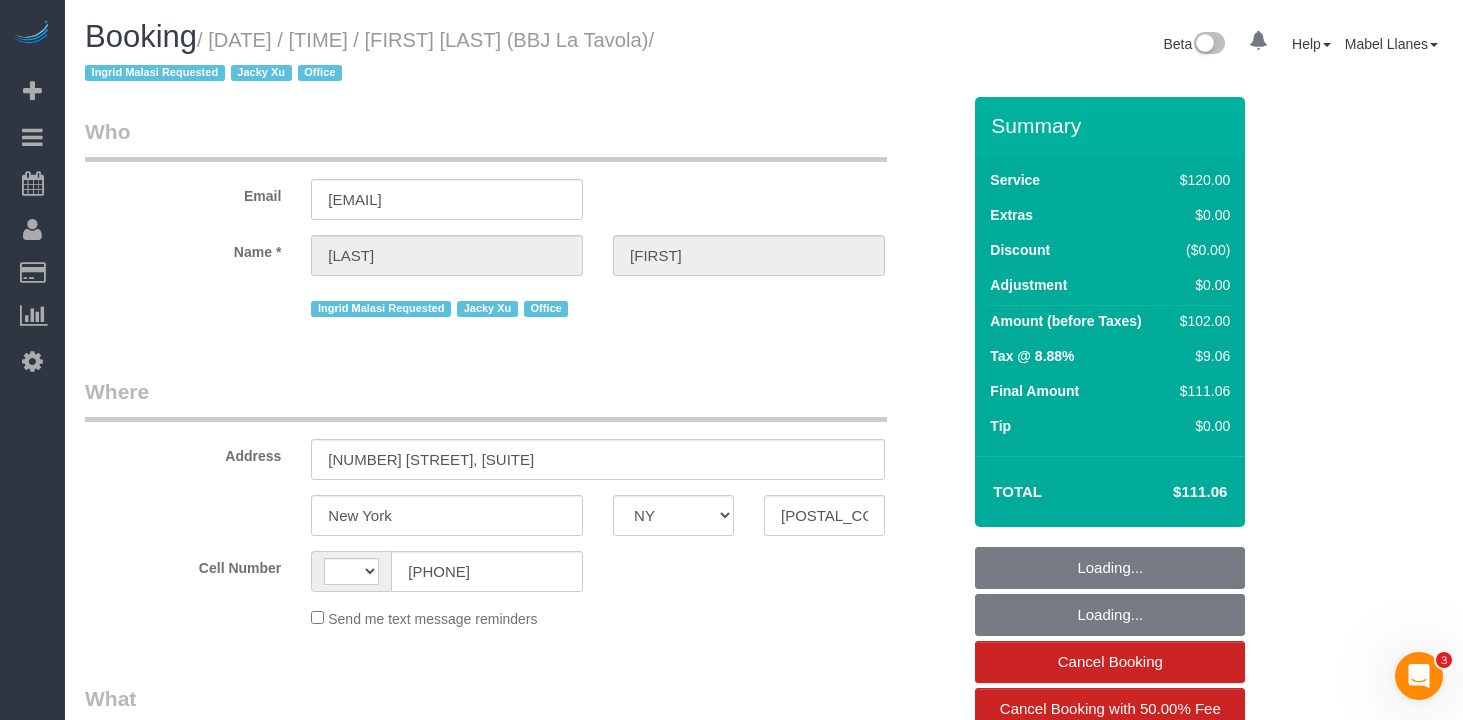 scroll, scrollTop: 0, scrollLeft: 0, axis: both 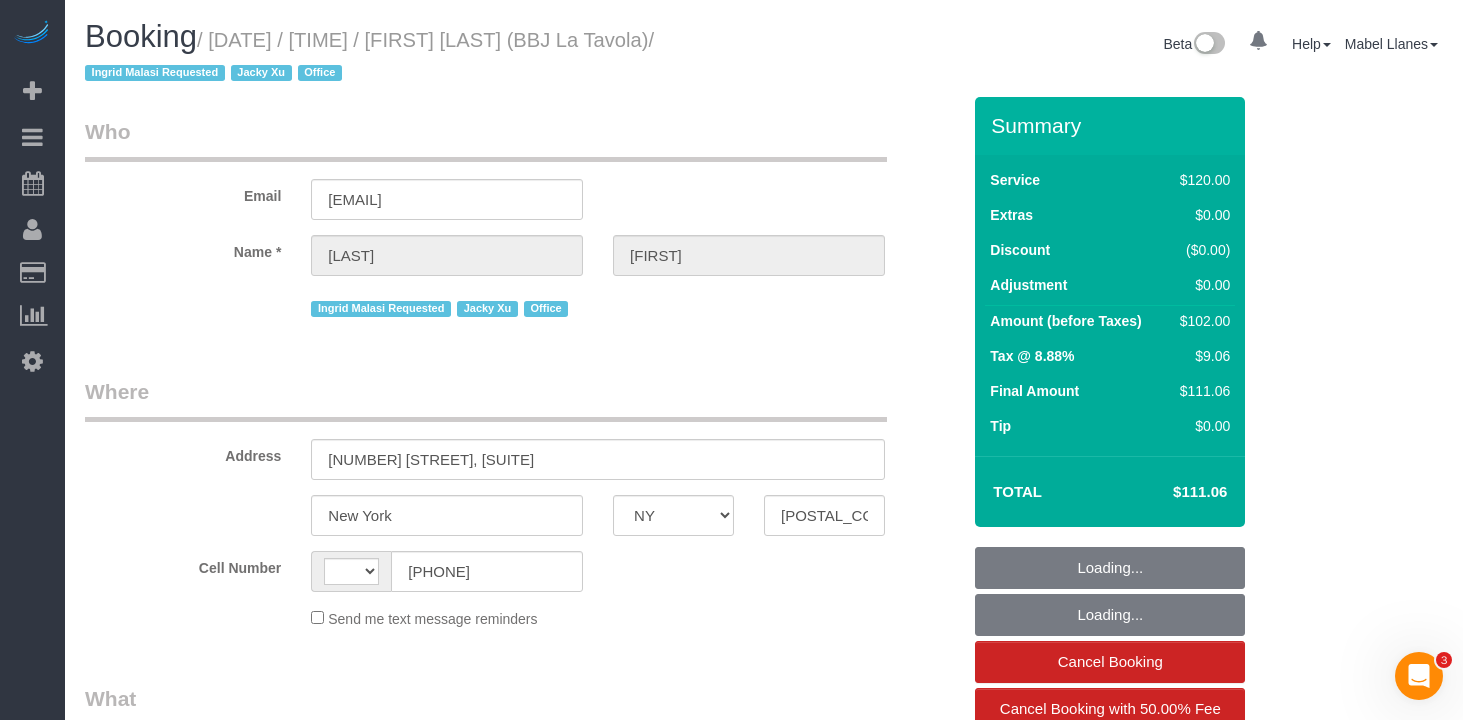 select on "string:US" 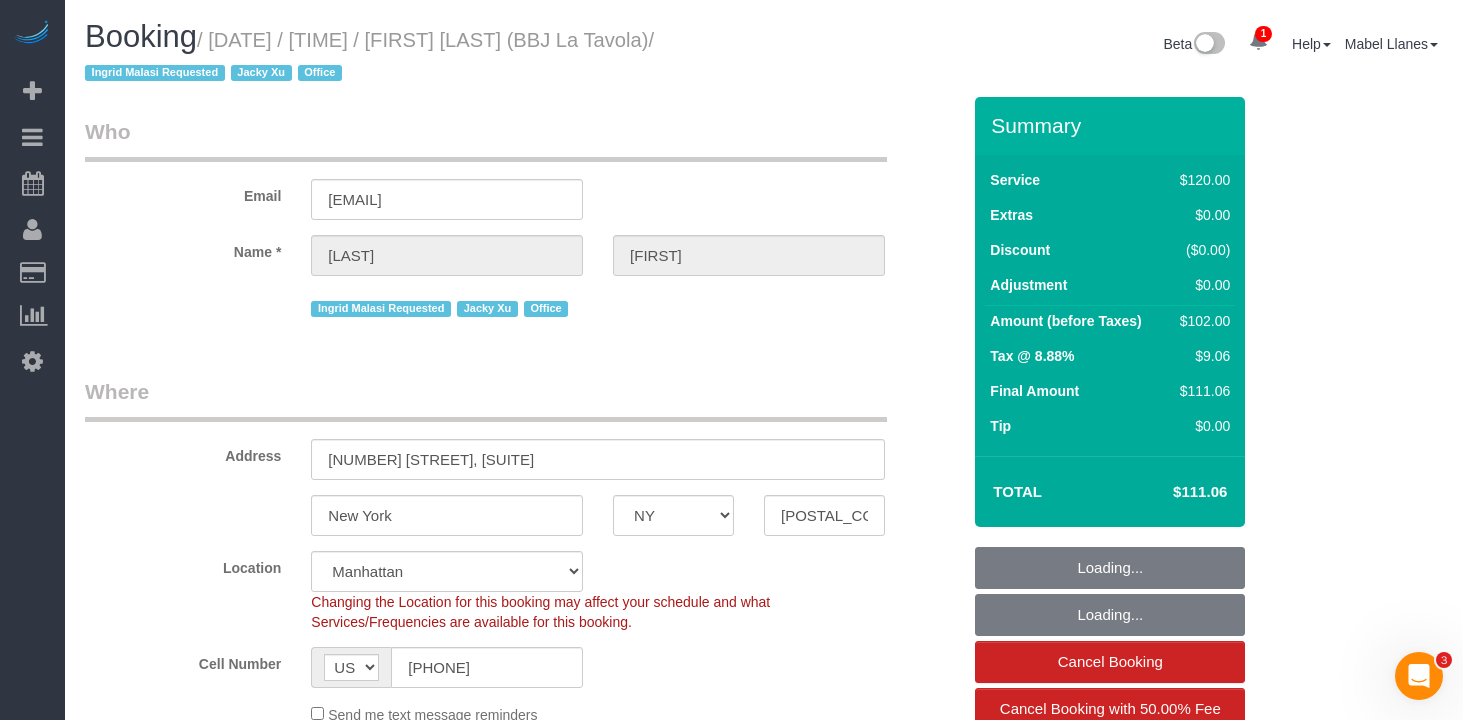 select on "object:969" 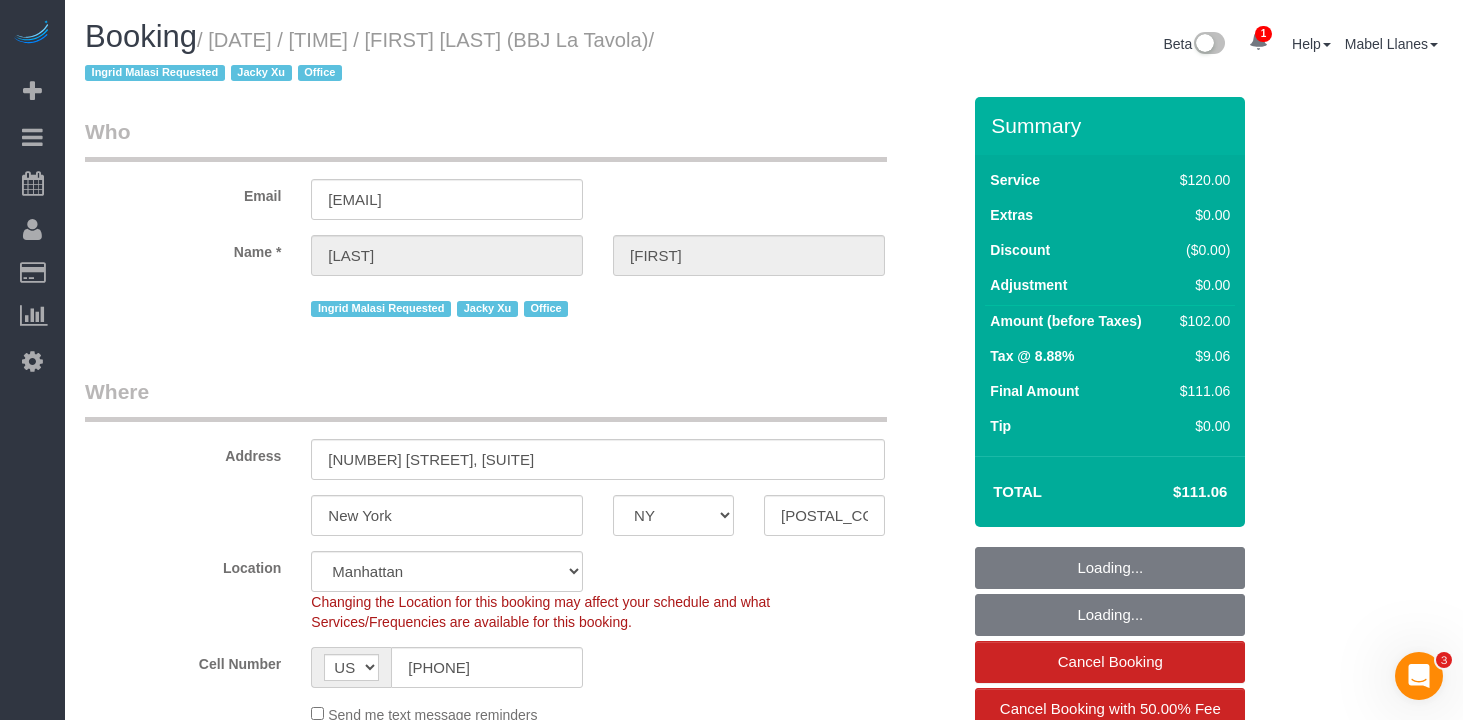 select on "string:stripe-pm_1QyaUk4VGloSiKo7uJhmwMY0" 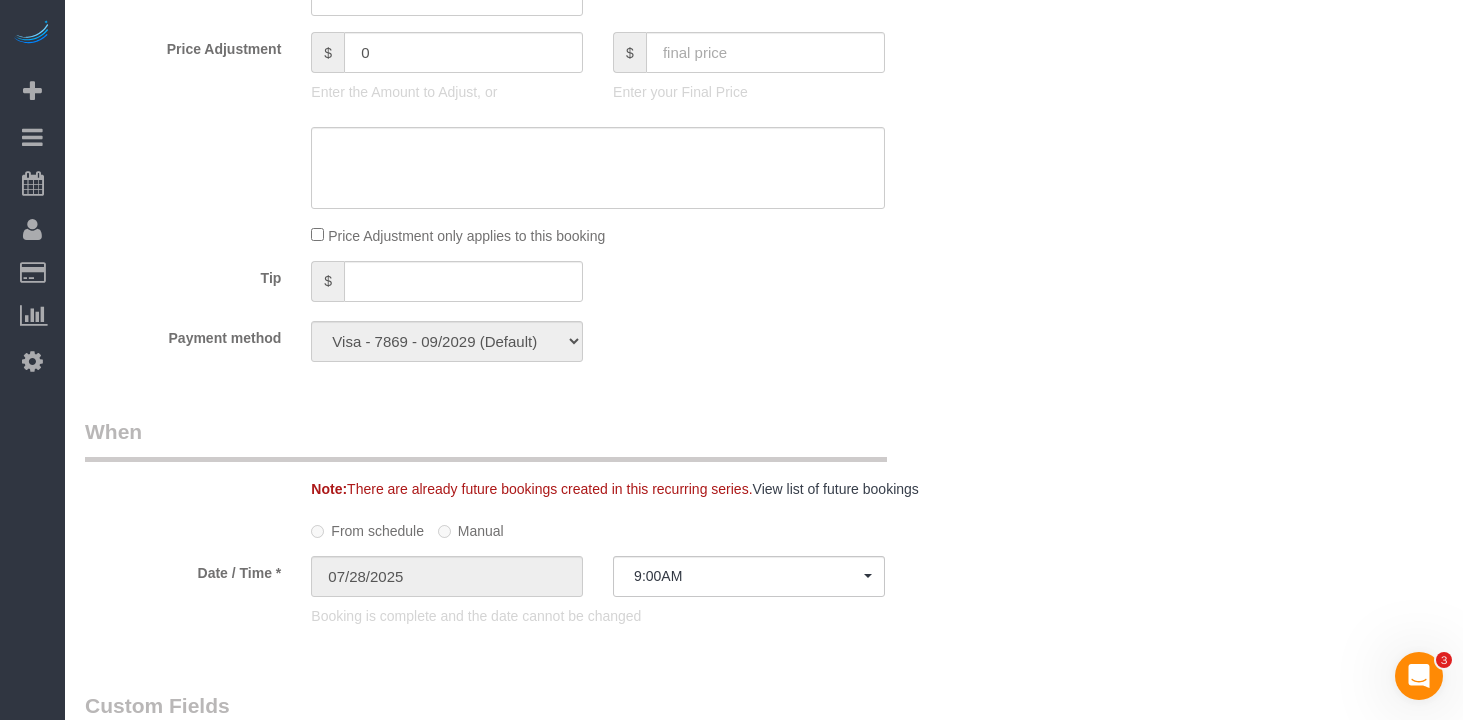 scroll, scrollTop: 1177, scrollLeft: 0, axis: vertical 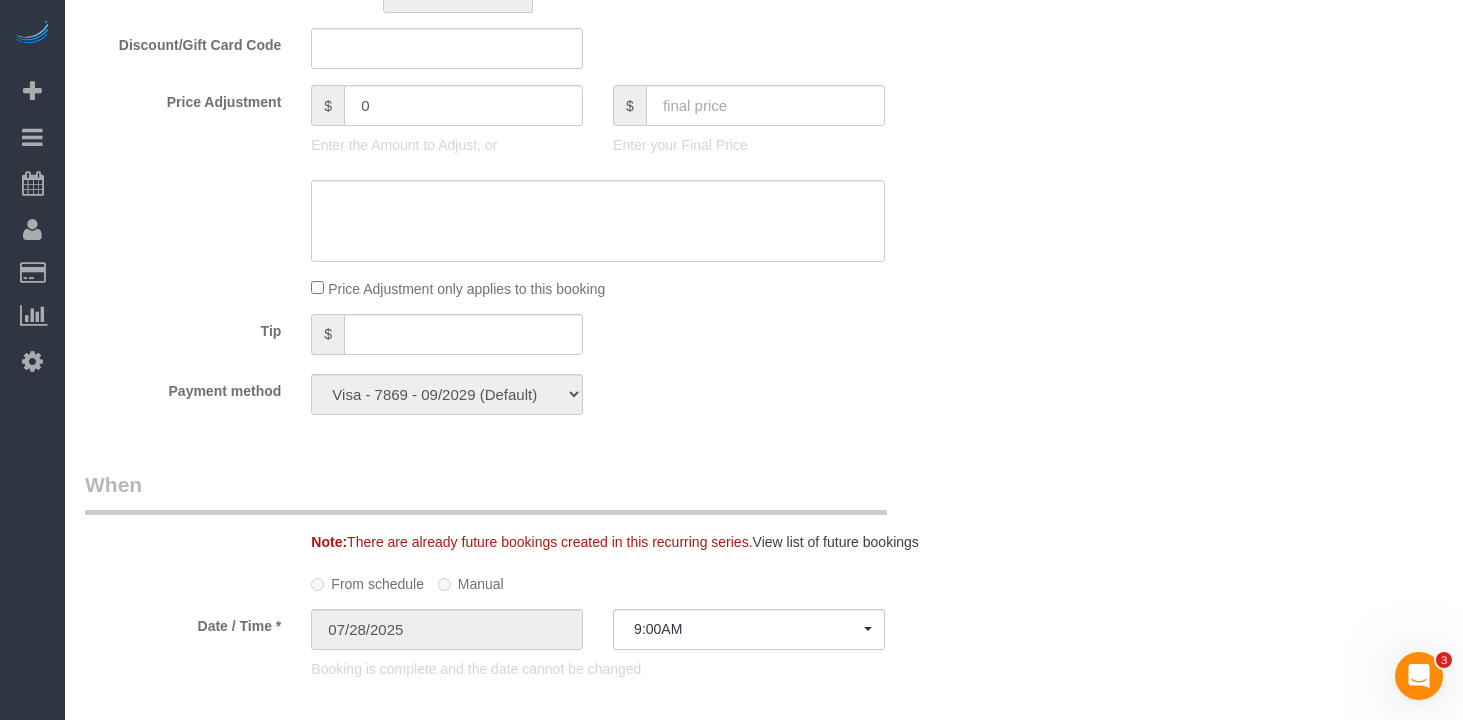 click on "Who
Email
tjory@bbjlatavola.com
Name *
Tevis
Jory
Ingrid Malasi Requested
Jacky Xu
Office
Where
Address
390 5th Ave, Suite 703
New York
AK
AL
AR
AZ
CA
CO
CT
DC
DE
FL
GA
HI
IA
ID
IL
IN
KS
KY
LA
MA
MD
ME
MI
MN
MO
MS" at bounding box center [522, 560] 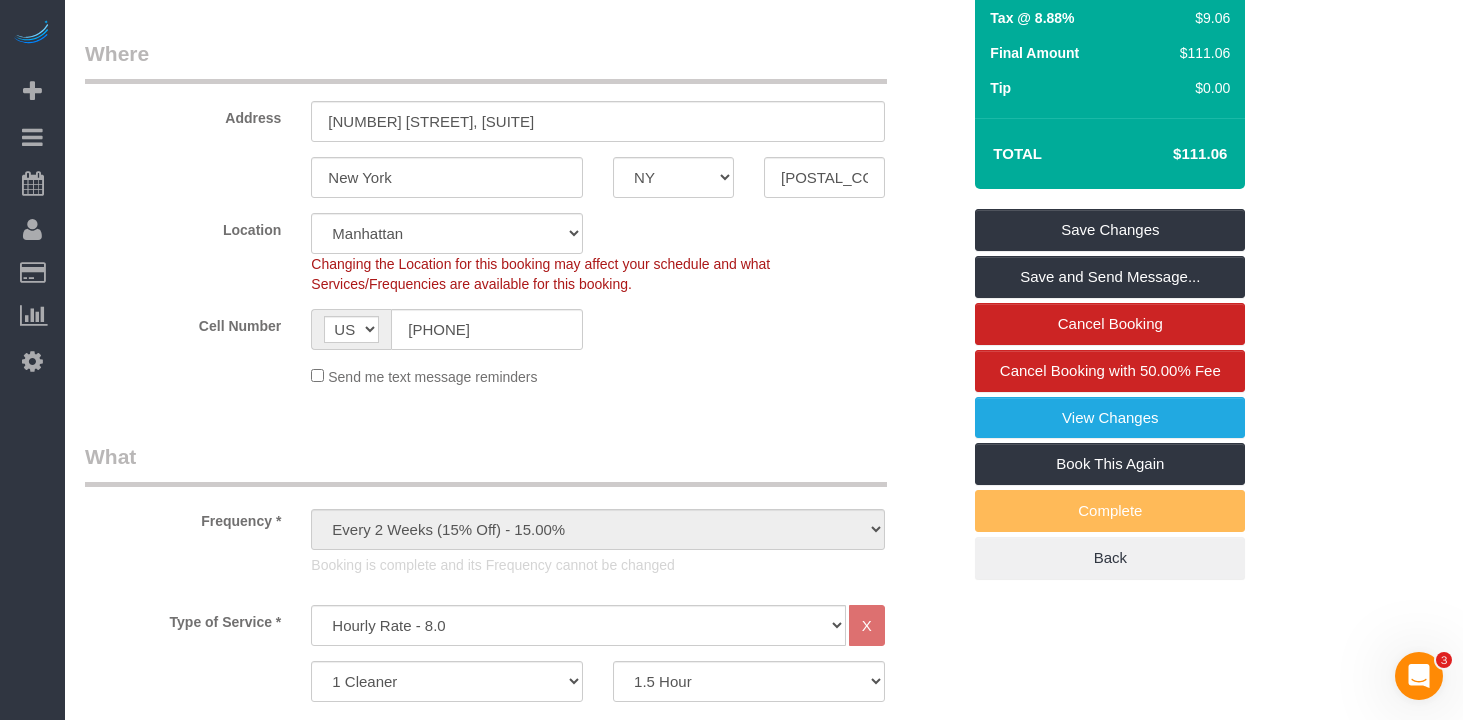 scroll, scrollTop: 0, scrollLeft: 0, axis: both 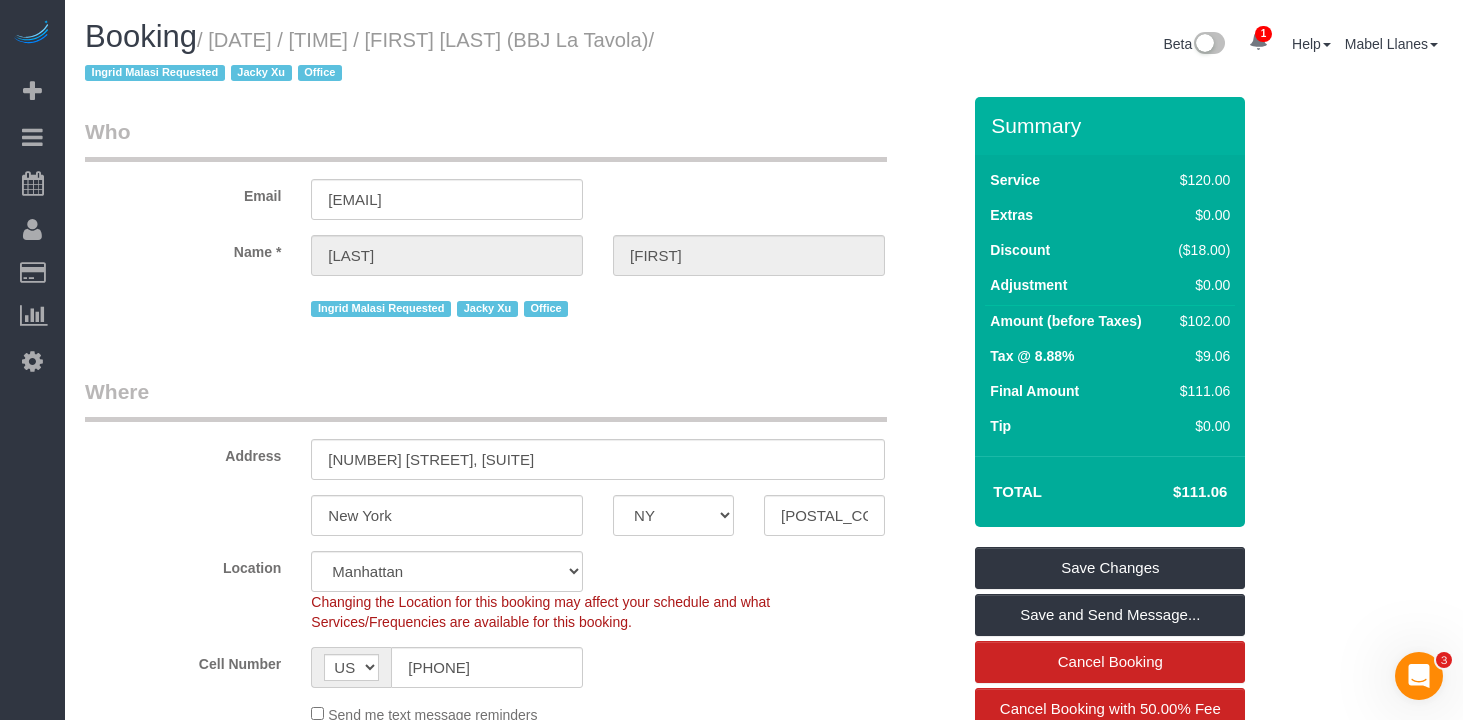 click on "Who
Email
tjory@bbjlatavola.com
Name *
Tevis
Jory
Ingrid Malasi Requested
Jacky Xu
Office
Where
Address
390 5th Ave, Suite 703
New York
AK
AL
AR
AZ
CA
CO
CT
DC
DE
FL
GA
HI
IA
ID
IL
IN
KS
KY
LA
MA
MD
ME
MI
MN
MO
MS" at bounding box center (522, 1737) 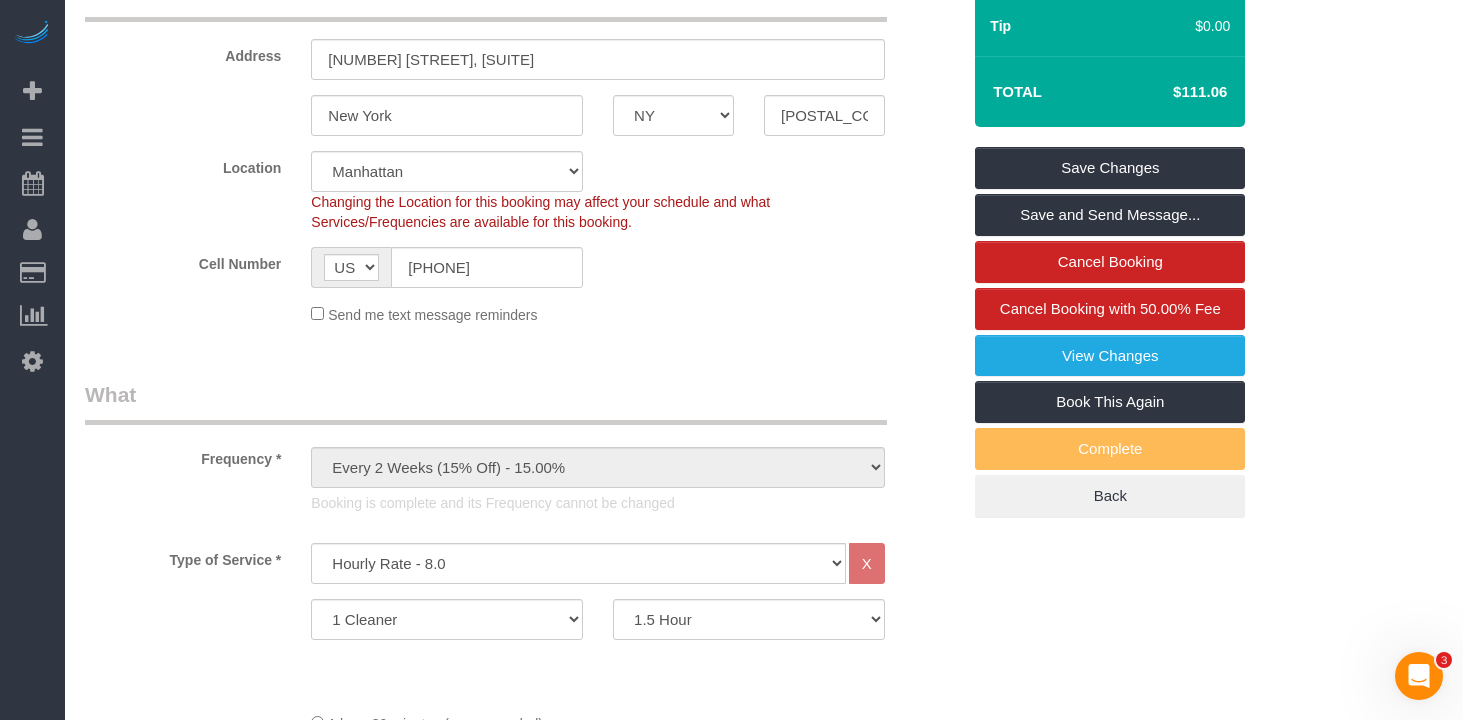 scroll, scrollTop: 335, scrollLeft: 0, axis: vertical 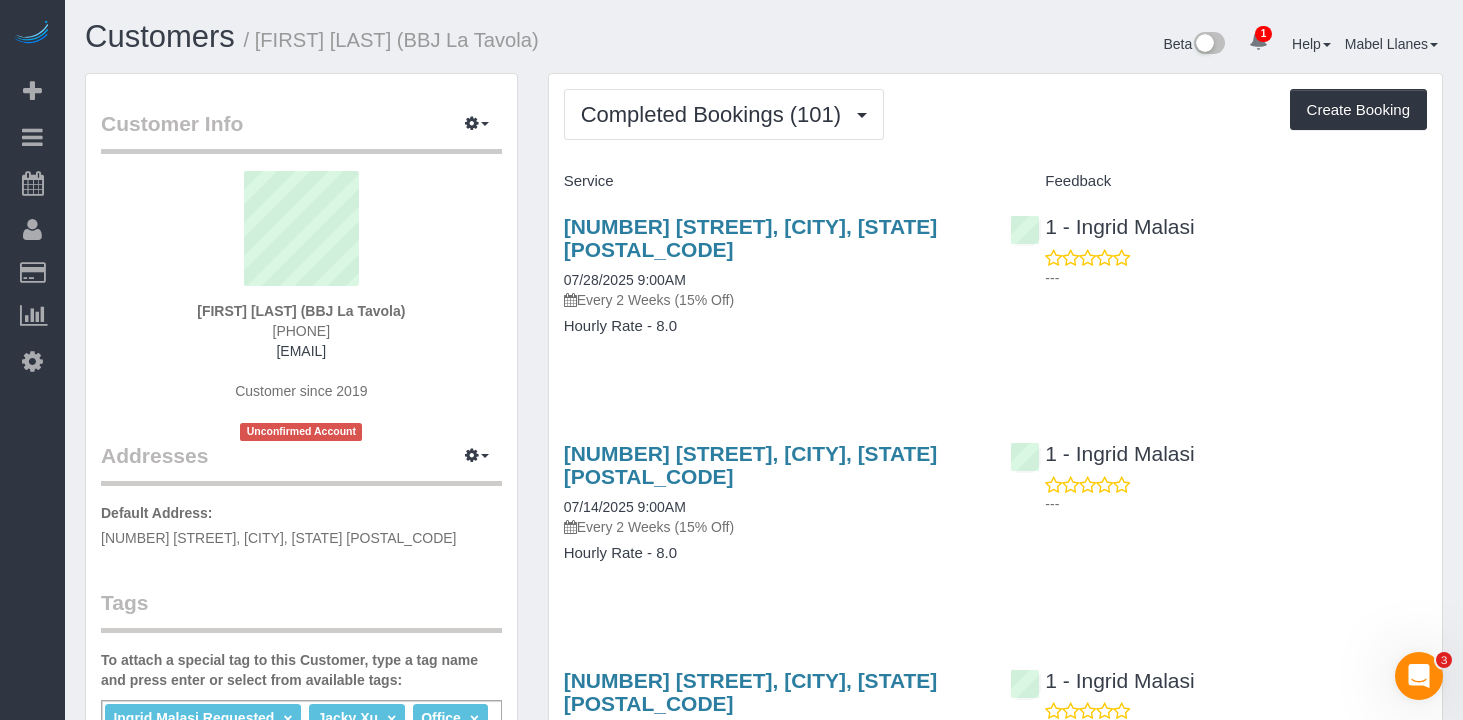 click on "[FIRST] [LAST] (BBJ La Tavola)
([PHONE])
[EMAIL]
Customer since 2019
Unconfirmed Account" at bounding box center [301, 306] 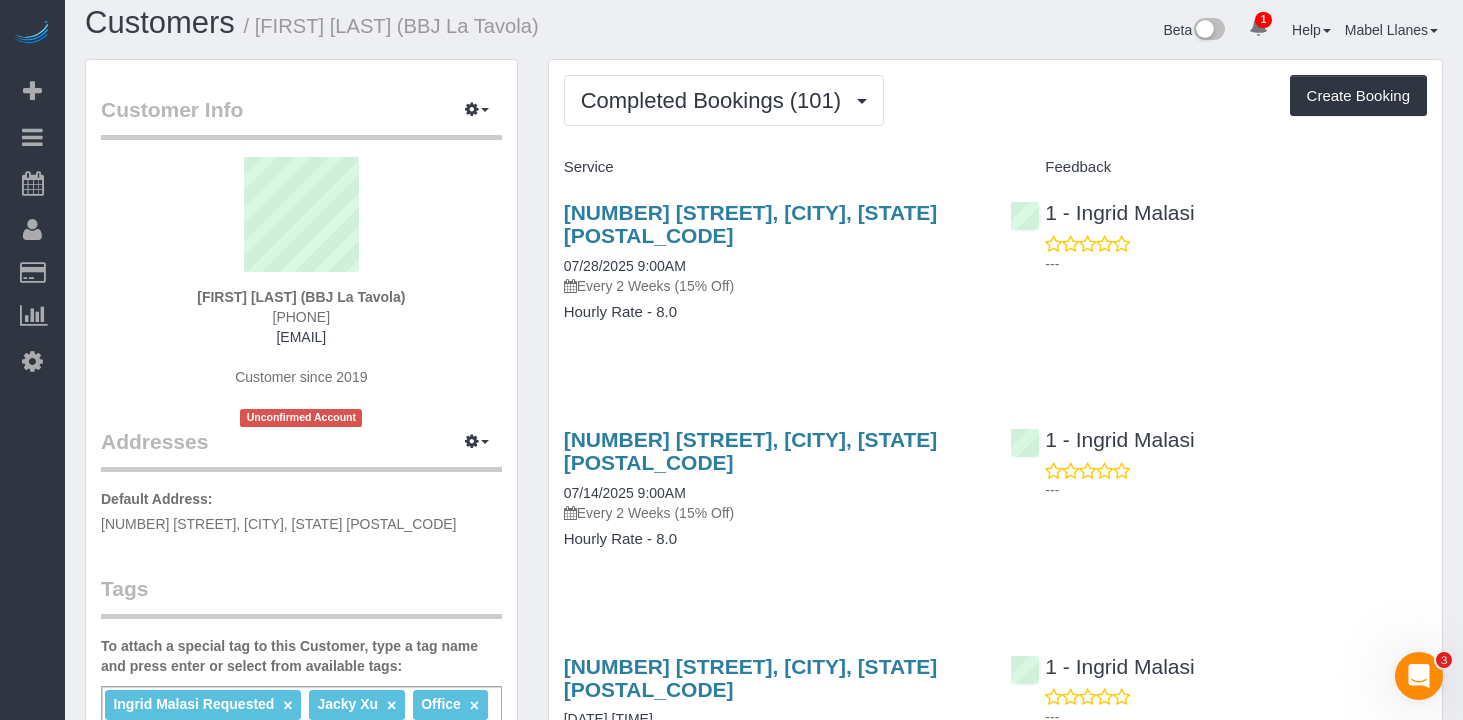scroll, scrollTop: 0, scrollLeft: 0, axis: both 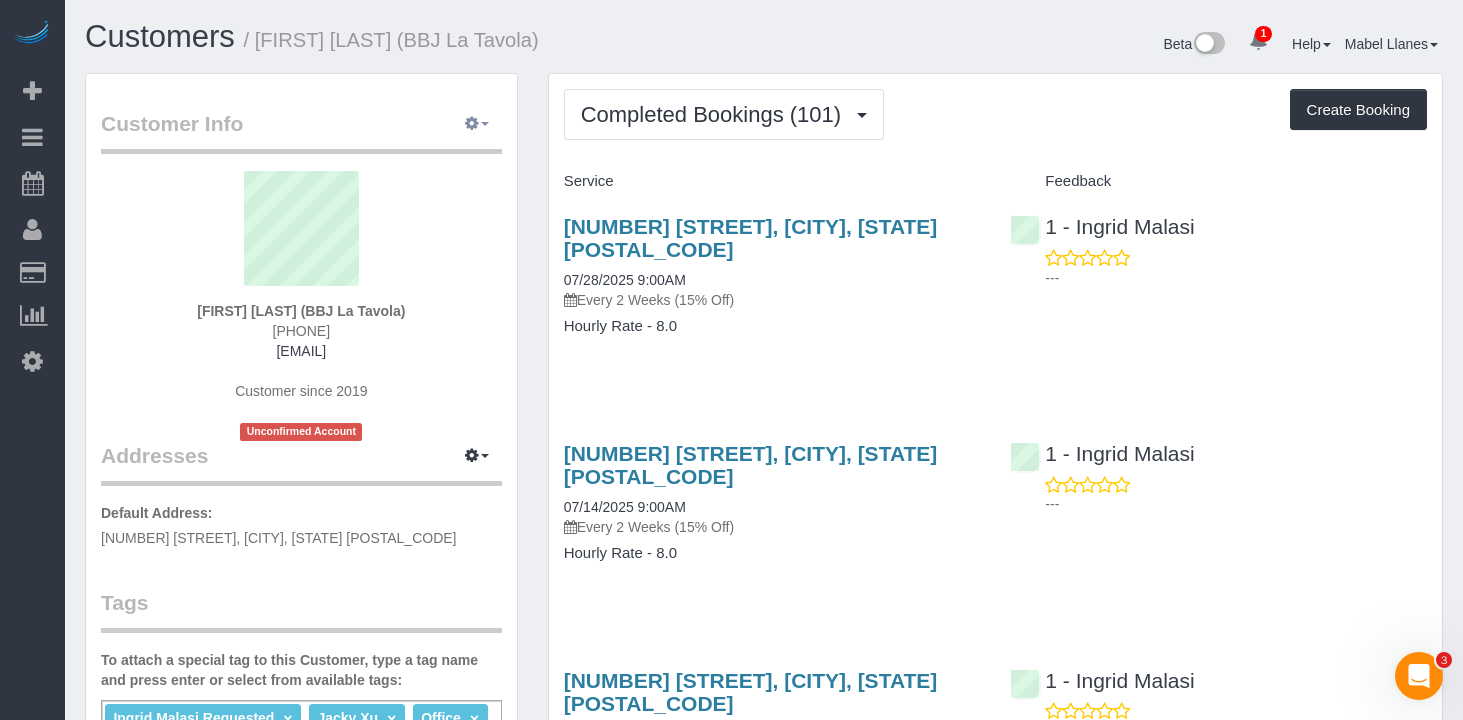 click at bounding box center [472, 123] 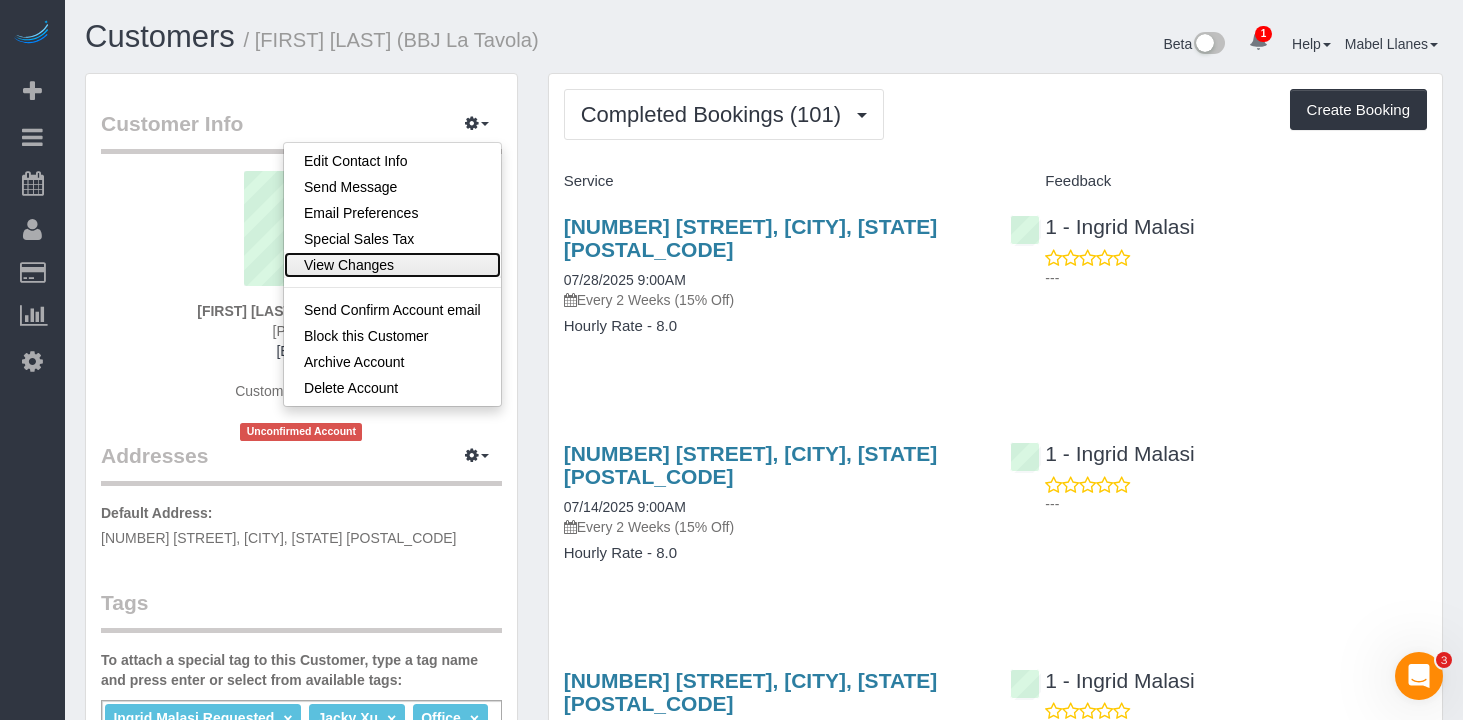 click on "View Changes" at bounding box center (392, 265) 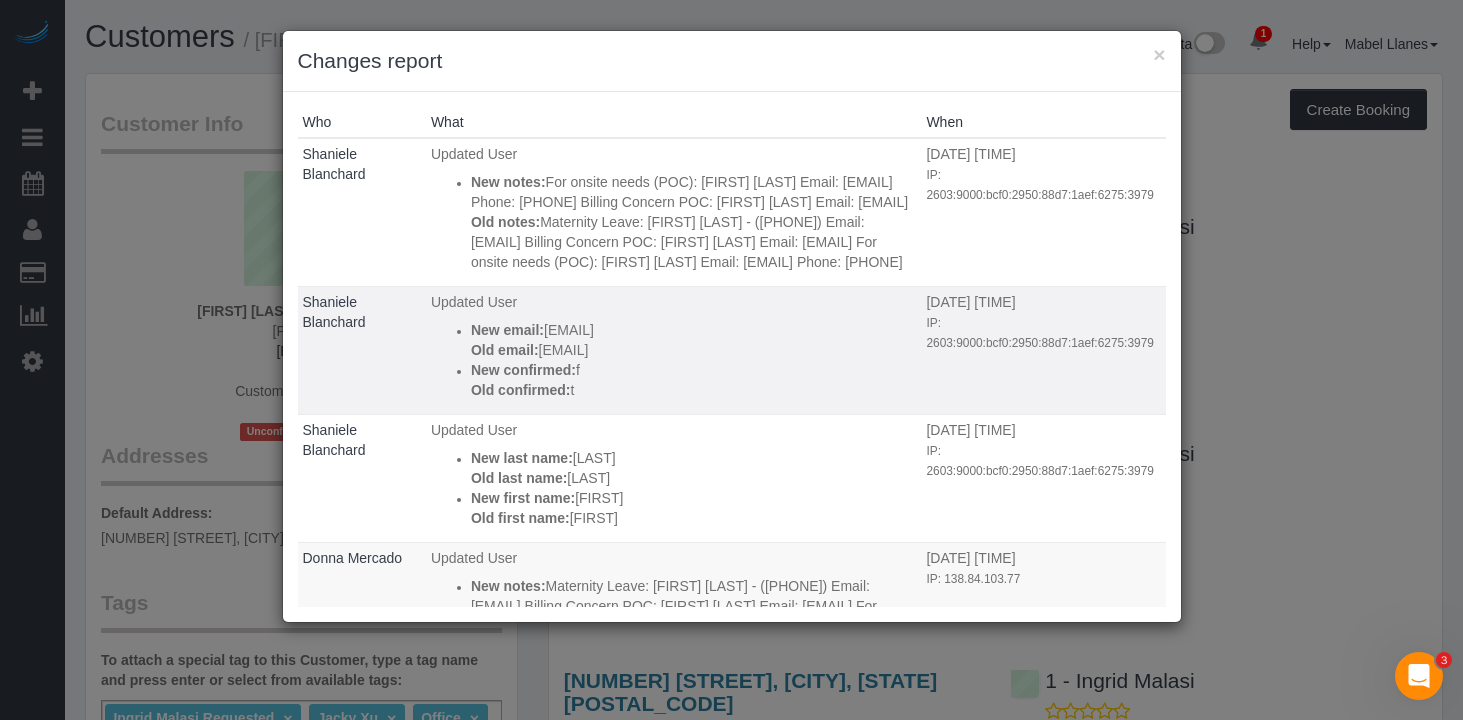 scroll, scrollTop: 56, scrollLeft: 0, axis: vertical 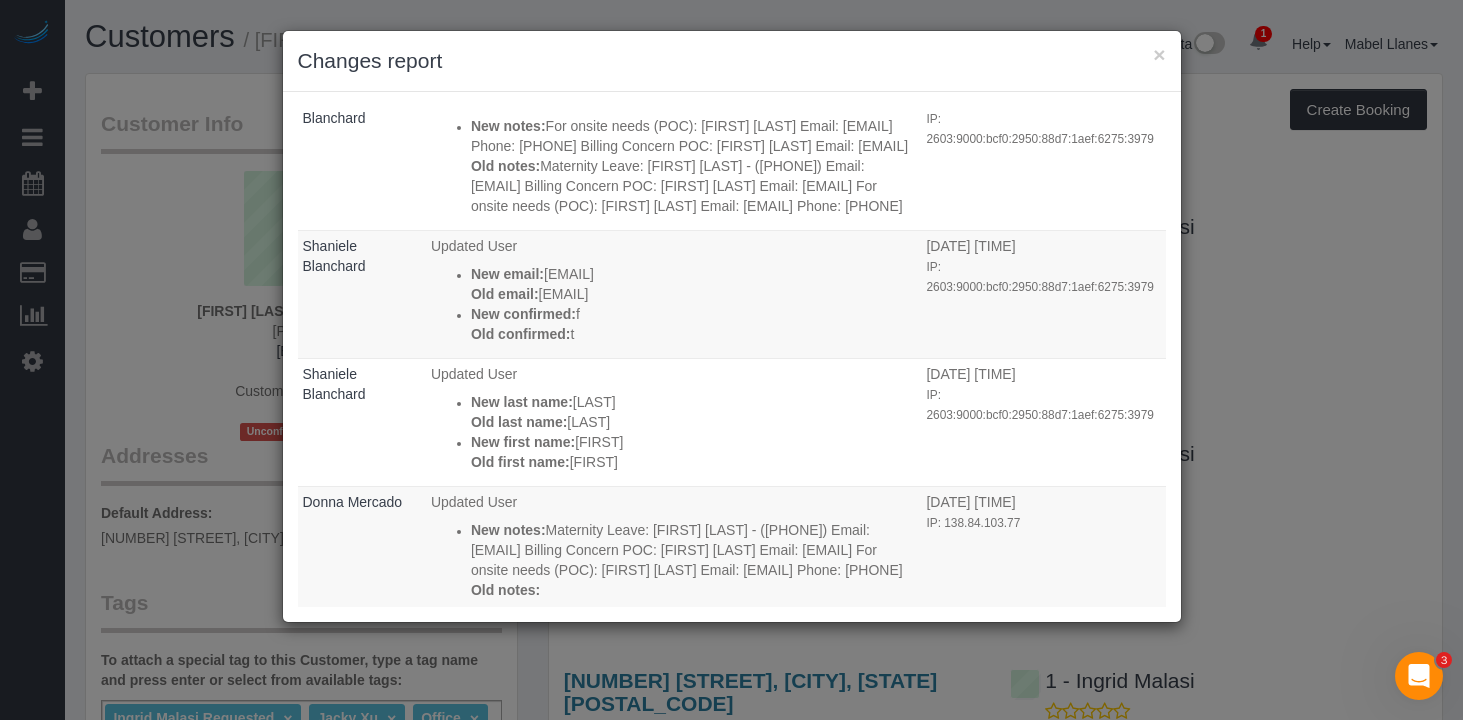 click on "Changes report" at bounding box center (732, 61) 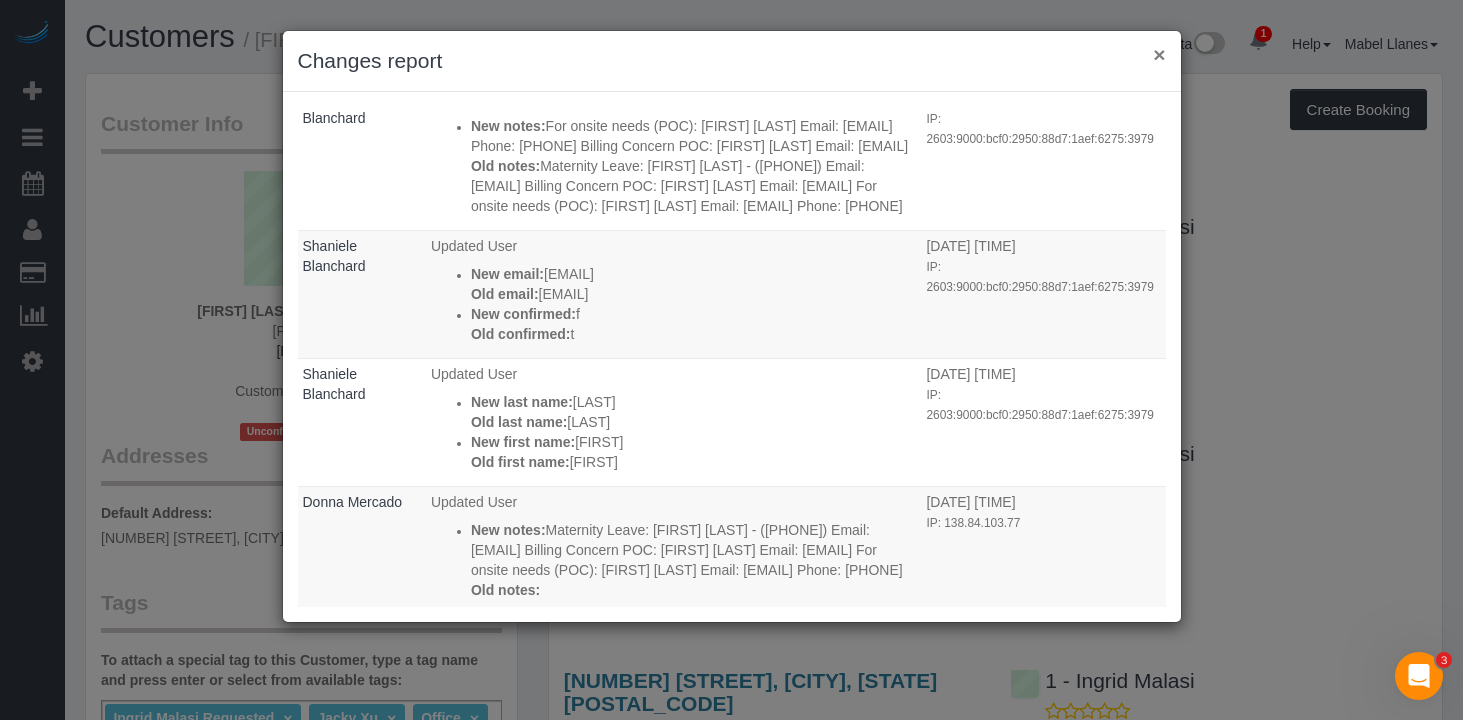 click on "×" at bounding box center (1159, 54) 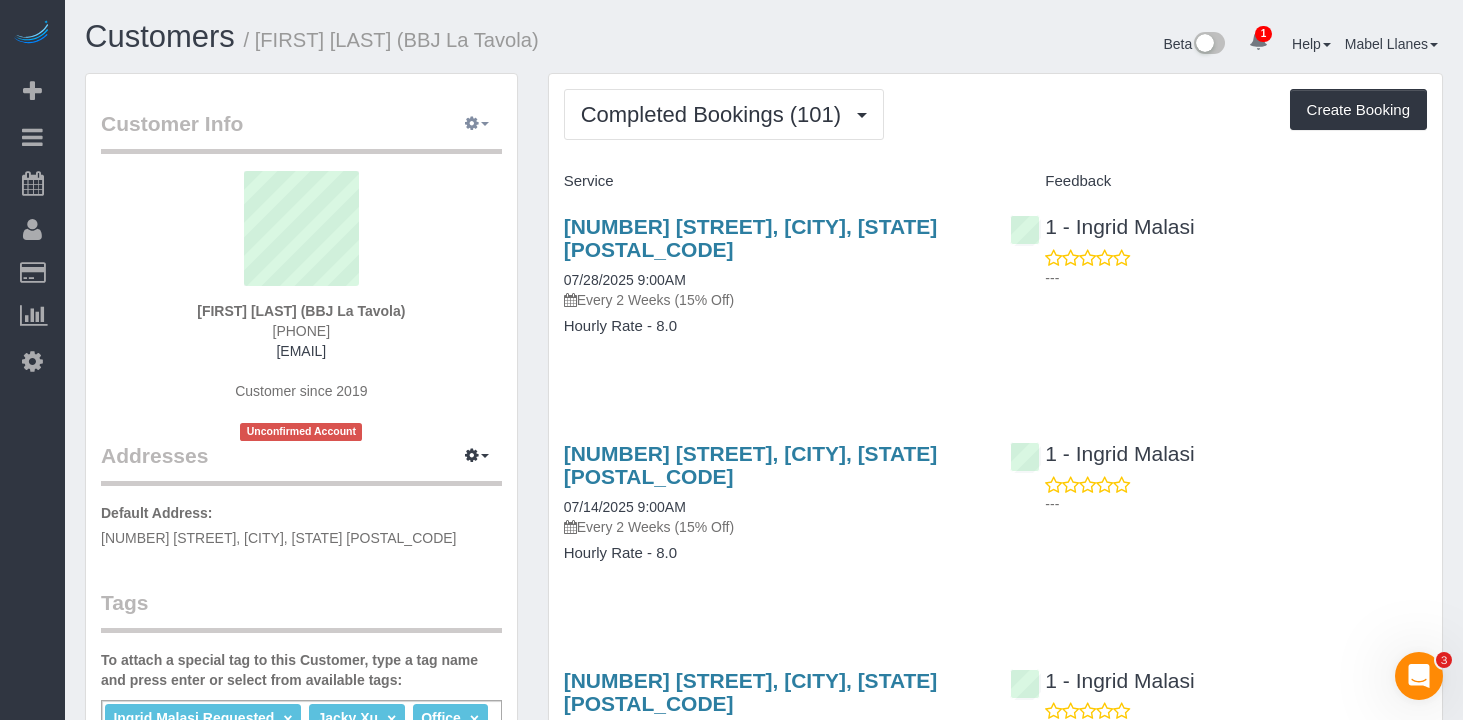 click at bounding box center [477, 124] 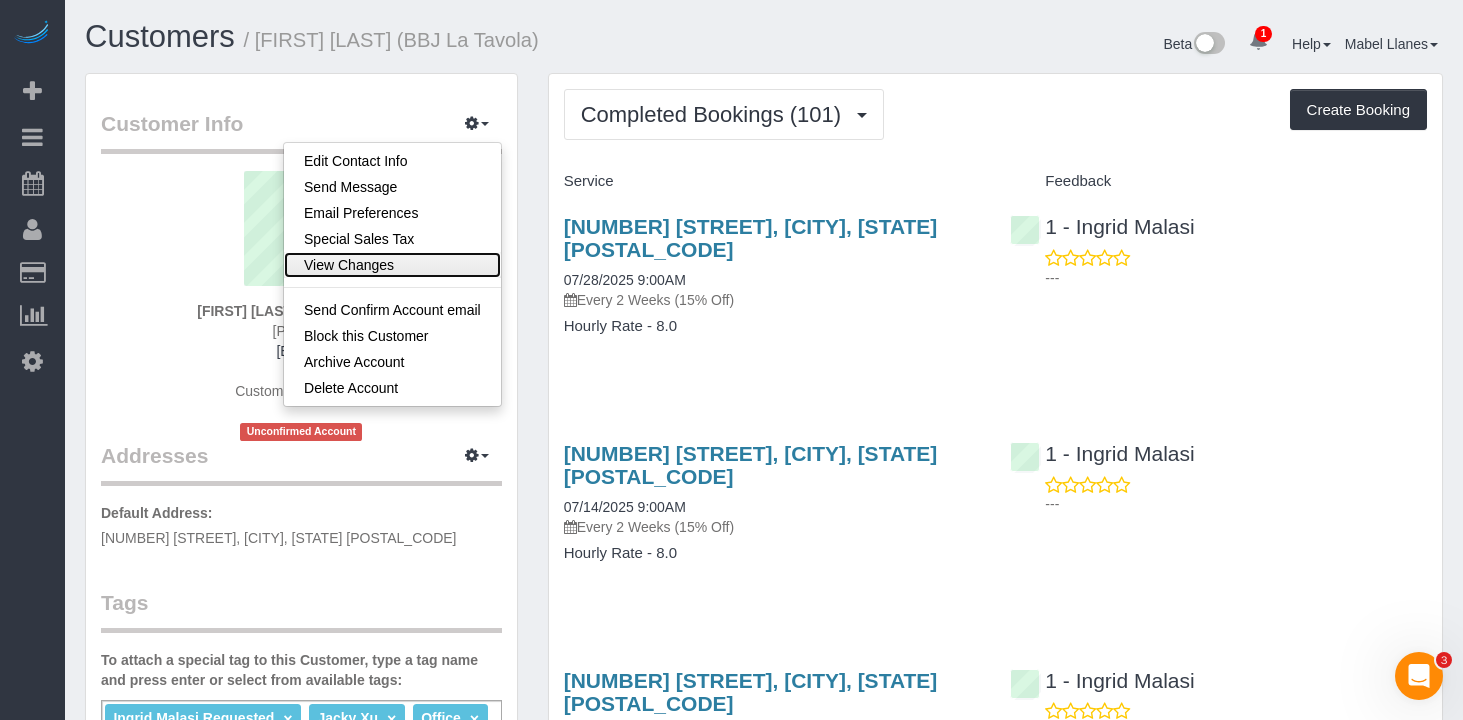 click on "View Changes" at bounding box center (392, 265) 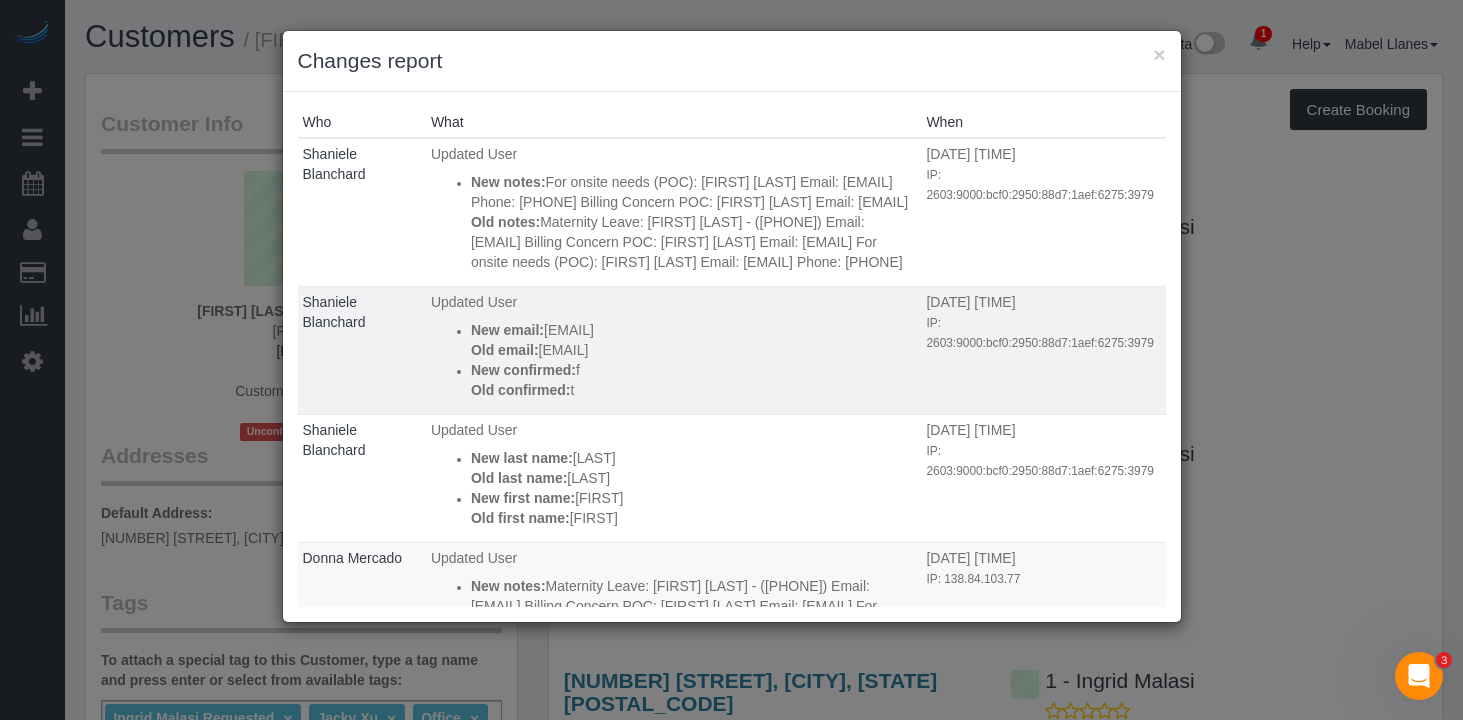 drag, startPoint x: 685, startPoint y: 365, endPoint x: 555, endPoint y: 354, distance: 130.46455 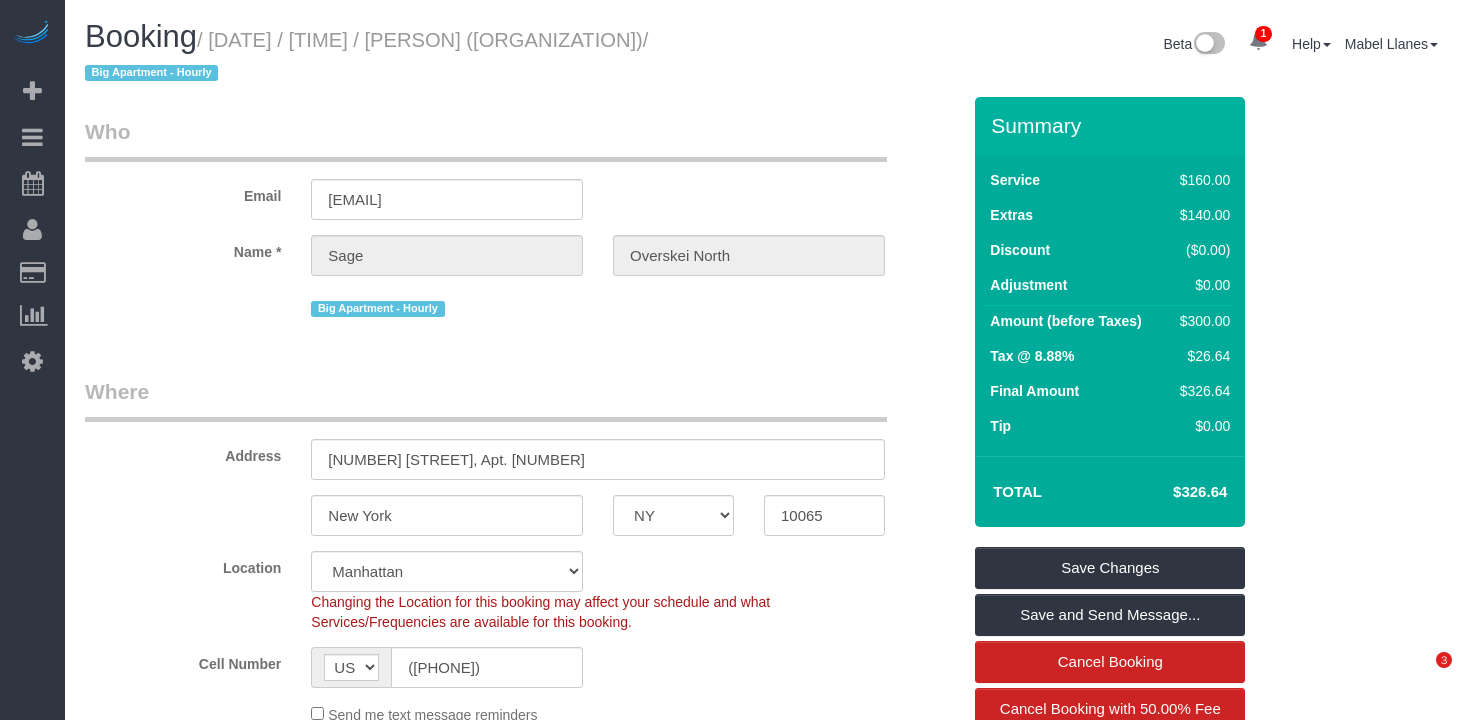 select on "NY" 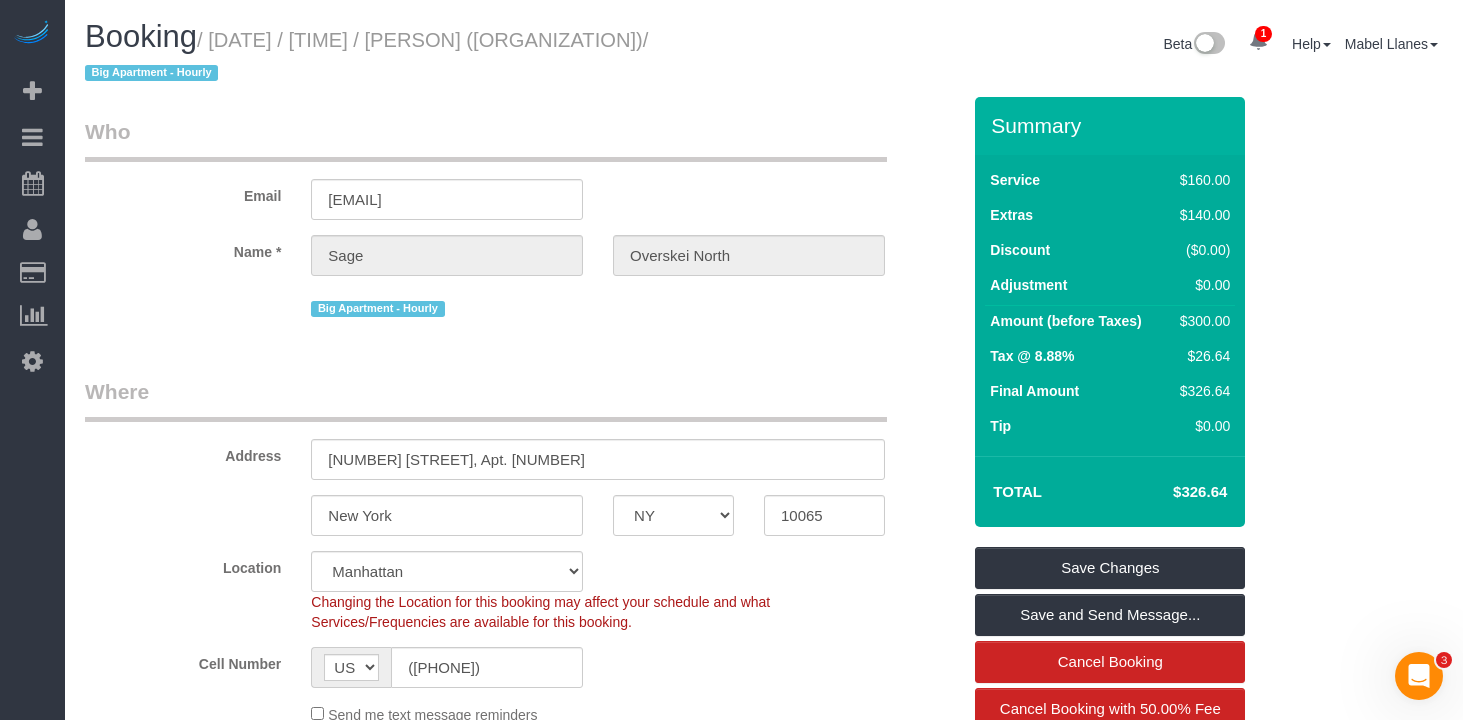 scroll, scrollTop: 0, scrollLeft: 0, axis: both 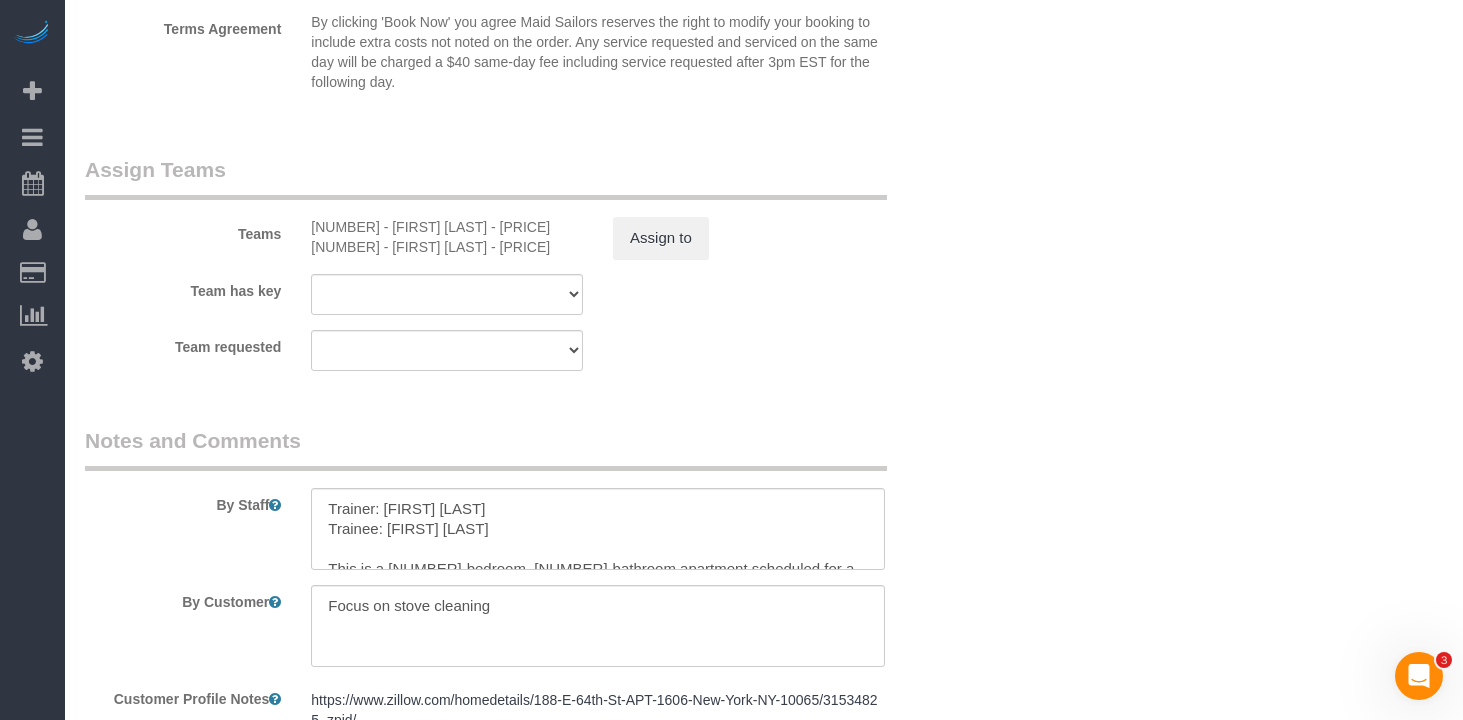 click on "Assign Teams
Teams
[NUMBER] - [FIRST] [LAST] - [PRICE]
[NUMBER] - [FIRST] [LAST] - [PRICE]
Assign to
Team has key
[NUMBER] - [FIRST] [LAST]
[NUMBER] - [FIRST] [LAST]
[NUMBER] - [FIRST] [LAST]
[NUMBER] - [ORGANIZATION]
[NUMBER] - [ORGANIZATION]
[NUMBER] - [FIRST] [LAST]
[NUMBER] - [FIRST] [LAST] [LAST]
[NUMBER] - [FIRST] [LAST] [LAST]
[NUMBER] - [FIRST] [LAST] [LAST]
[NUMBER] - [FIRST] [LAST] [LAST]
[NUMBER] - [FIRST] [LAST] [LAST]
[NUMBER] - [FIRST] [LAST]
[NUMBER] - [FIRST] [LAST]
[NUMBER] - [FIRST] [LAST]
[NUMBER] - [FIRST] [LAST]
[NUMBER] - [FIRST] [LAST]
[NUMBER] - [FIRST] [LAST]
[NUMBER] - [FIRST] [LAST]
[NUMBER] - [FIRST] [LAST]" at bounding box center [522, 270] 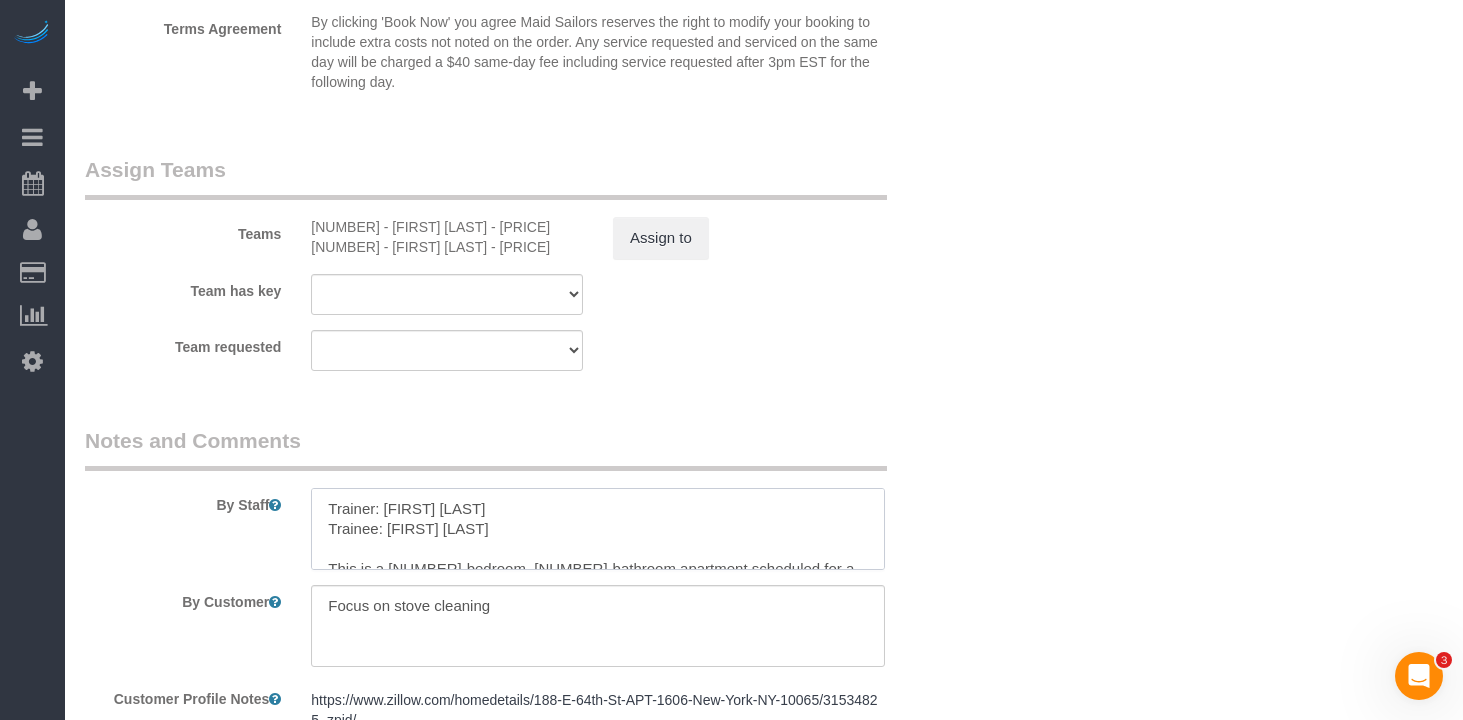 click at bounding box center (598, 529) 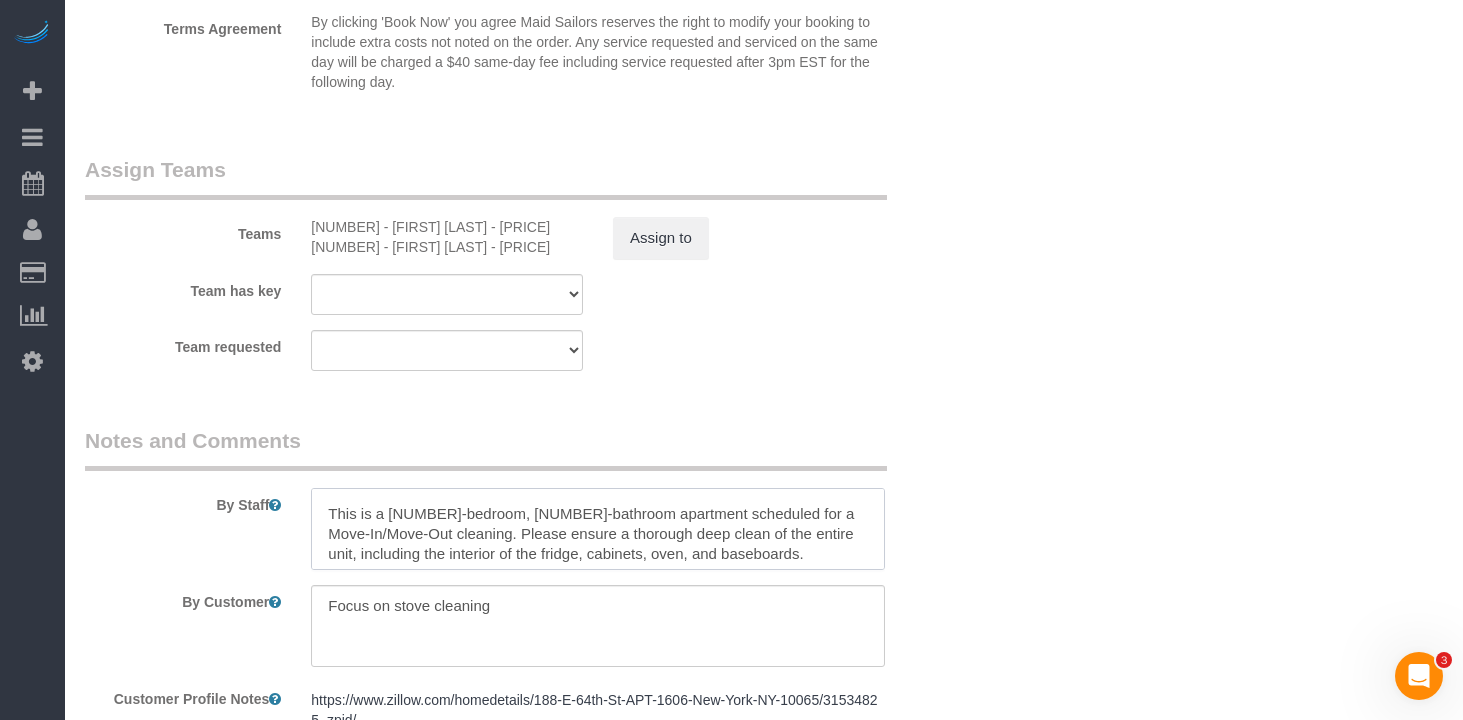 scroll, scrollTop: 60, scrollLeft: 0, axis: vertical 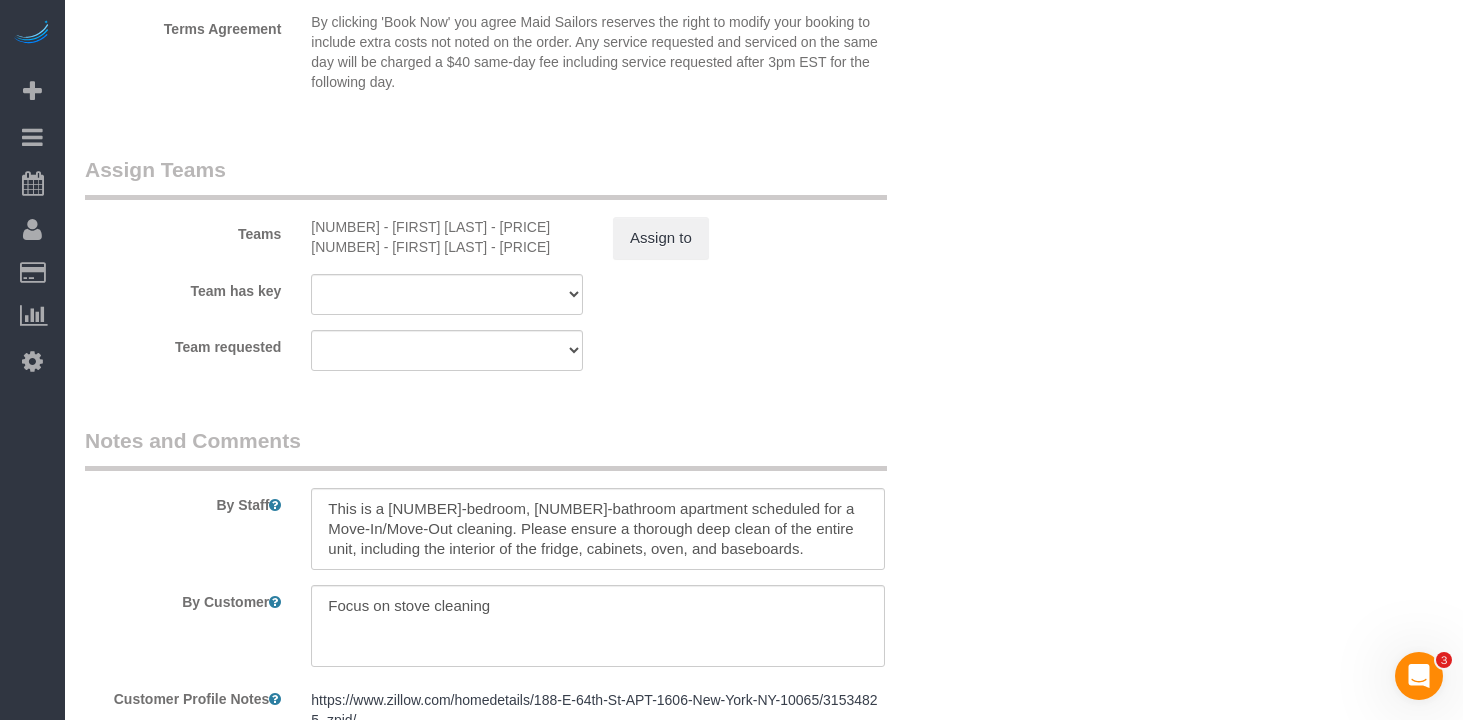 click on "Who
Email
[EMAIL]
Name *
[PERSON]
[PERSON]
Big Apartment - Hourly
Where
Address
[NUMBER] [STREET], Apt. [NUMBER]
[CITY]
AK
AL
AR
AZ
CA
CO
CT
DC
DE
FL
GA
HI
IA
ID
IL
IN
KS
KY
LA
MA
MD
ME
MI
MN
MO
MS
MT
NC" at bounding box center [764, -789] 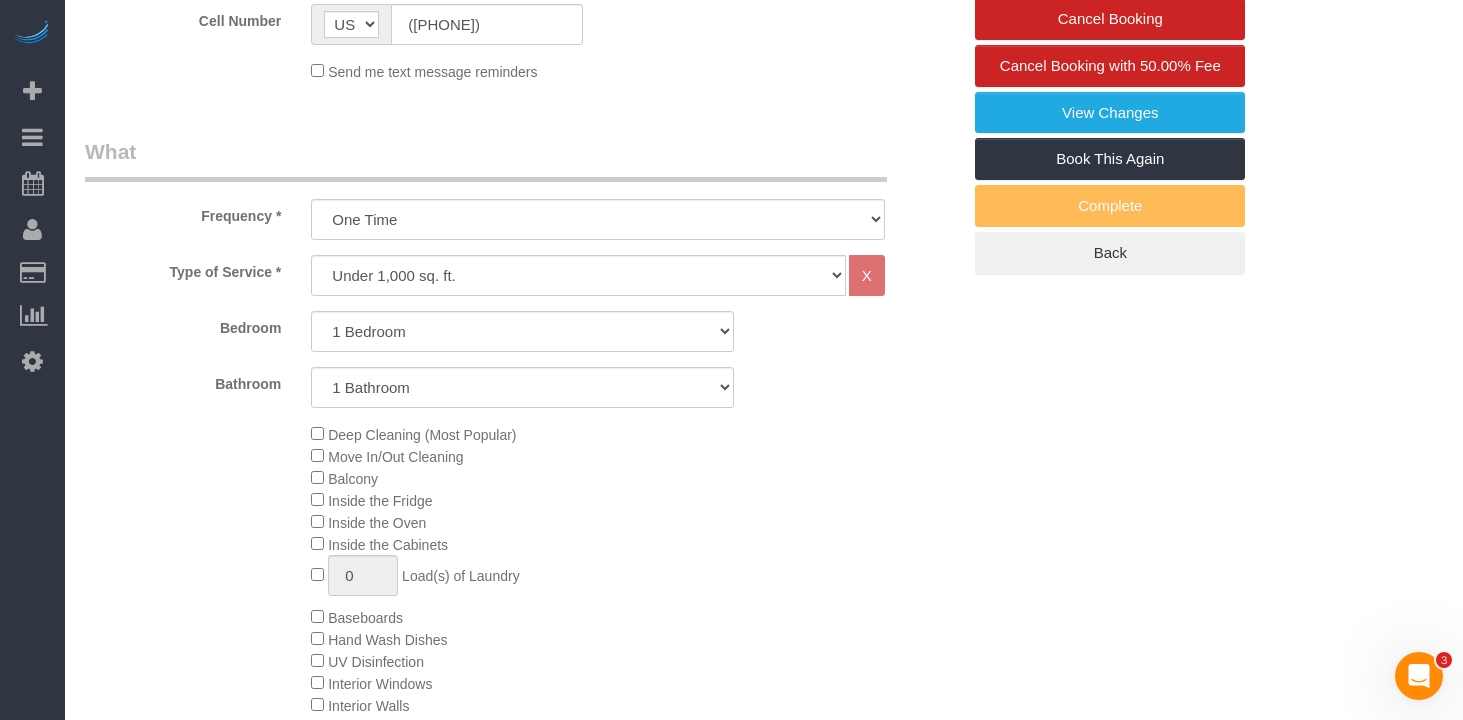 scroll, scrollTop: 0, scrollLeft: 0, axis: both 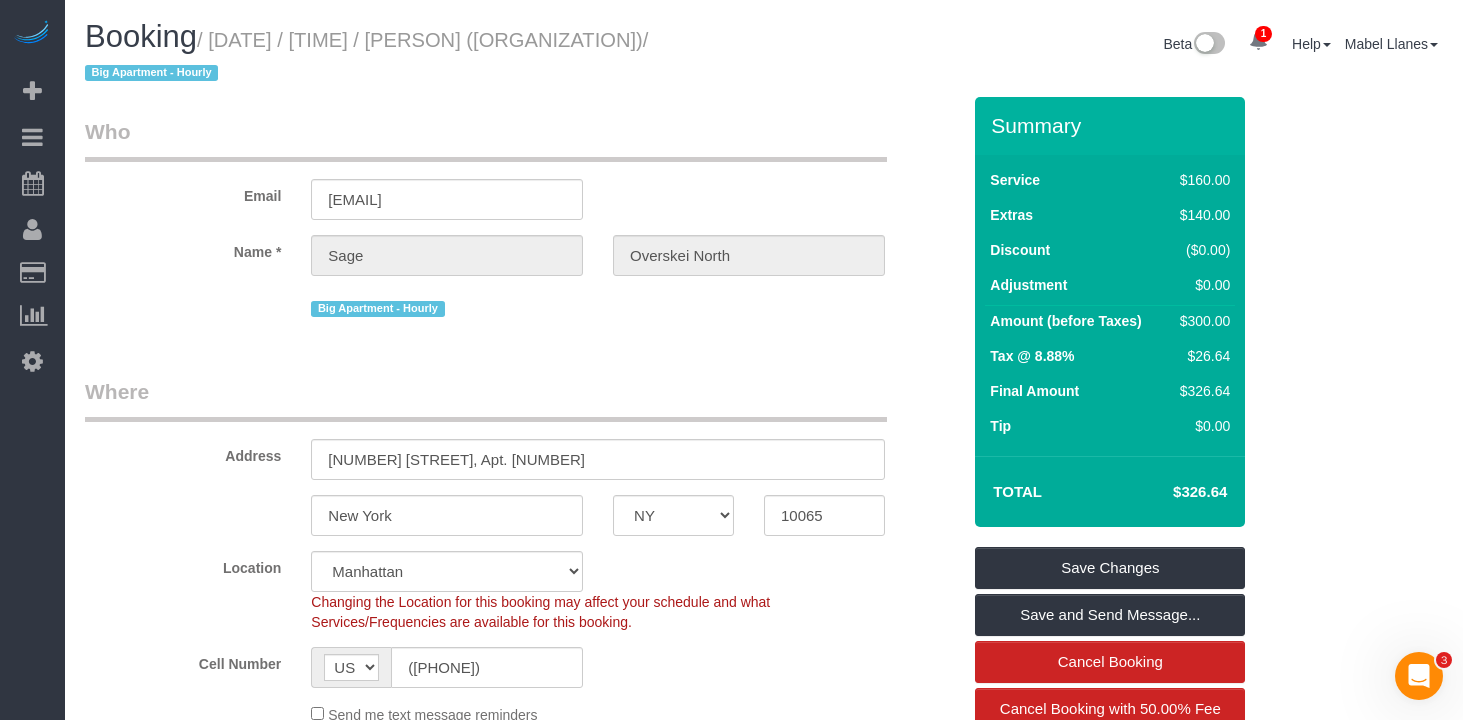 drag, startPoint x: 365, startPoint y: 113, endPoint x: 303, endPoint y: 77, distance: 71.693794 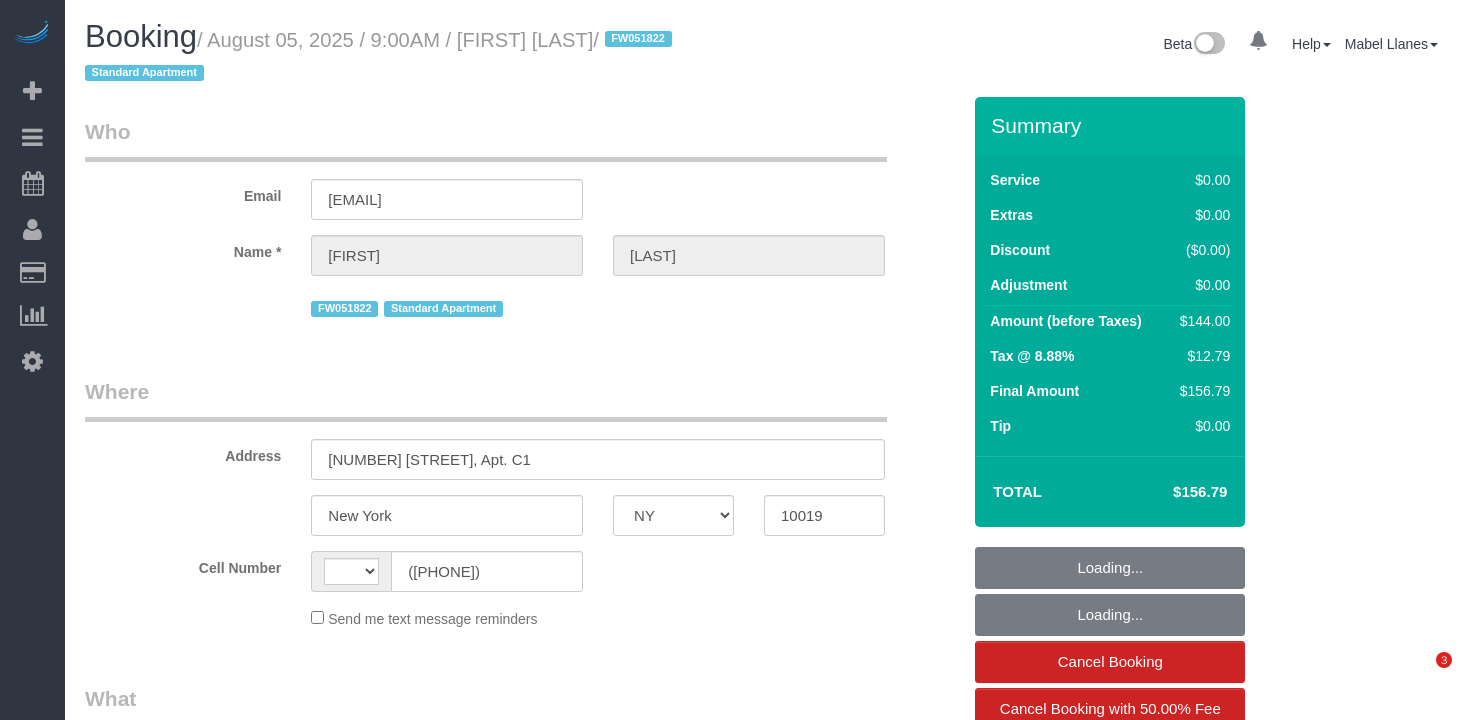 select on "NY" 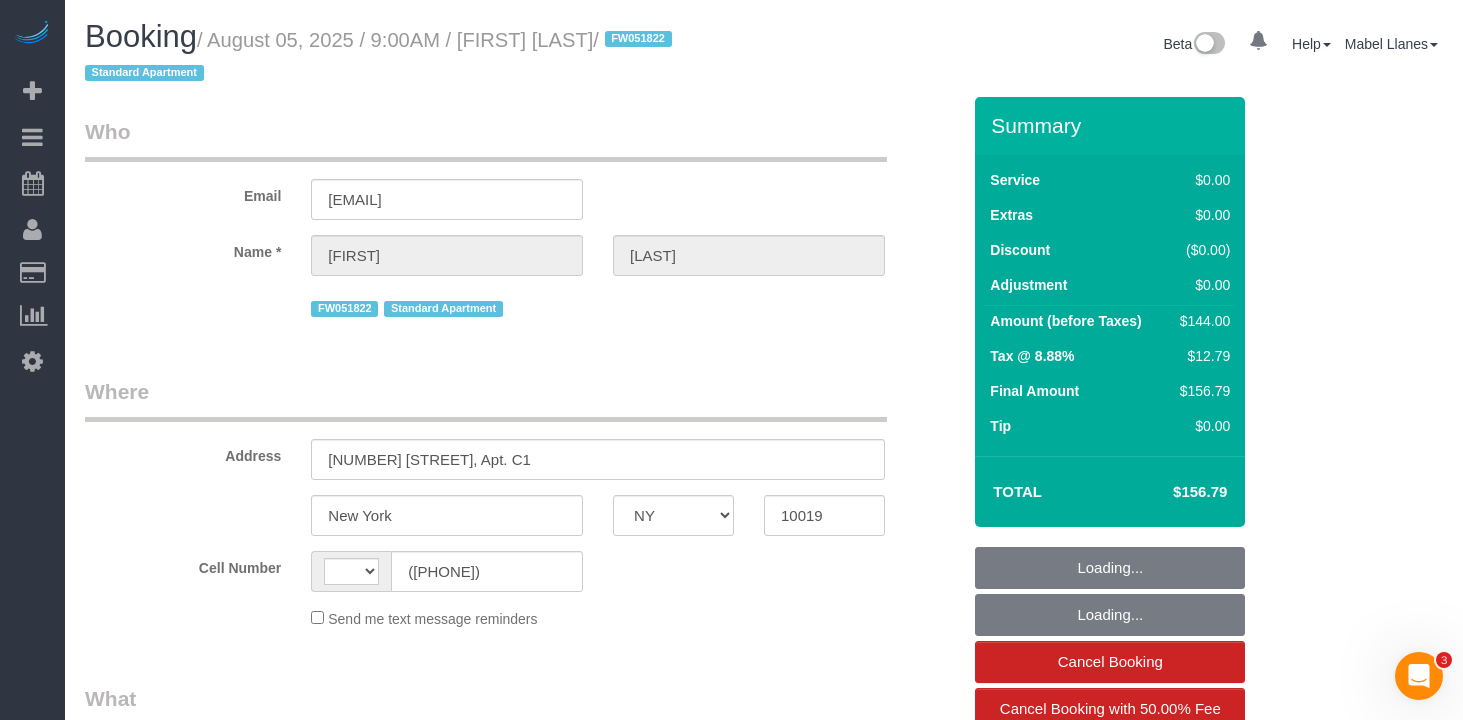 scroll, scrollTop: 0, scrollLeft: 0, axis: both 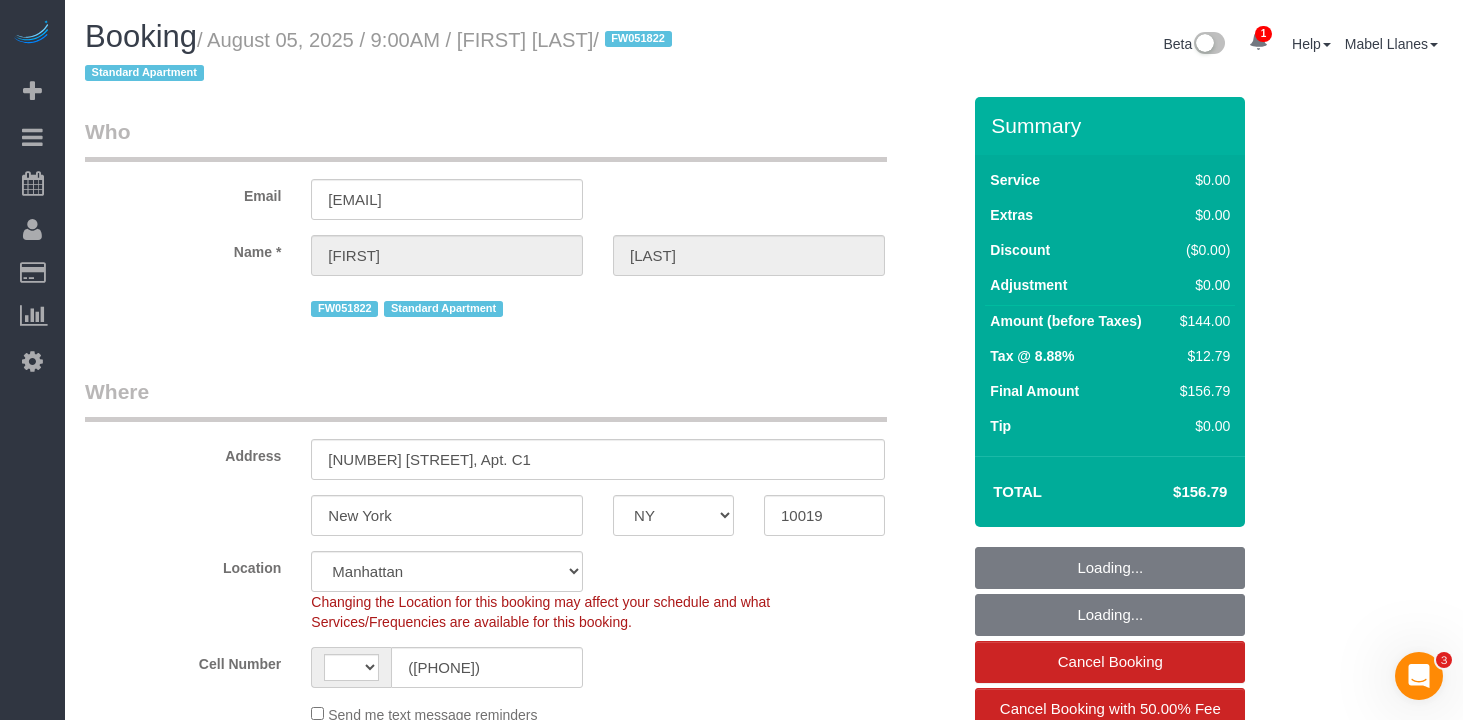 select on "object:541" 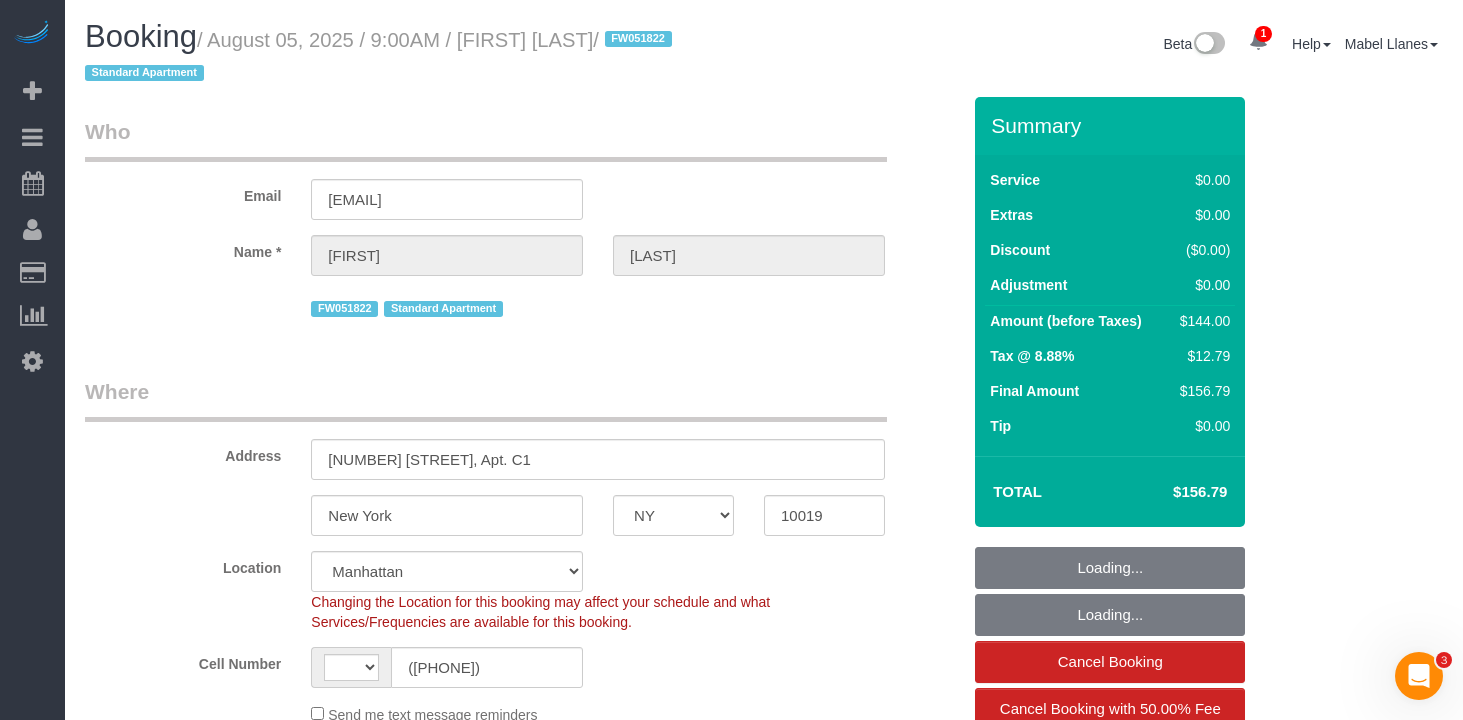 select on "string:stripe-pm_1ONDqg4VGloSiKo7otsbHFh0" 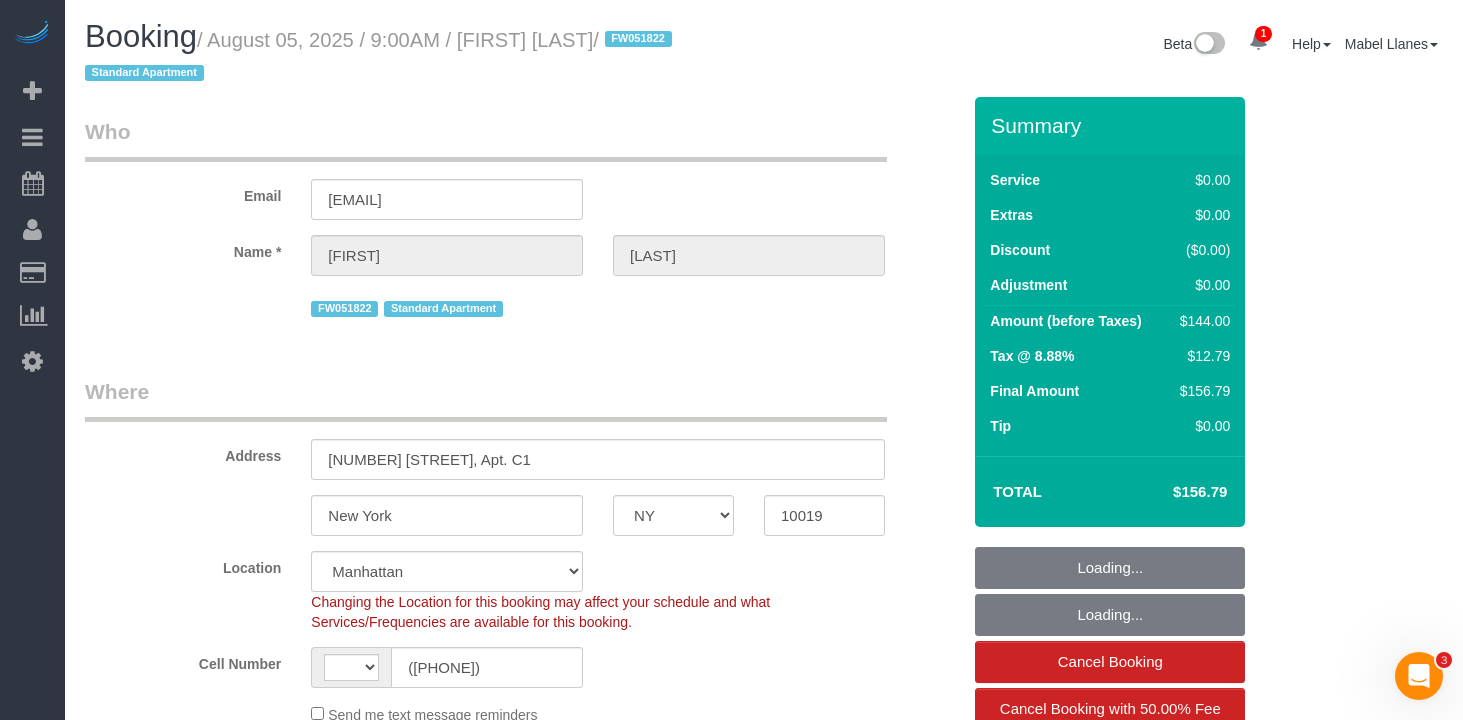 select on "string:US" 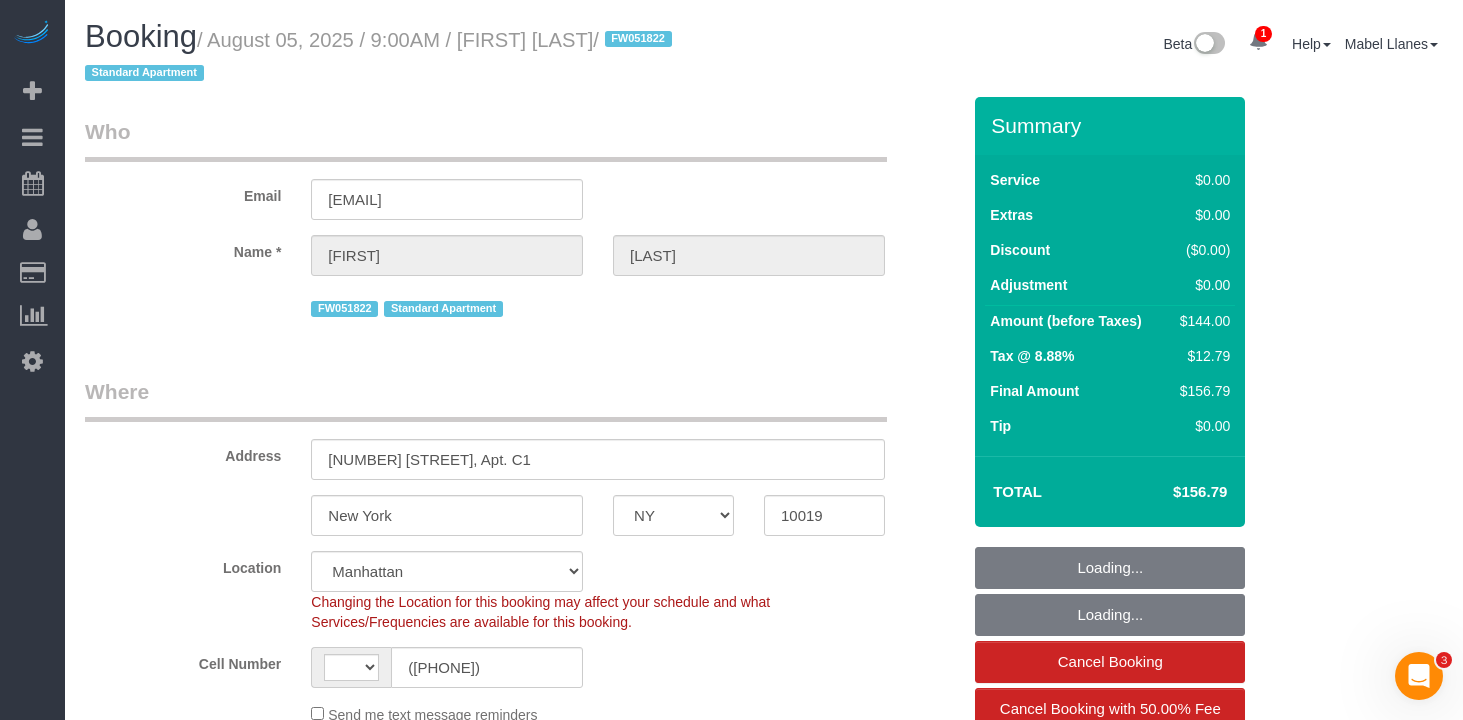 select on "1" 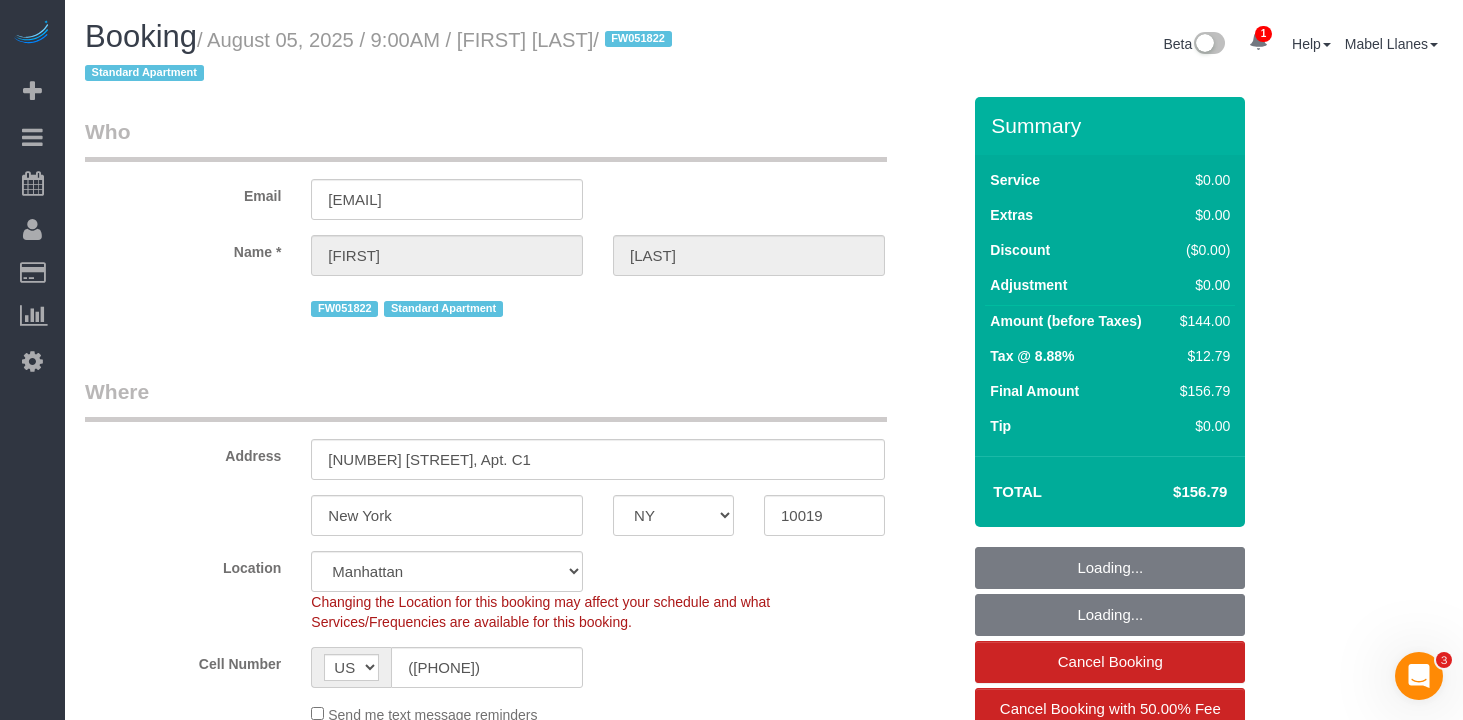 select on "object:899" 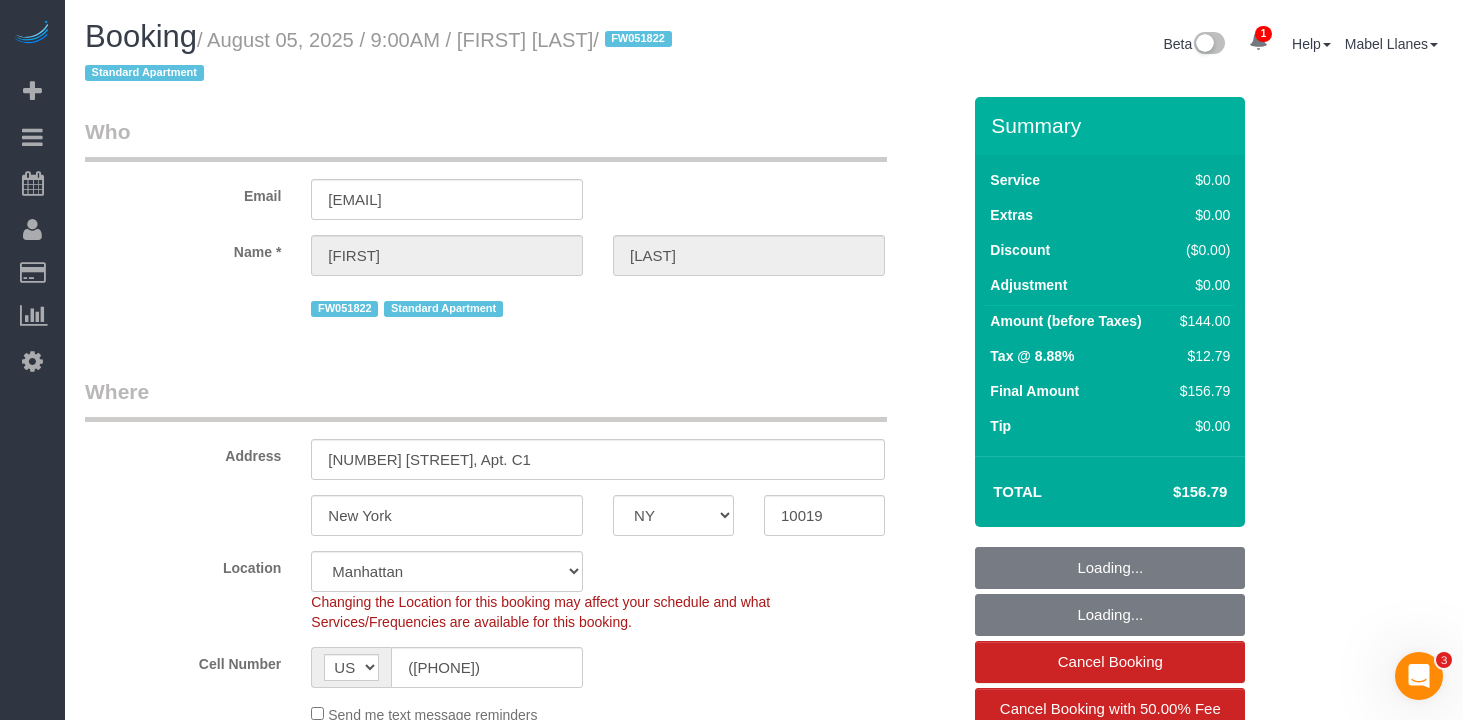 select on "spot1" 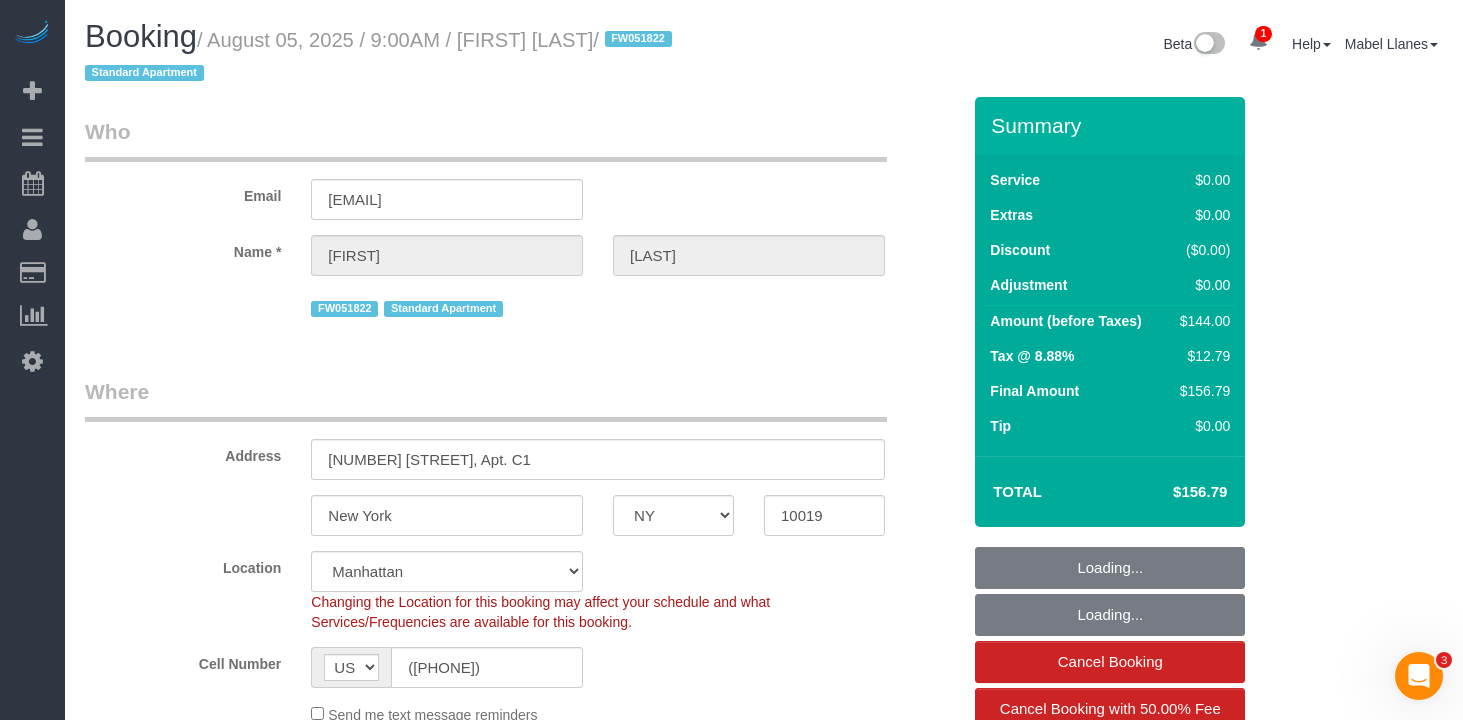 select on "1" 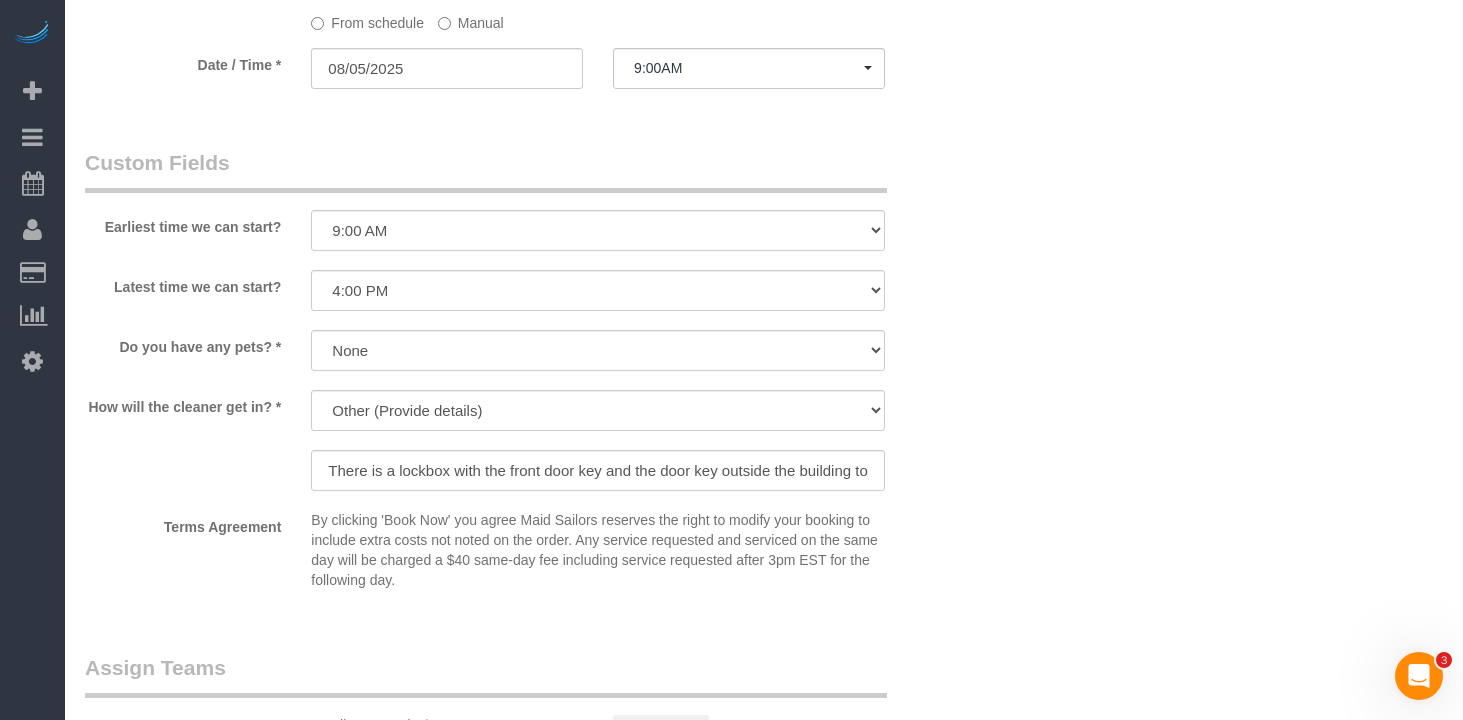 scroll, scrollTop: 2294, scrollLeft: 0, axis: vertical 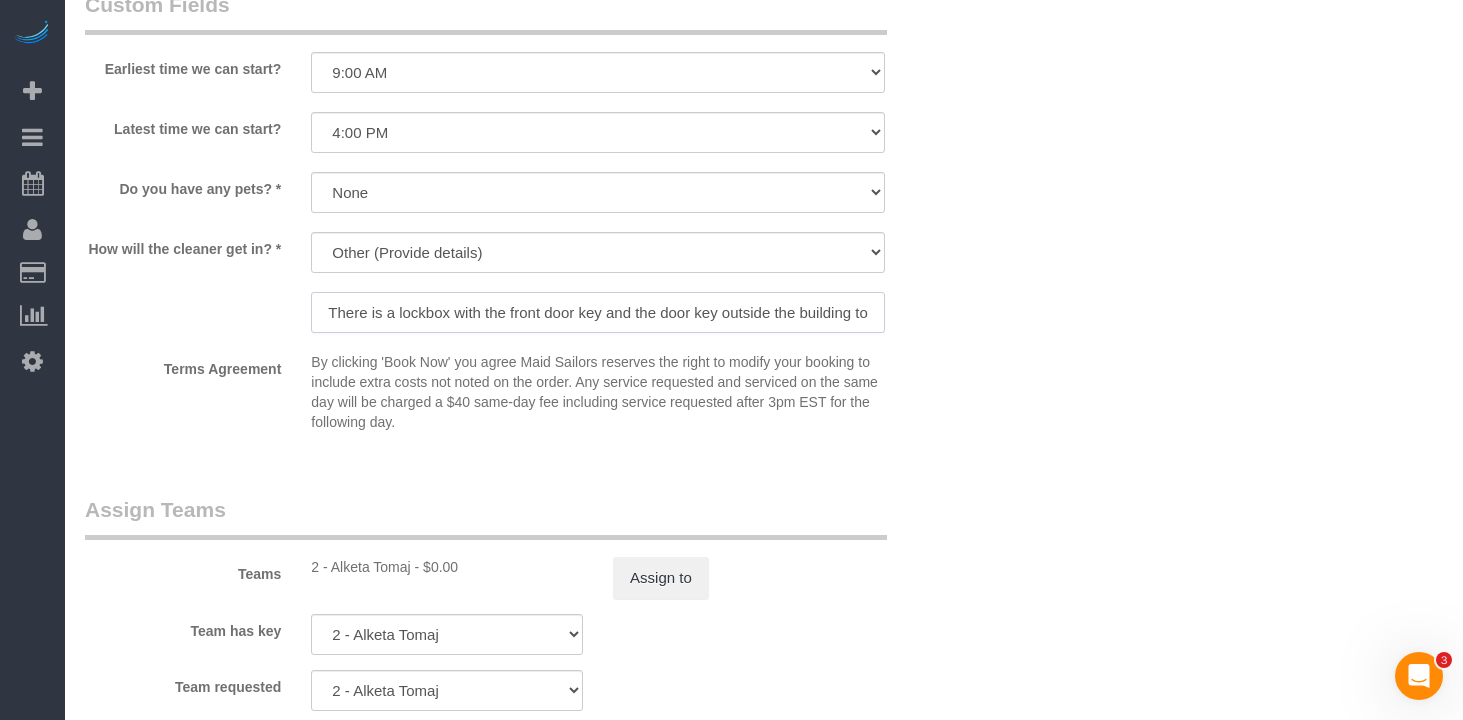 click on "There is a lockbox with the front door key and the door key outside the building to the left of the building attached to a fence.  The code is 5150.  Please call me at 914-714-2020 that day to confirm." at bounding box center (598, 312) 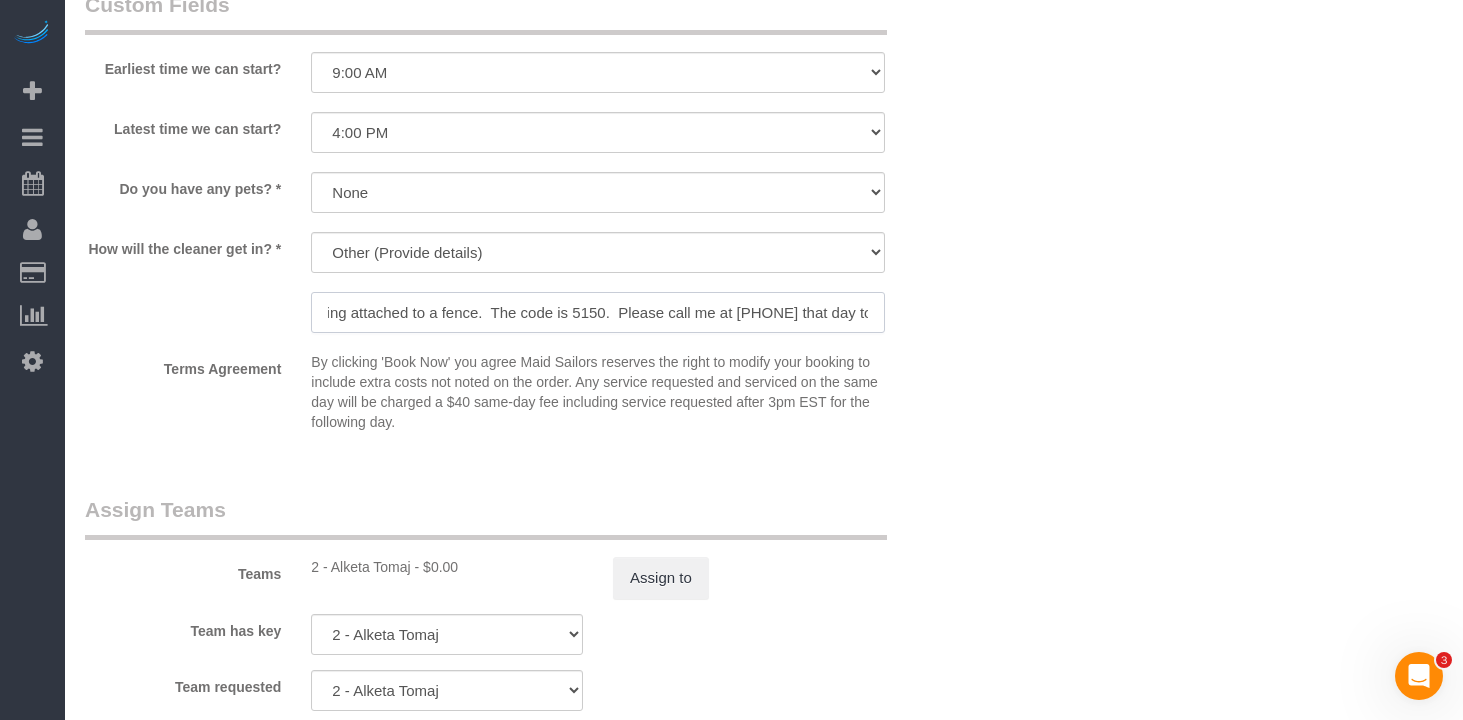 scroll, scrollTop: 0, scrollLeft: 780, axis: horizontal 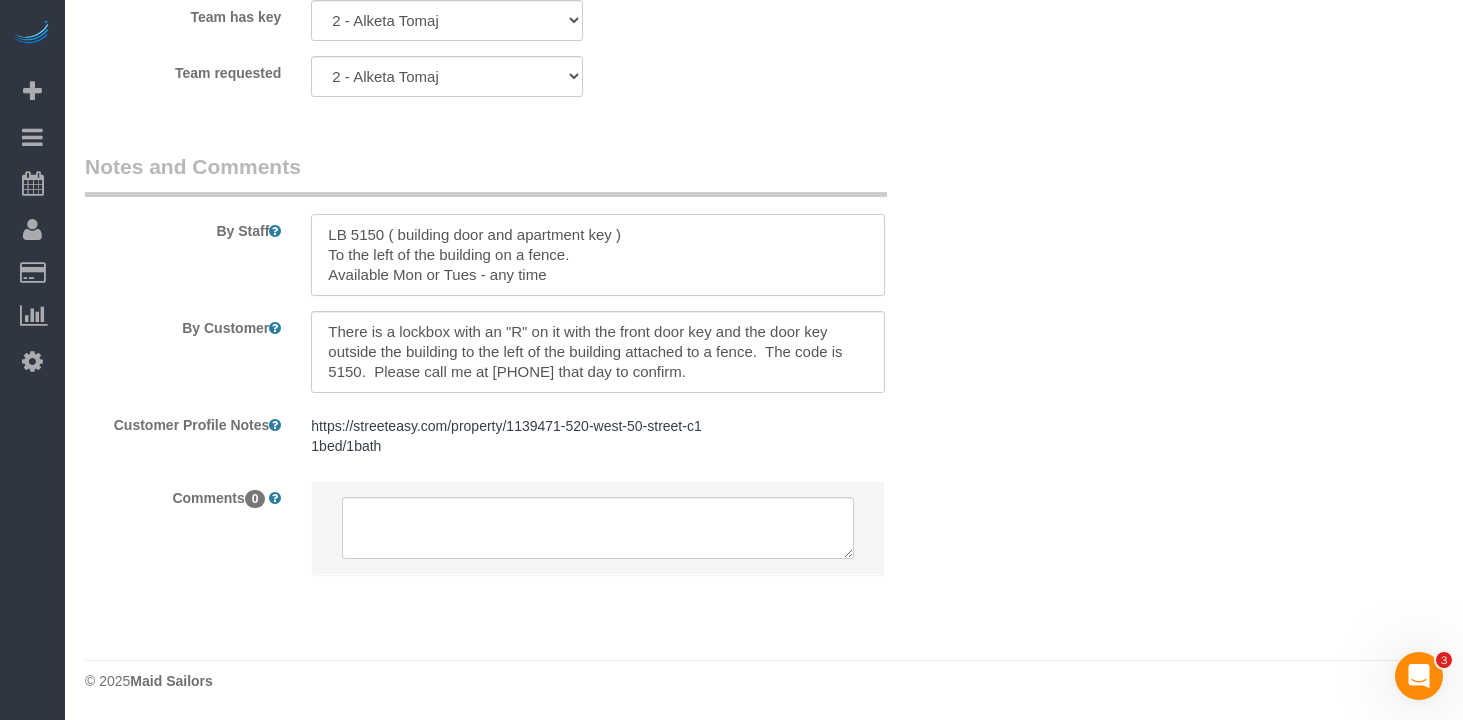 click at bounding box center (598, 255) 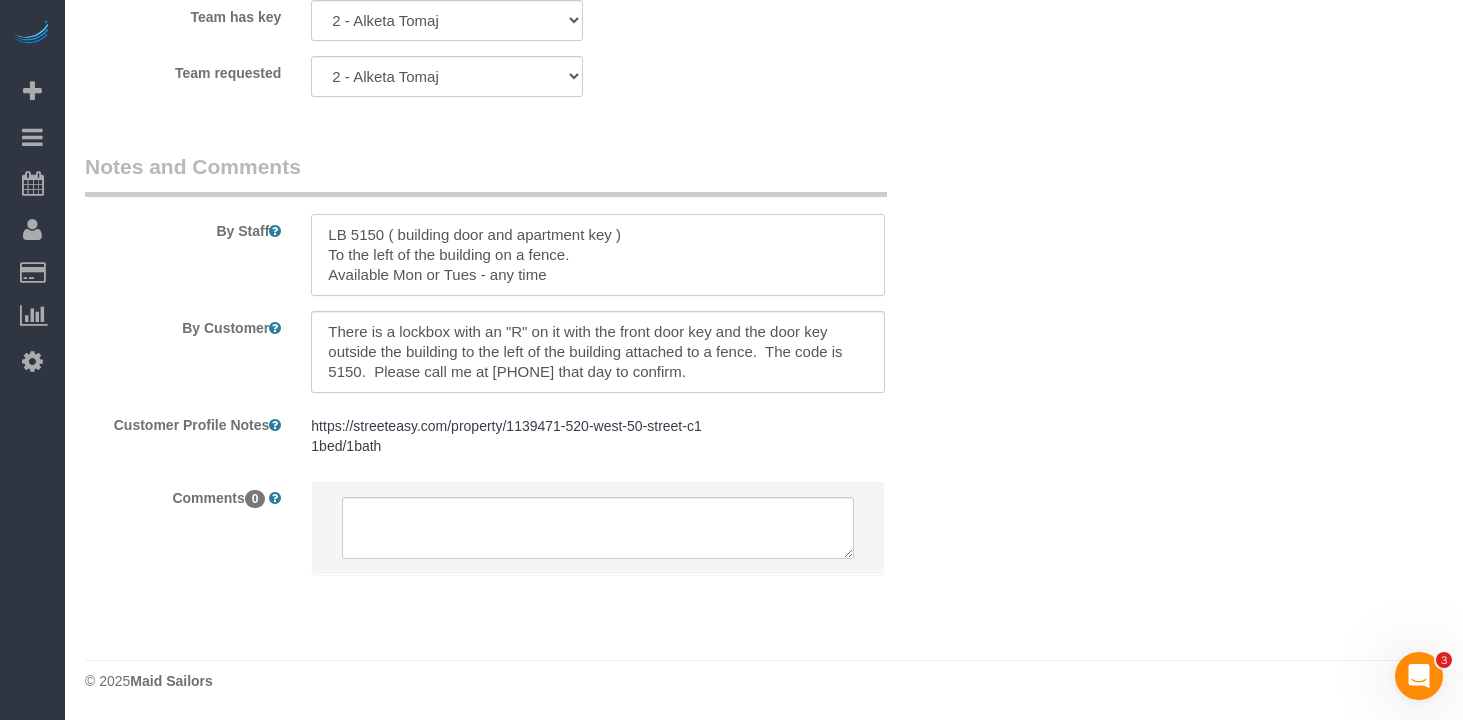 scroll, scrollTop: 0, scrollLeft: 0, axis: both 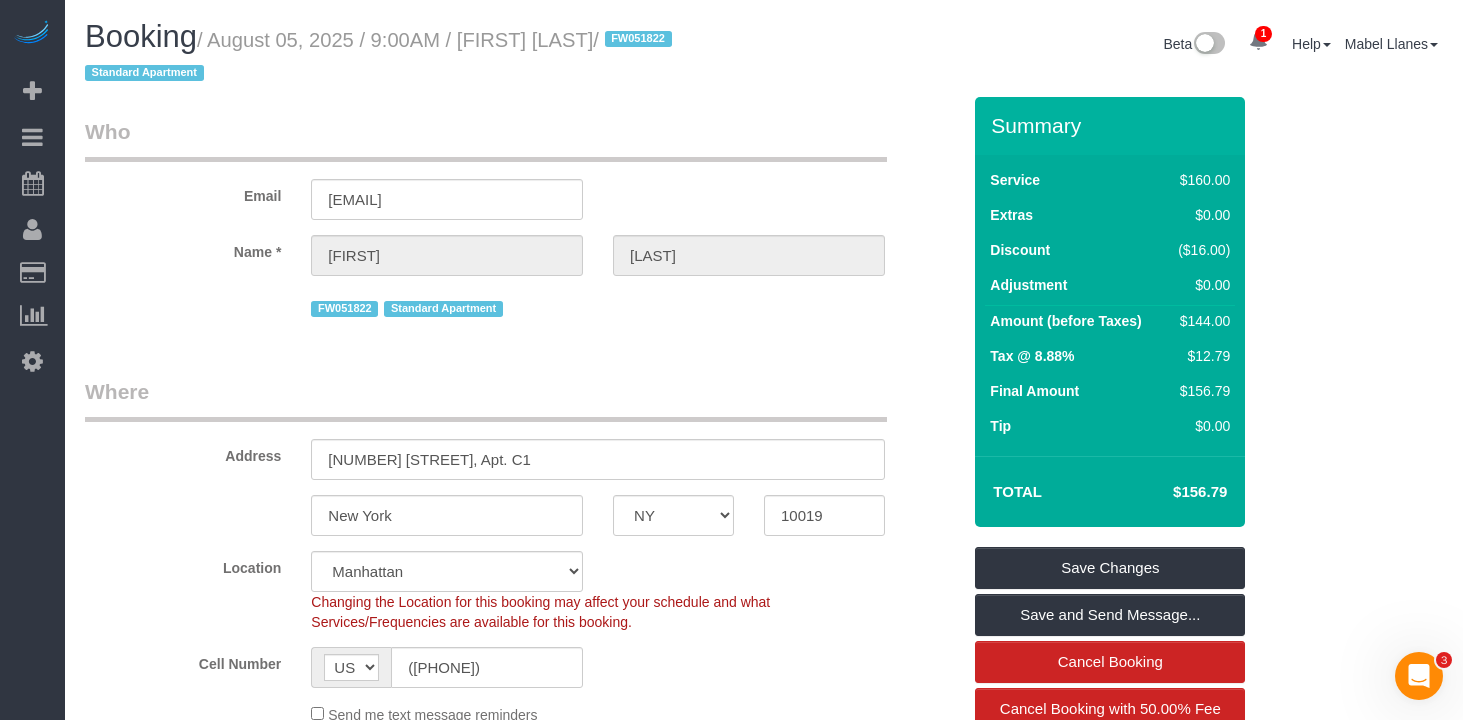 click on "Where" at bounding box center [486, 399] 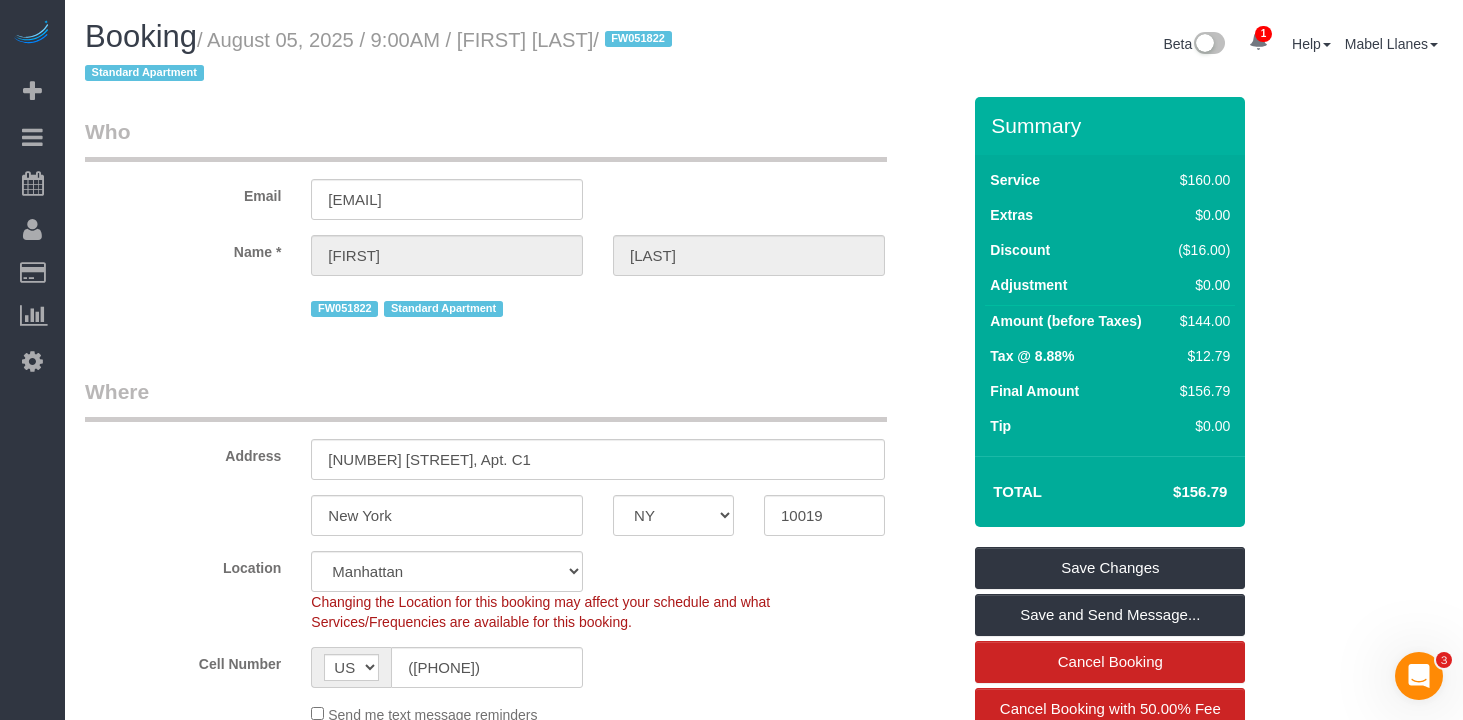 click on "Booking
/ August 05, 2025 / 9:00AM / James Ferrazzano
/
FW051822
Standard Apartment" at bounding box center [417, 54] 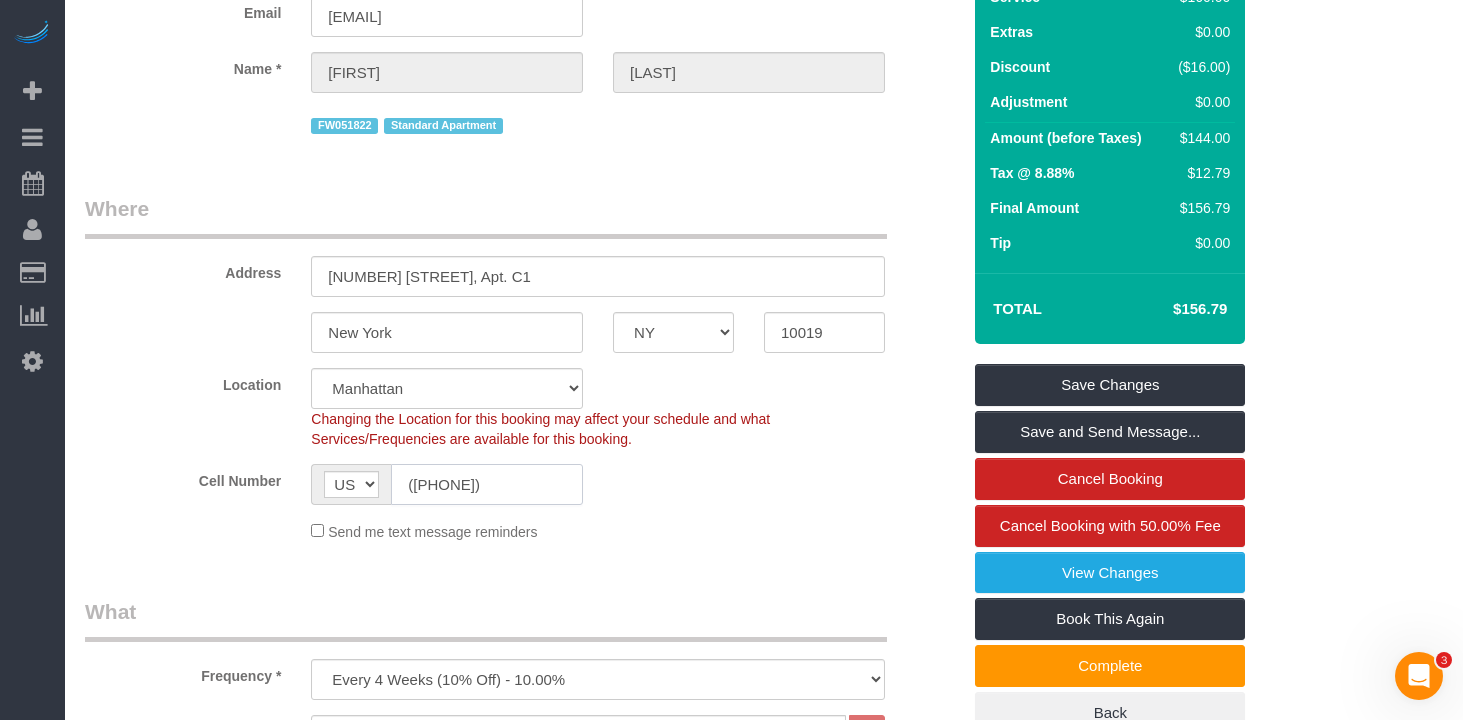 click on "(914) 714-2020" 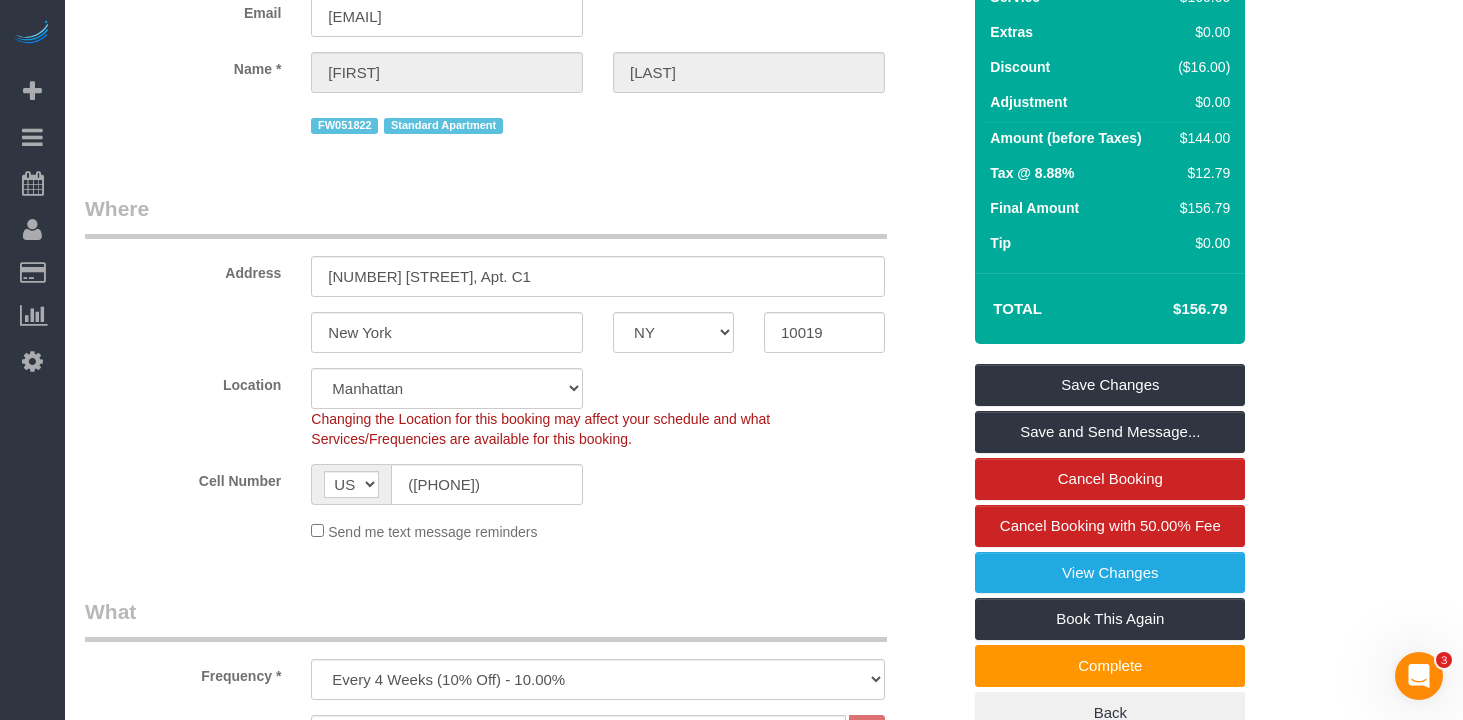 click on "Send me text message reminders" 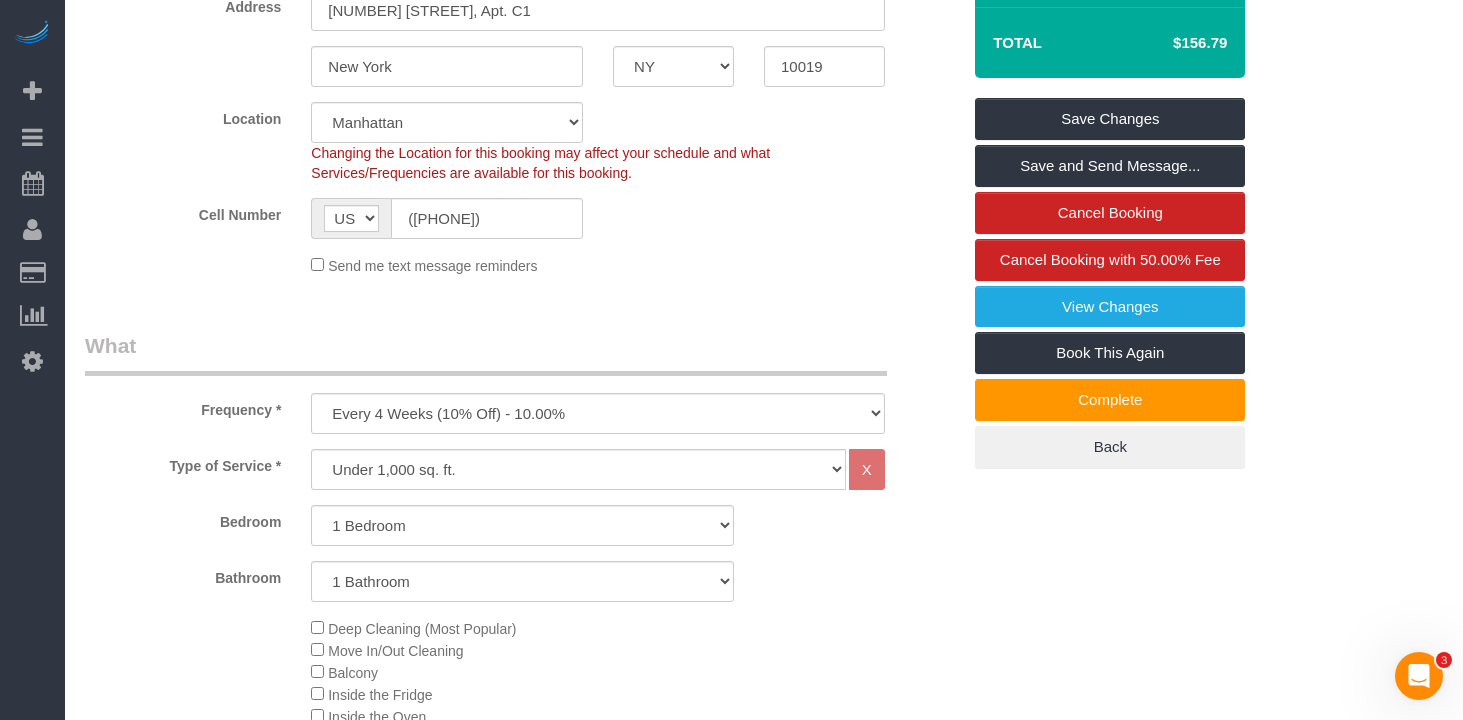 scroll, scrollTop: 0, scrollLeft: 0, axis: both 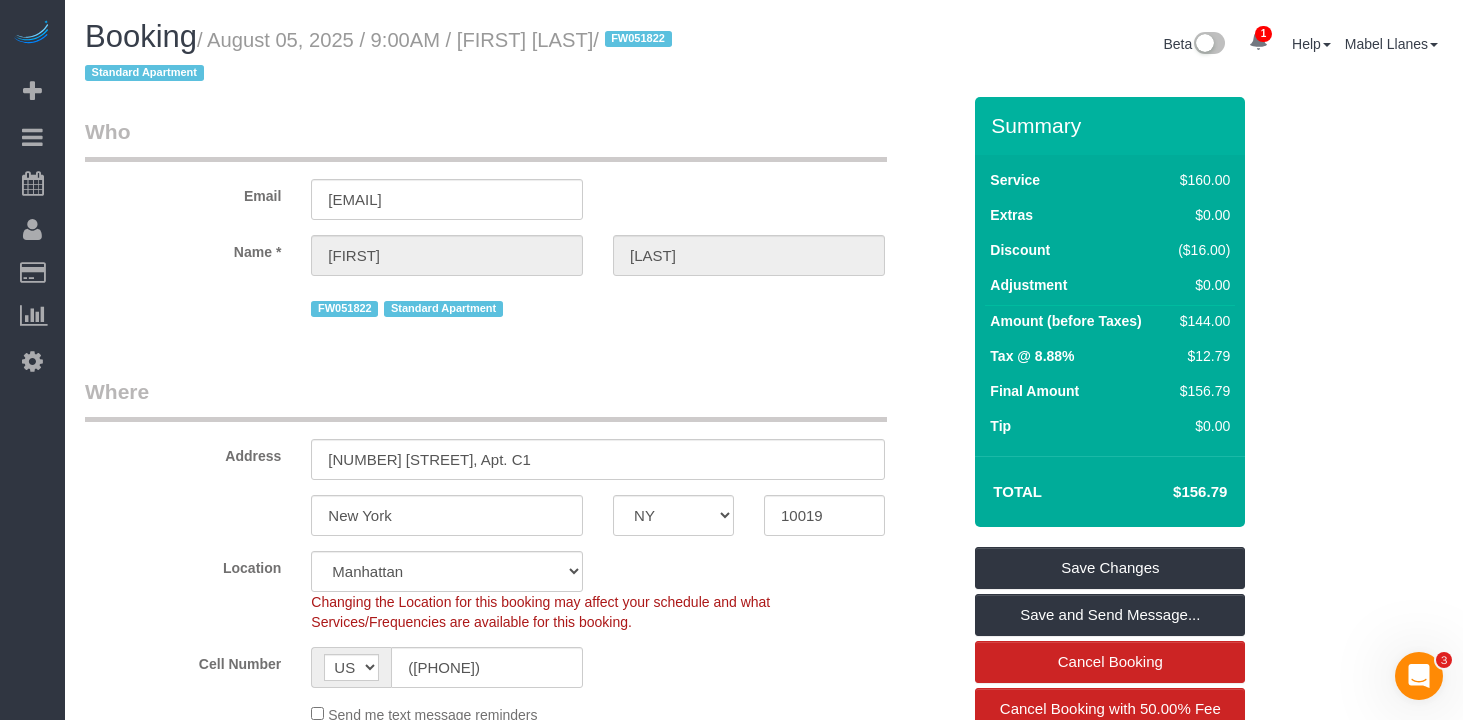 click on "Who" at bounding box center [486, 139] 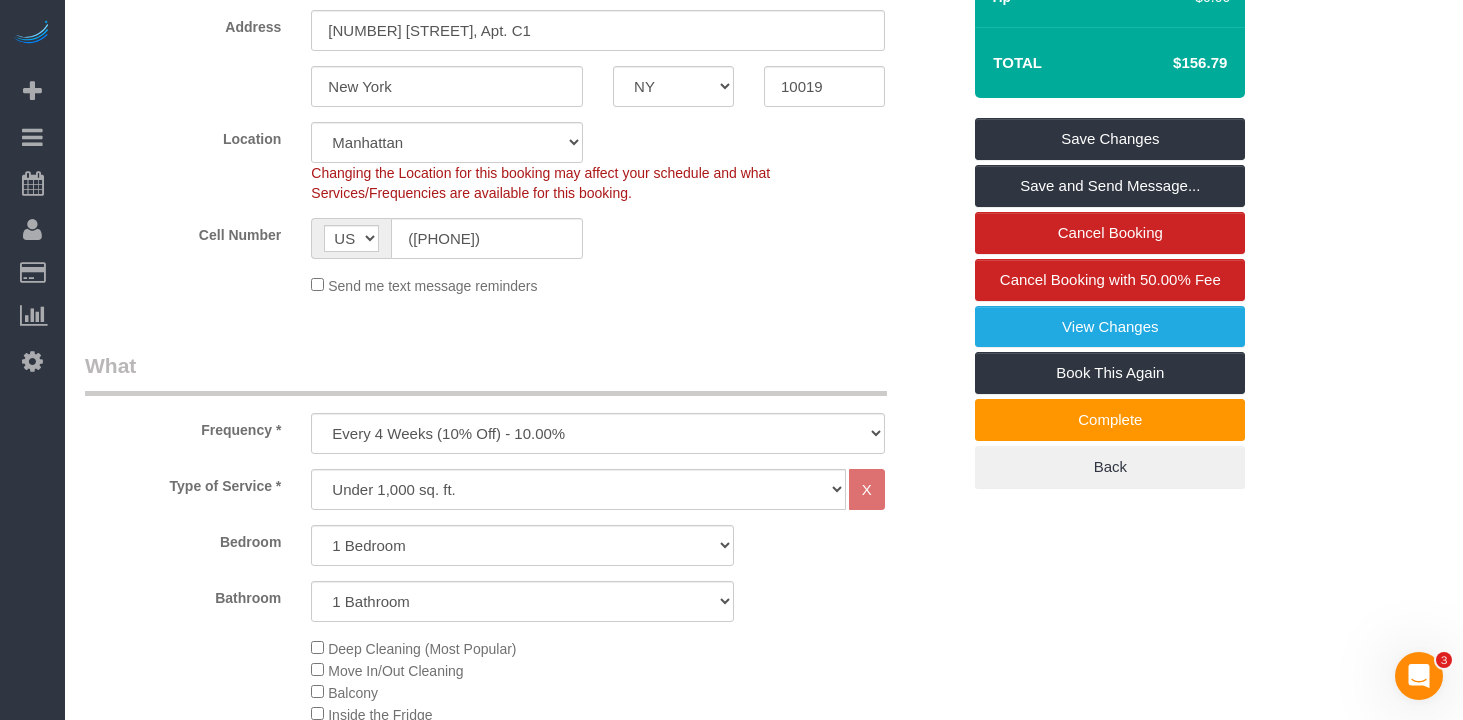 scroll, scrollTop: 479, scrollLeft: 0, axis: vertical 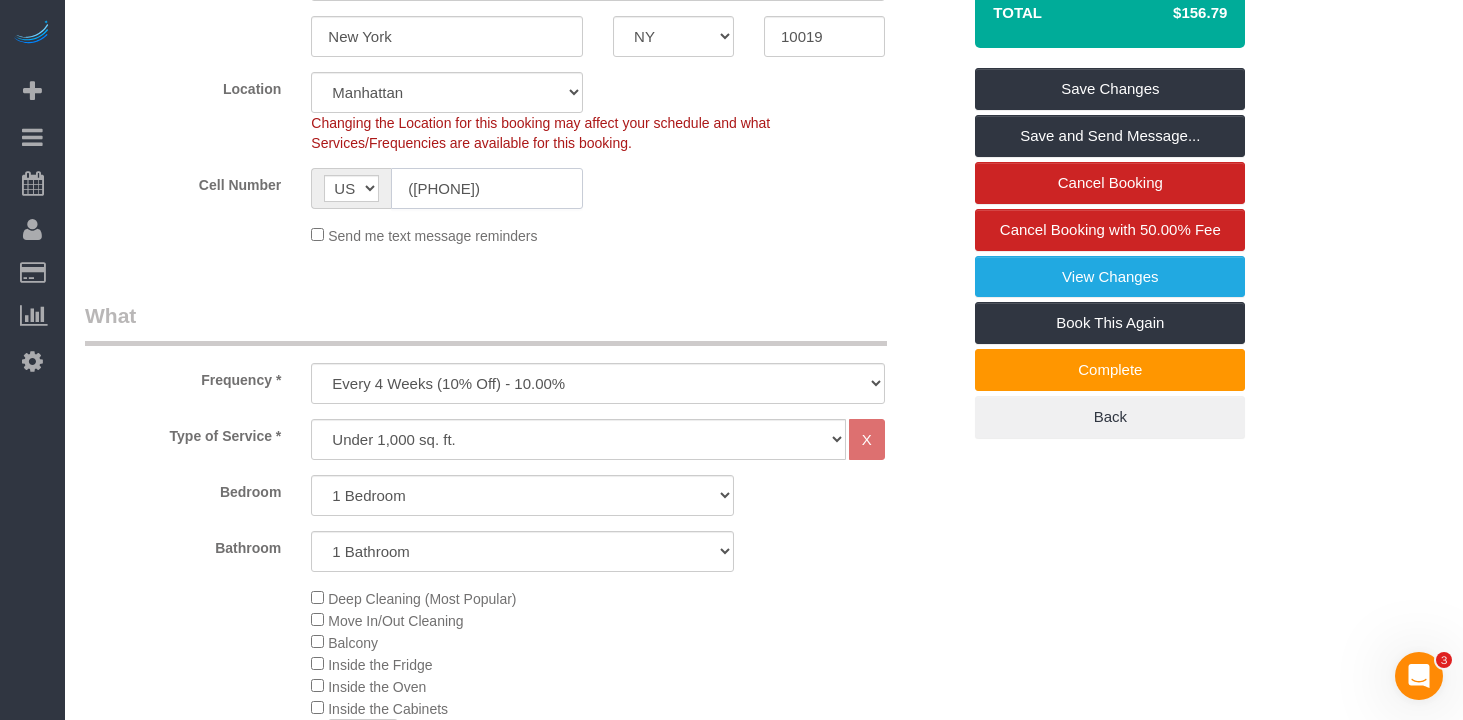click on "(914) 714-2020" 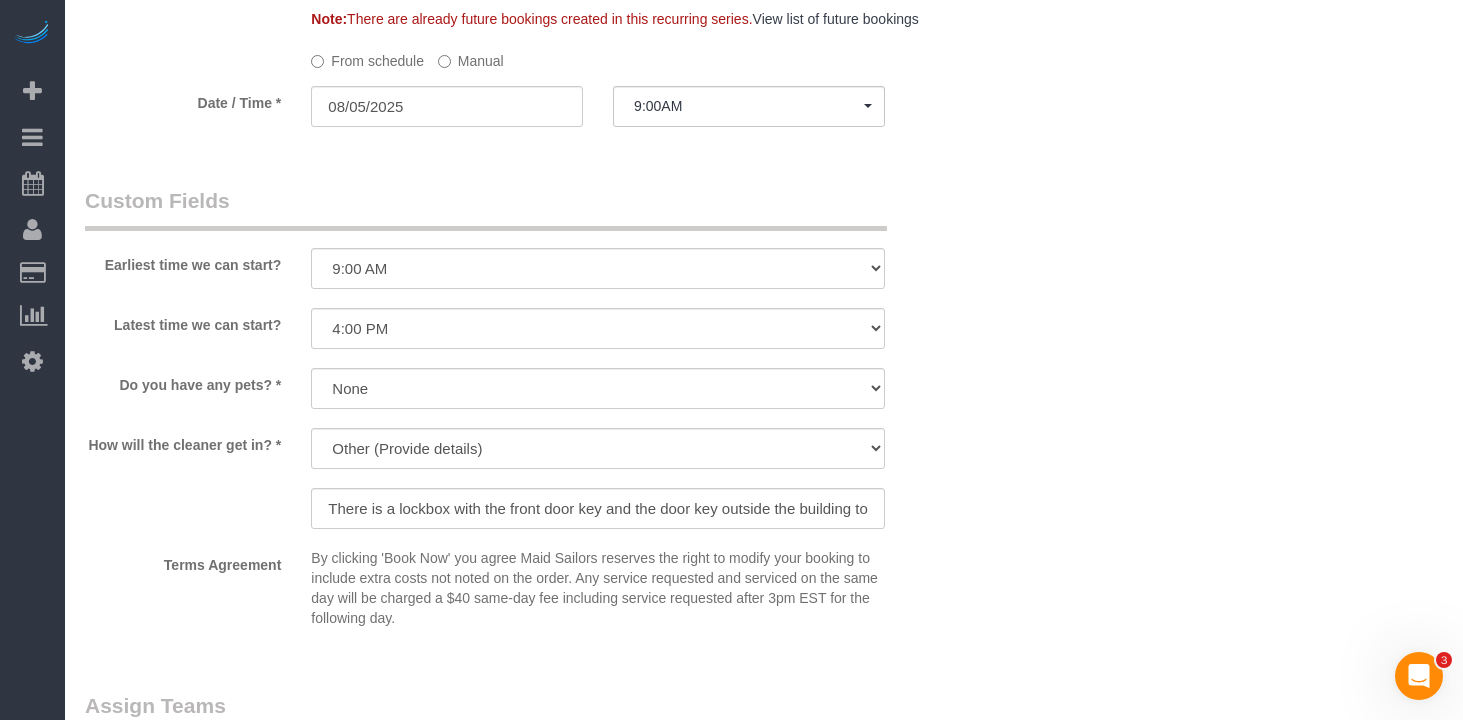 scroll, scrollTop: 2338, scrollLeft: 0, axis: vertical 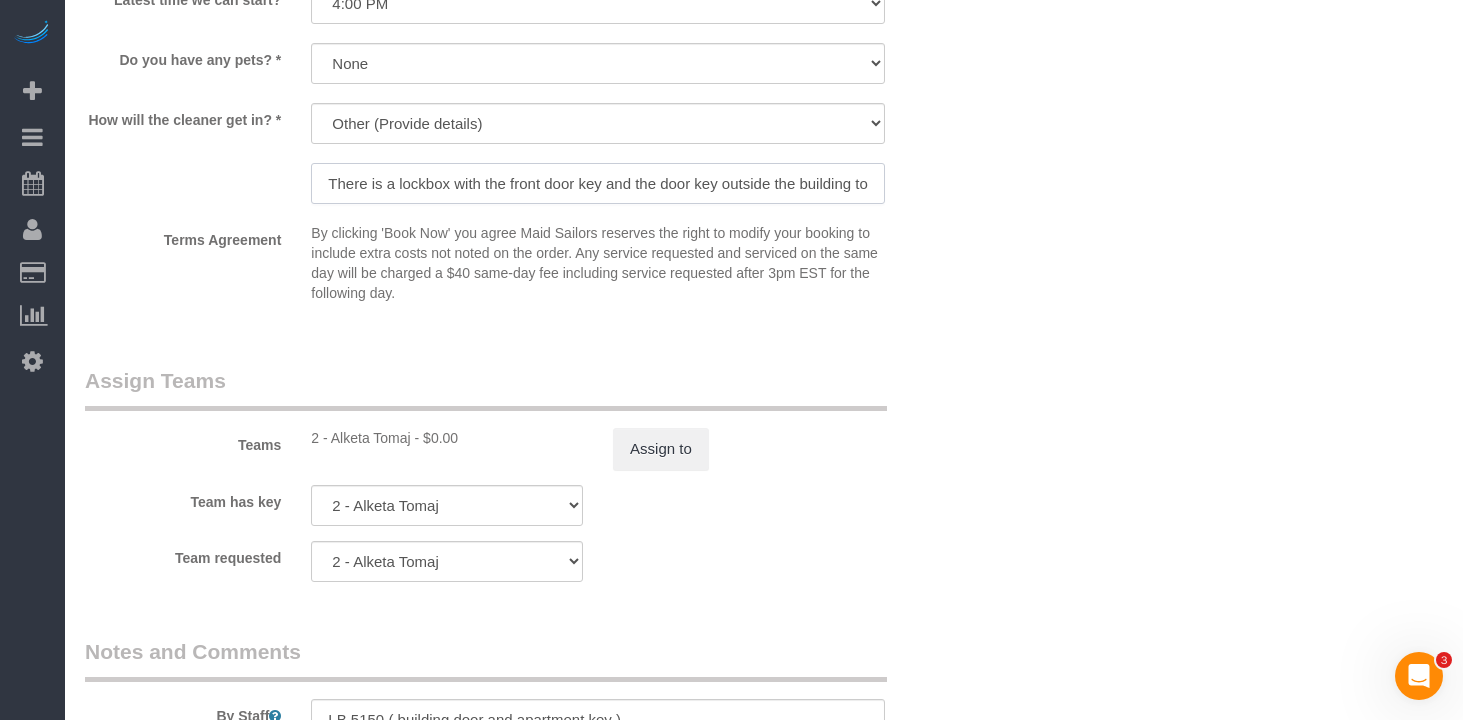 click on "There is a lockbox with the front door key and the door key outside the building to the left of the building attached to a fence.  The code is 5150.  Please call me at 914-714-2020 that day to confirm." at bounding box center [598, 183] 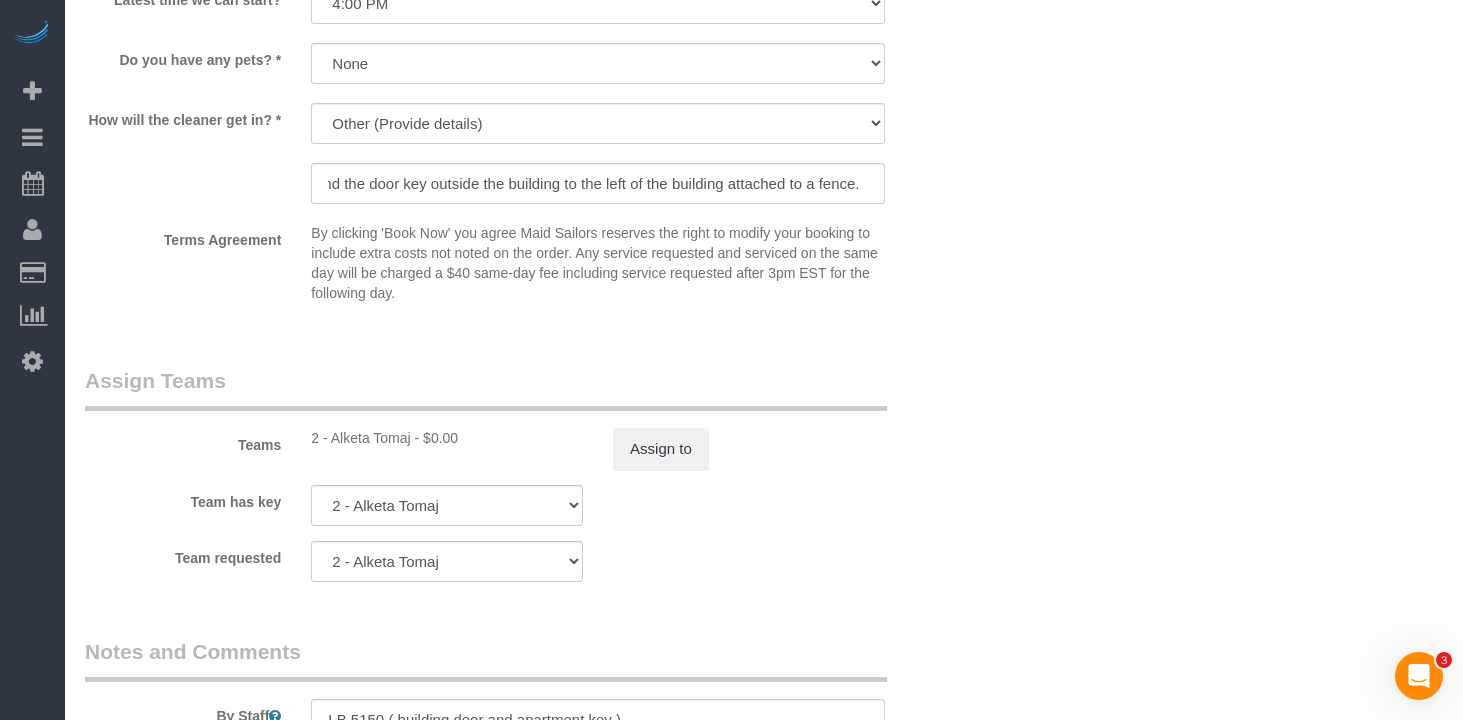 scroll, scrollTop: 0, scrollLeft: 0, axis: both 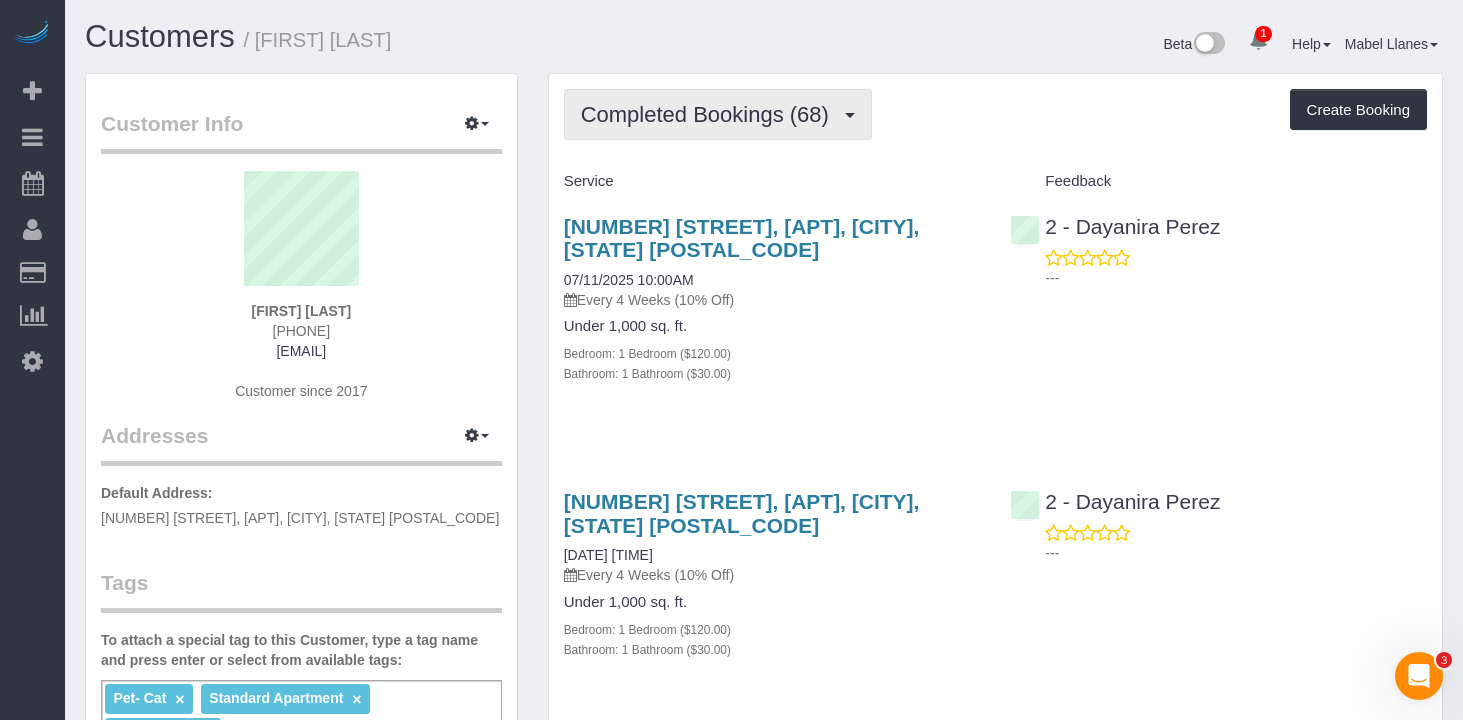 click on "Completed Bookings (68)" at bounding box center (718, 114) 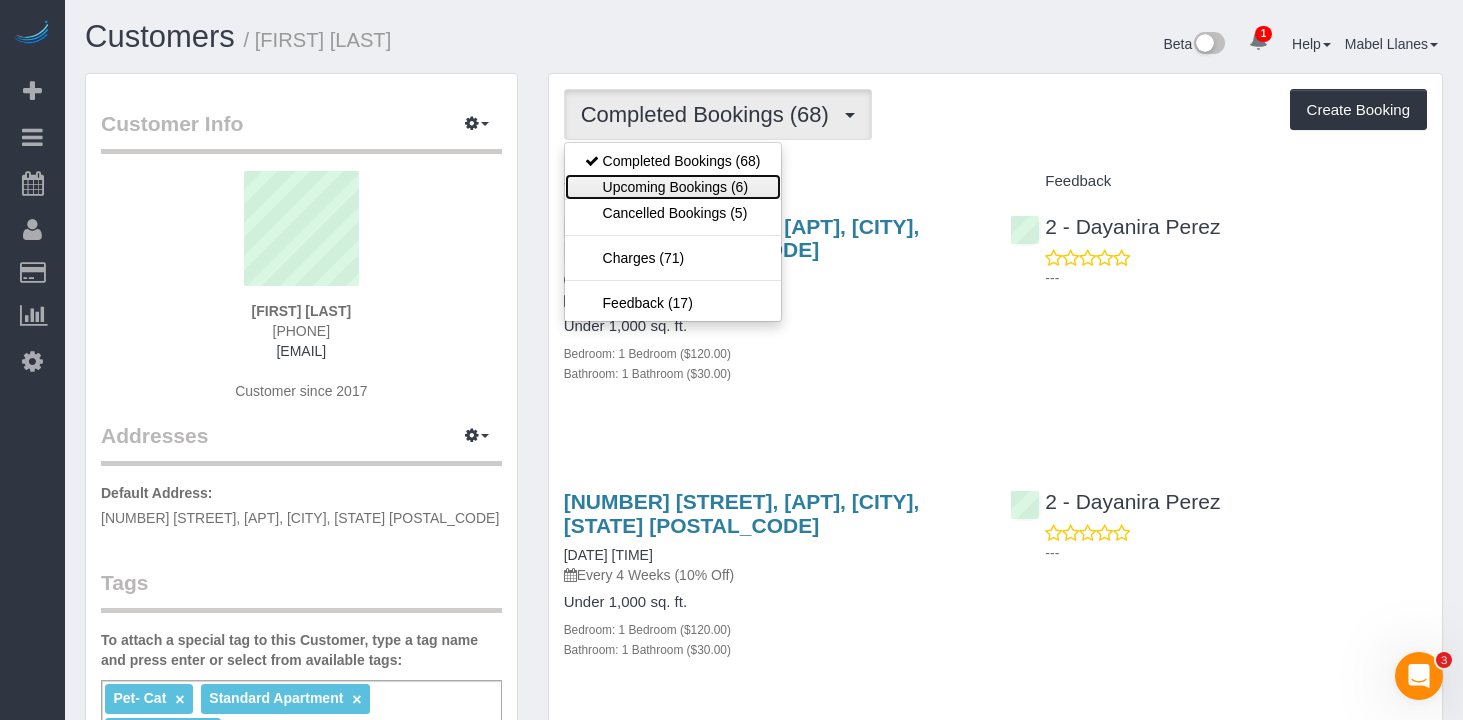 click on "Upcoming Bookings (6)" at bounding box center [673, 187] 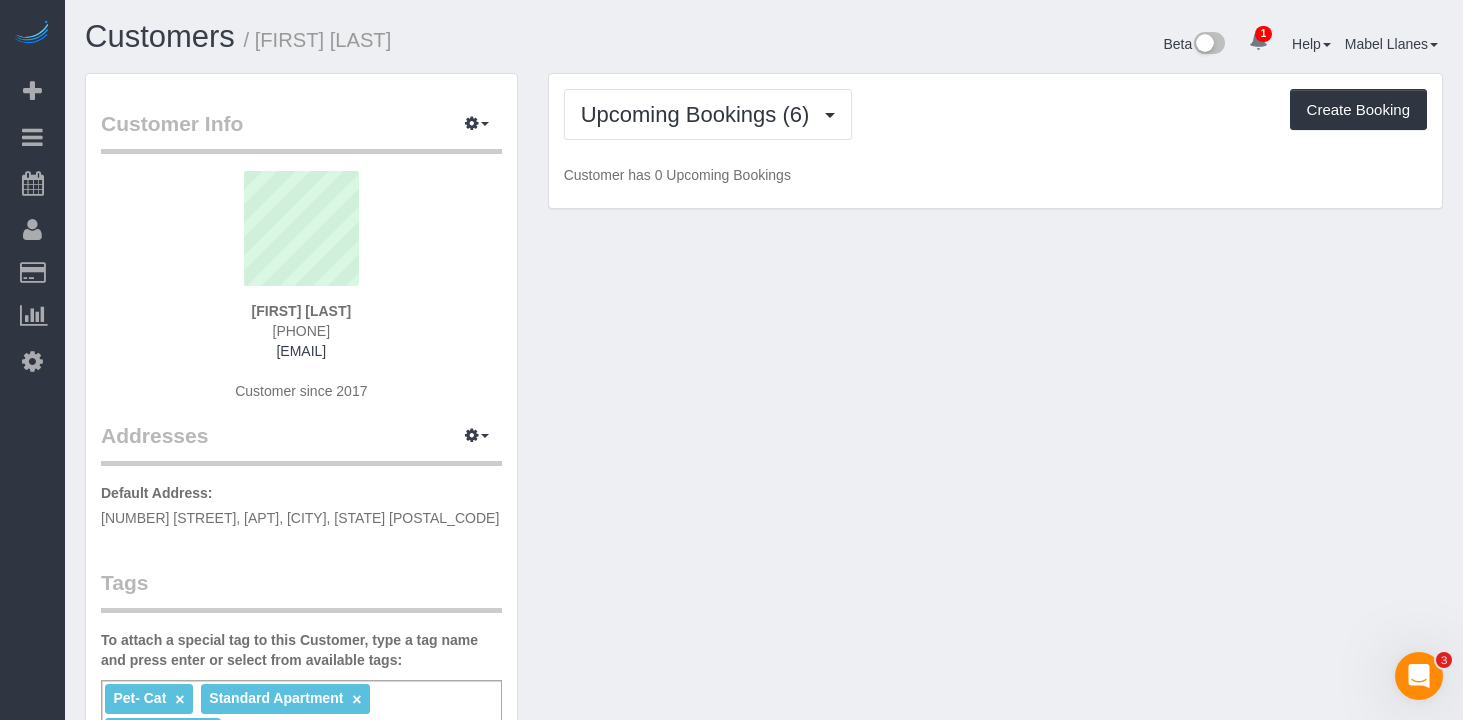 click on "Upcoming Bookings (6)
Completed Bookings (68)
Upcoming Bookings (6)
Cancelled Bookings (5)
Charges (71)
Feedback (17)
Create Booking" at bounding box center (995, 114) 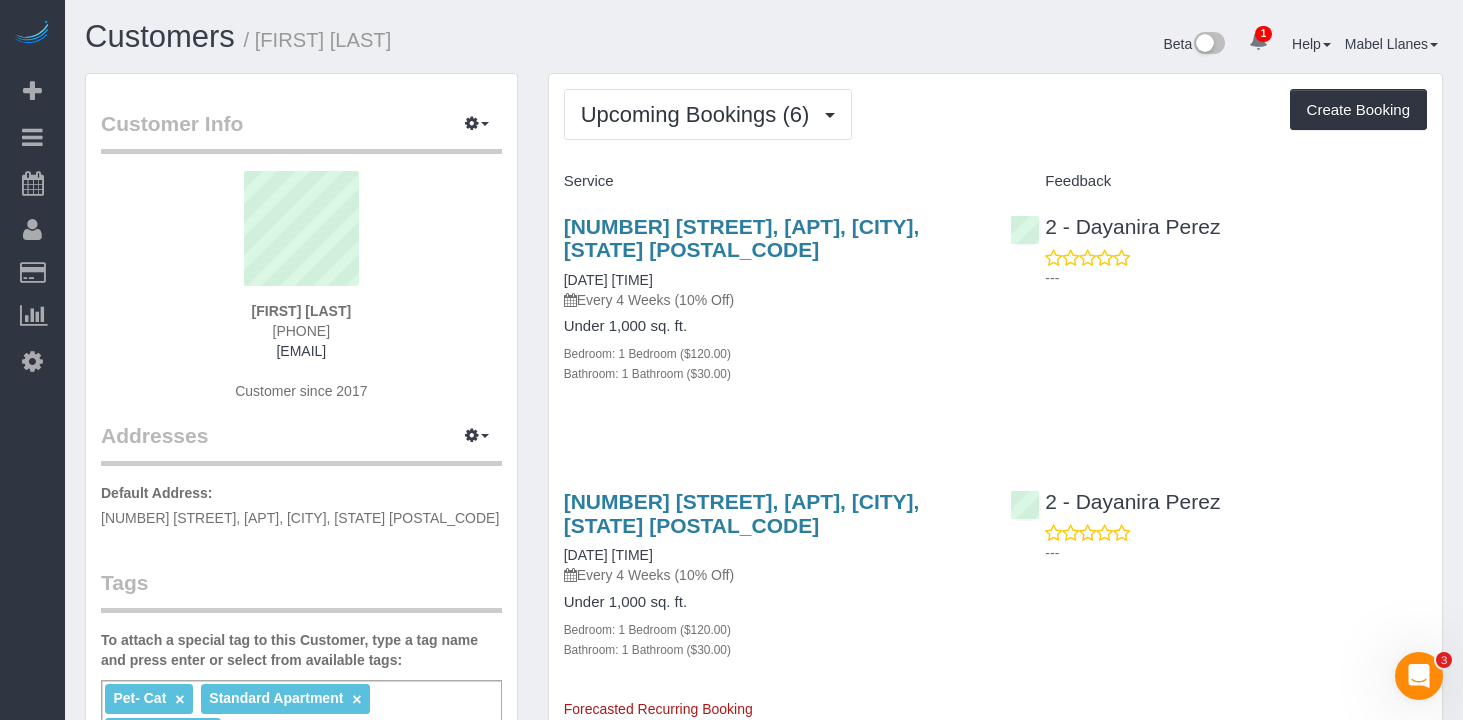 drag, startPoint x: 550, startPoint y: 28, endPoint x: 470, endPoint y: 18, distance: 80.622574 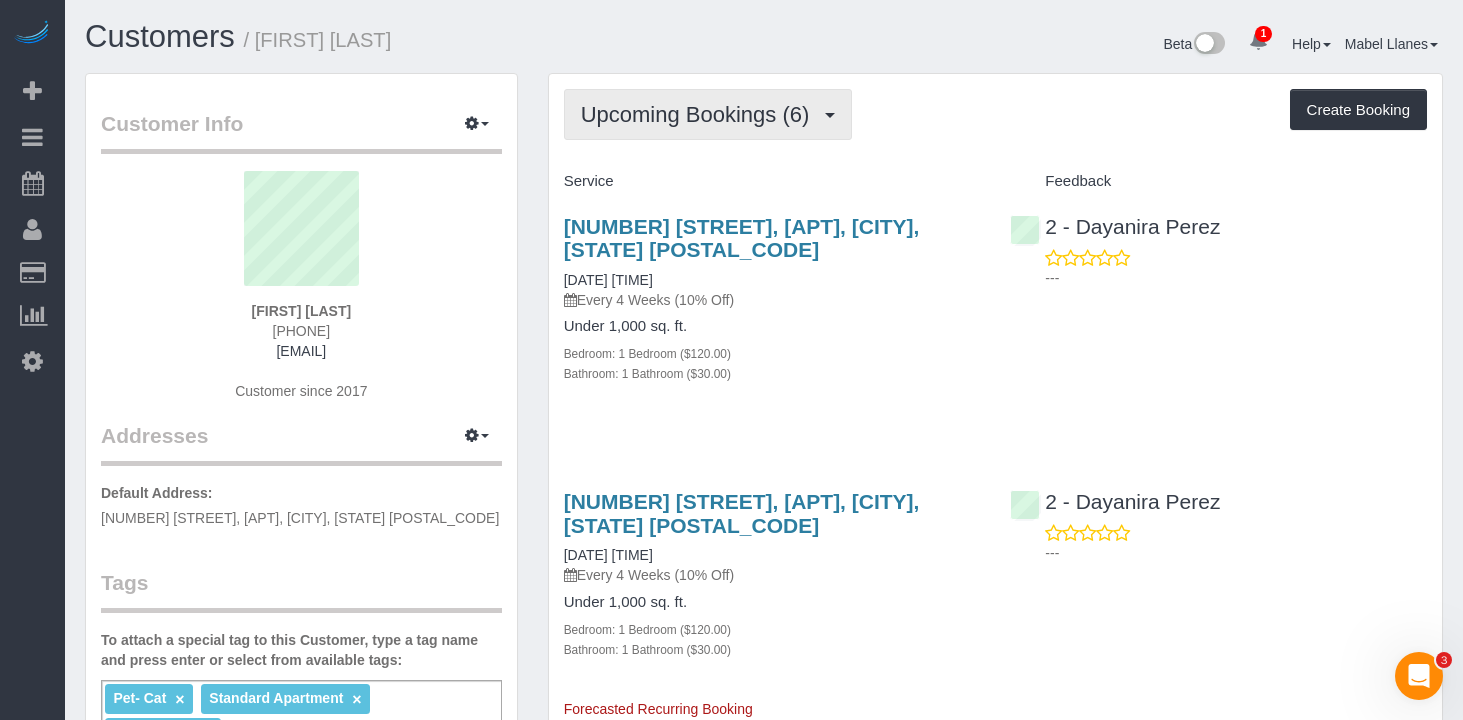 click on "Upcoming Bookings (6)" at bounding box center [708, 114] 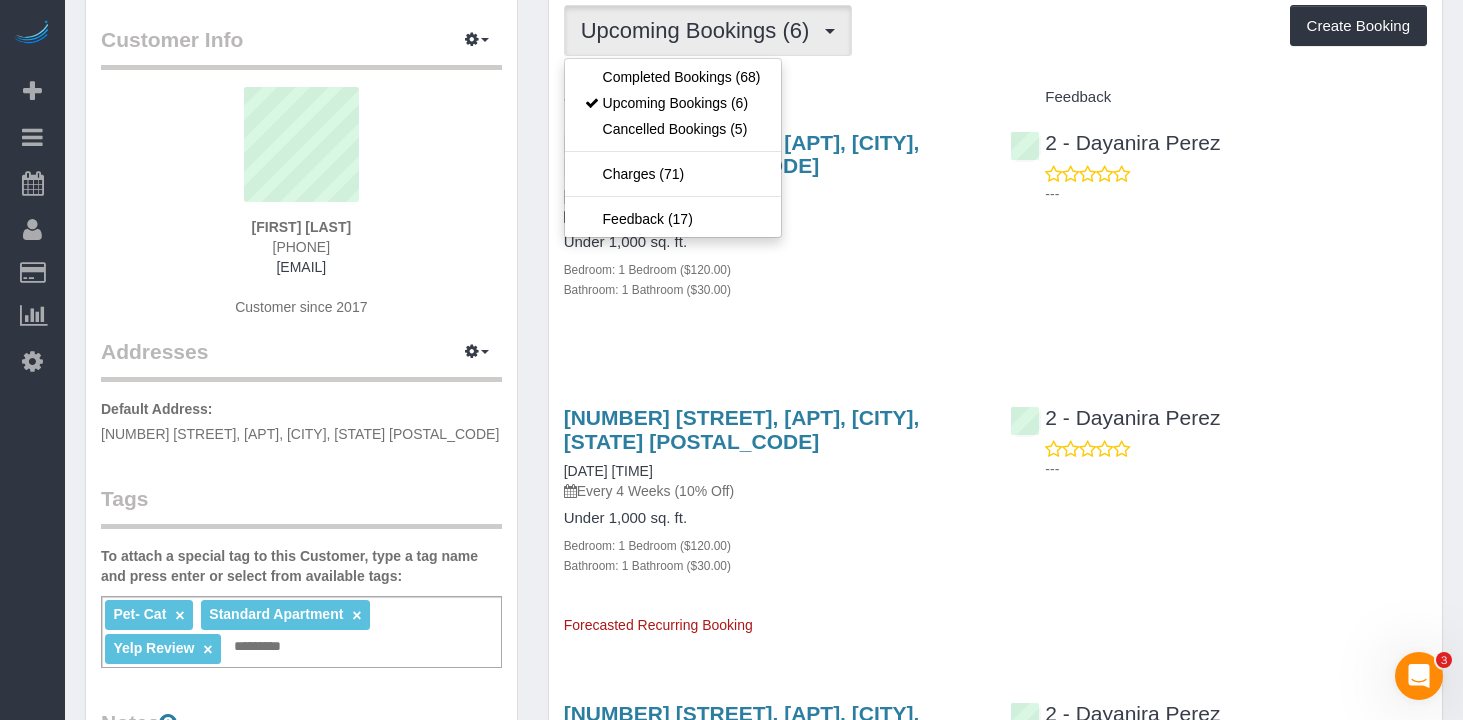 scroll, scrollTop: 105, scrollLeft: 0, axis: vertical 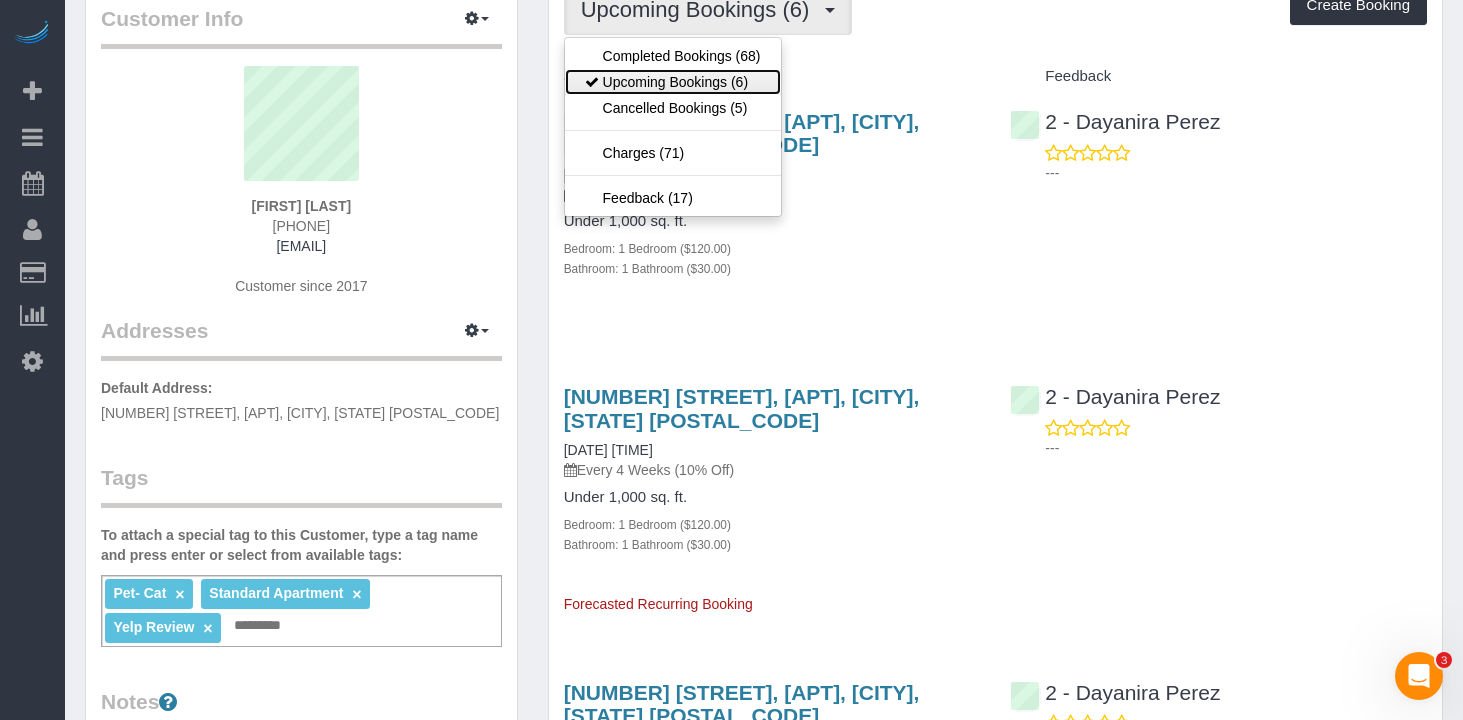 drag, startPoint x: 696, startPoint y: 80, endPoint x: 714, endPoint y: 84, distance: 18.439089 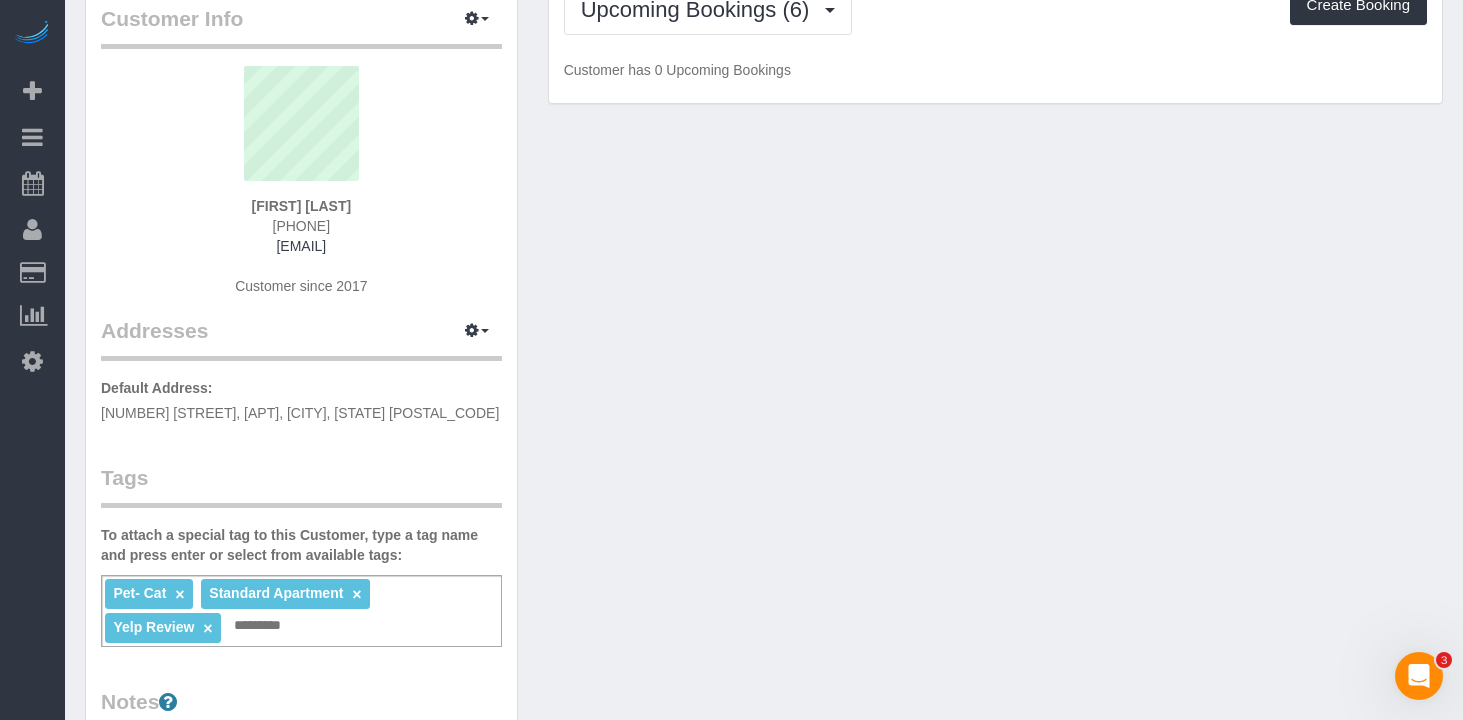 scroll, scrollTop: 99, scrollLeft: 0, axis: vertical 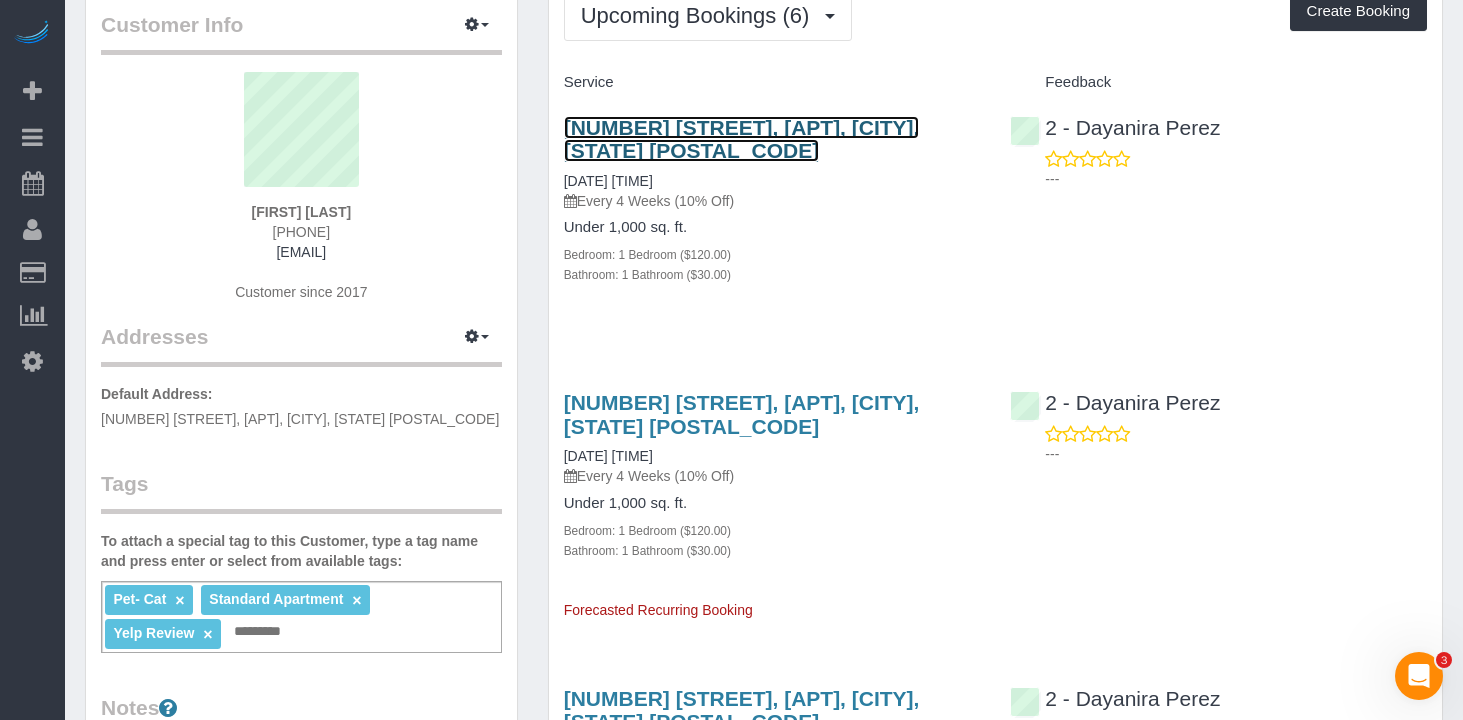 click on "333 East 46th Street, Apt. 4f, New York, NY 10017" at bounding box center (742, 139) 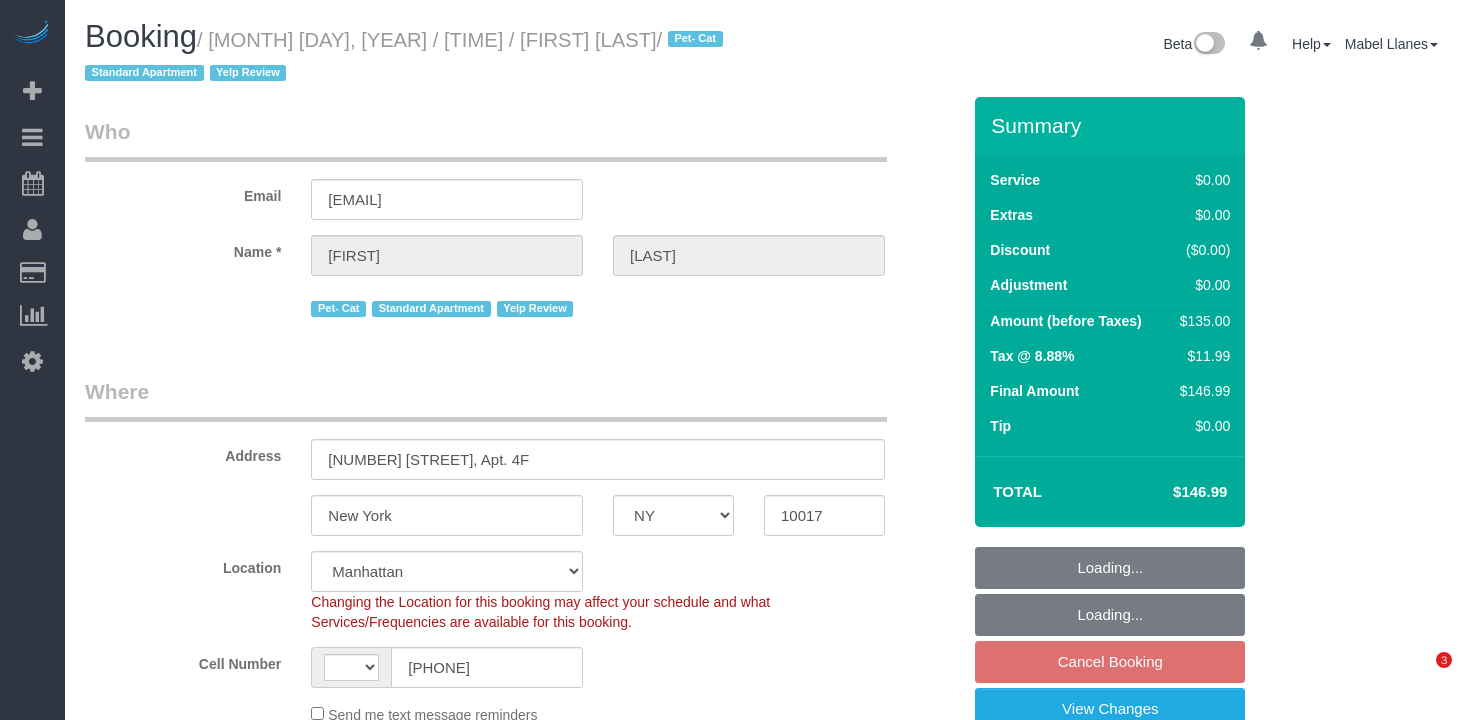 select on "NY" 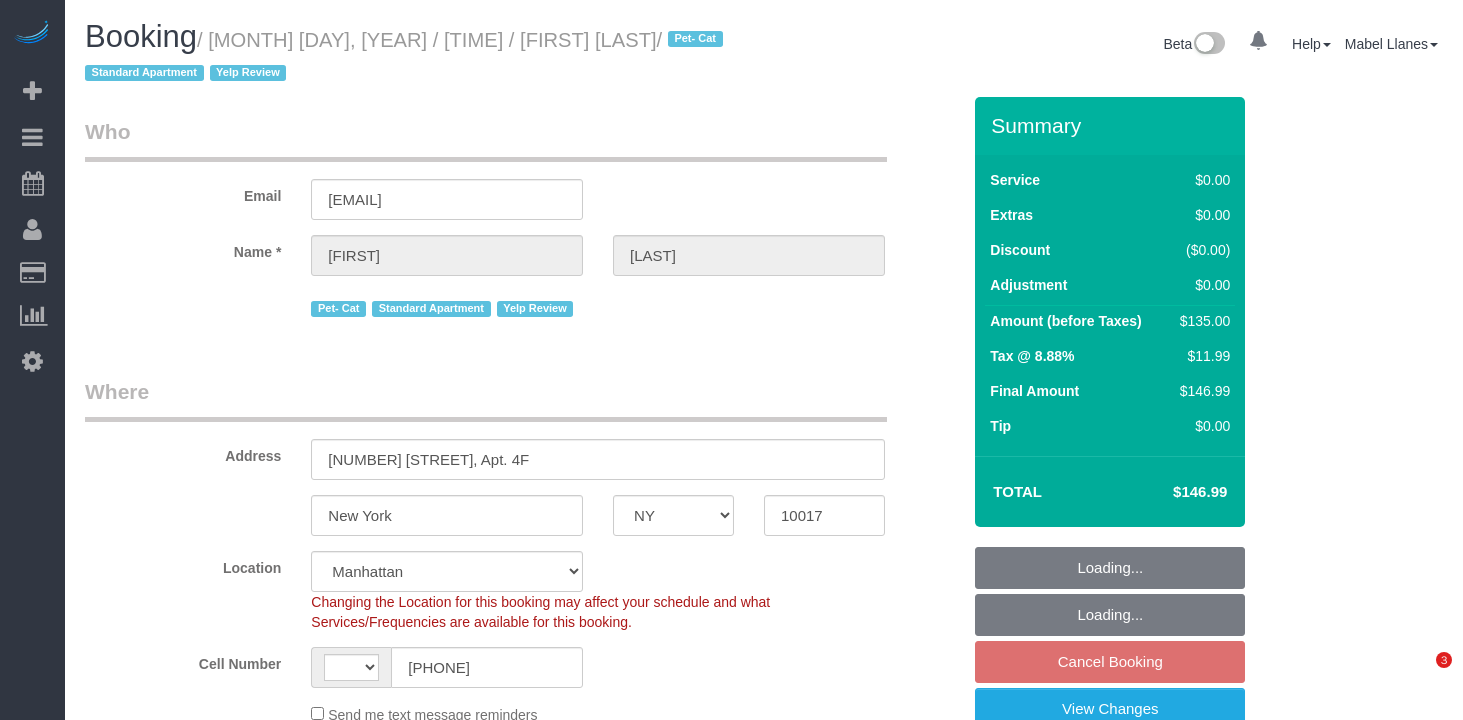 scroll, scrollTop: 0, scrollLeft: 0, axis: both 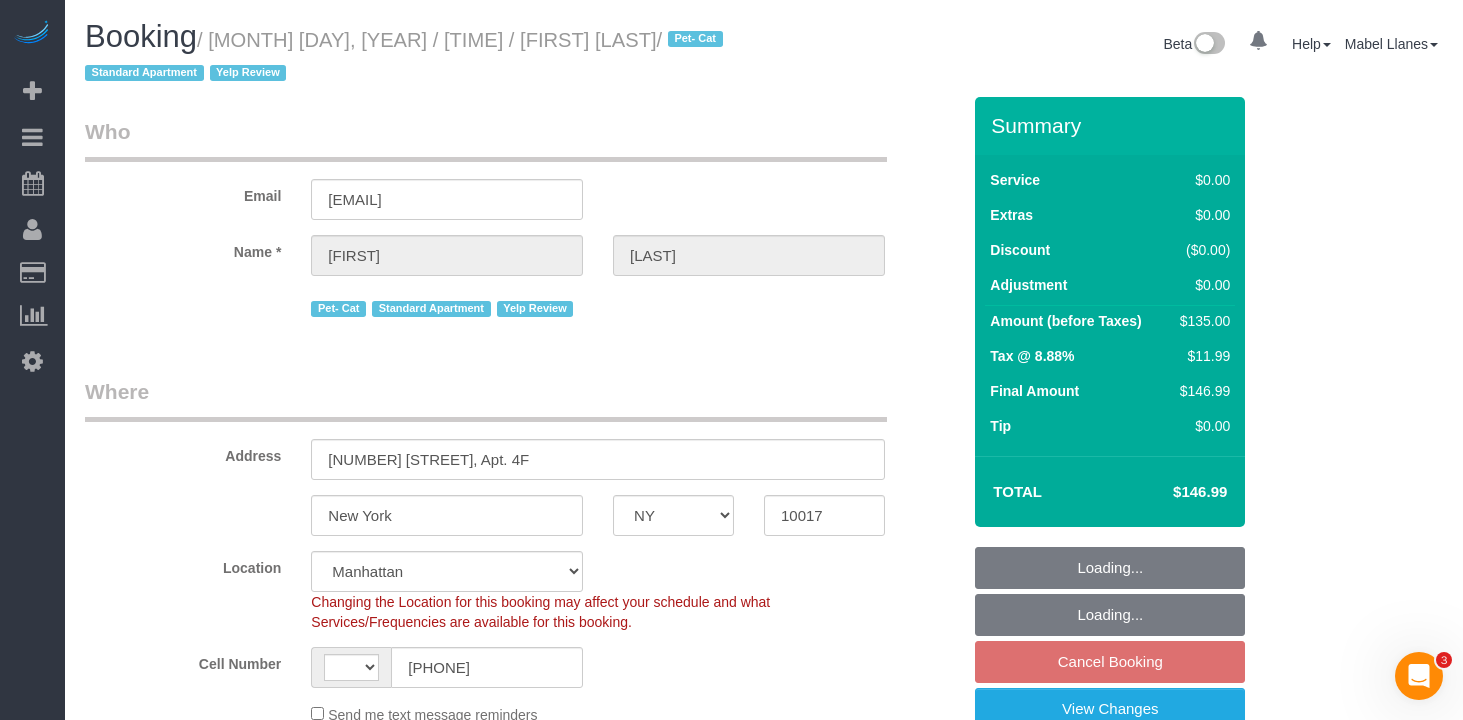 select on "number:58" 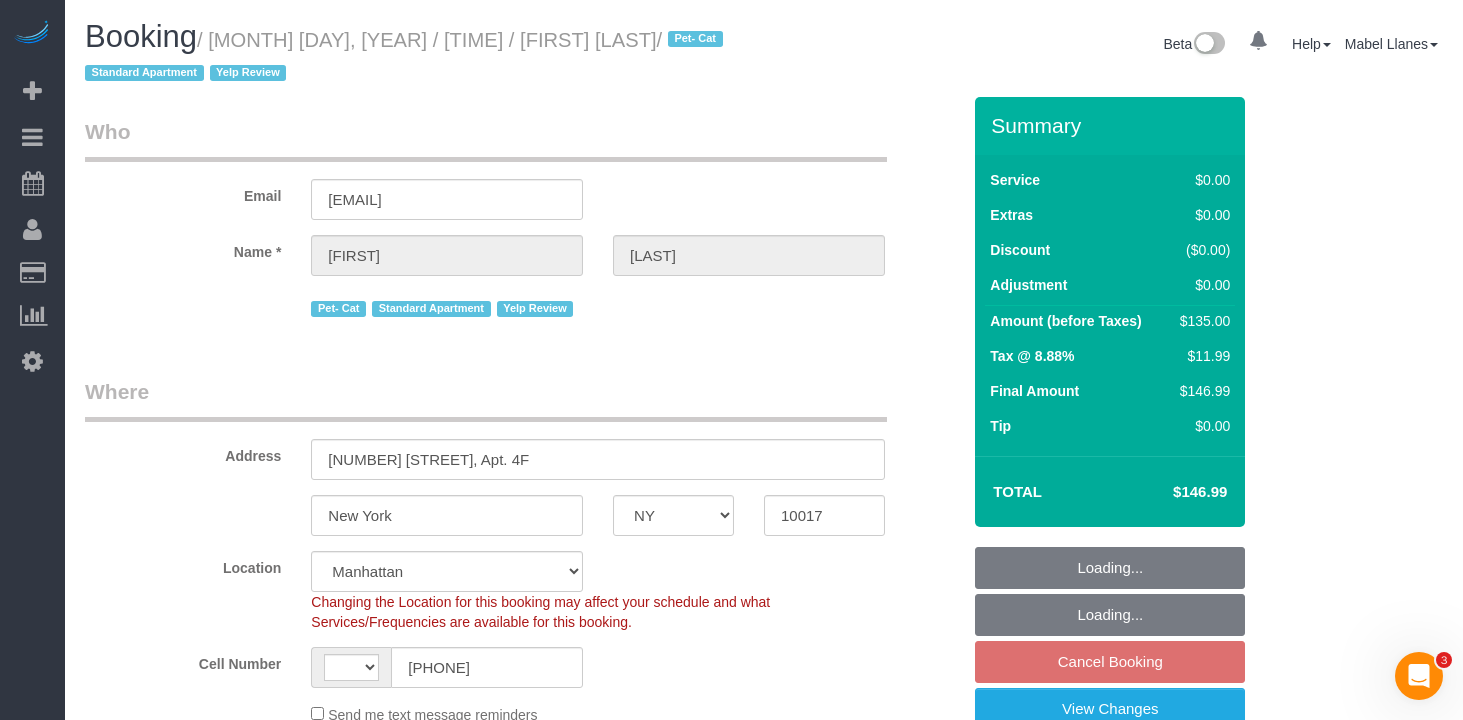 select on "number:75" 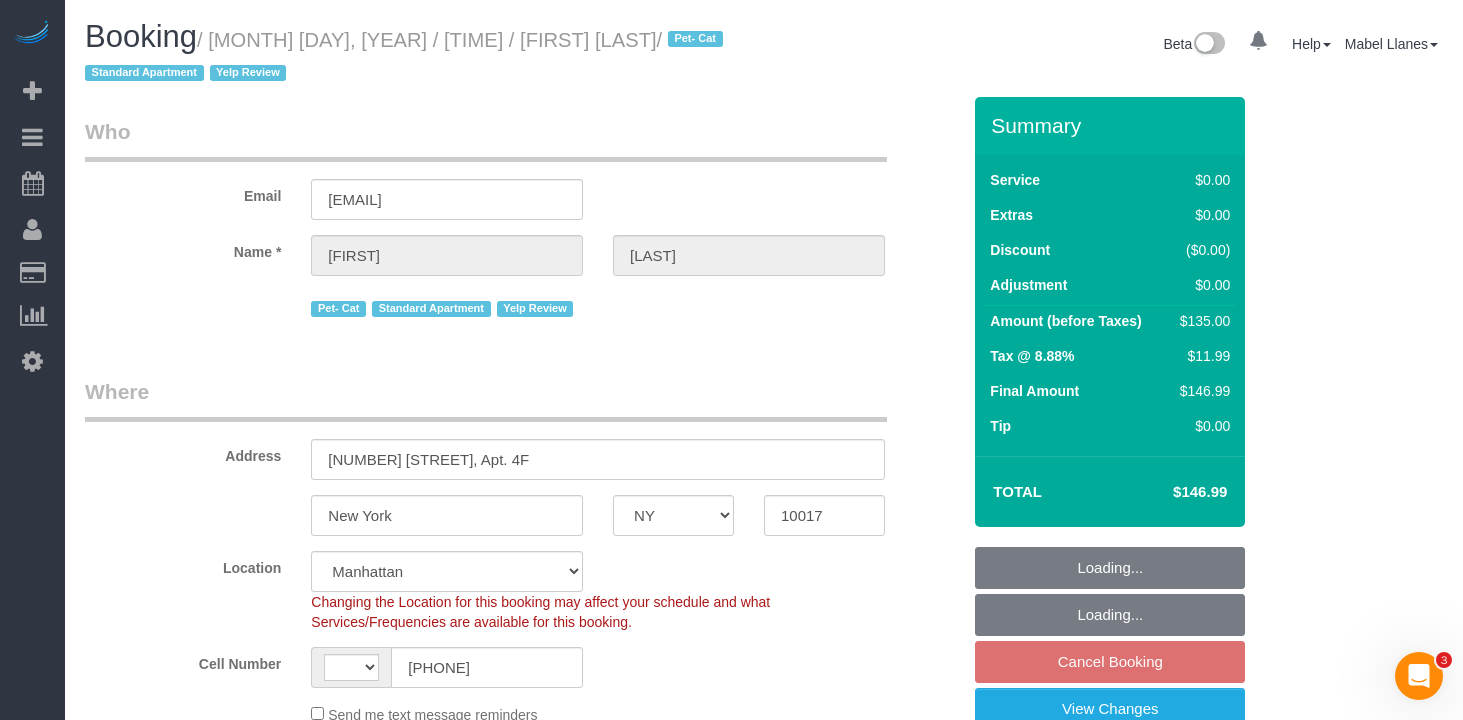 select on "object:559" 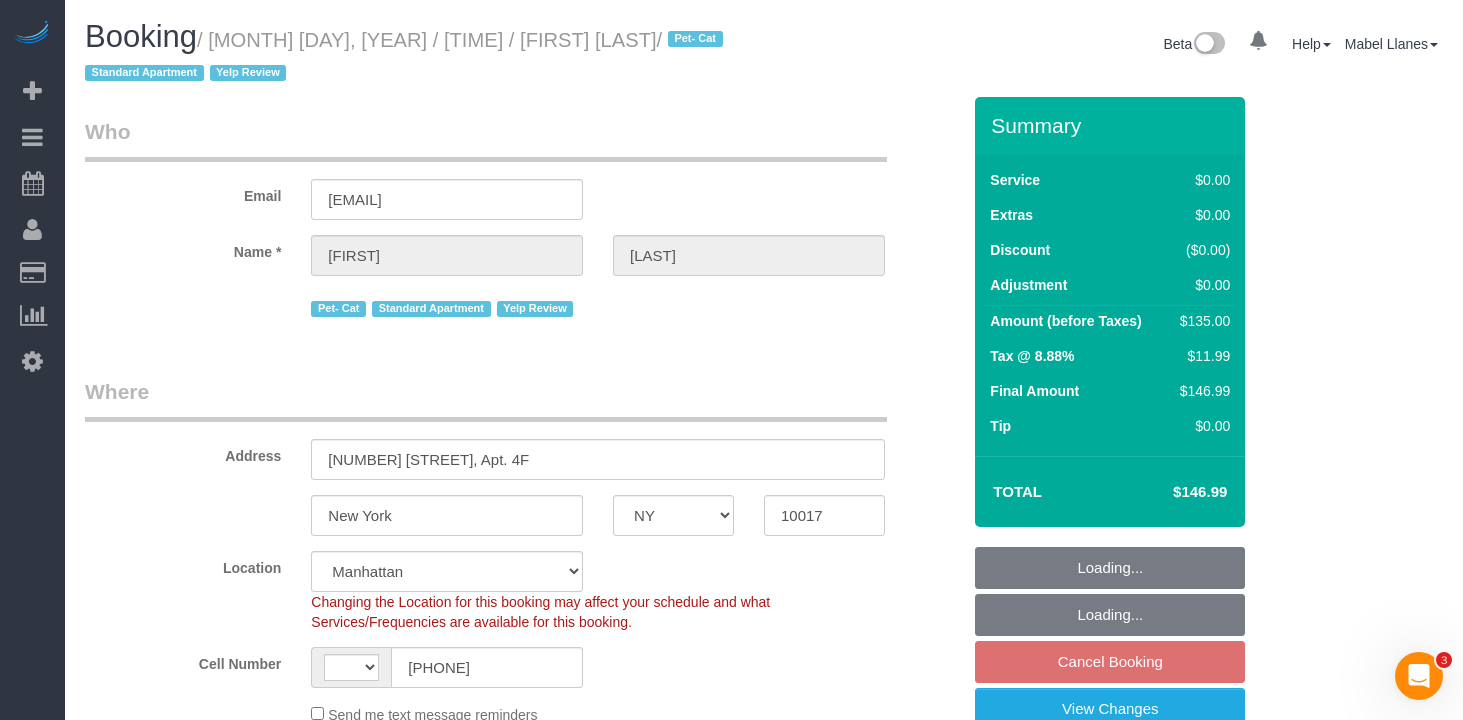 select on "string:US" 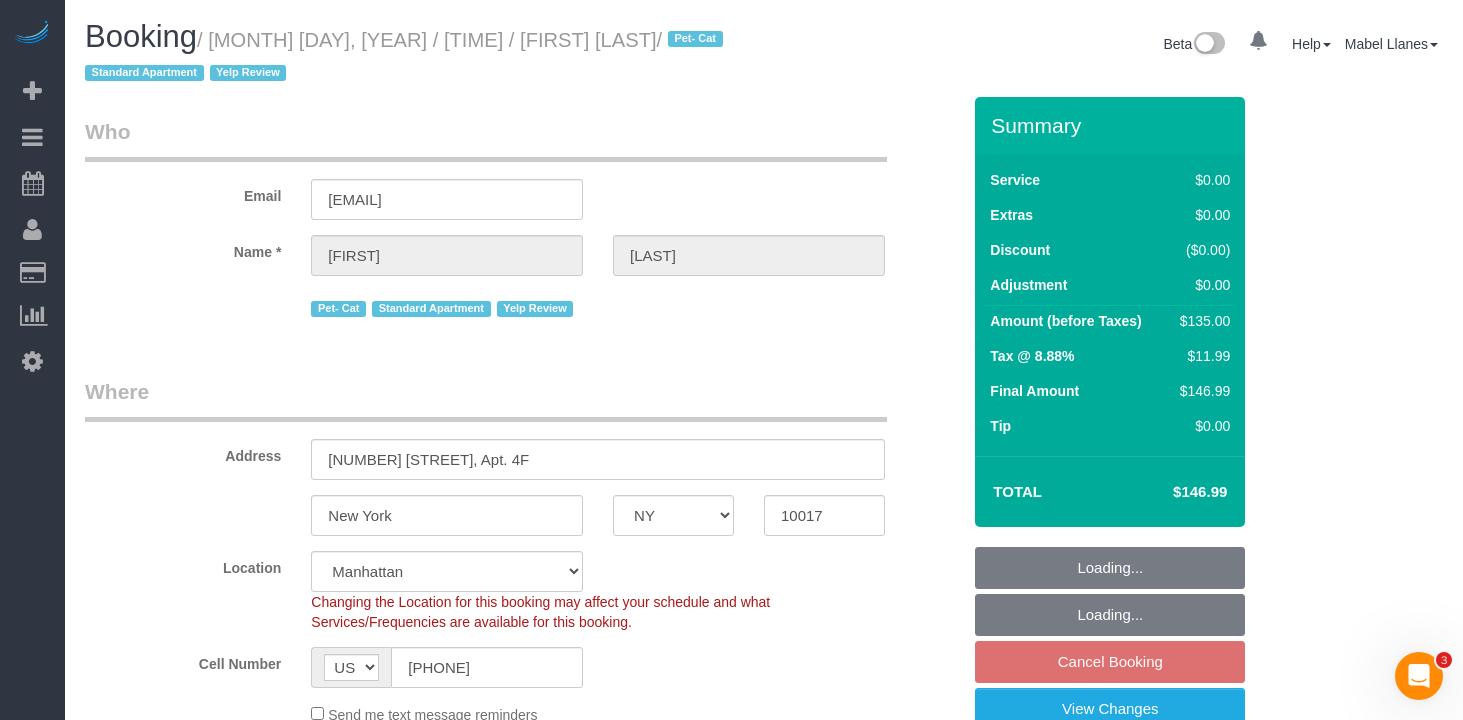select on "string:stripe-card_1CIGaX4VGloSiKo7kwmxmGzp" 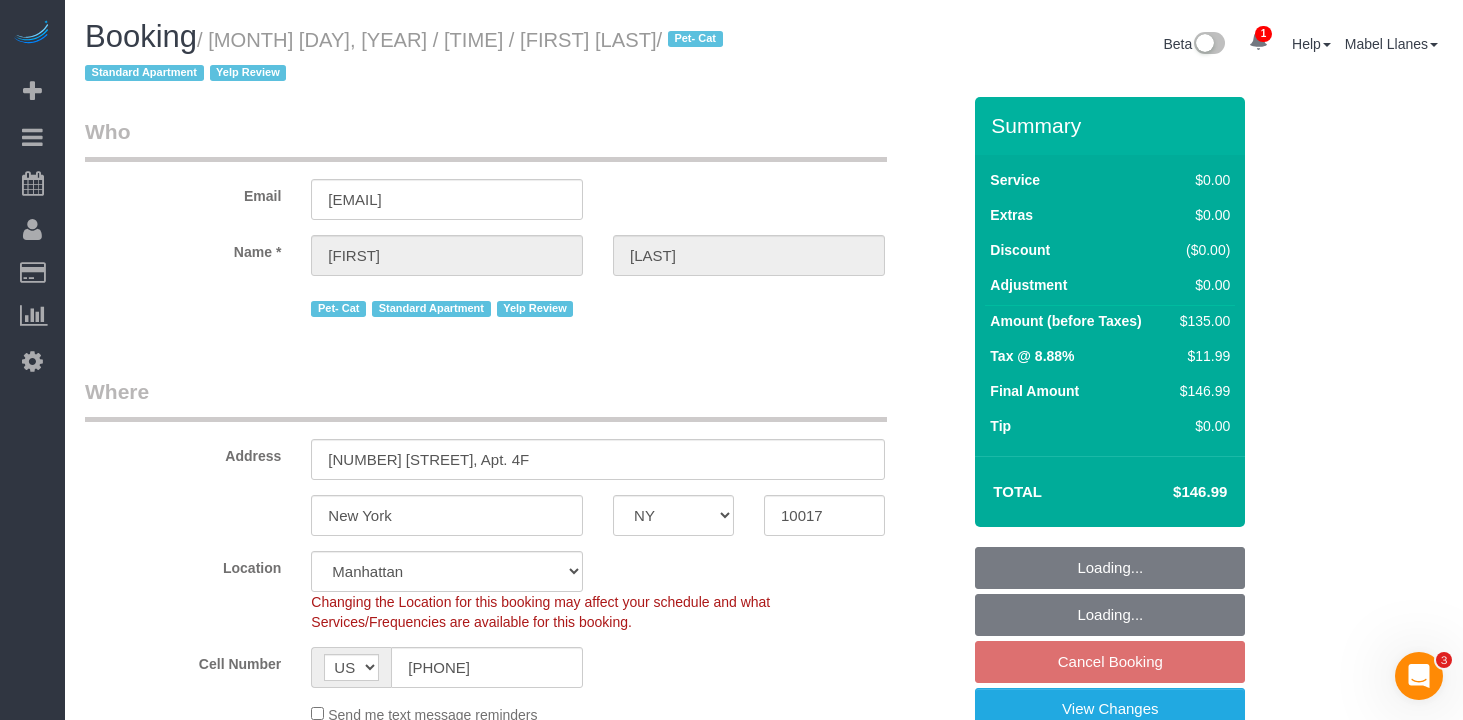 select on "1" 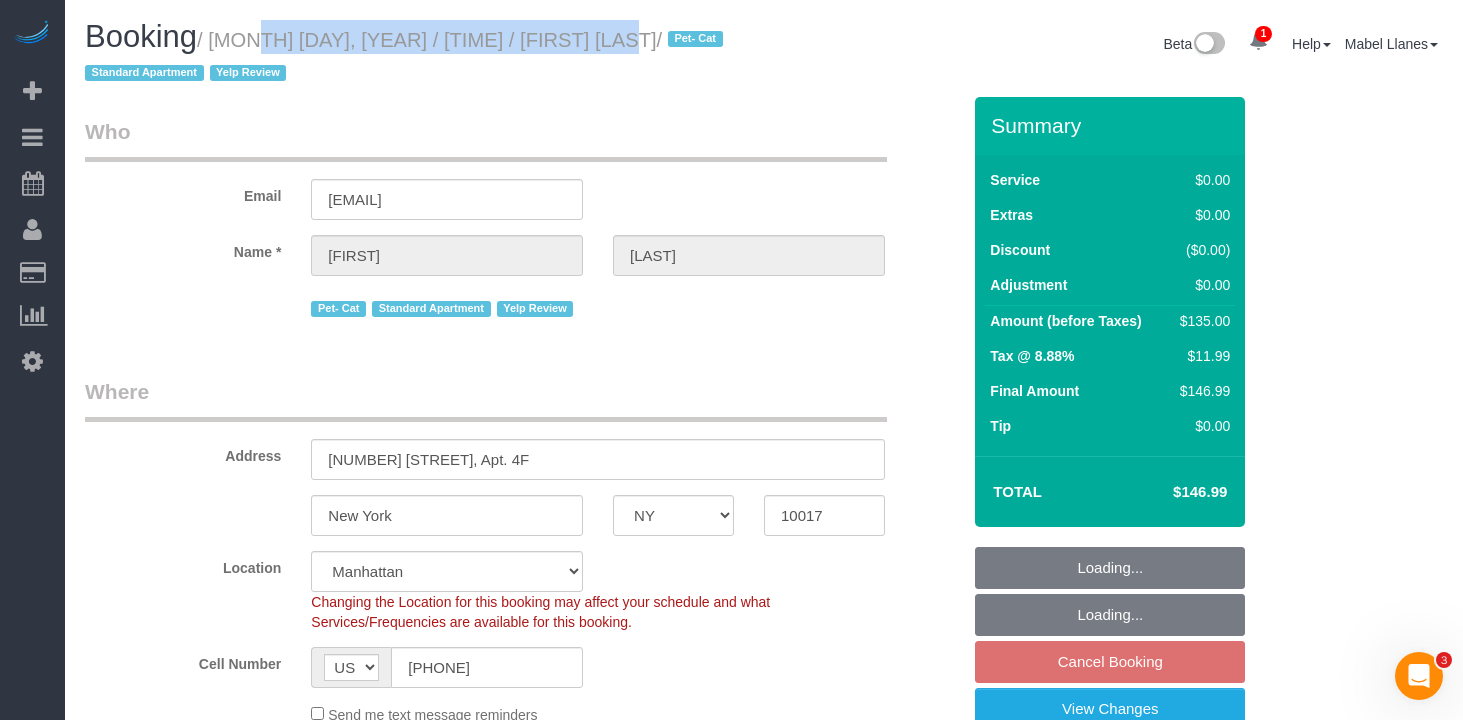 drag, startPoint x: 610, startPoint y: 48, endPoint x: 230, endPoint y: 44, distance: 380.02106 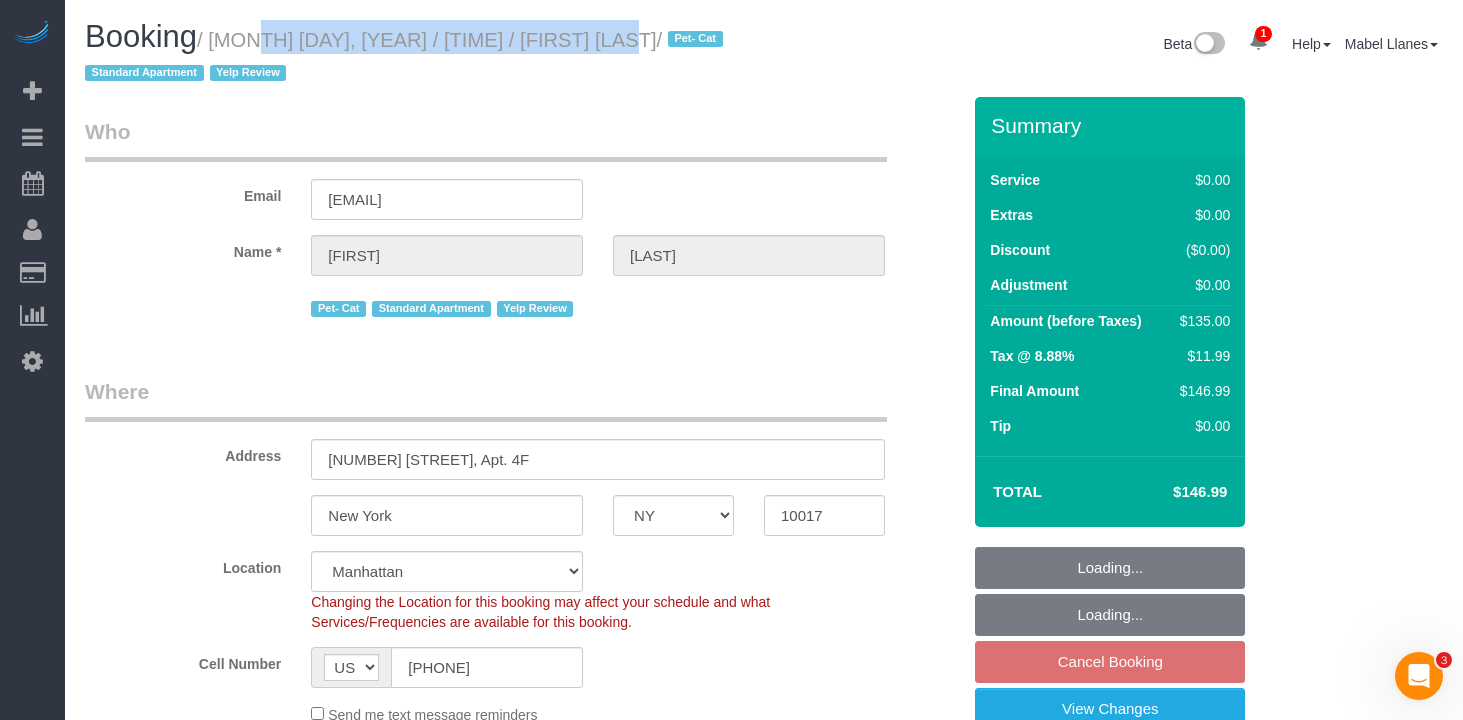 click on "/ [MONTH] [DAY], [YEAR] / [TIME] / [FIRST] [LAST]
/
Pet- Cat
Standard Apartment
Yelp Review" at bounding box center [407, 57] 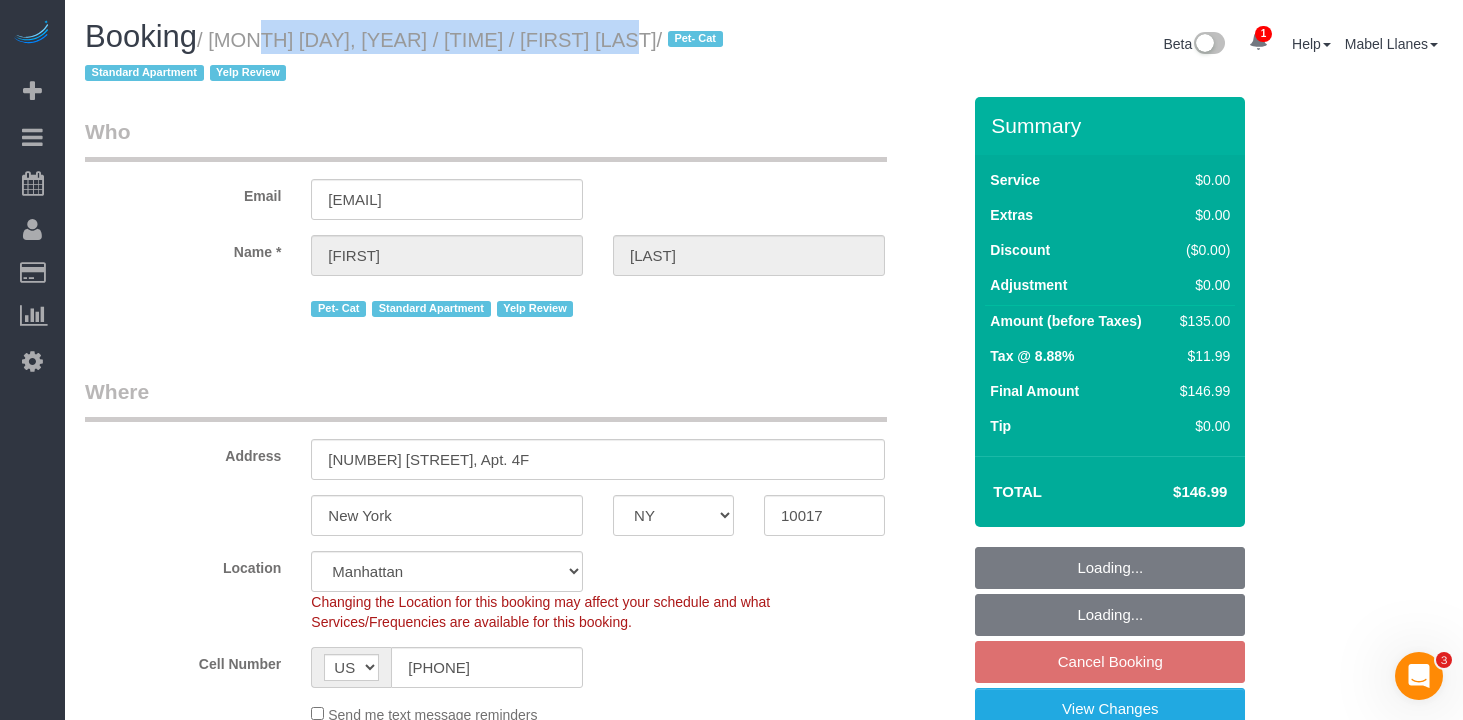 copy on "[MONTH] [DAY], [YEAR] / [TIME] / [FIRST] [LAST]" 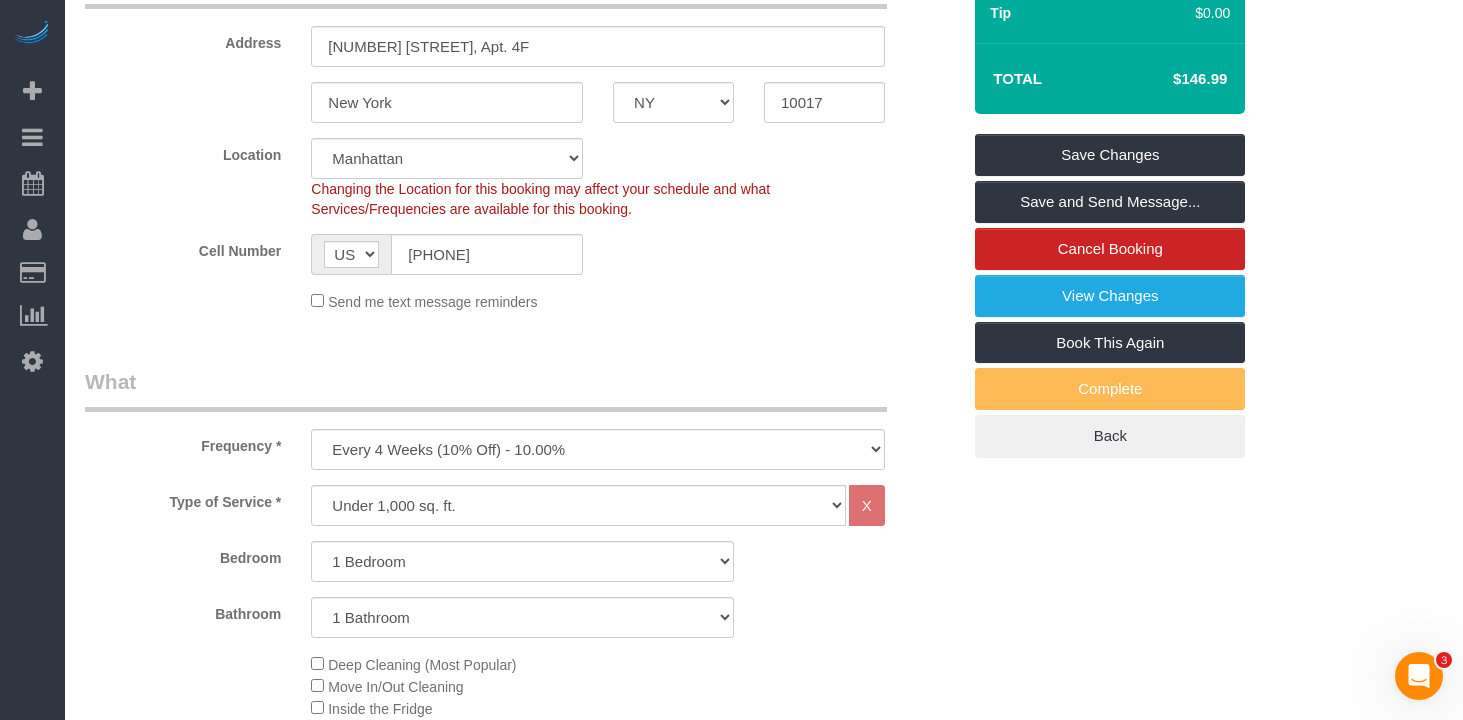 scroll, scrollTop: 435, scrollLeft: 0, axis: vertical 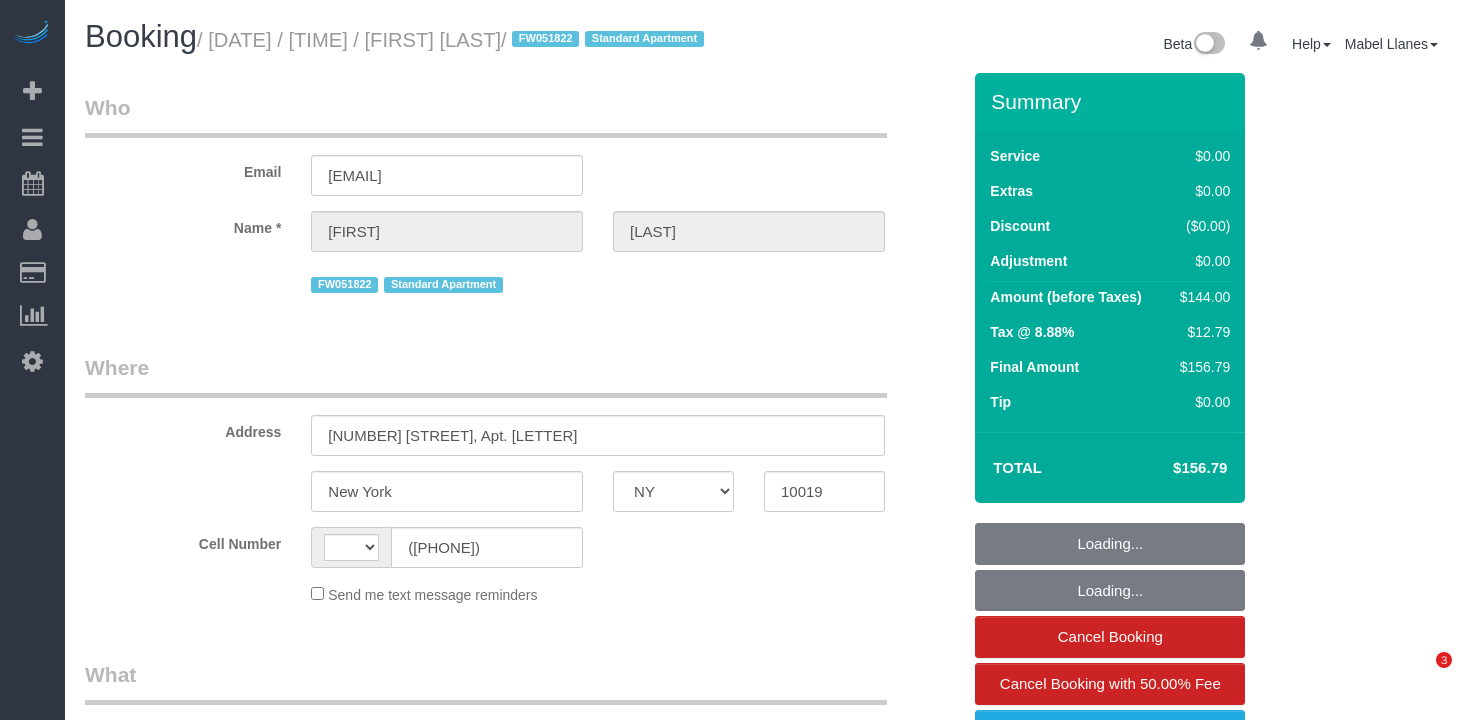 select on "NY" 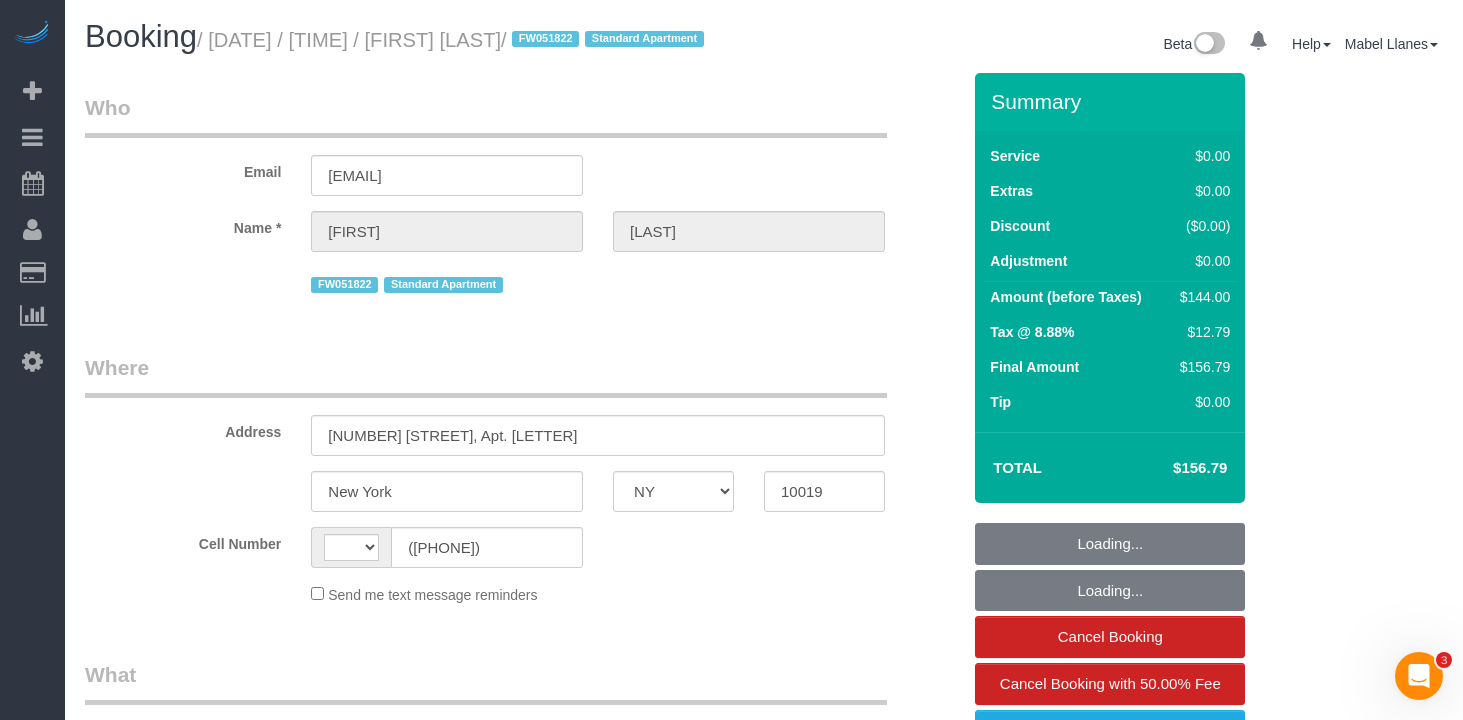scroll, scrollTop: 0, scrollLeft: 0, axis: both 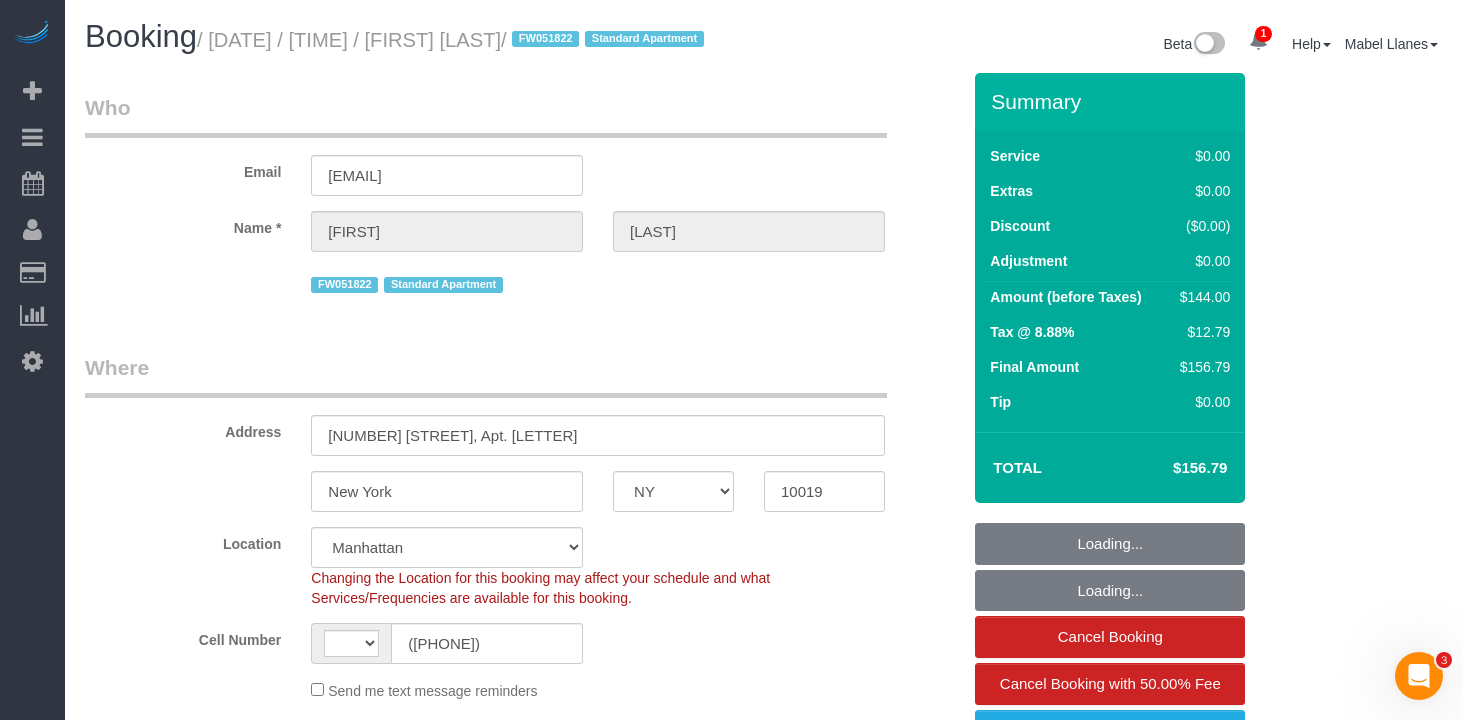 select on "string:US" 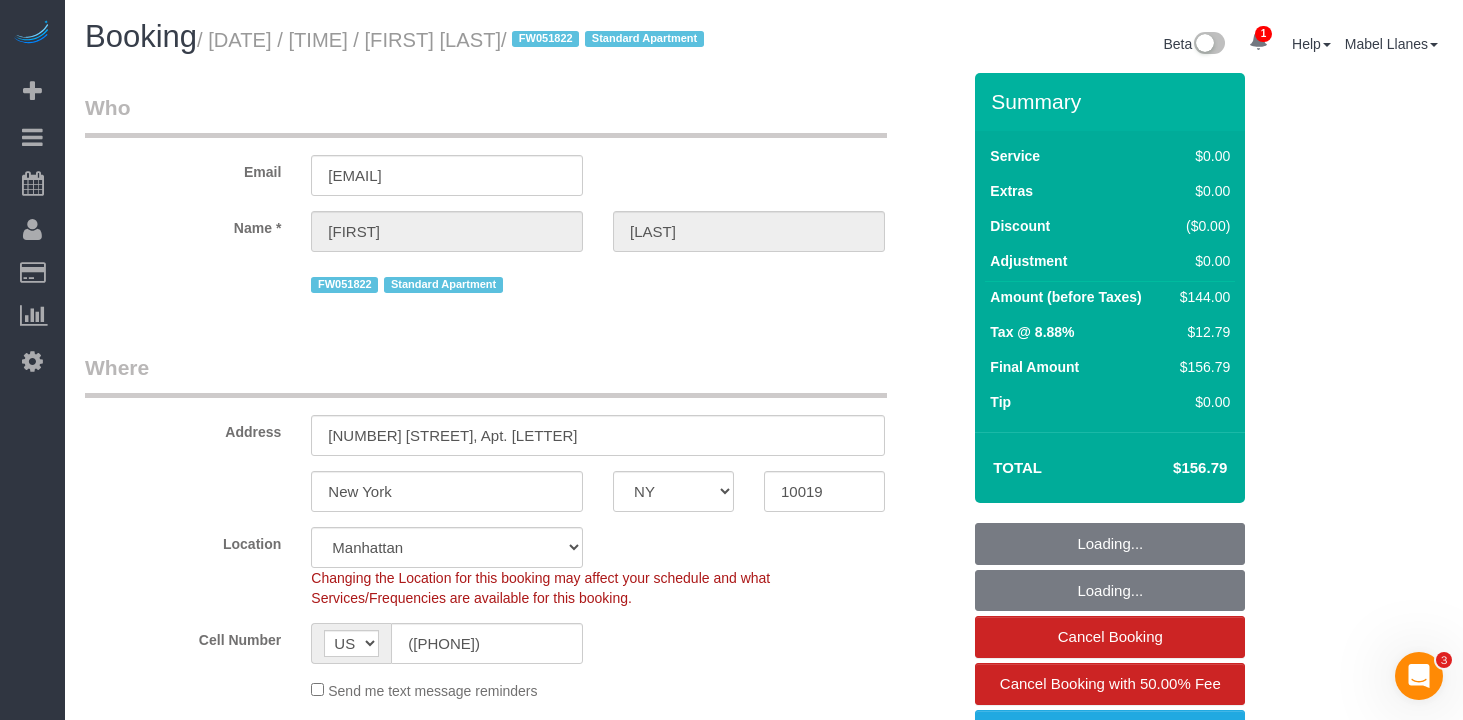 select on "object:1211" 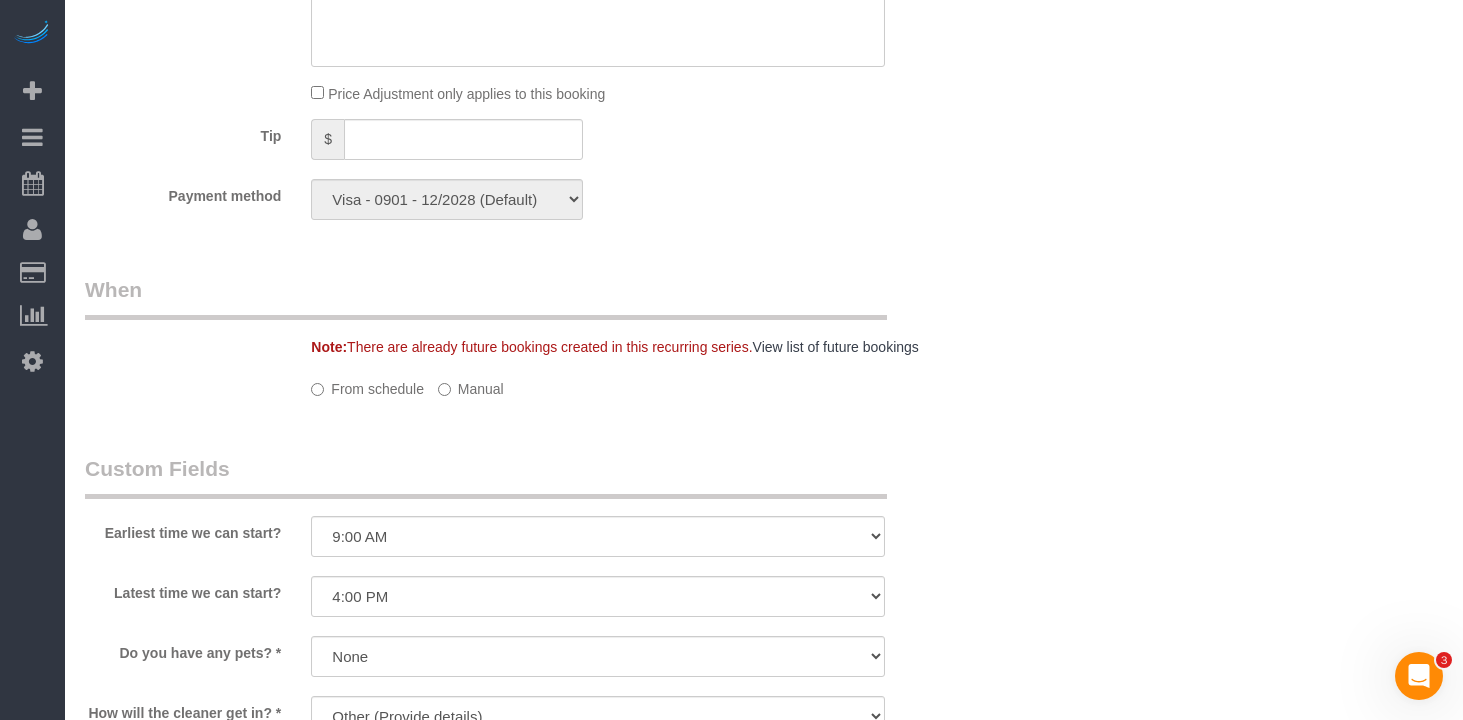 select on "spot1" 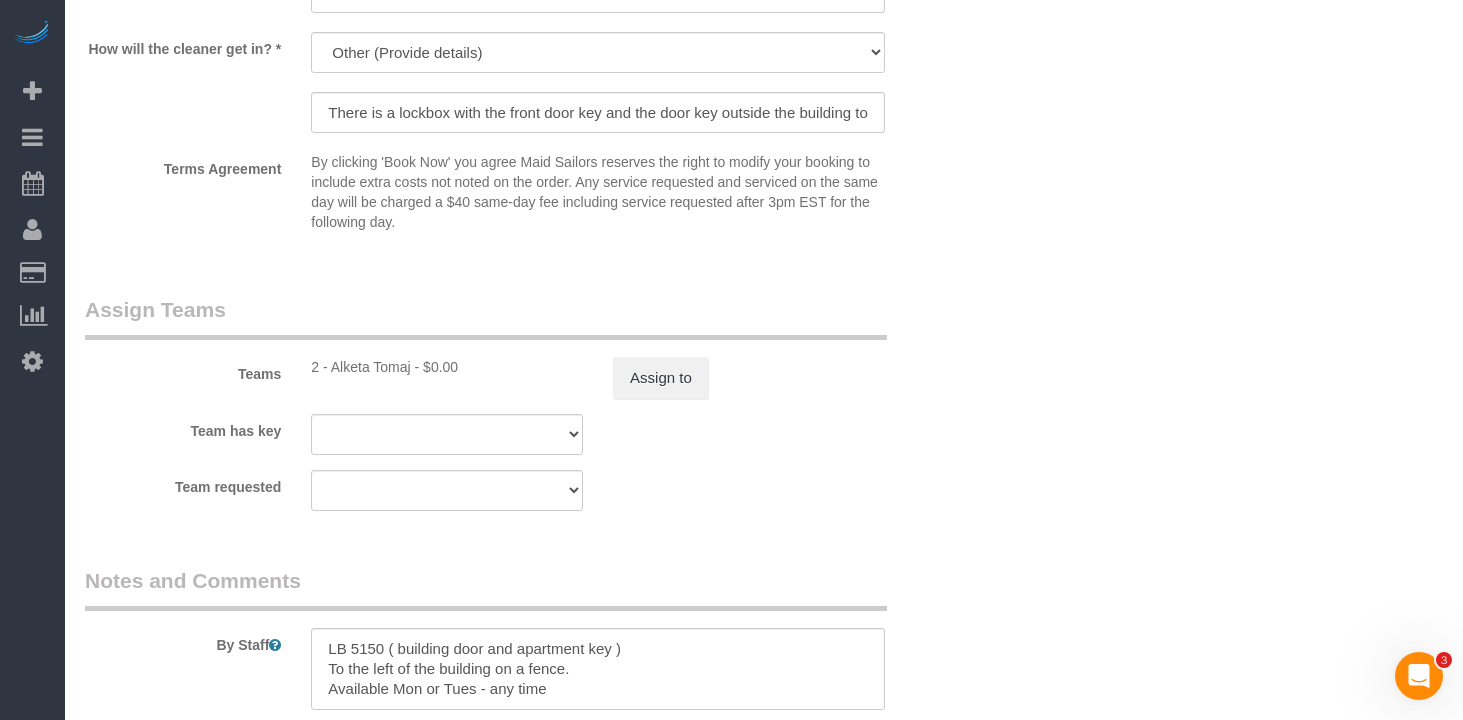 select on "object:1322" 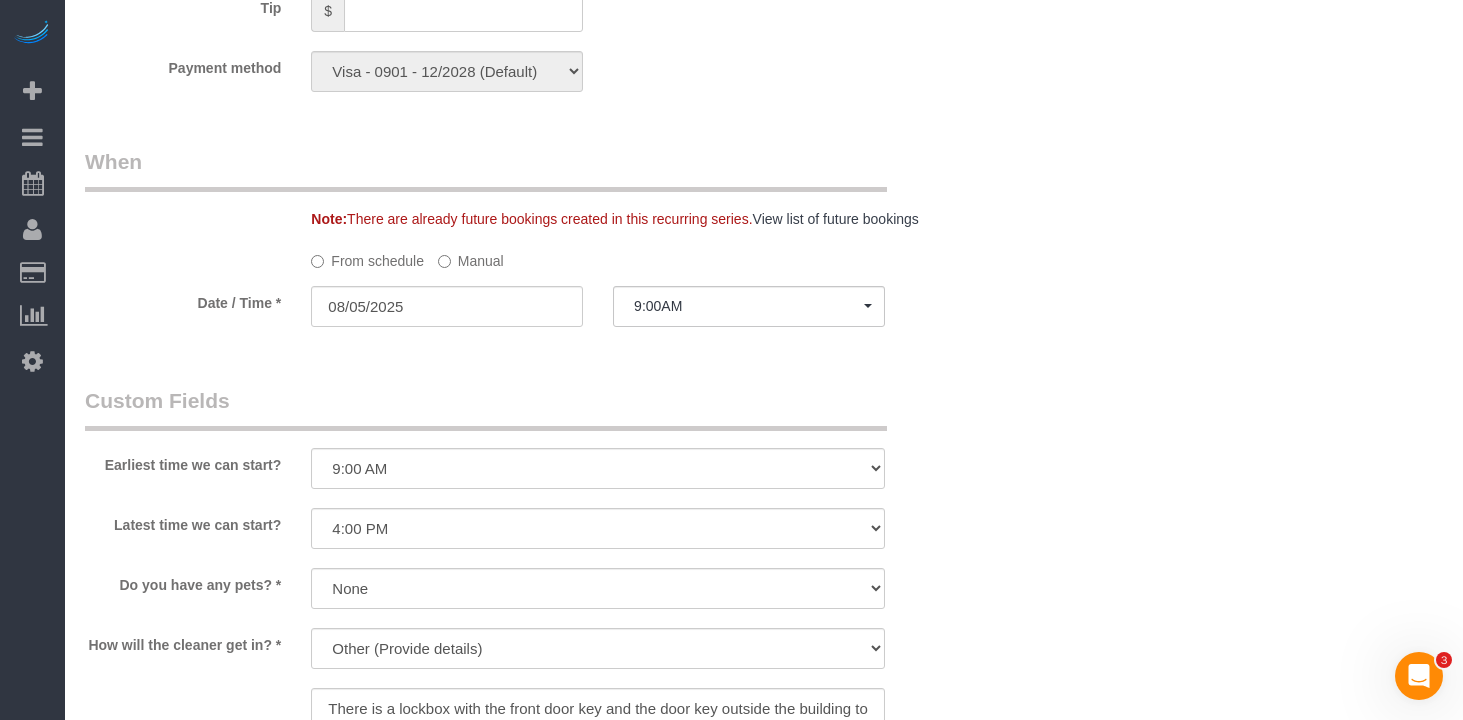 select on "1" 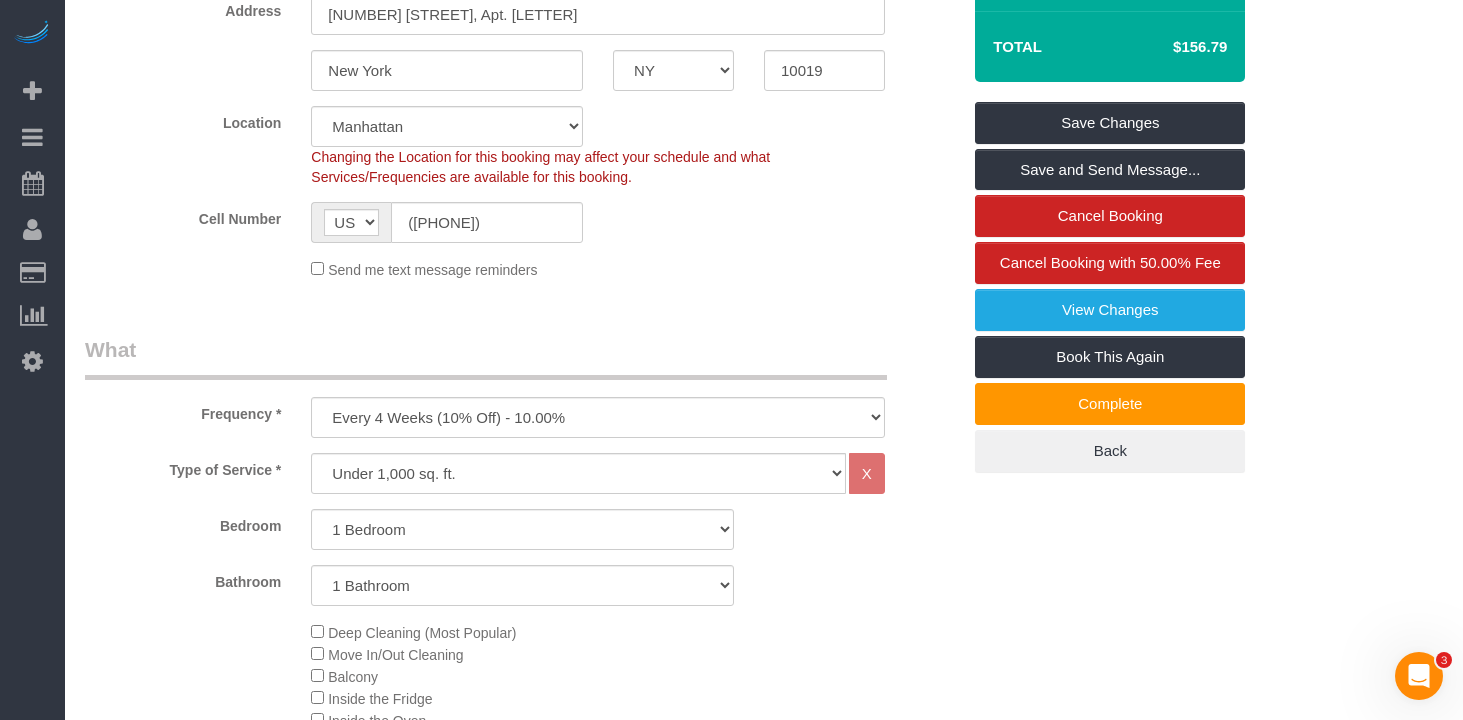 scroll, scrollTop: 339, scrollLeft: 0, axis: vertical 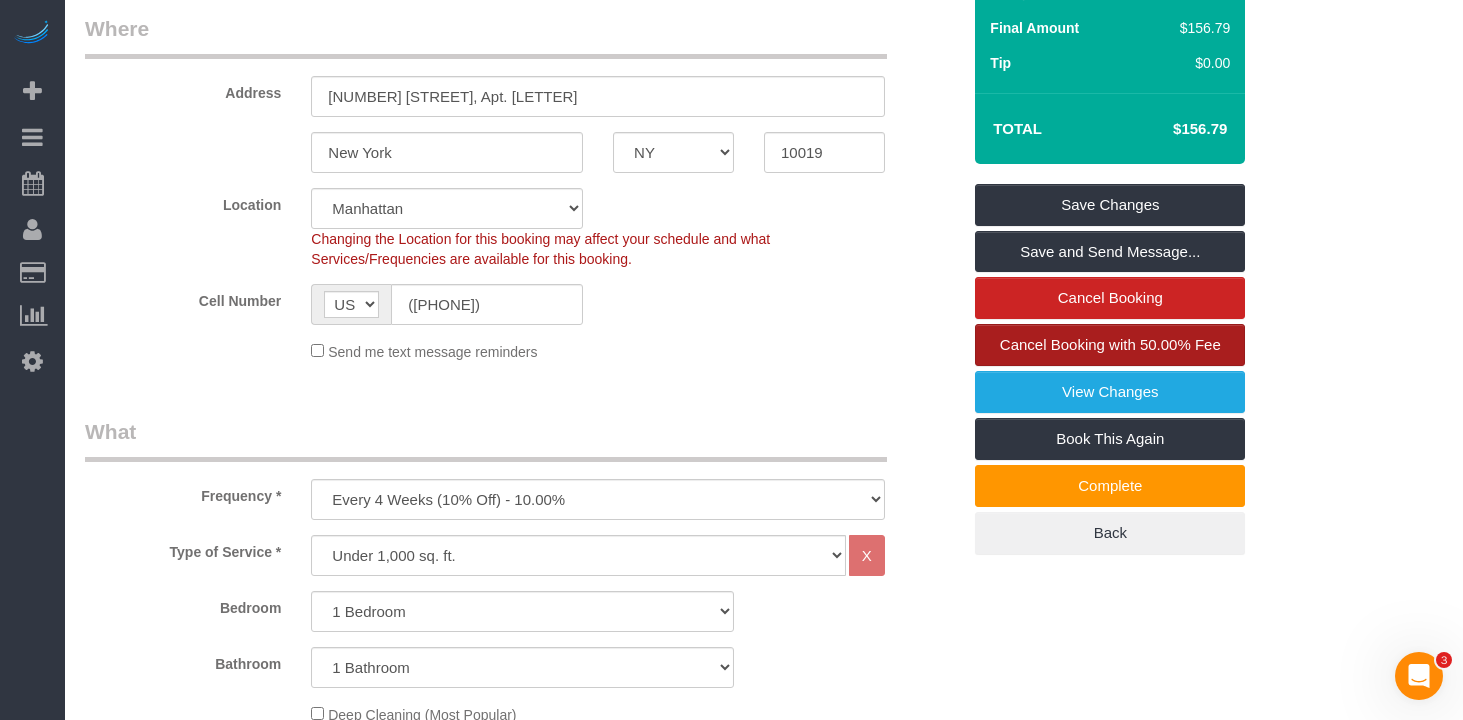 click on "Cancel Booking with 50.00% Fee" at bounding box center [1110, 344] 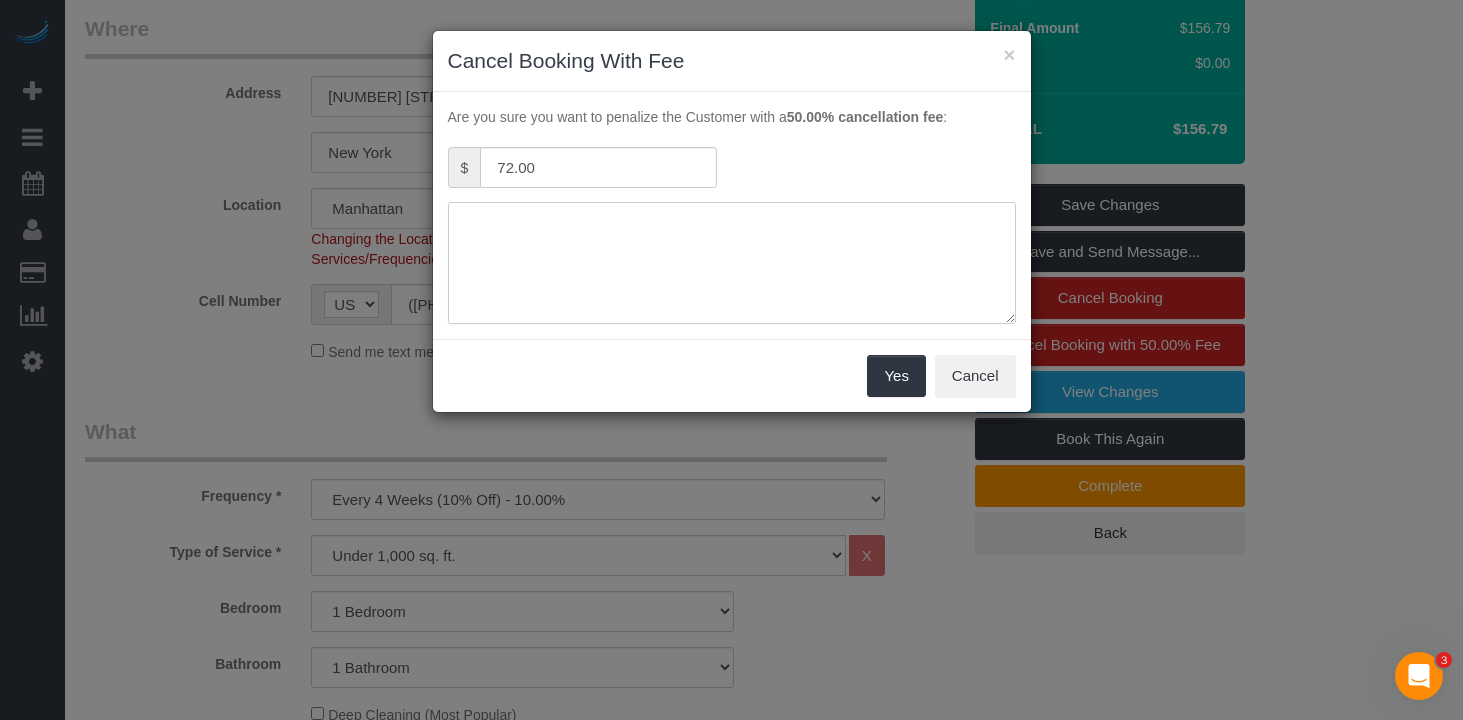 click at bounding box center [732, 263] 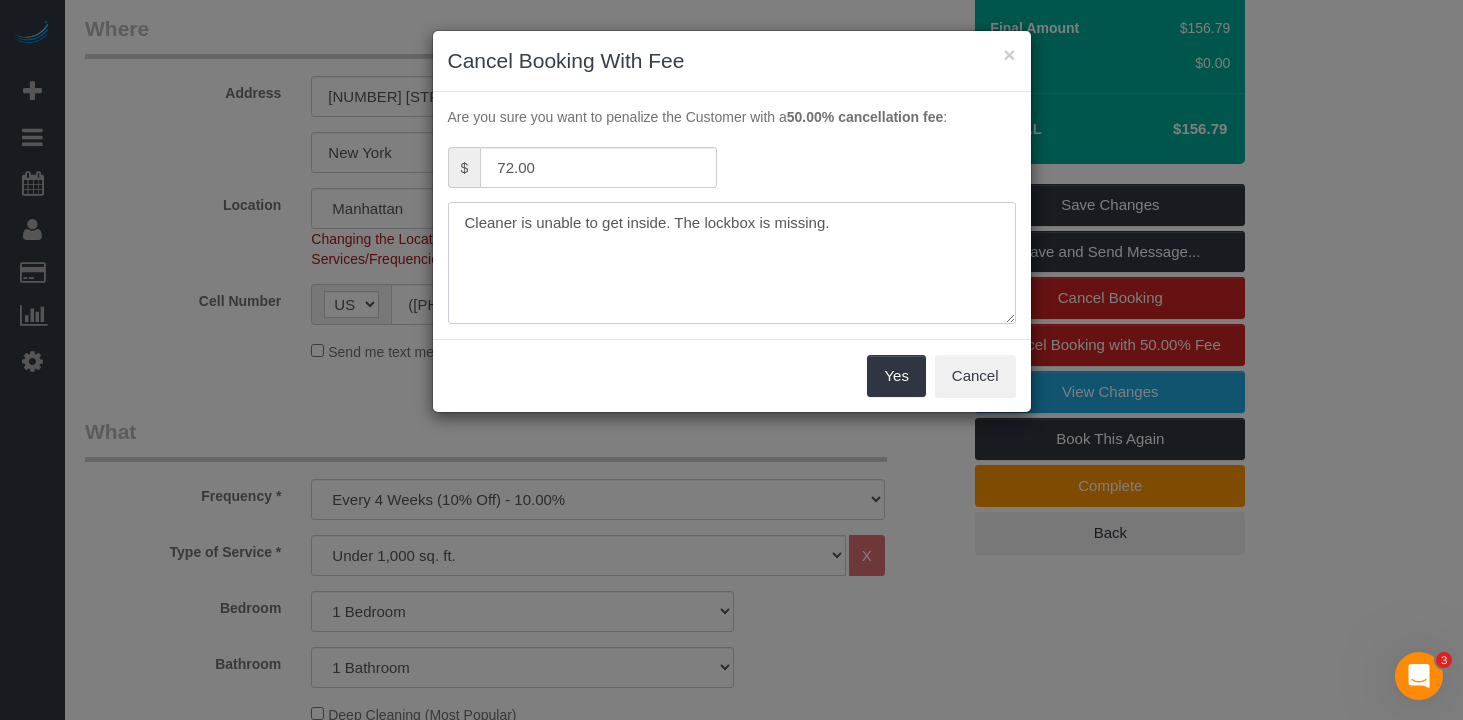 type on "Cleaner is unable to get inside. The lockbox is missing." 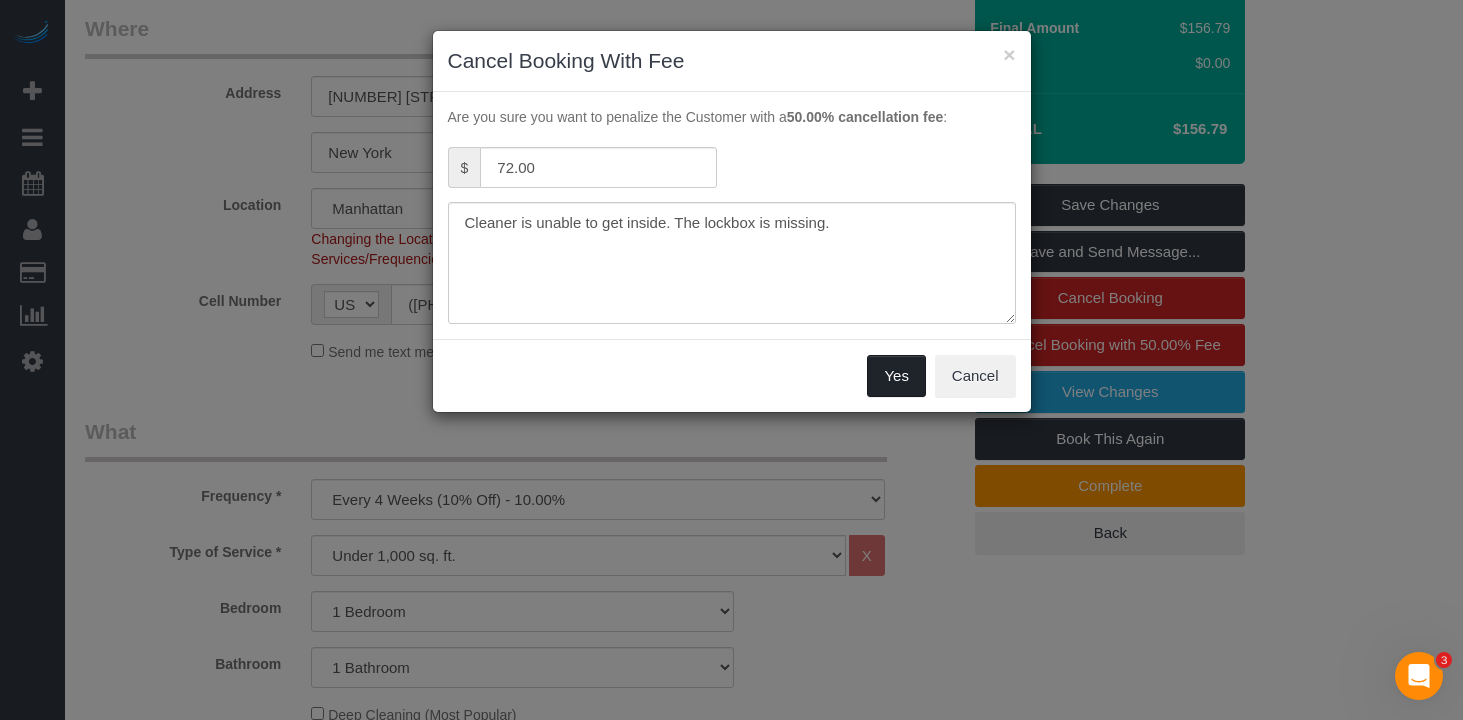 click on "Yes" at bounding box center (896, 376) 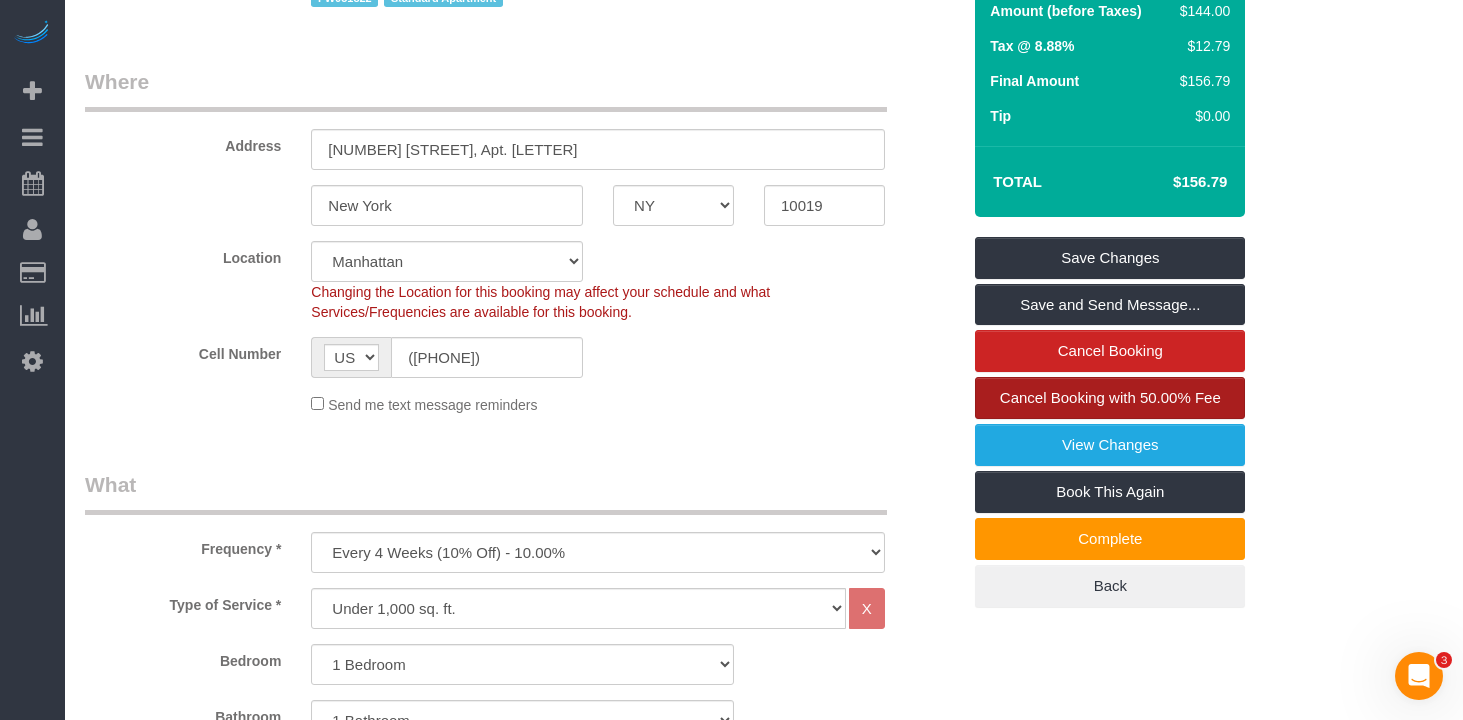 scroll, scrollTop: 0, scrollLeft: 0, axis: both 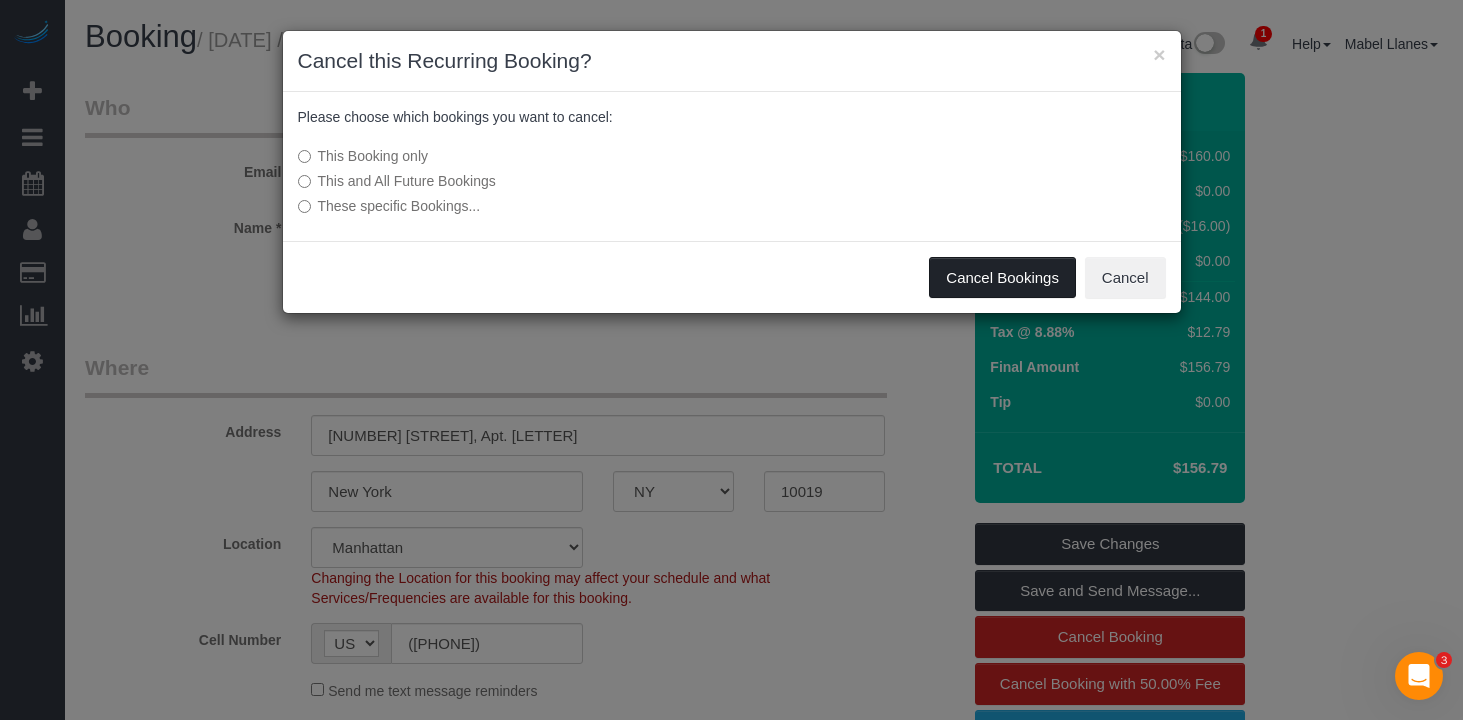 click on "Cancel Bookings" at bounding box center [1002, 278] 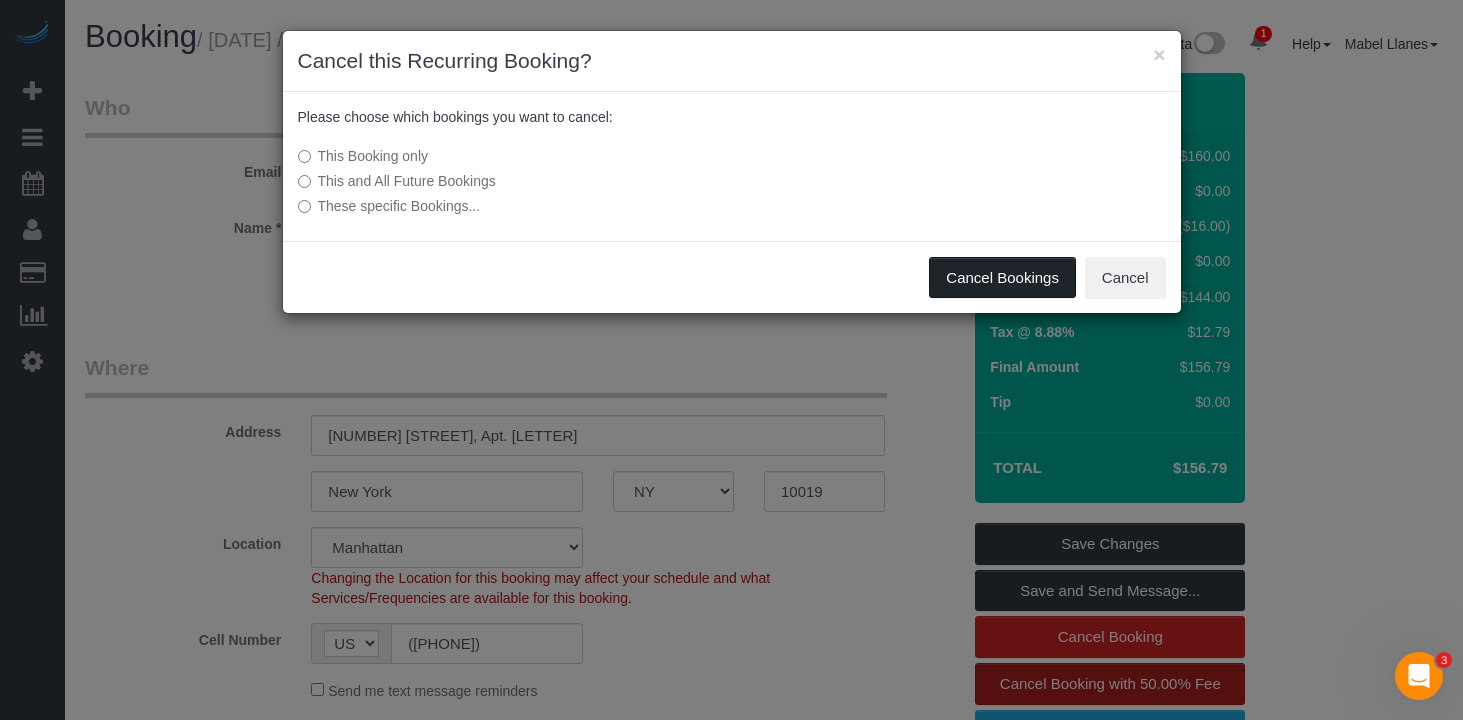 scroll, scrollTop: 10, scrollLeft: 0, axis: vertical 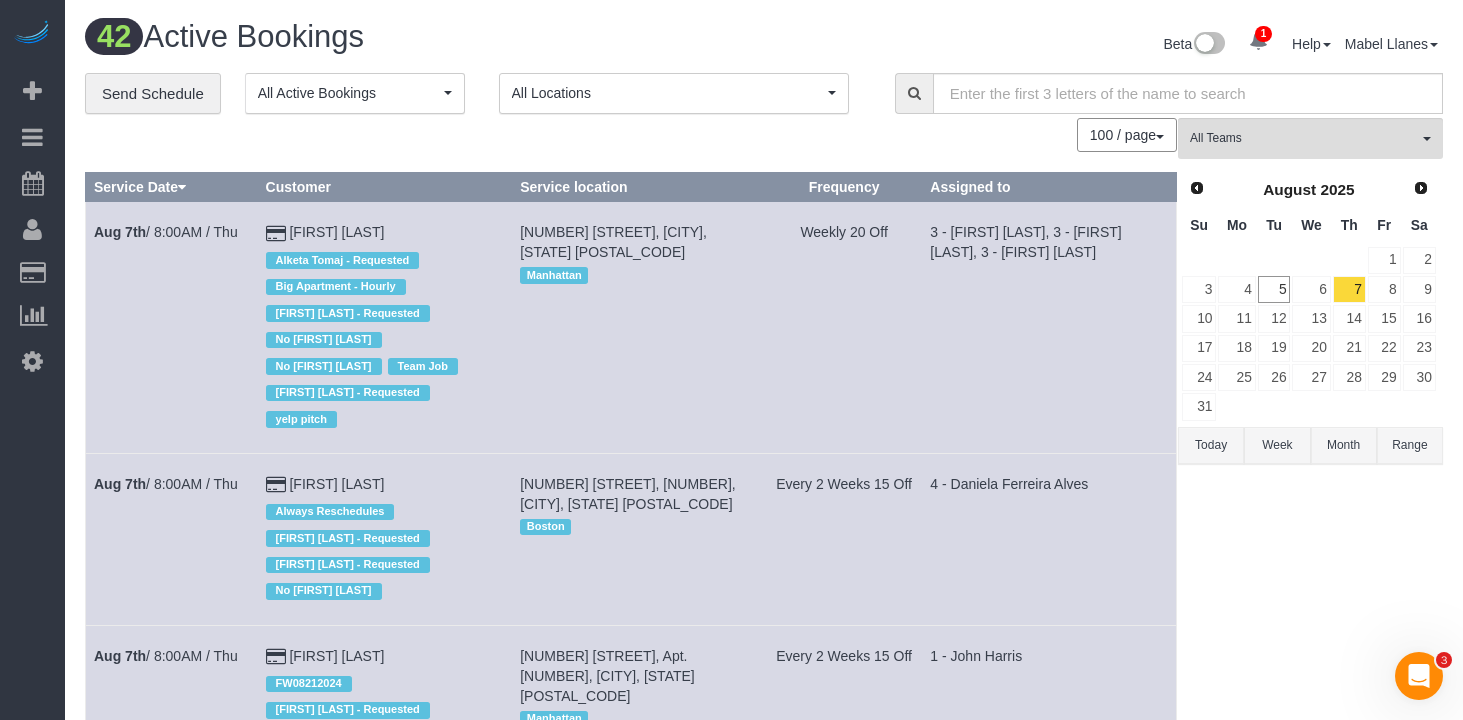 click on "Today" at bounding box center [1211, 445] 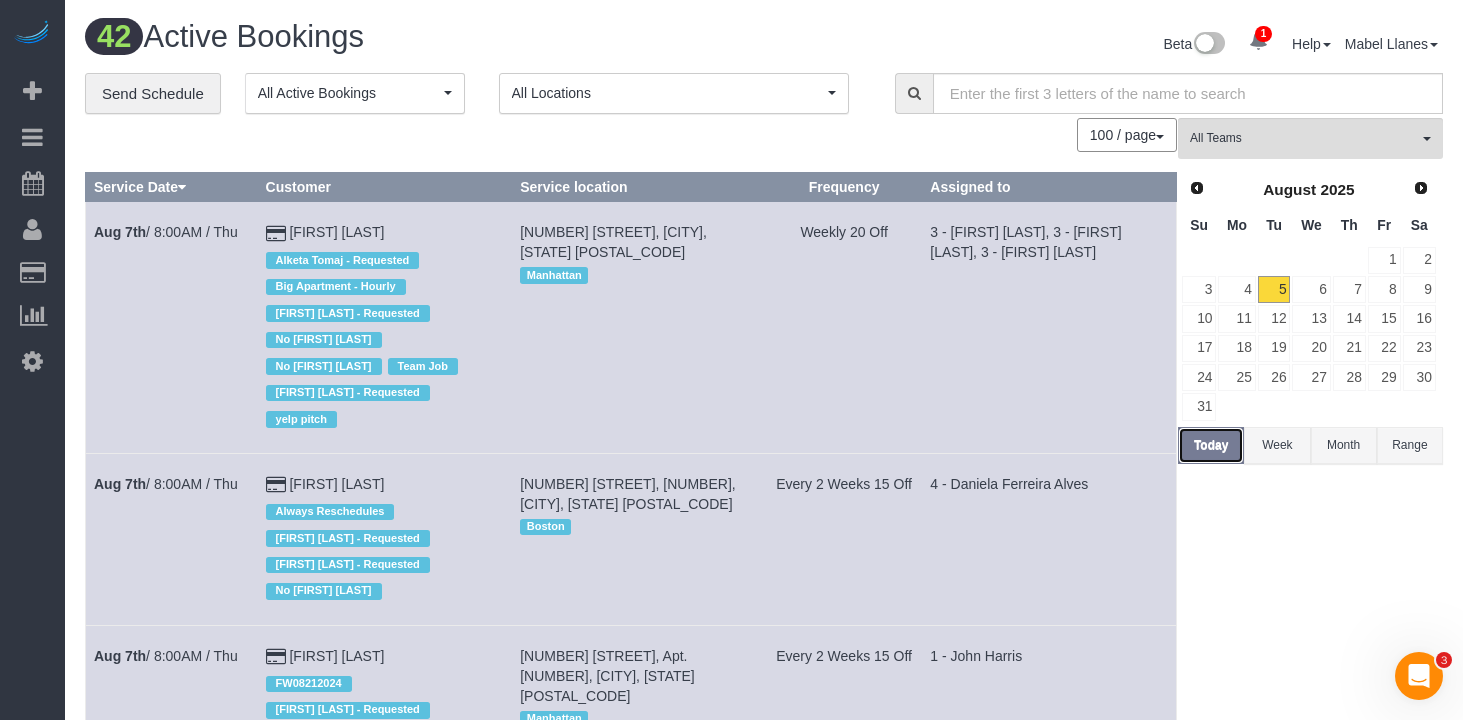 click on "Today" at bounding box center [1211, 445] 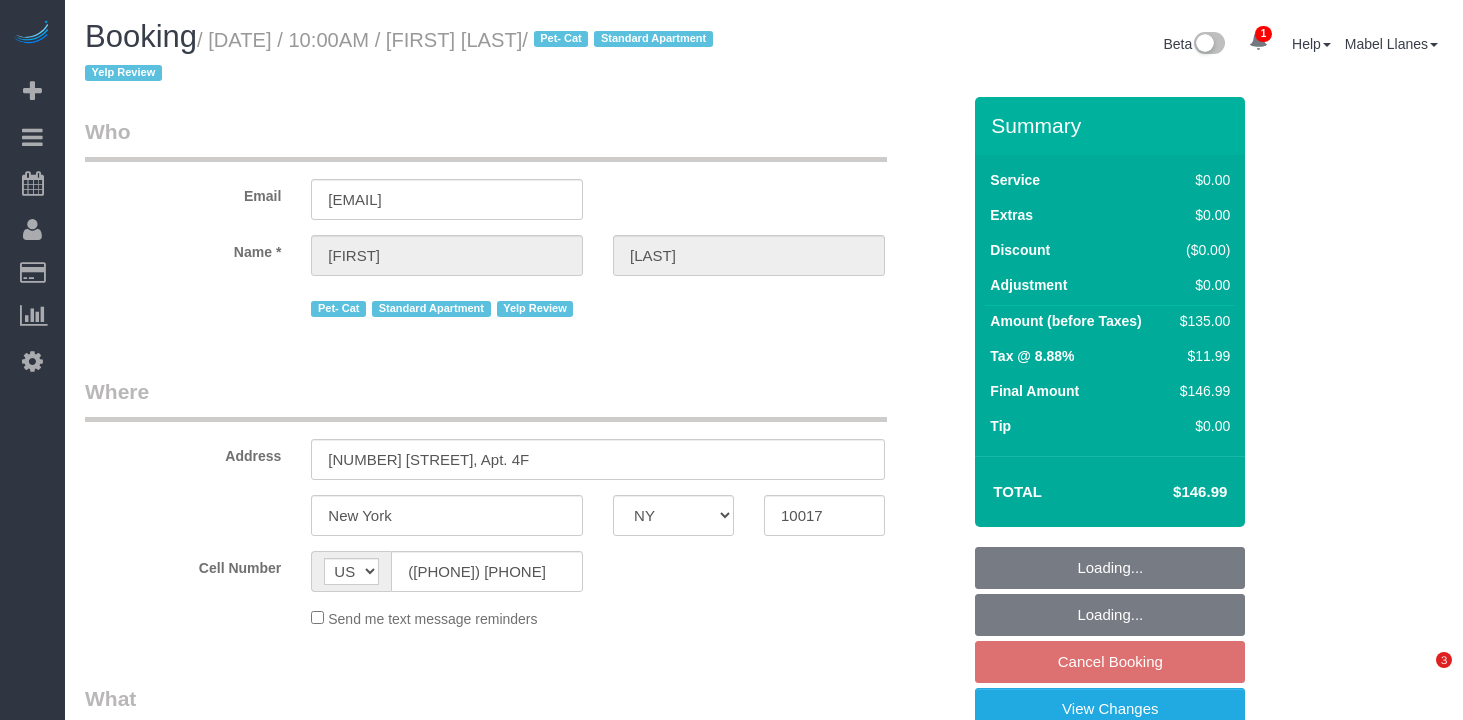 select on "NY" 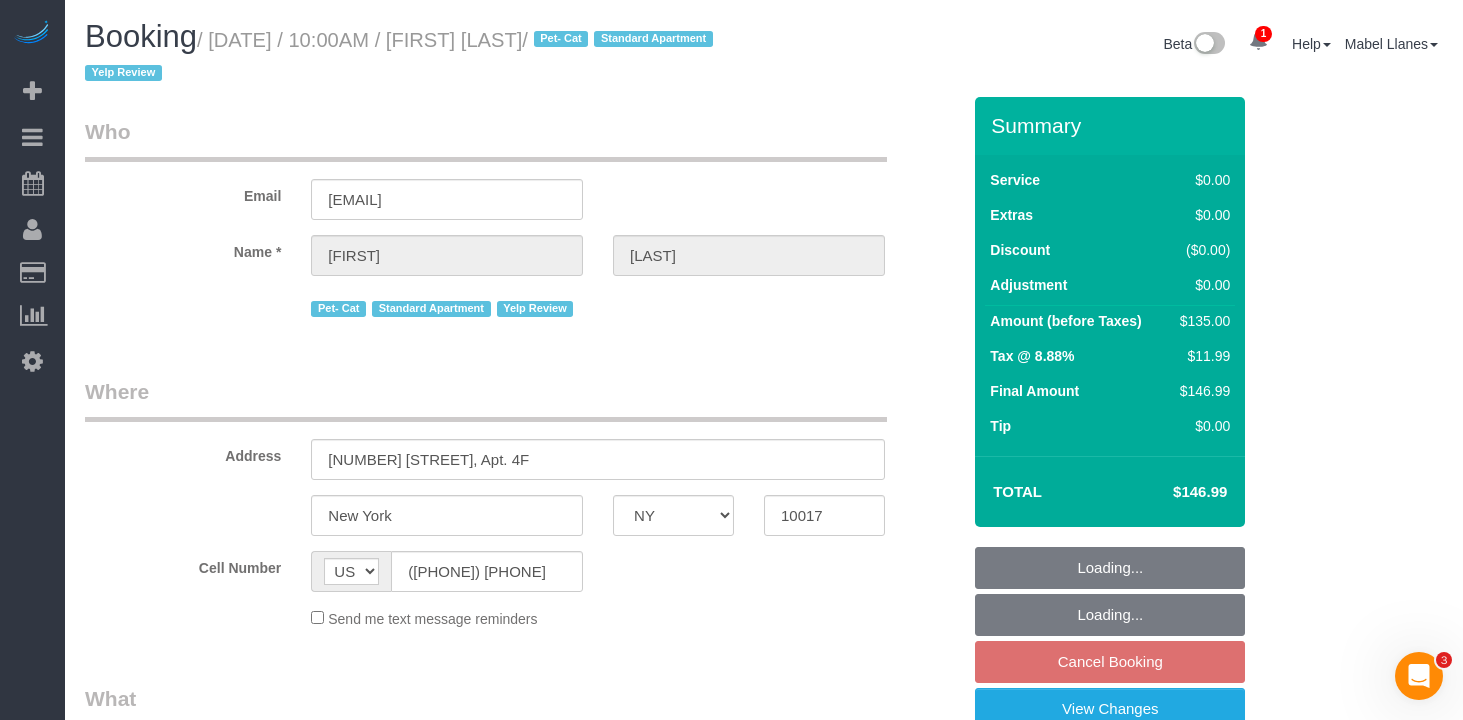 scroll, scrollTop: 0, scrollLeft: 0, axis: both 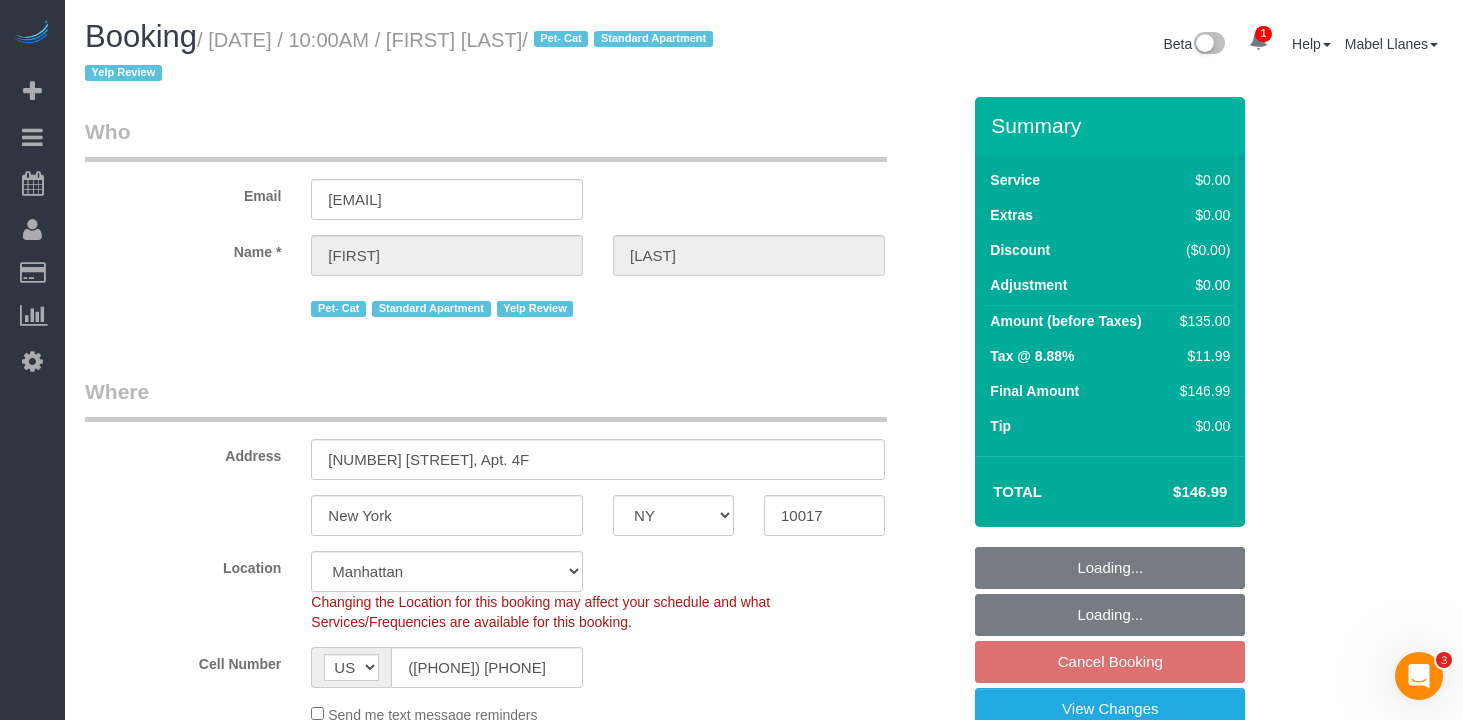 select on "string:stripe-card_1CIGaX4VGloSiKo7kwmxmGzp" 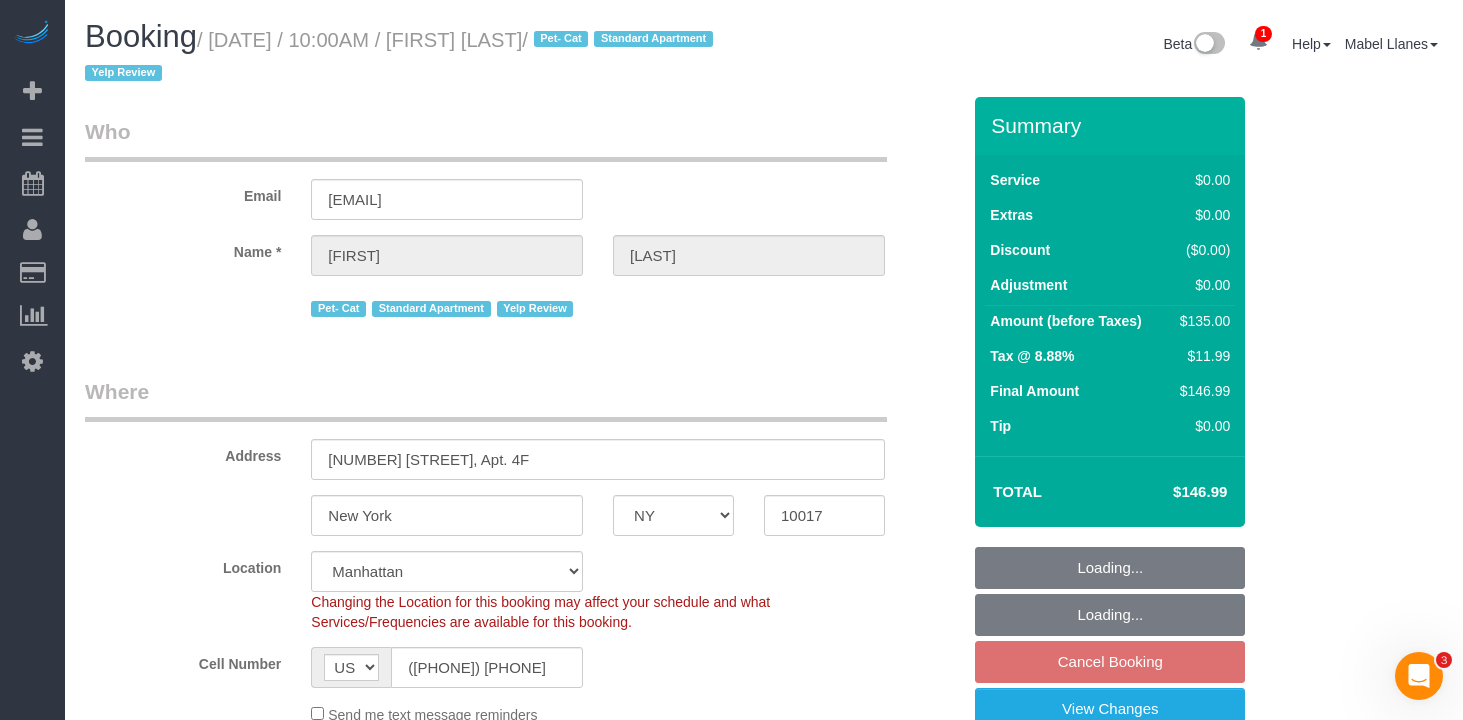 select on "spot2" 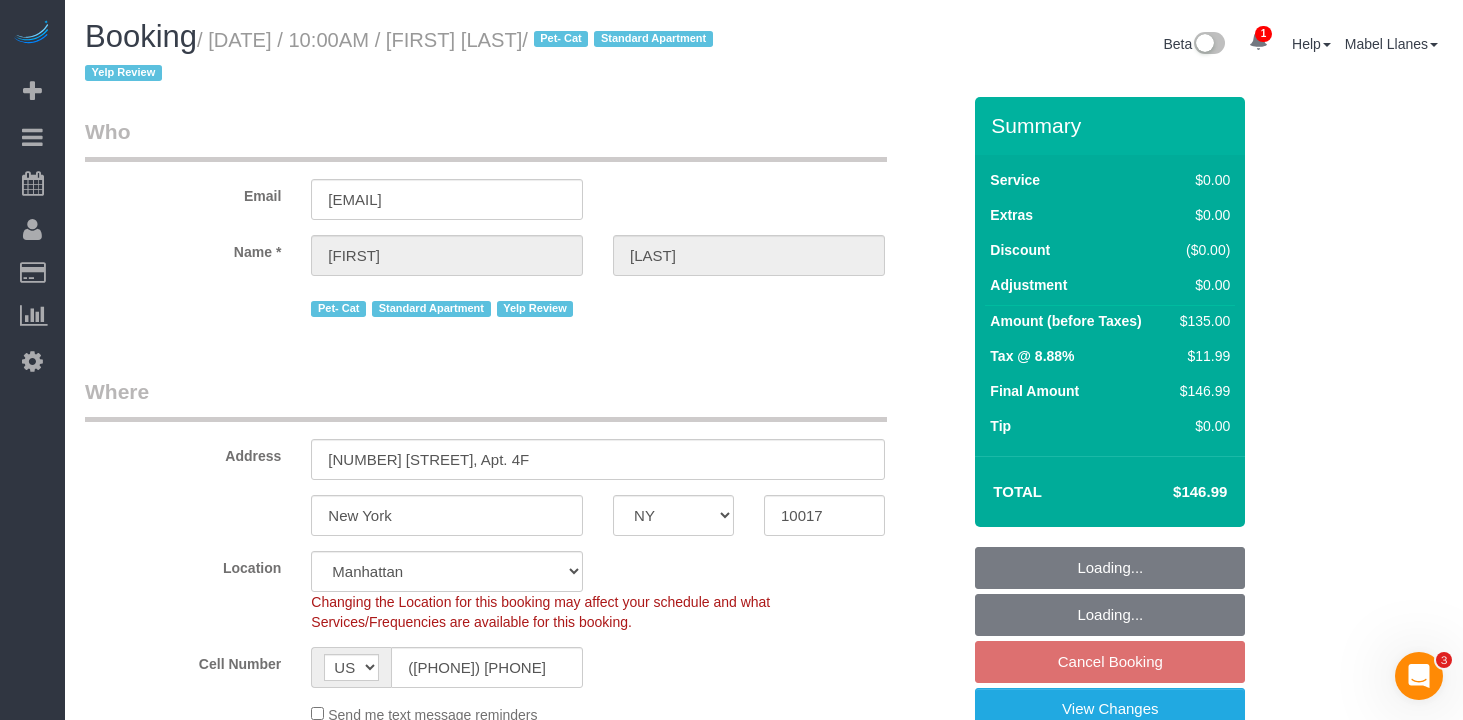 select on "object:1369" 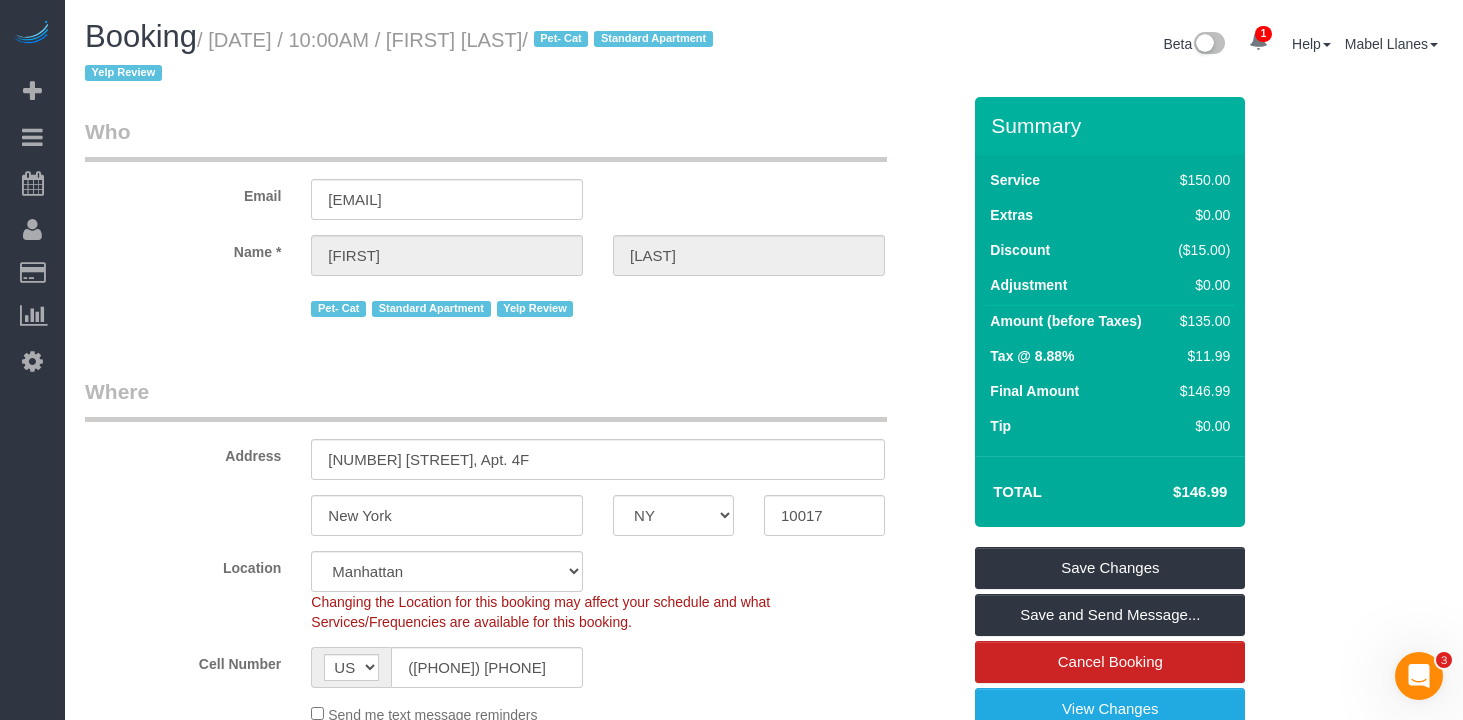 drag, startPoint x: 708, startPoint y: 359, endPoint x: 715, endPoint y: 410, distance: 51.47815 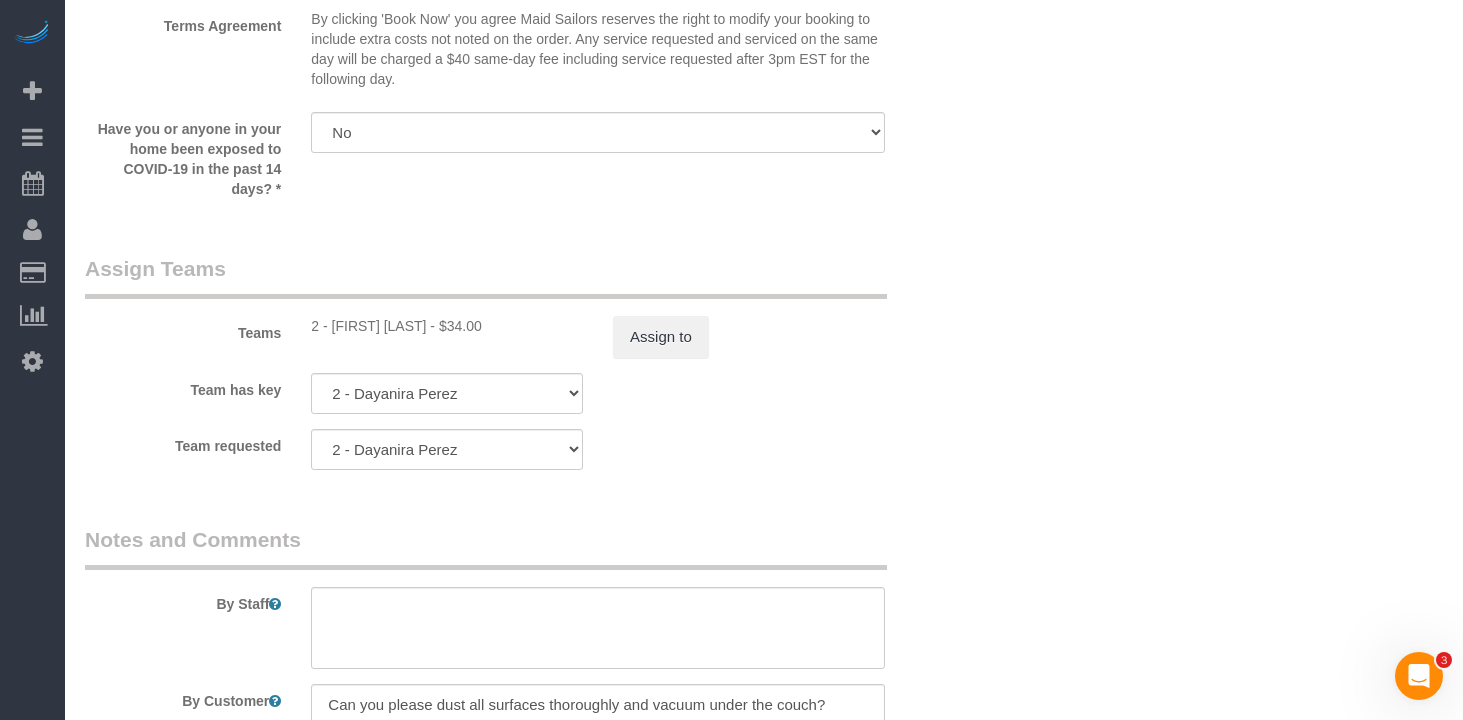 scroll, scrollTop: 2671, scrollLeft: 0, axis: vertical 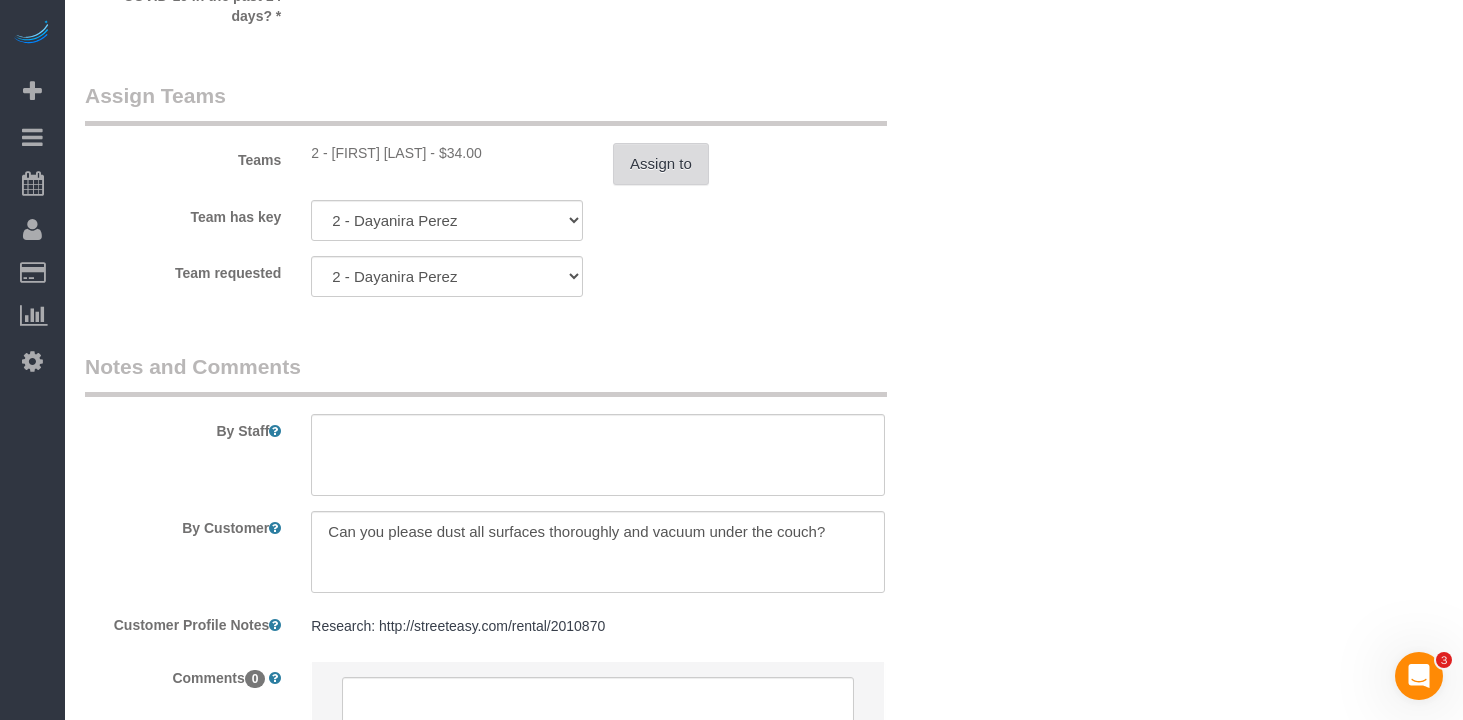 click on "Assign to" at bounding box center [661, 164] 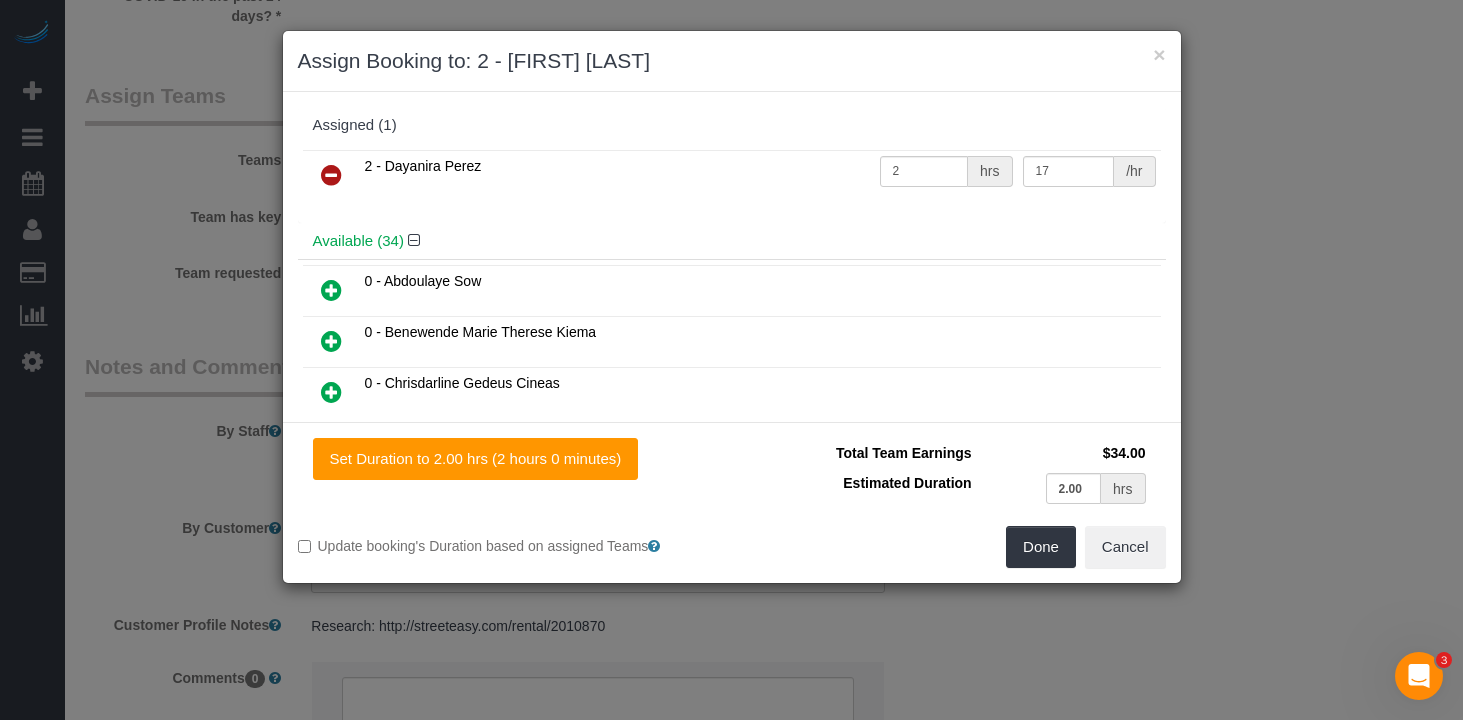 drag, startPoint x: 321, startPoint y: 171, endPoint x: 366, endPoint y: 185, distance: 47.127487 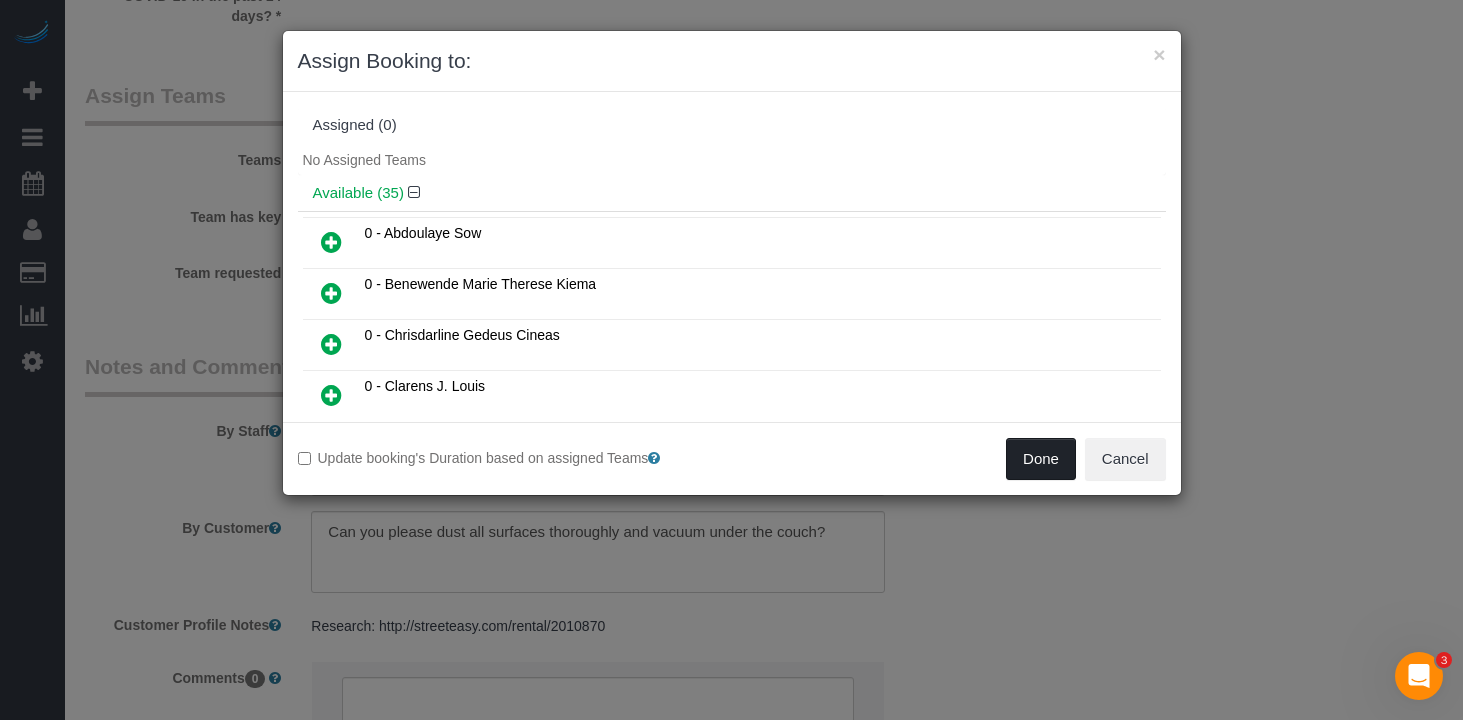 click on "Done" at bounding box center [1041, 459] 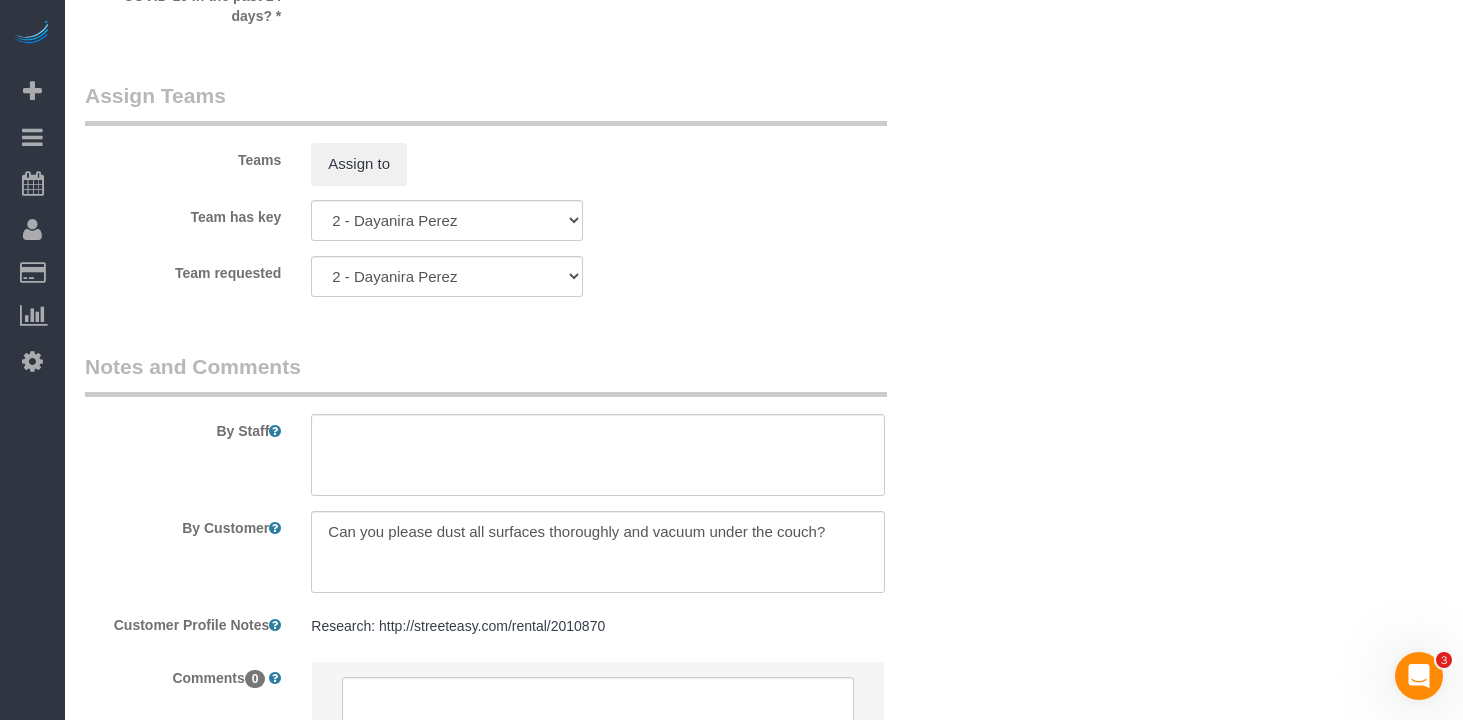 click on "Notes and Comments" at bounding box center (486, 374) 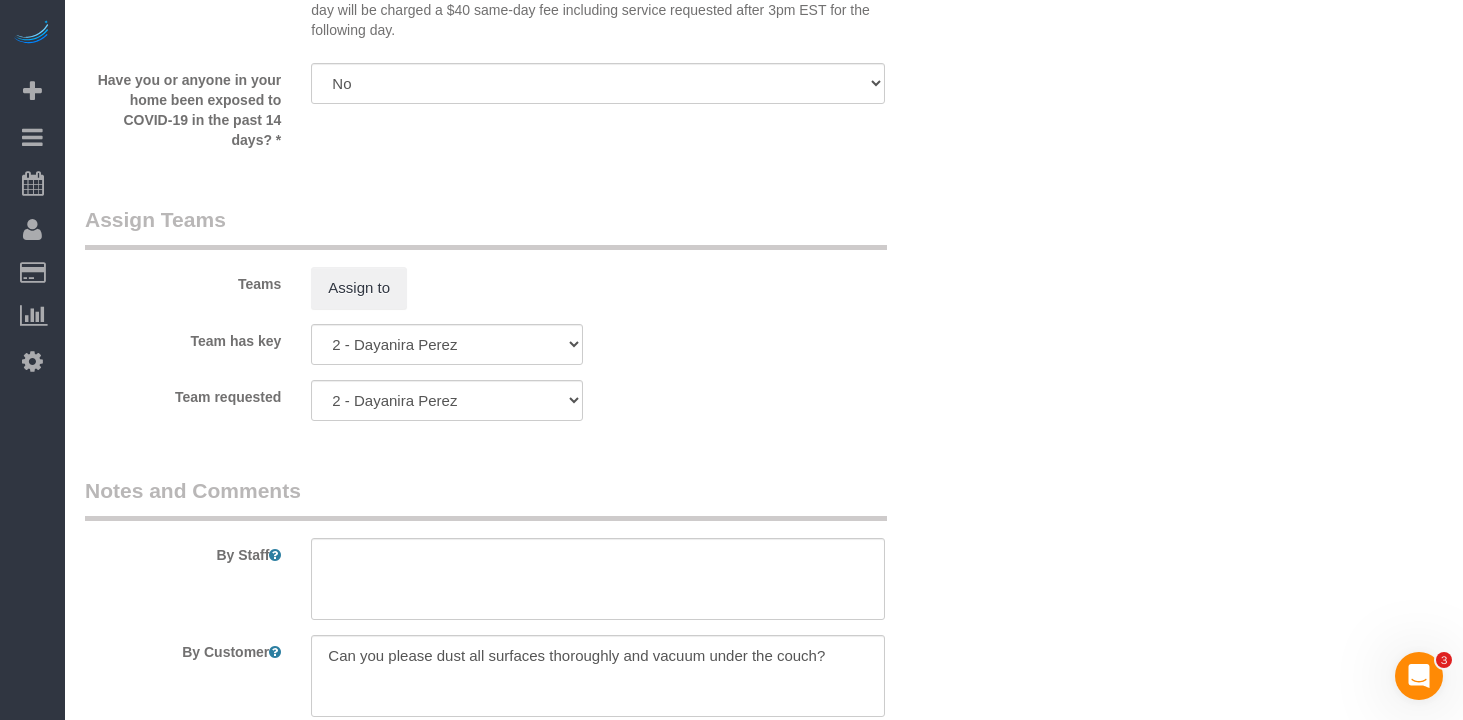 scroll, scrollTop: 1792, scrollLeft: 0, axis: vertical 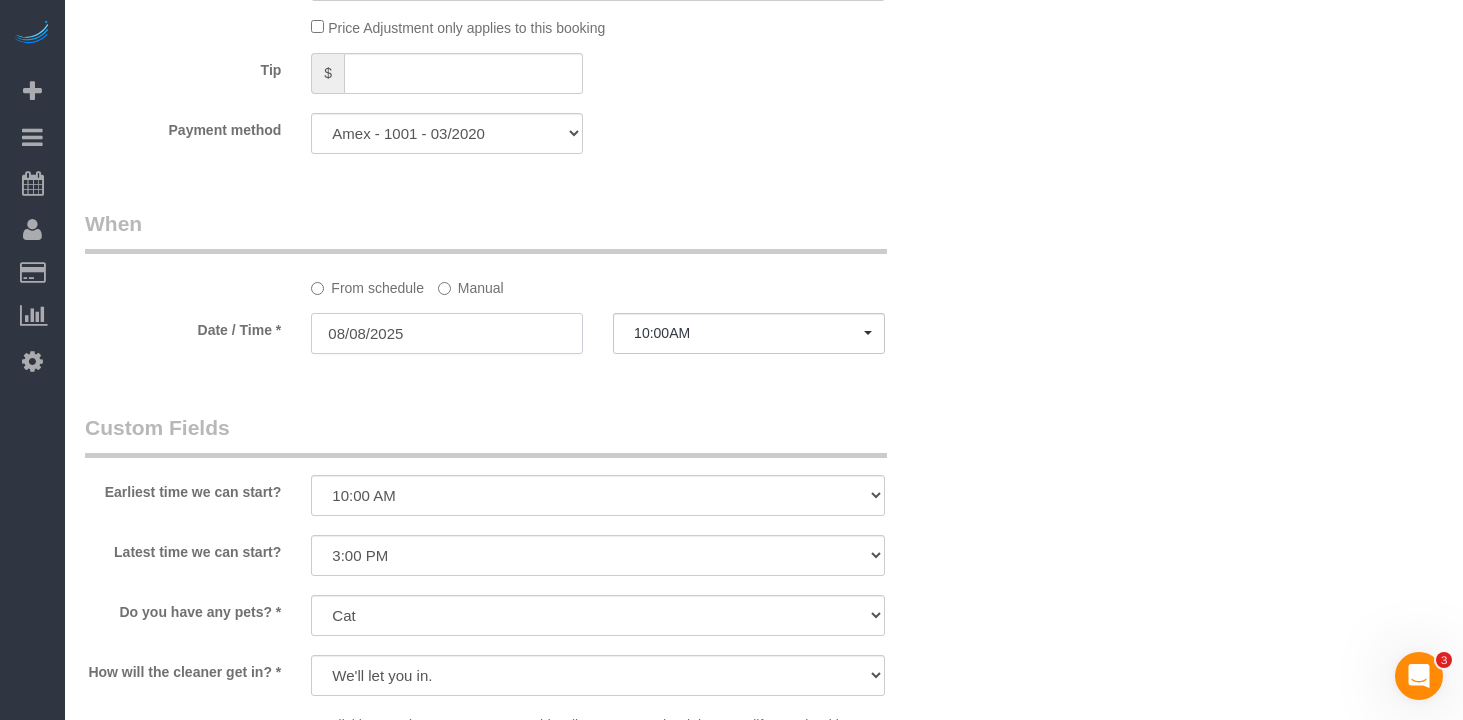 click on "08/08/2025" at bounding box center [447, 333] 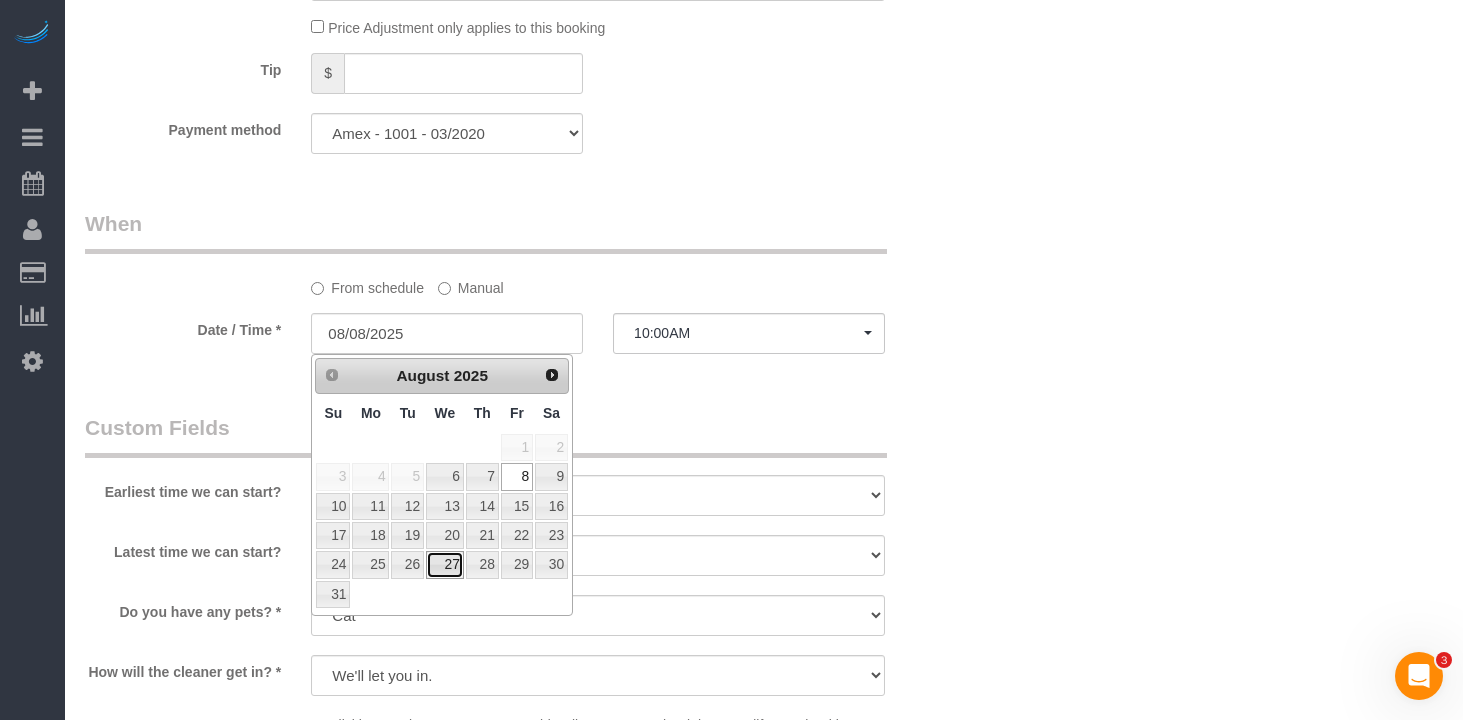 click on "27" at bounding box center (445, 564) 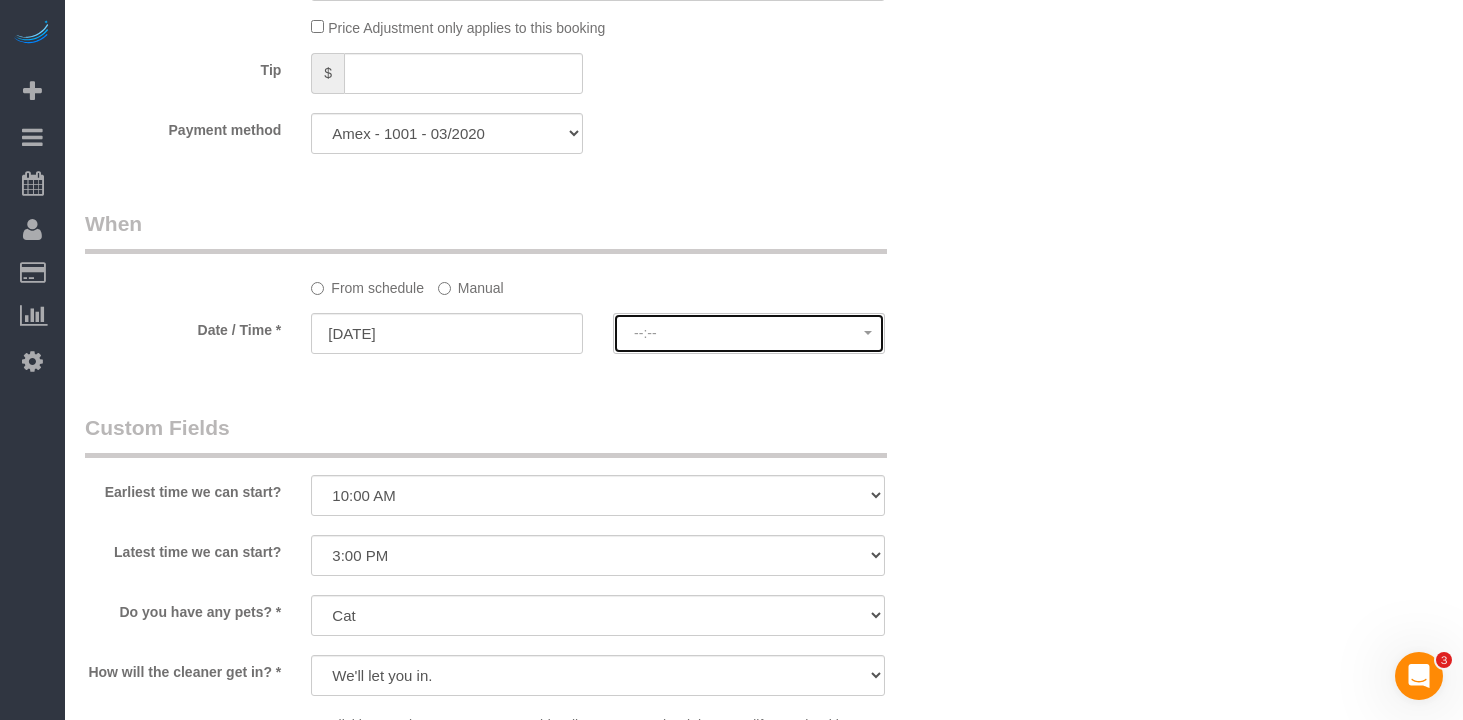 click on "--:--" 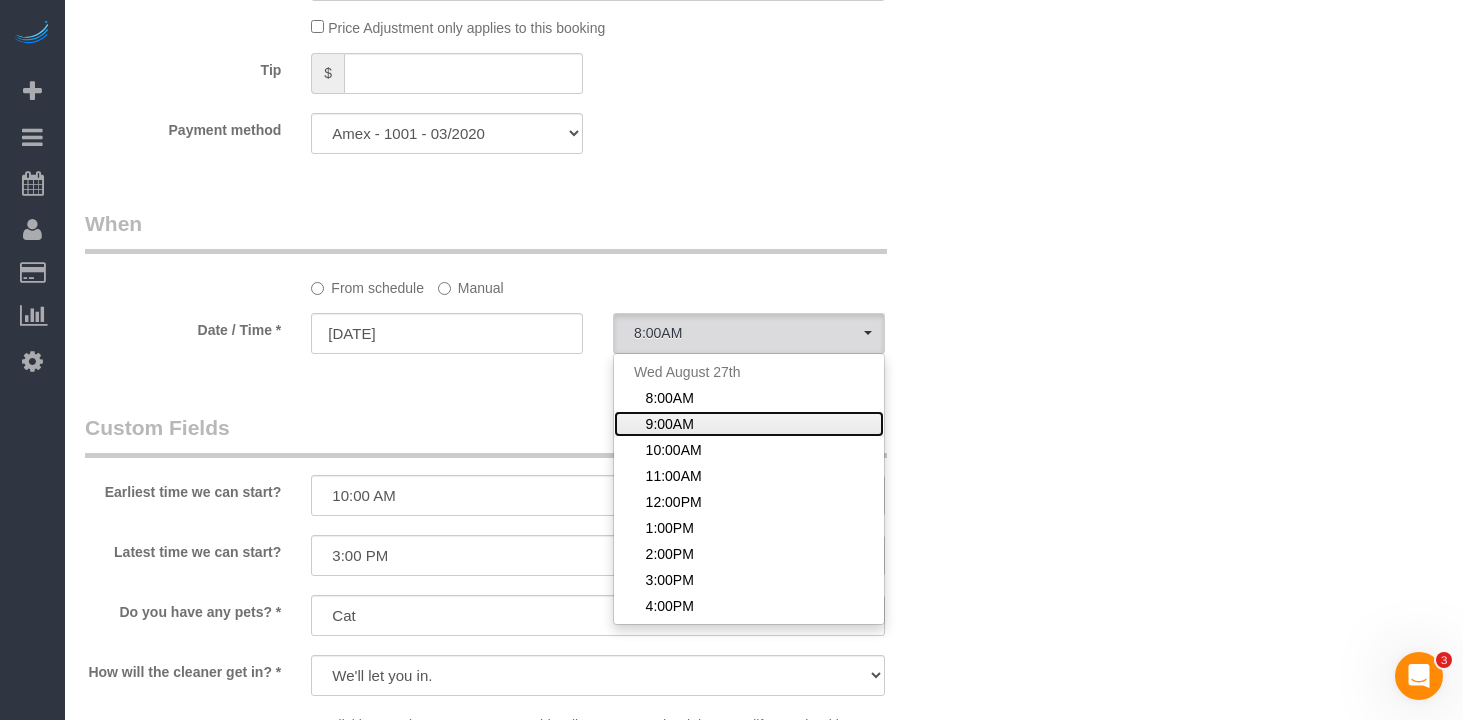 click on "9:00AM" 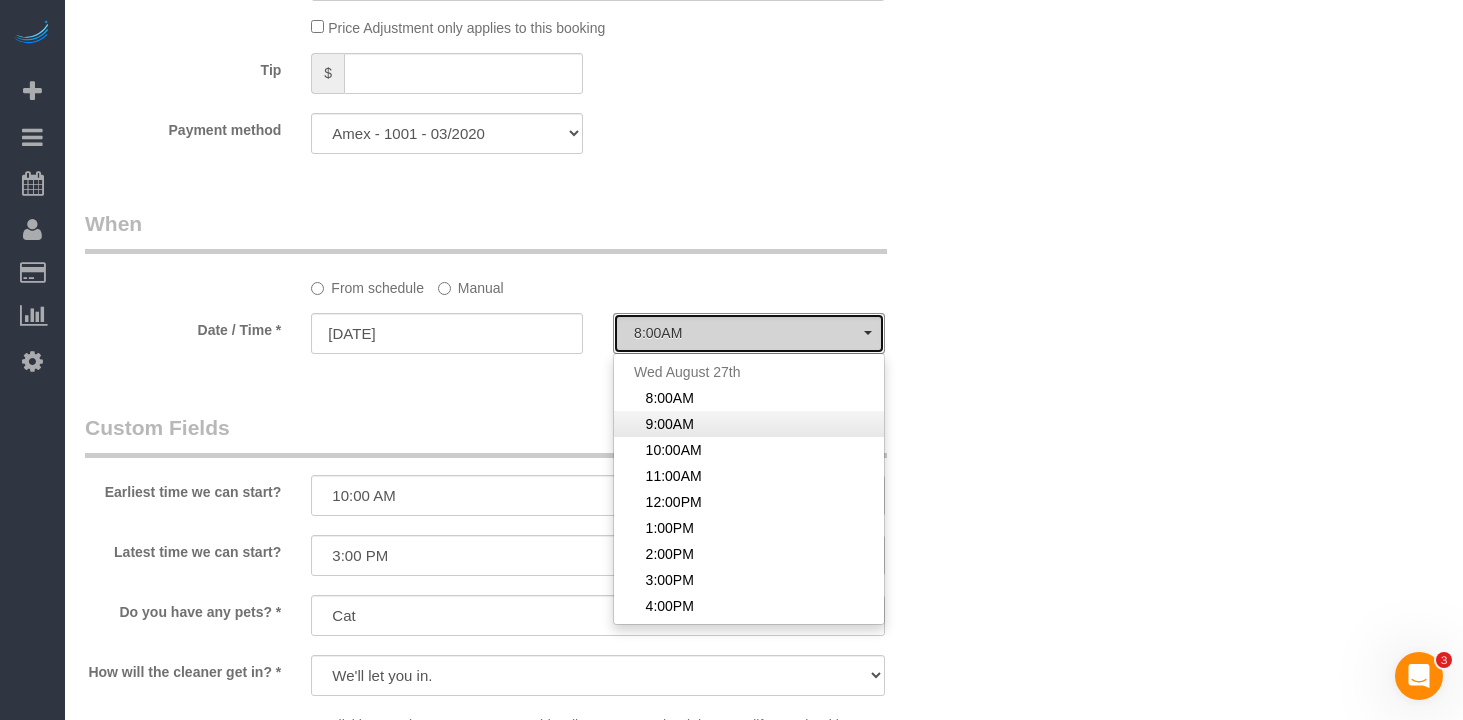 select on "spot59" 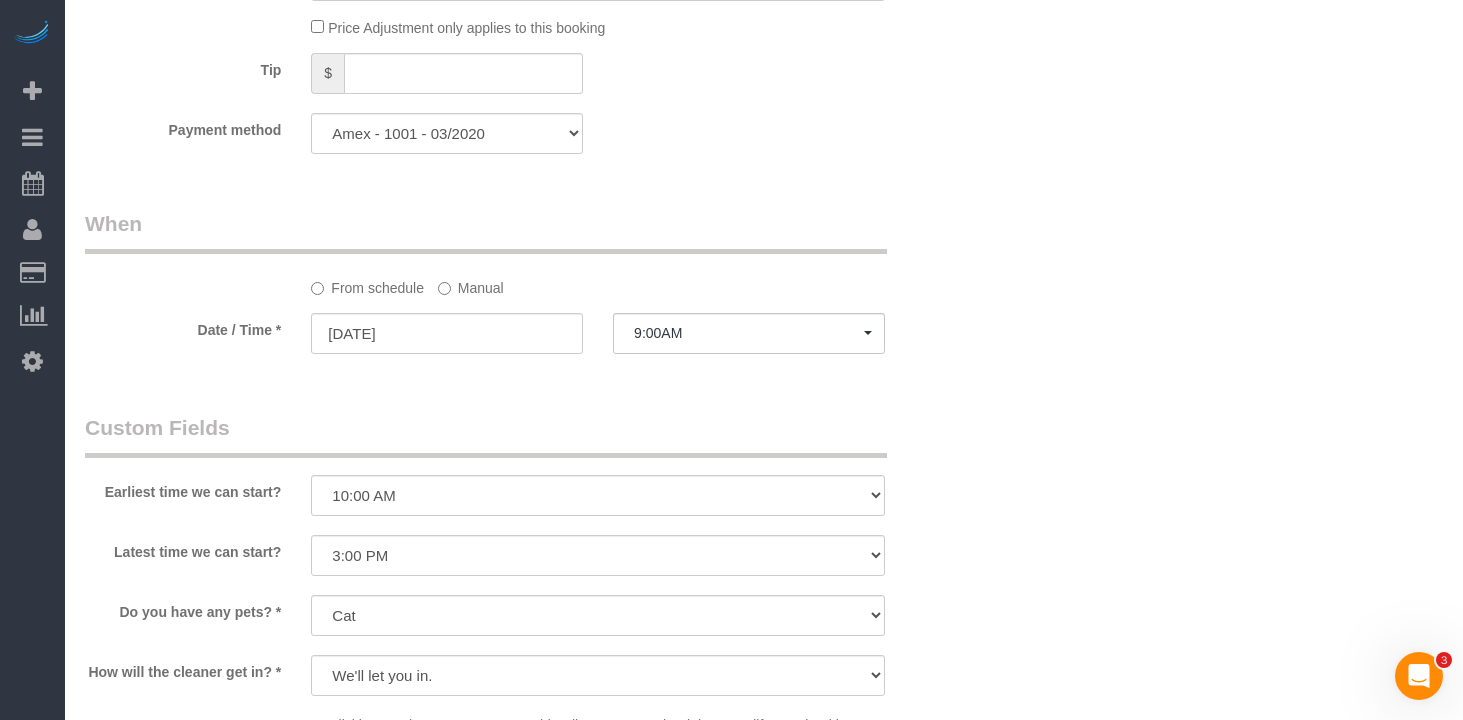 click on "Who
Email
eleisbrennan@gmail.com
Name *
Eleis
Brennan
Pet- Cat
Standard Apartment
Yelp Review
Where
Address
333 East 46th Street, Apt. 4F
New York
AK
AL
AR
AZ
CA
CO
CT
DC
DE
FL
GA
HI
IA
ID
IL
IN
KS
KY
LA
MA
MD
ME
MI
MN
MO" at bounding box center [764, 7] 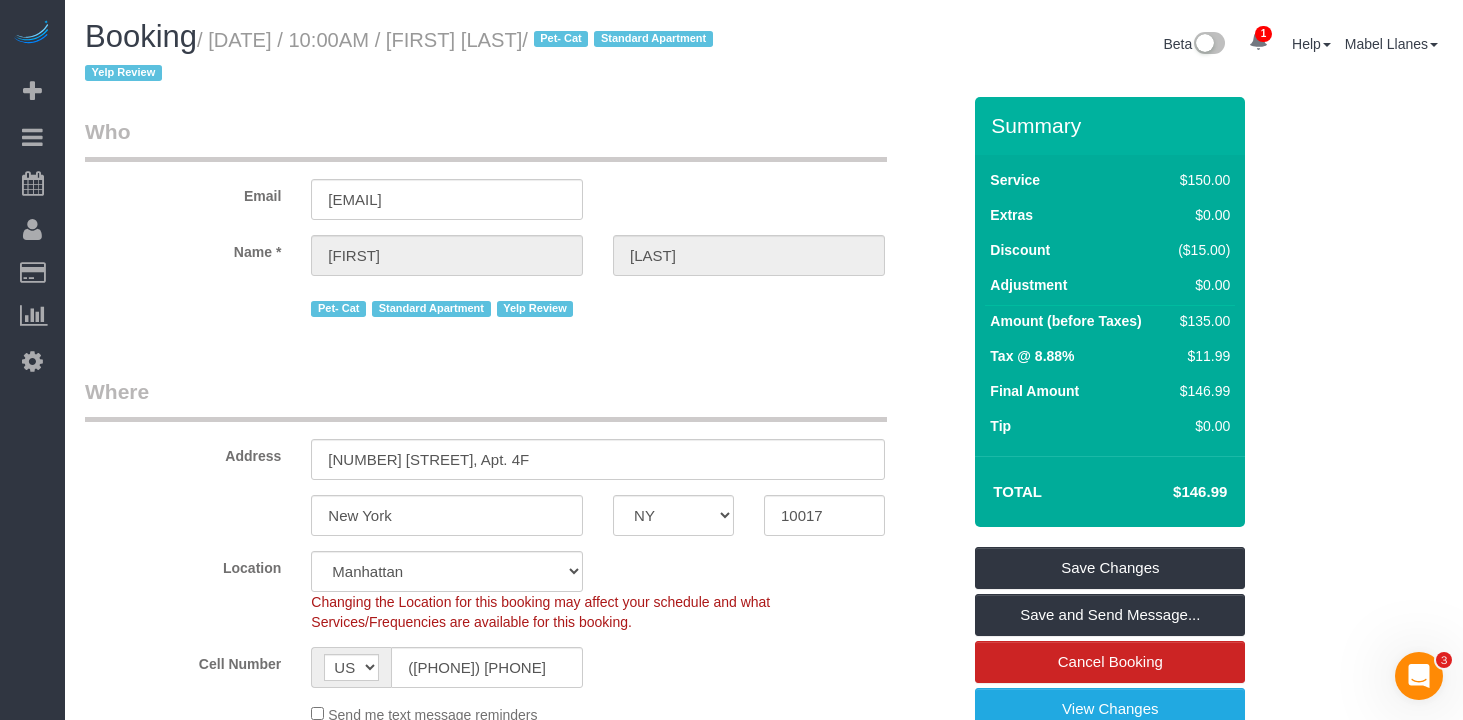 scroll, scrollTop: 339, scrollLeft: 0, axis: vertical 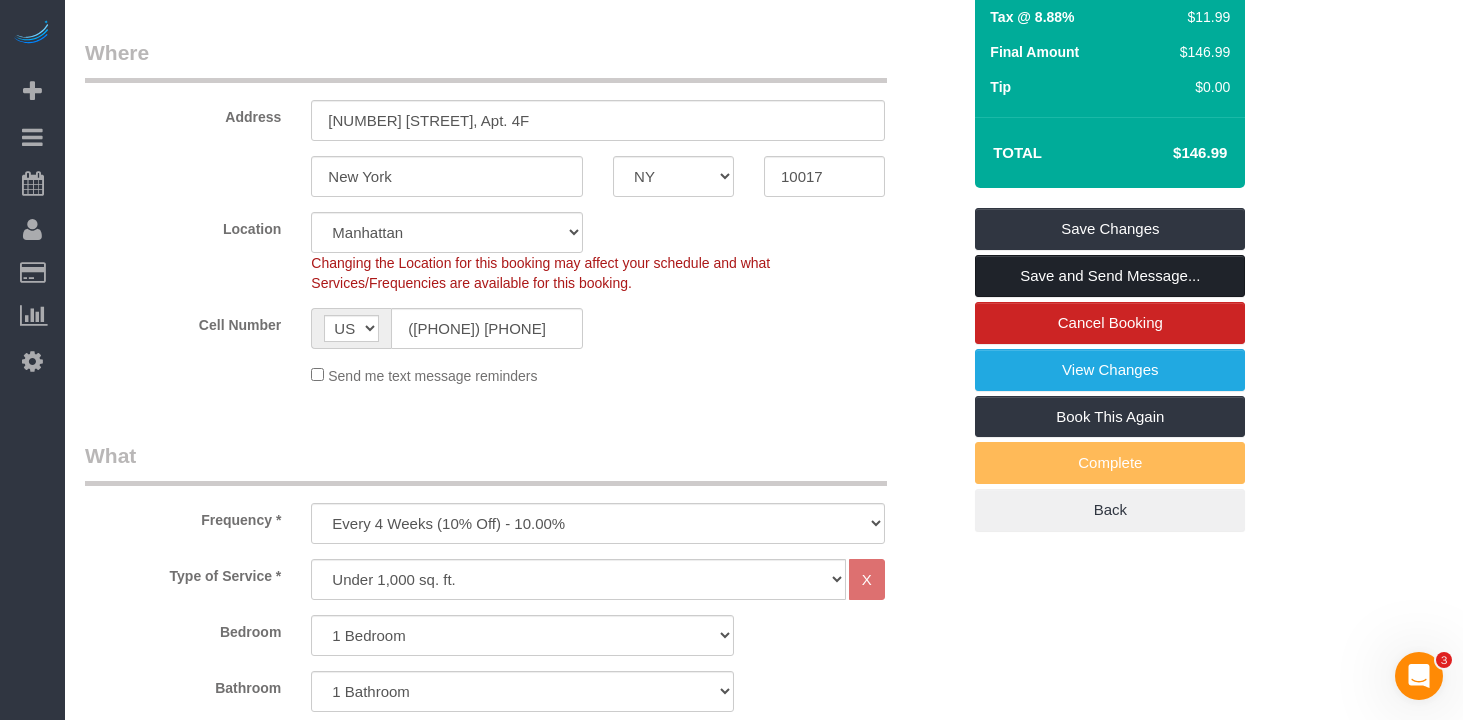 click on "Save and Send Message..." at bounding box center (1110, 276) 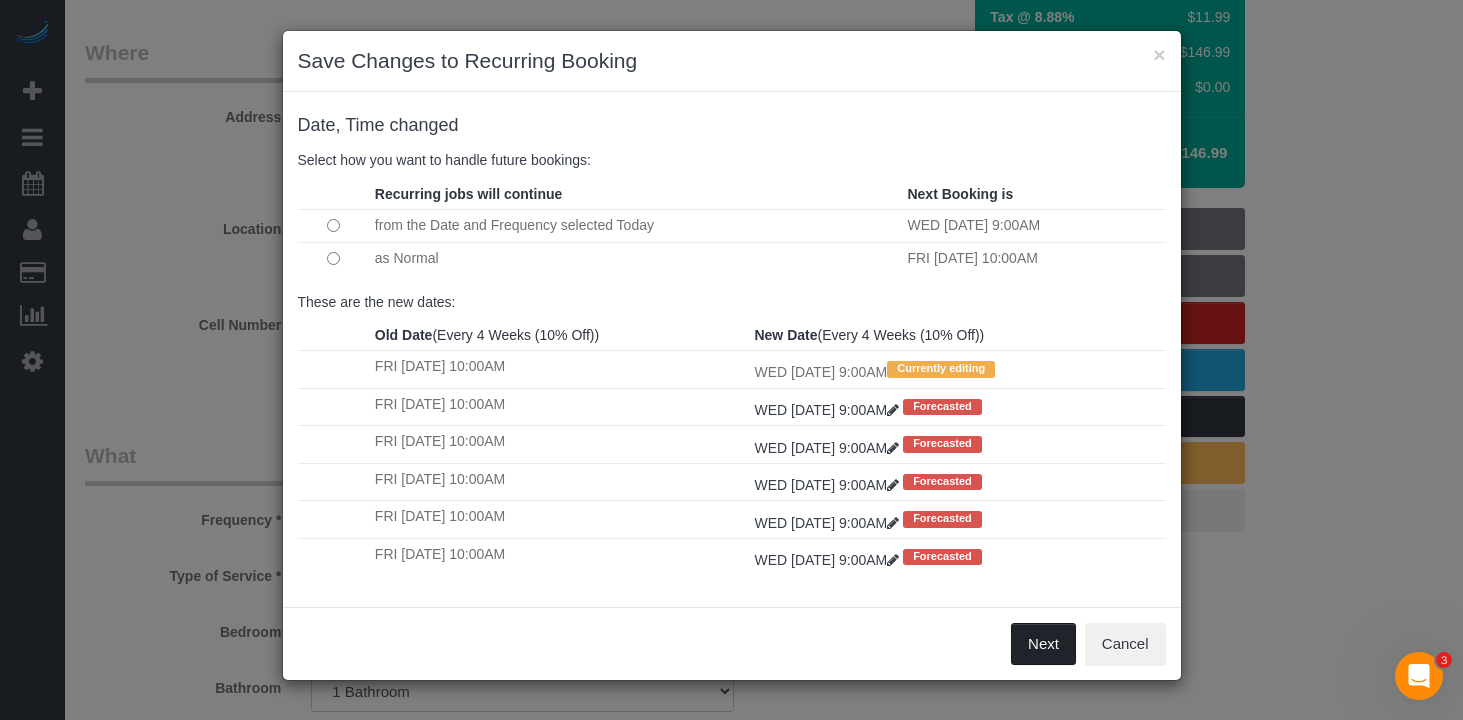 click on "Next" at bounding box center (1043, 644) 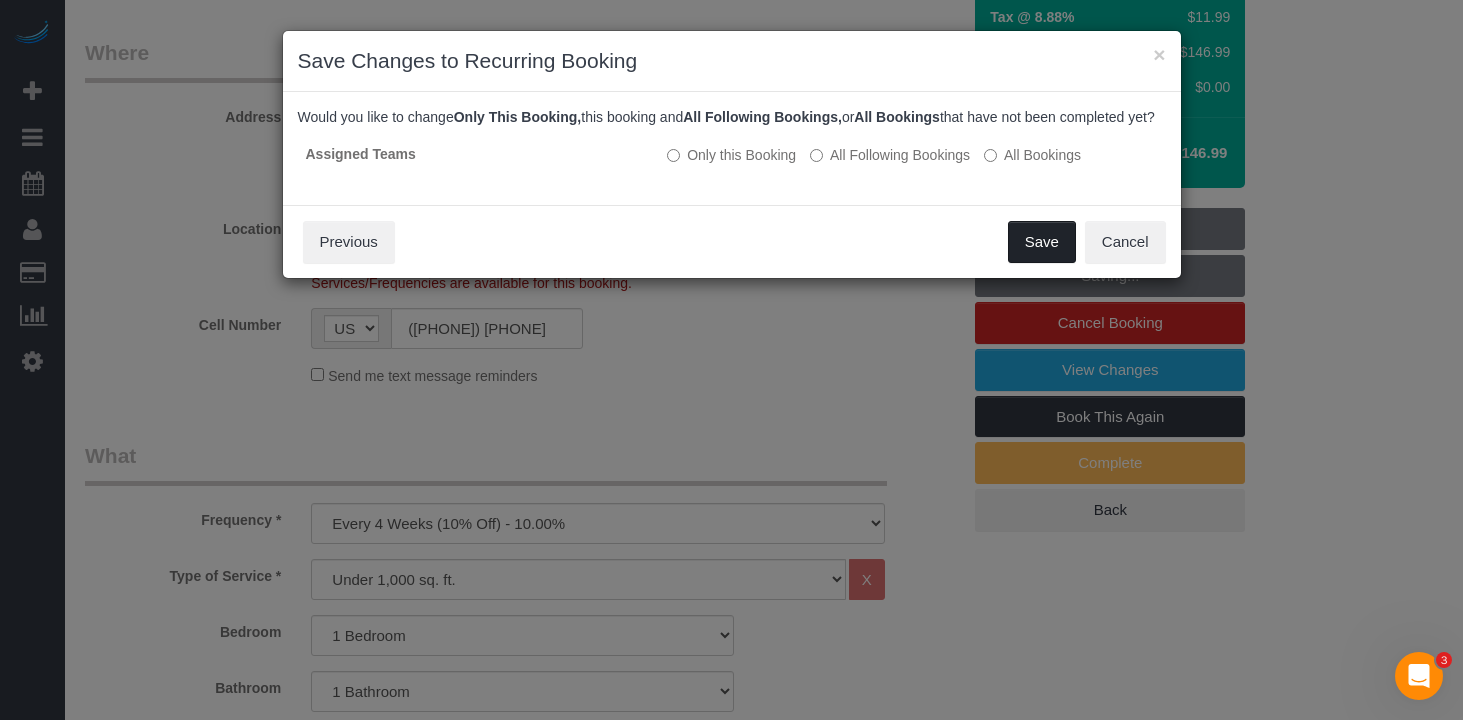 click on "Save" at bounding box center [1042, 242] 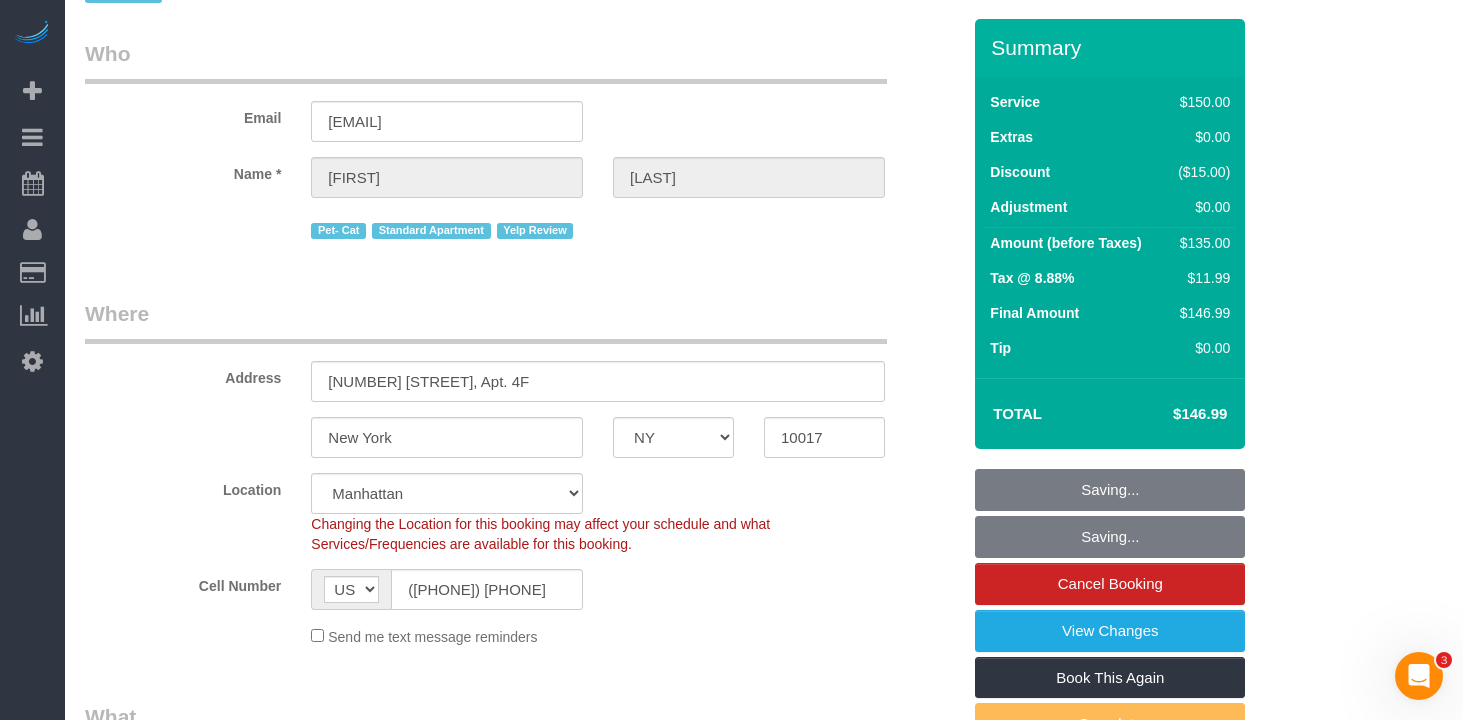 scroll, scrollTop: 0, scrollLeft: 0, axis: both 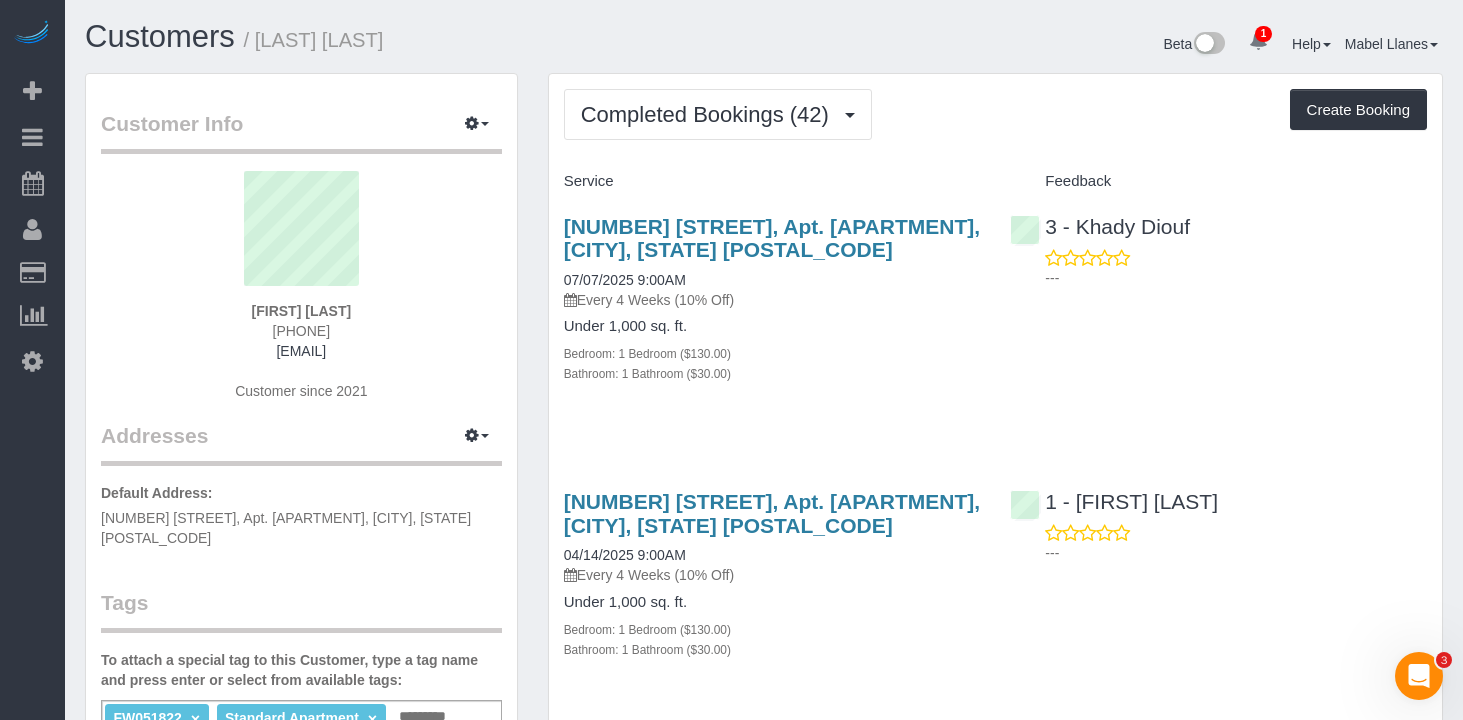 click on "Bedroom: 1 Bedroom ($130.00)" at bounding box center (772, 353) 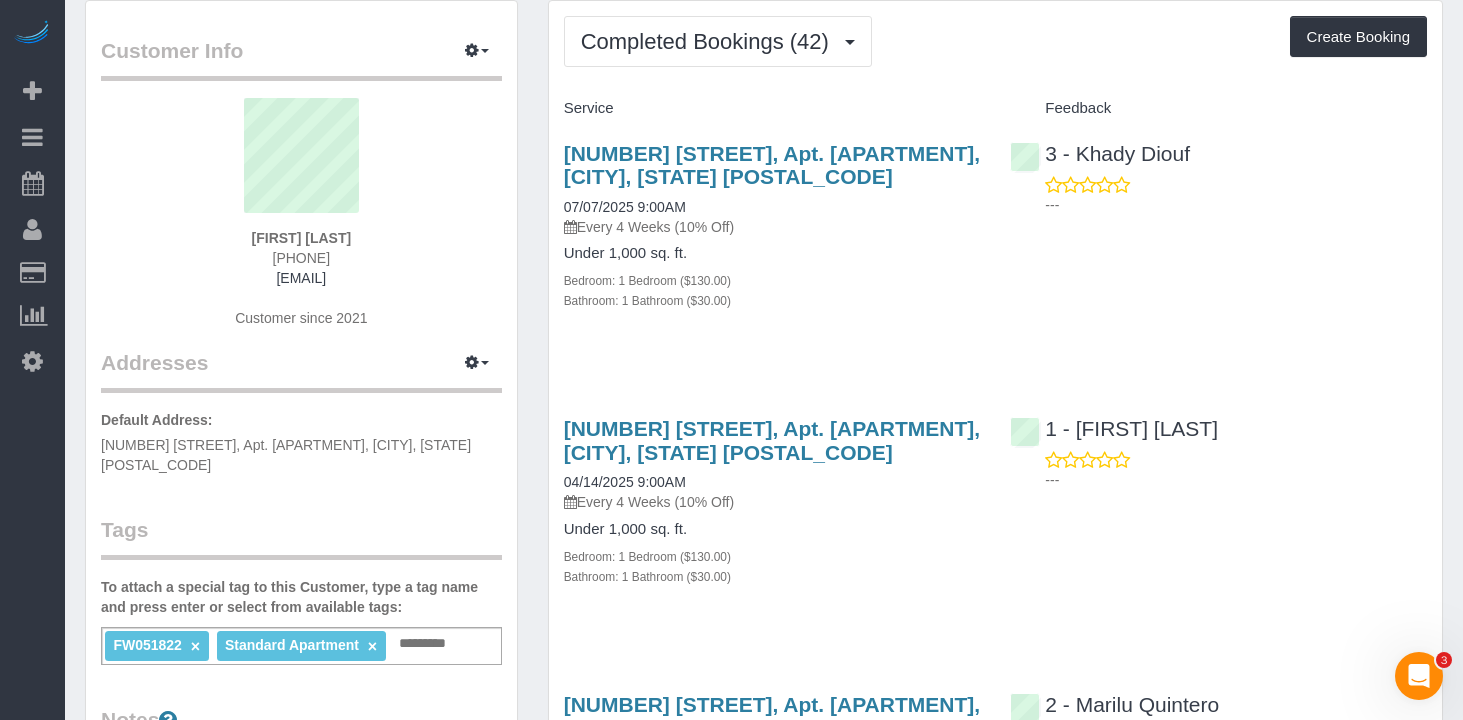scroll, scrollTop: 183, scrollLeft: 0, axis: vertical 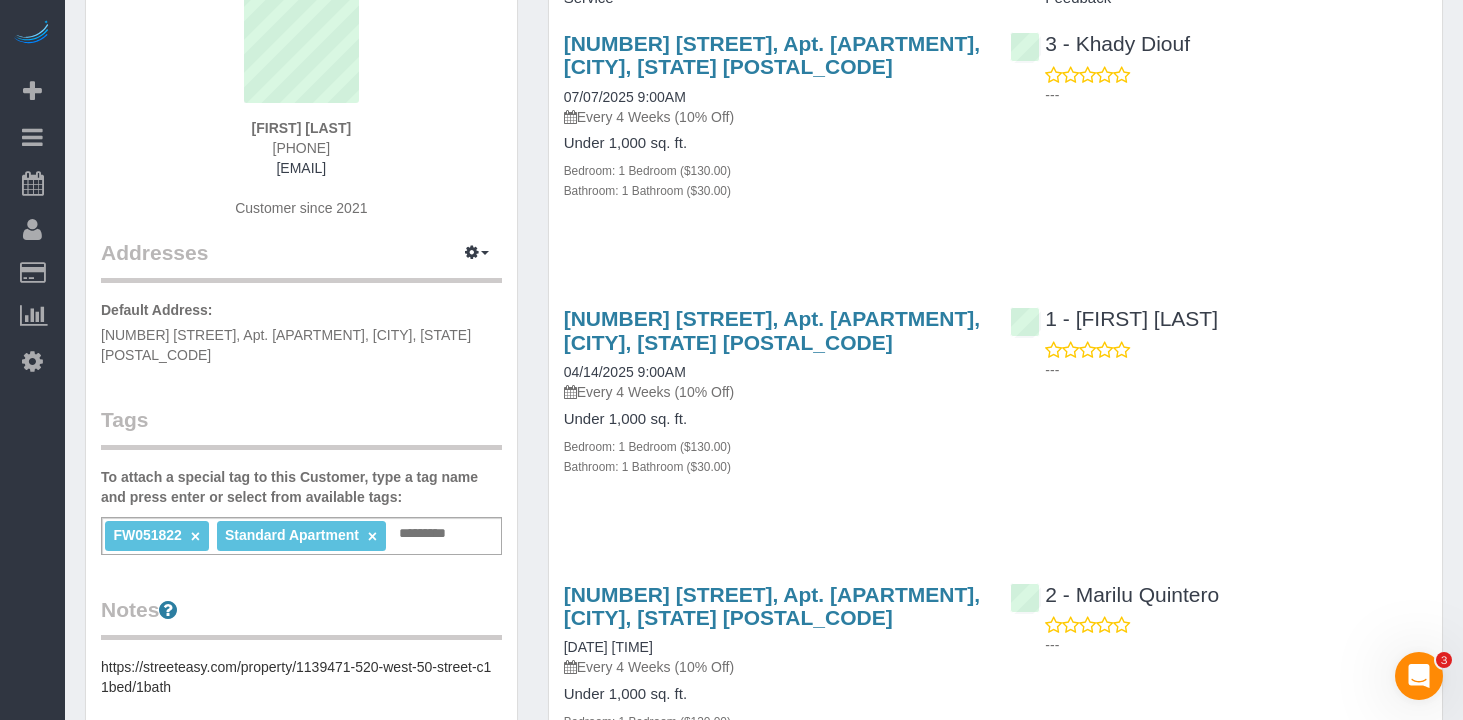 click at bounding box center [428, 534] 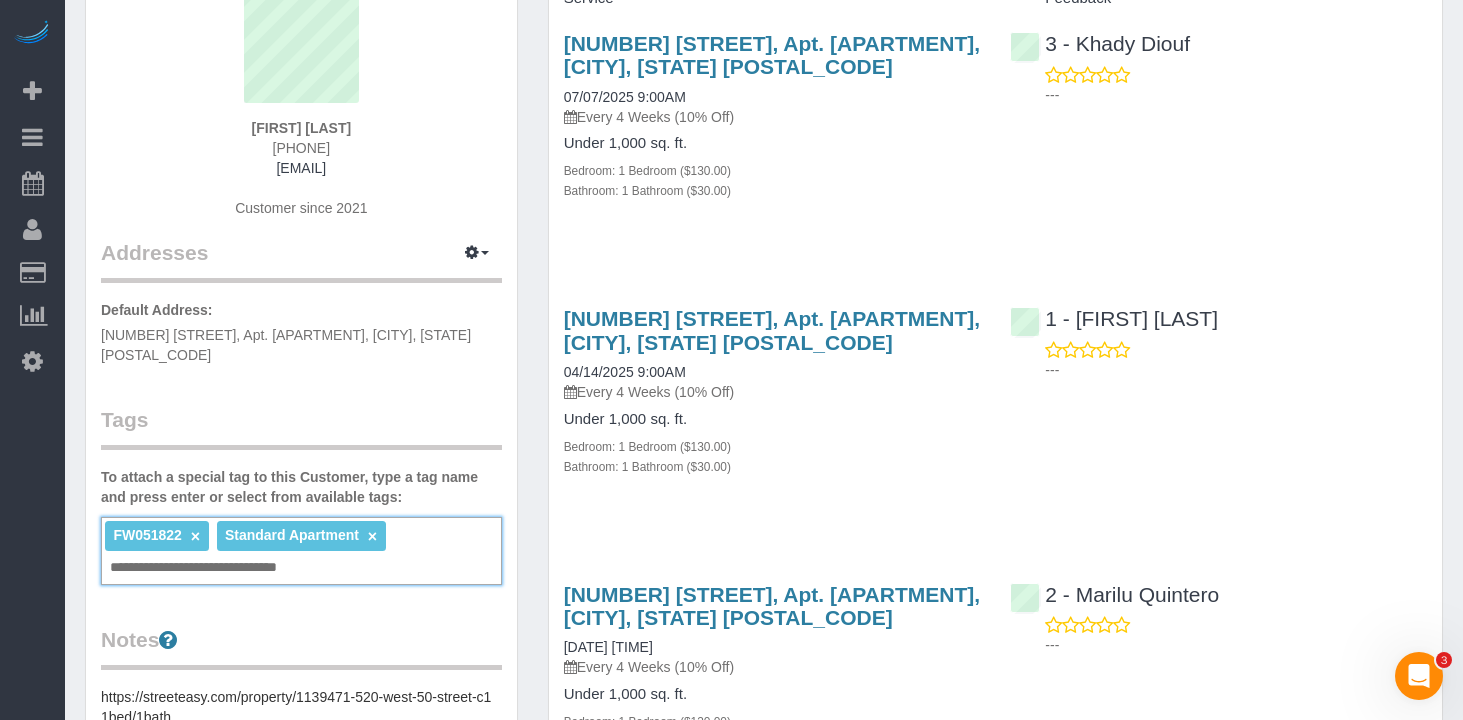 type on "**********" 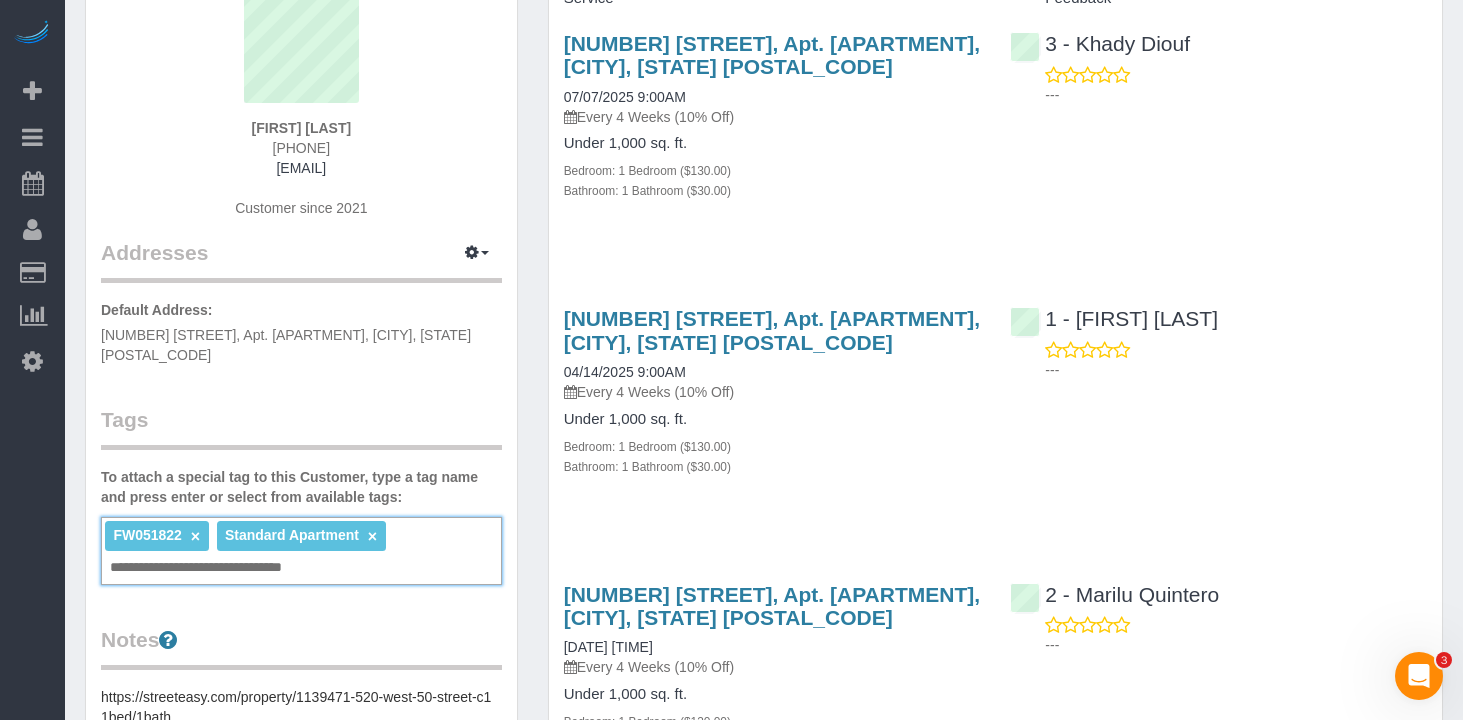 type 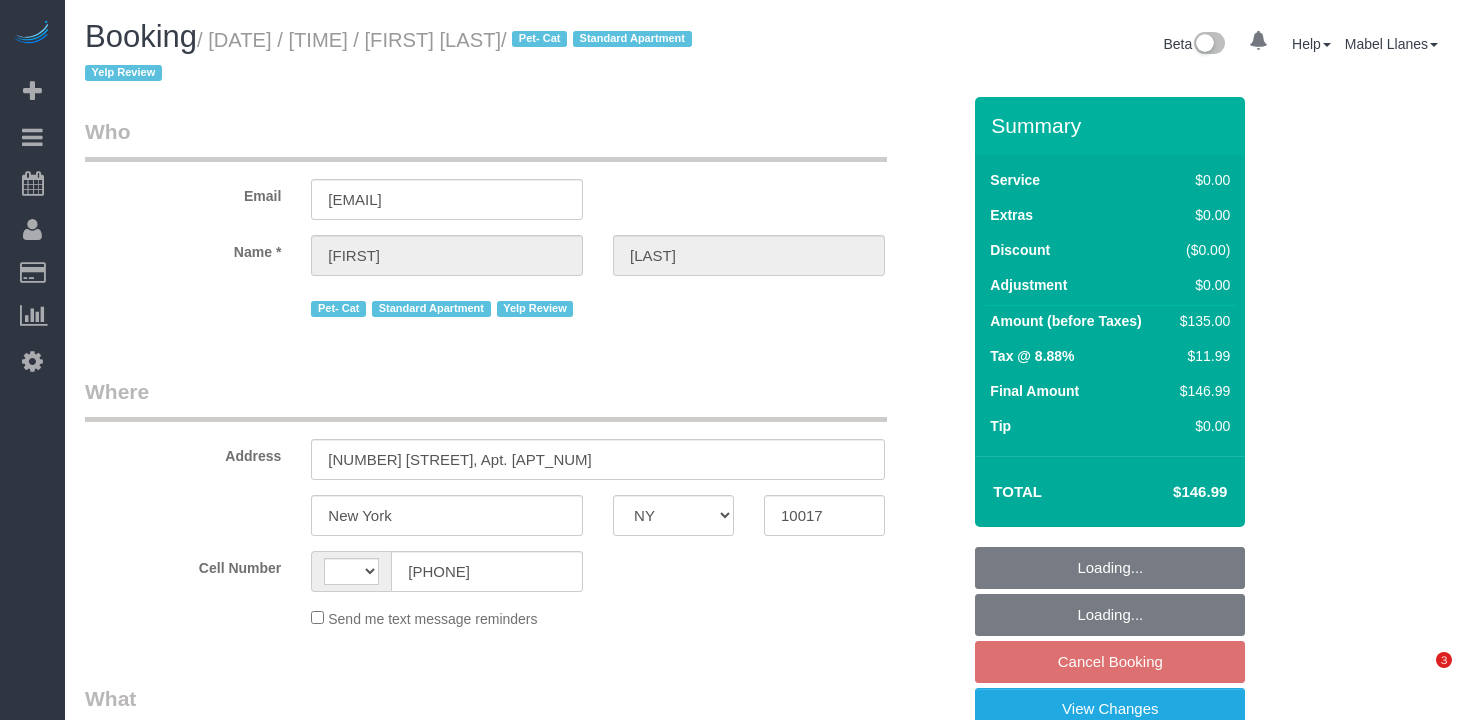 select on "NY" 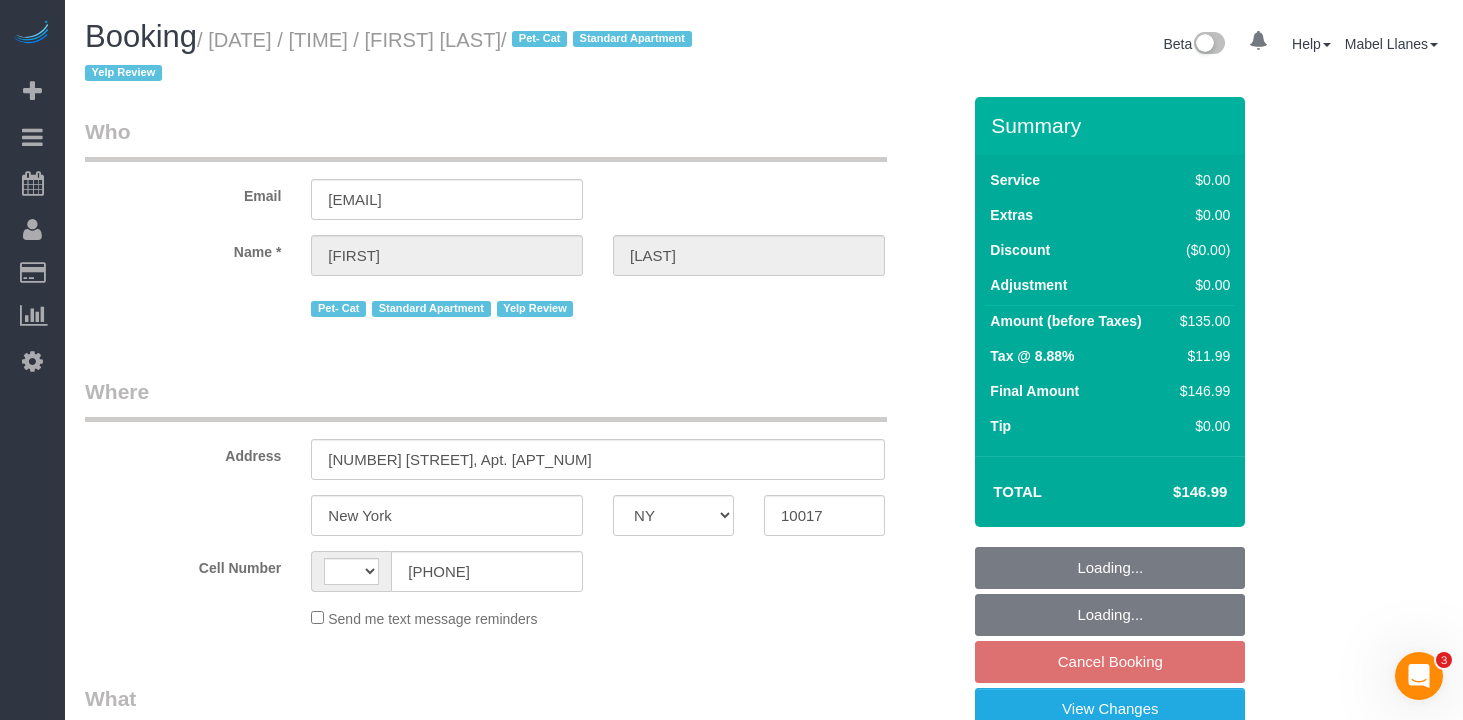 scroll, scrollTop: 0, scrollLeft: 0, axis: both 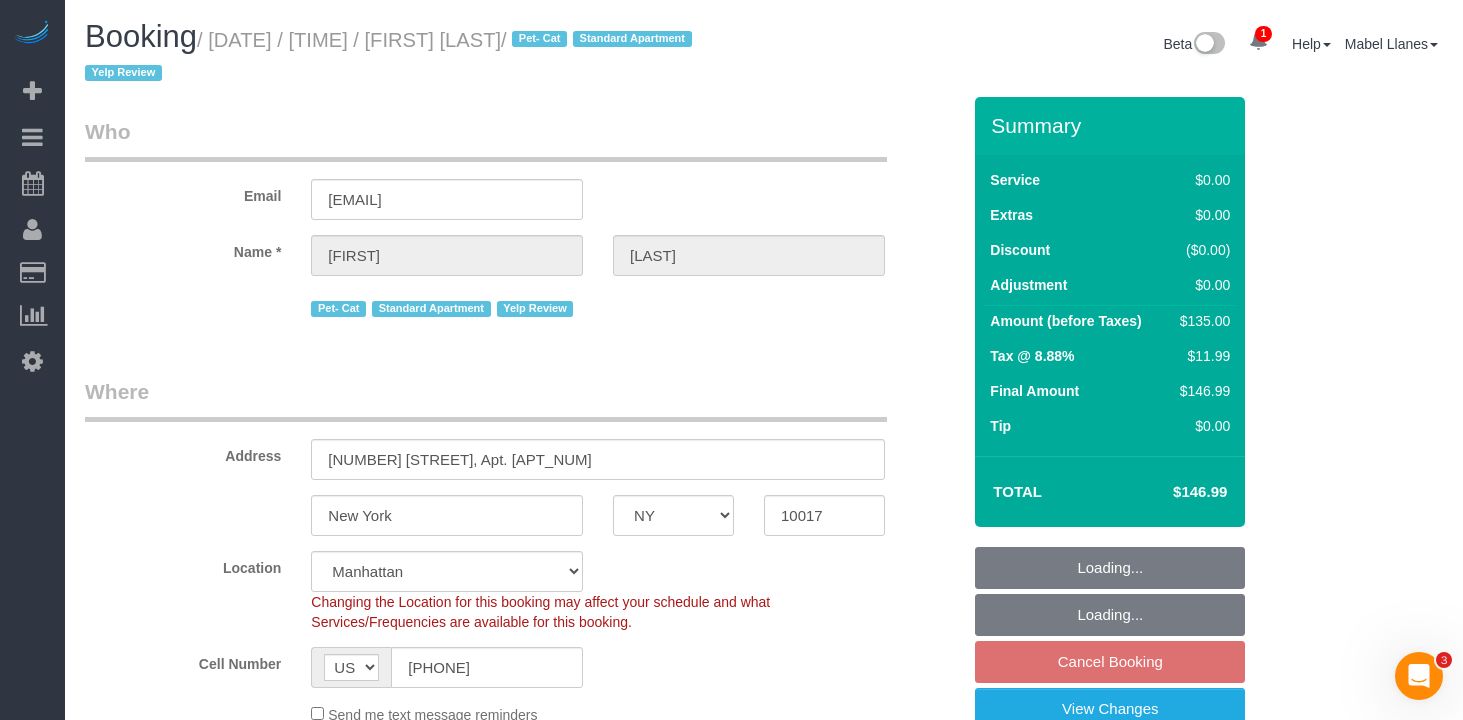 drag, startPoint x: 762, startPoint y: 112, endPoint x: 820, endPoint y: 169, distance: 81.32035 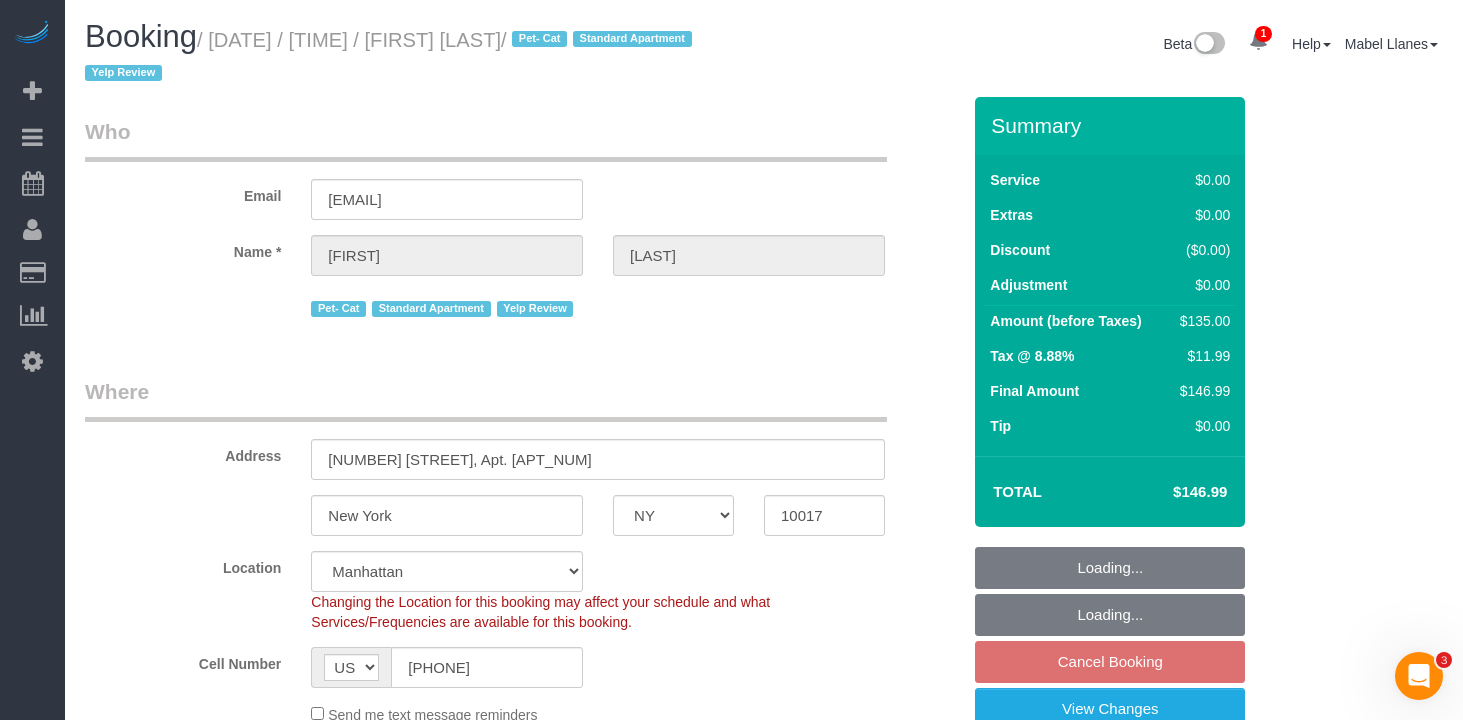 select on "object:740" 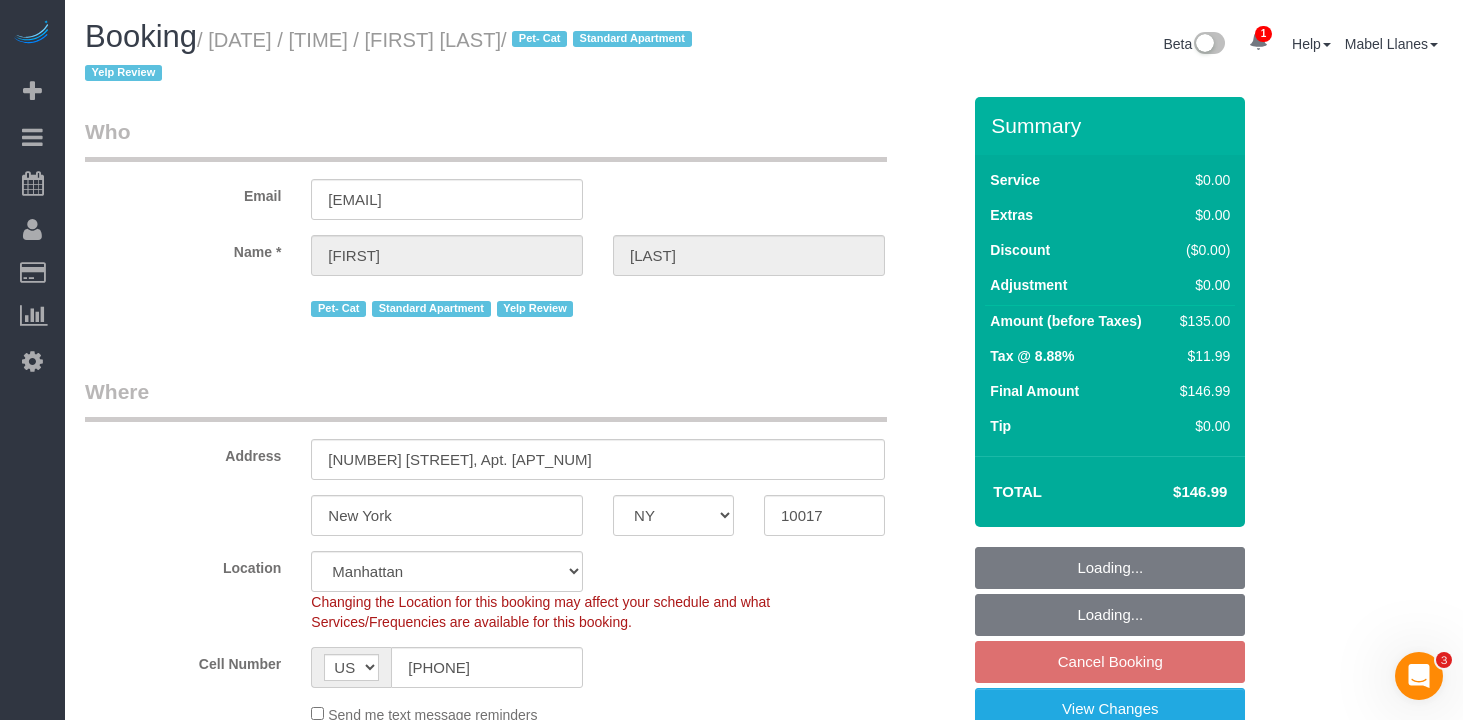 select on "number:58" 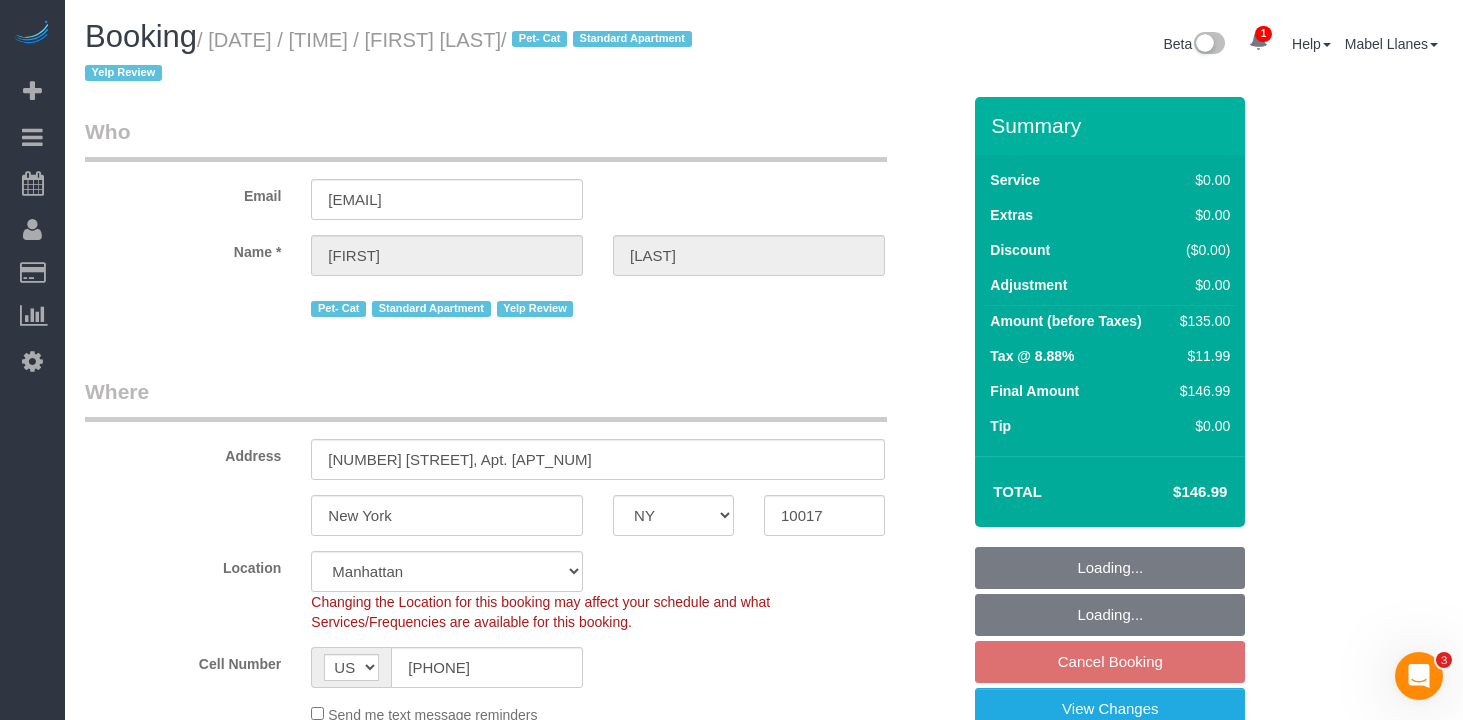 select on "object:1364" 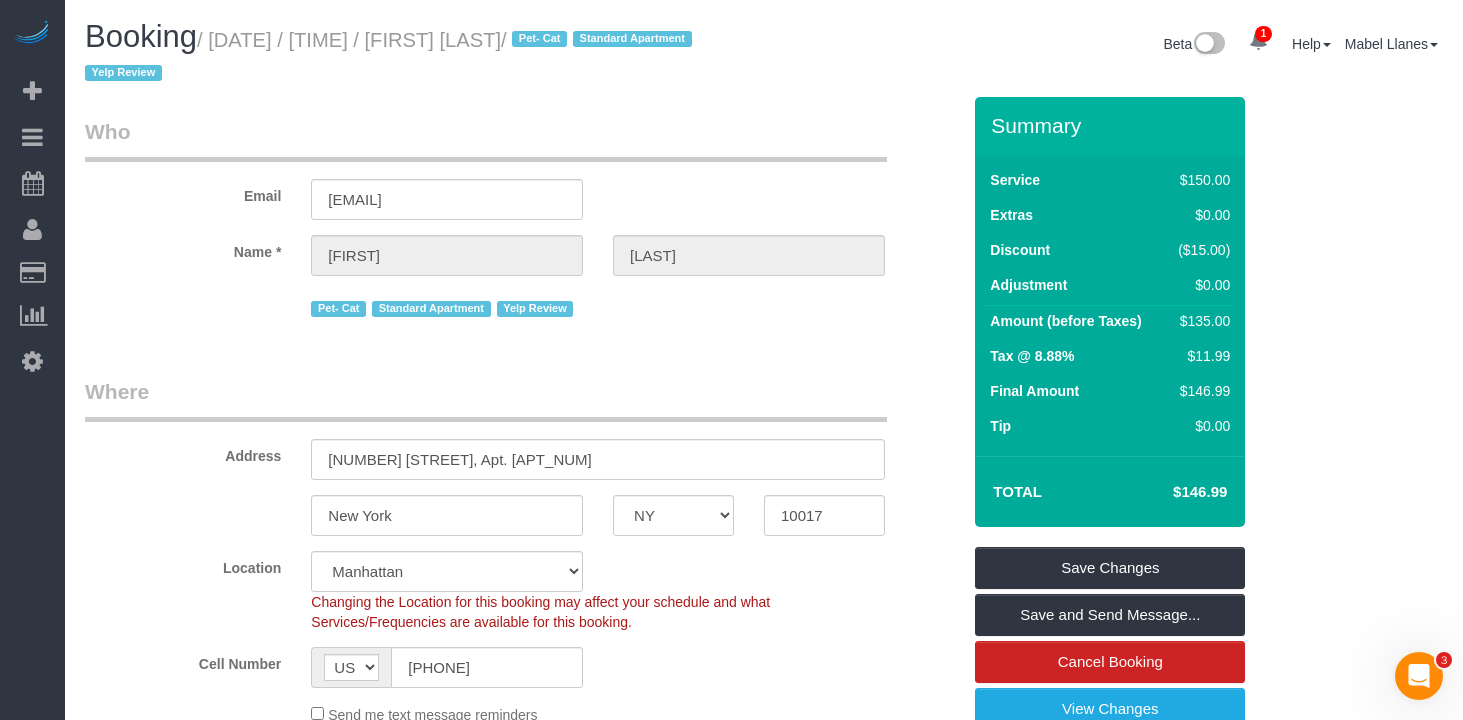 click on "Pet- Cat
Standard Apartment
Yelp Review" at bounding box center (598, 306) 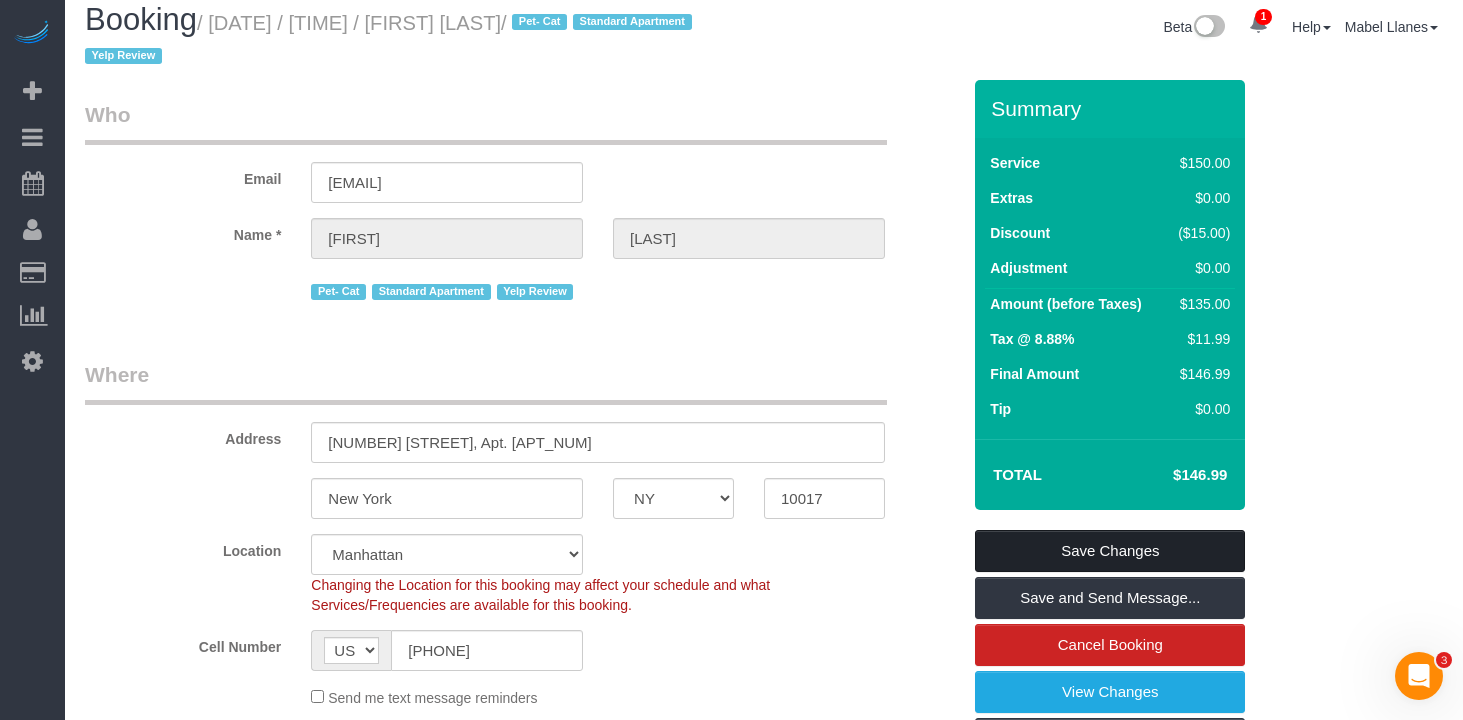 scroll, scrollTop: 99, scrollLeft: 0, axis: vertical 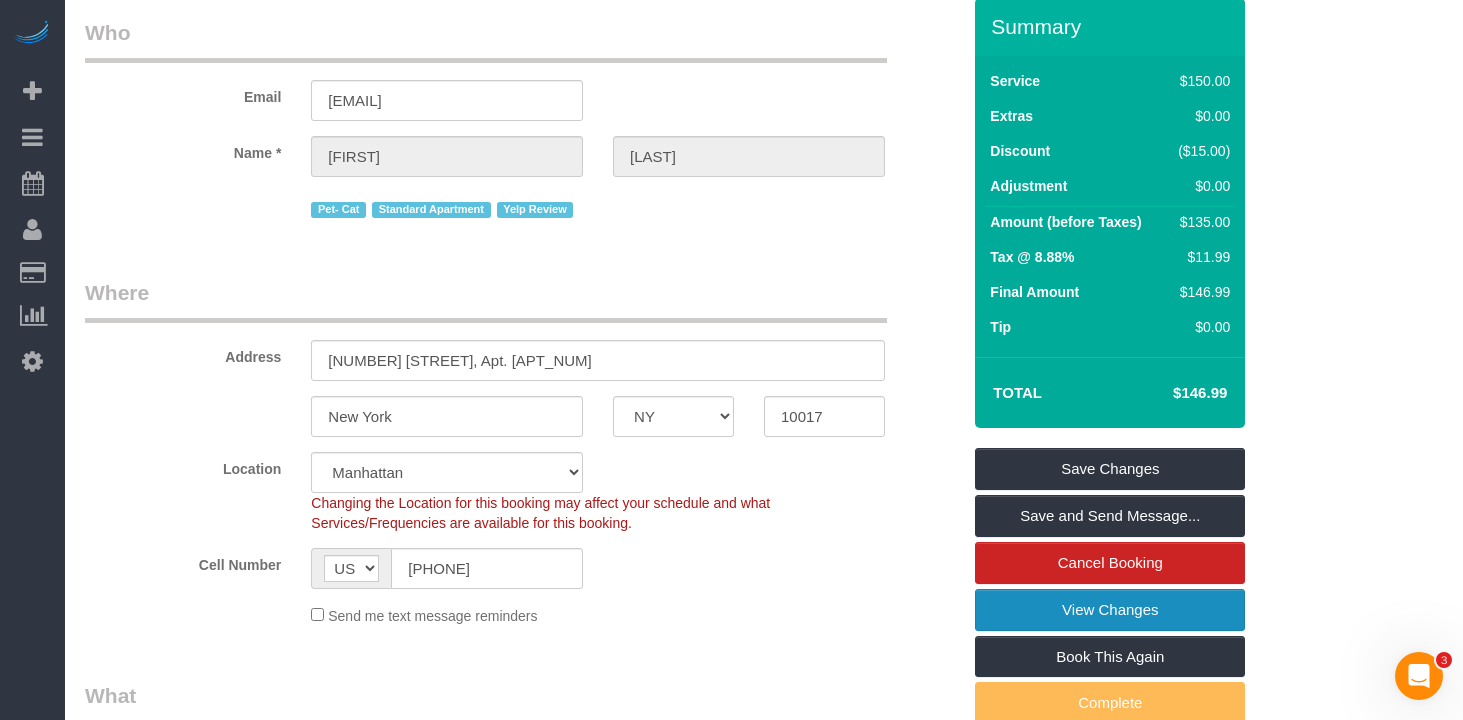click on "View Changes" at bounding box center (1110, 610) 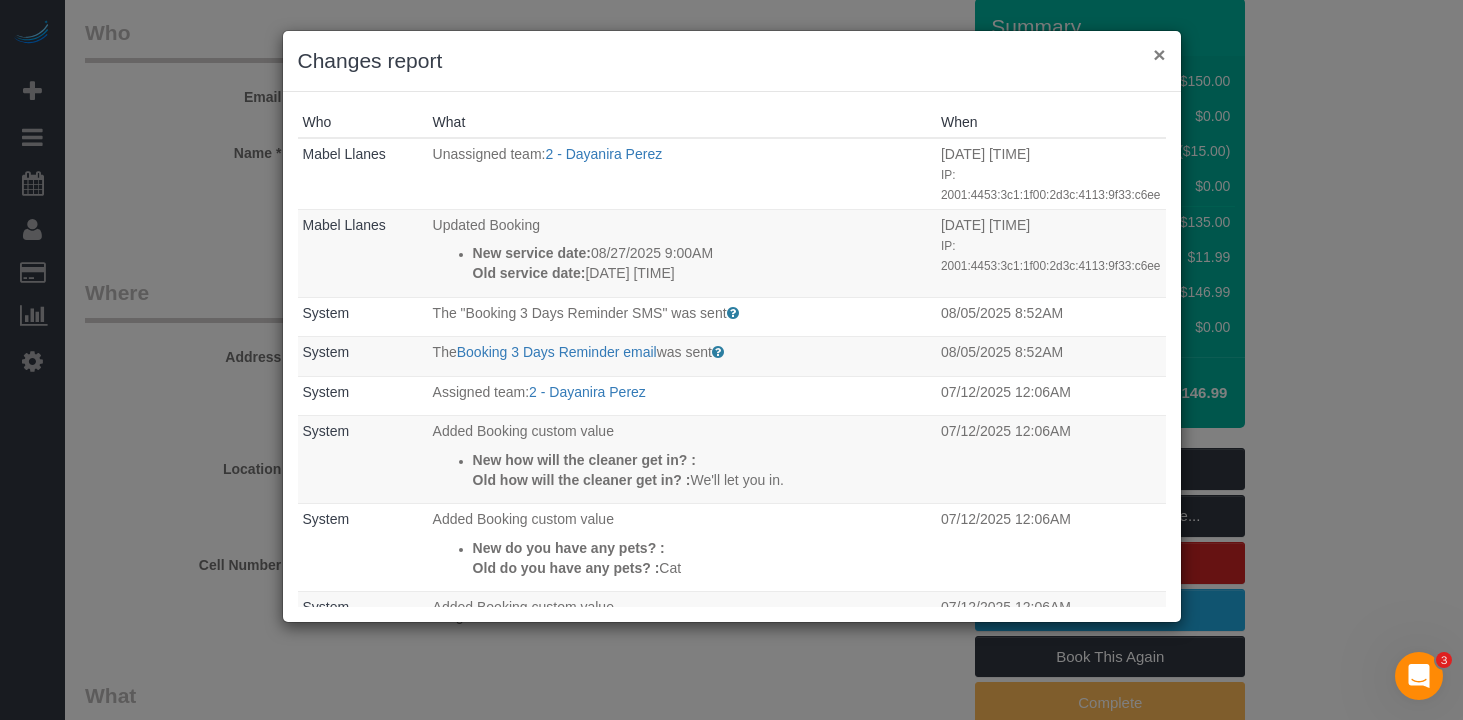 click on "×" at bounding box center (1159, 54) 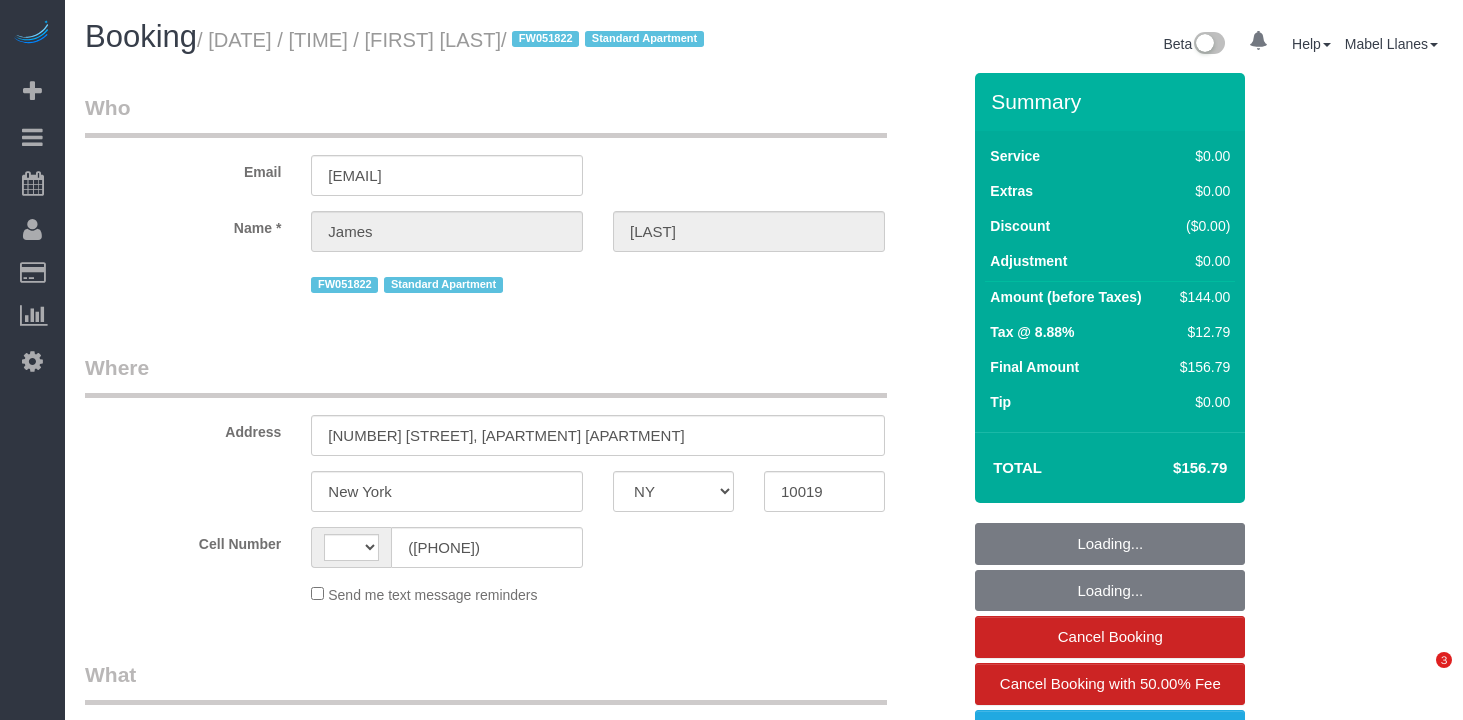 select on "NY" 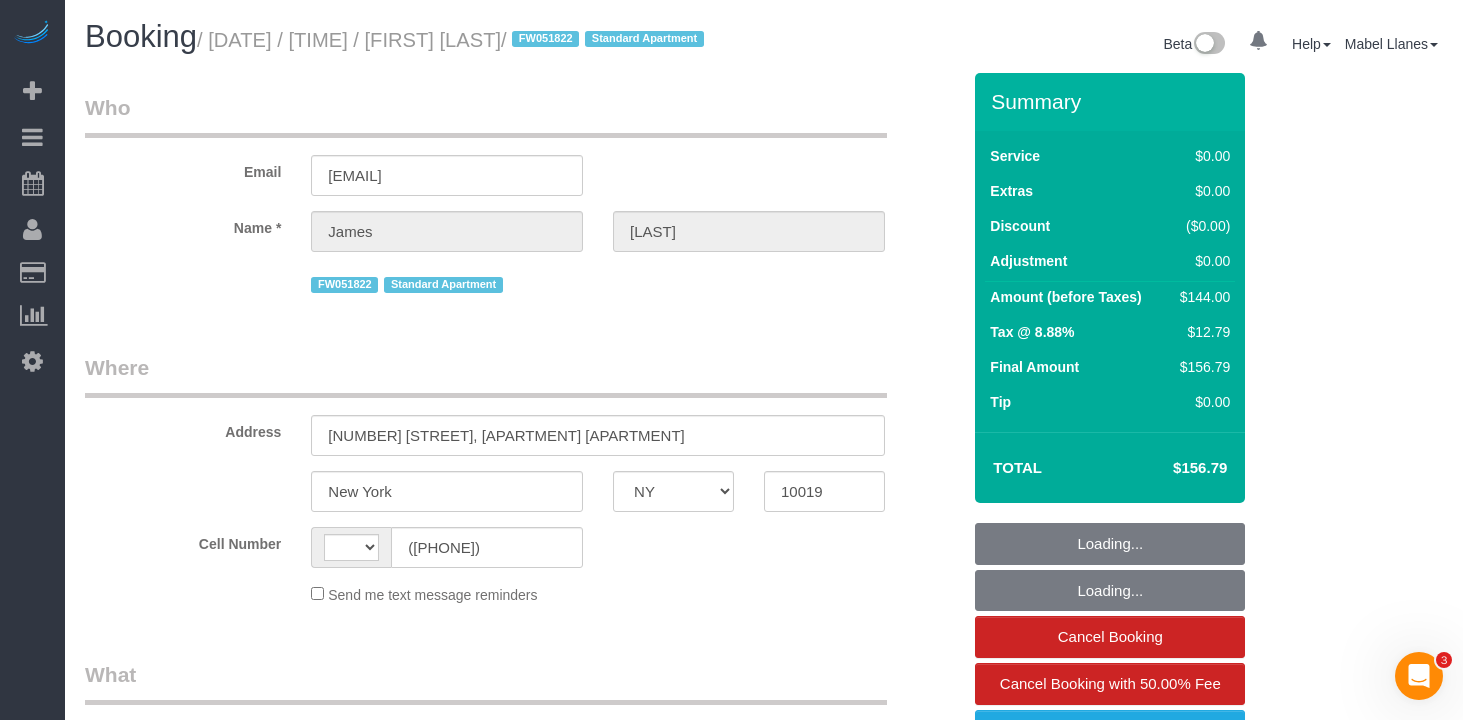 scroll, scrollTop: 0, scrollLeft: 0, axis: both 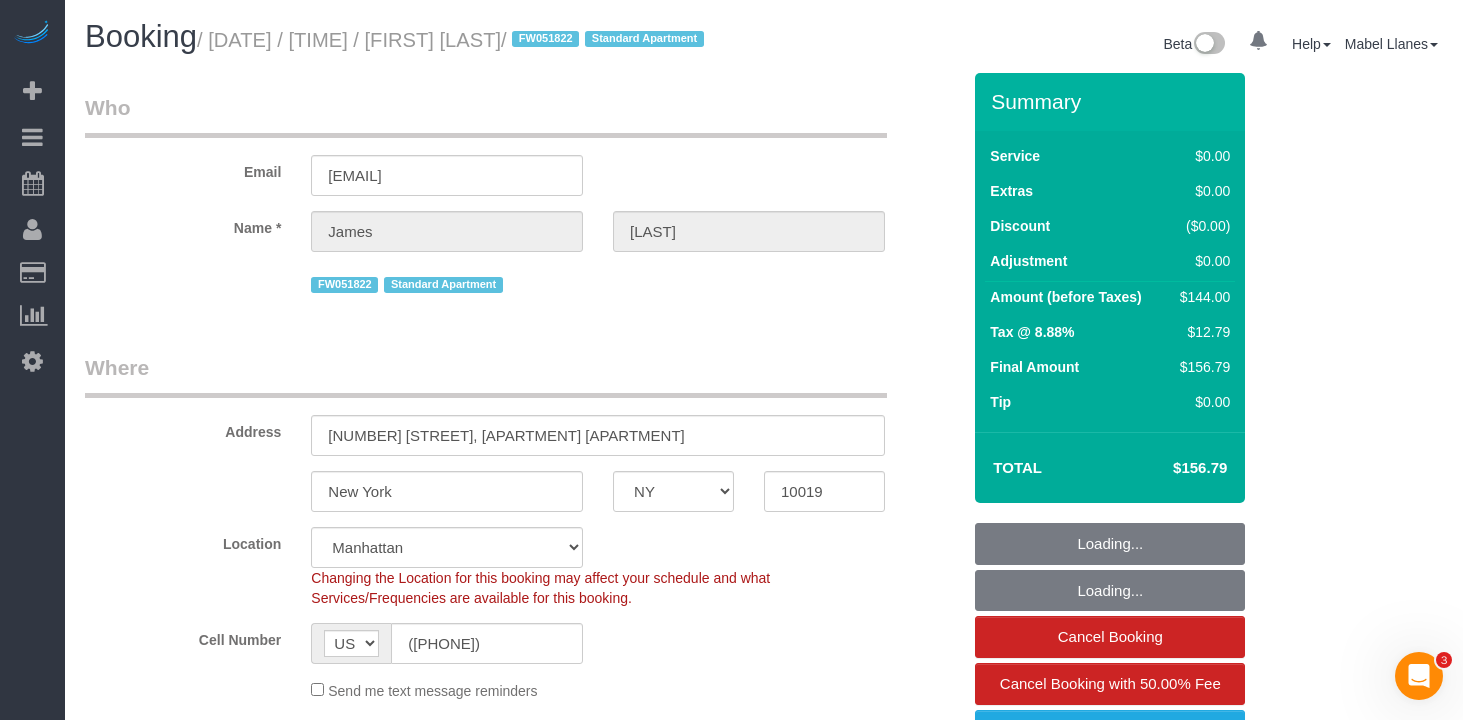 select on "object:1322" 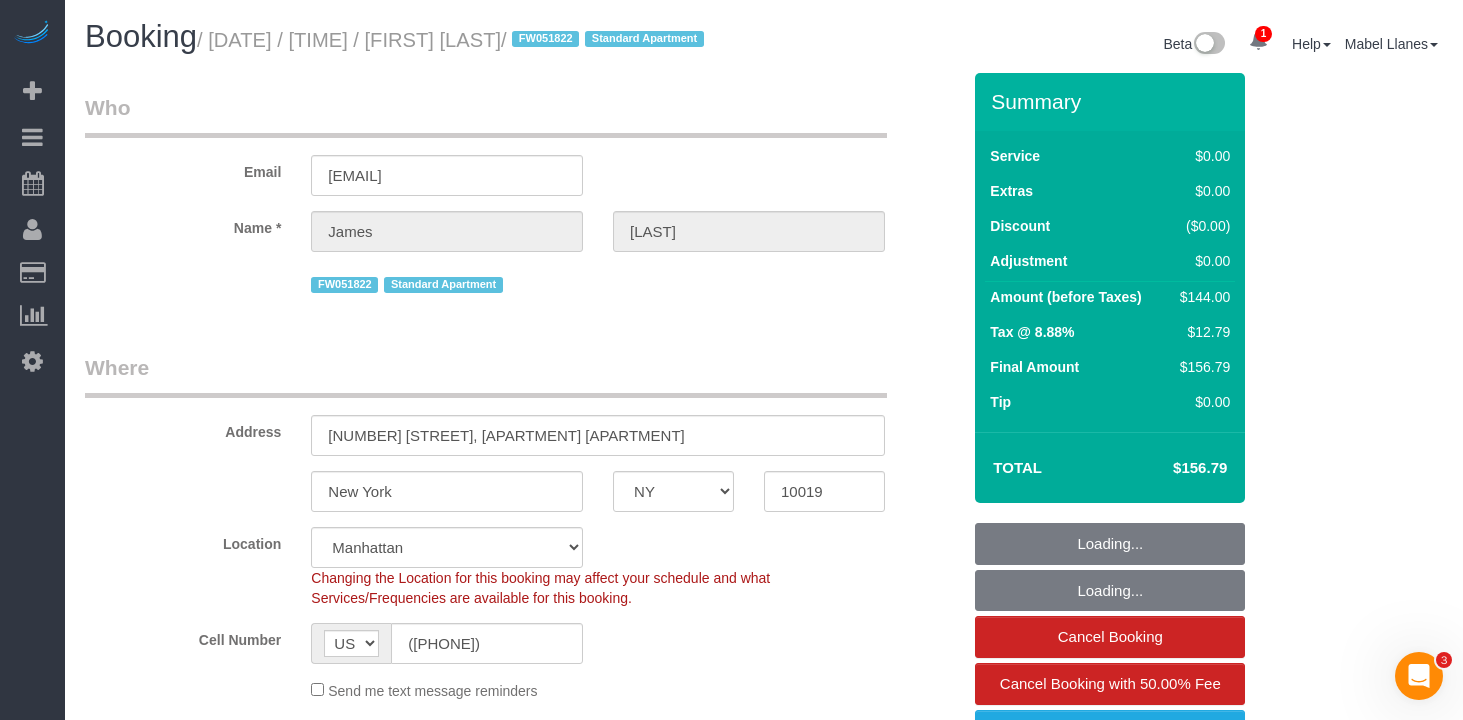 select on "1" 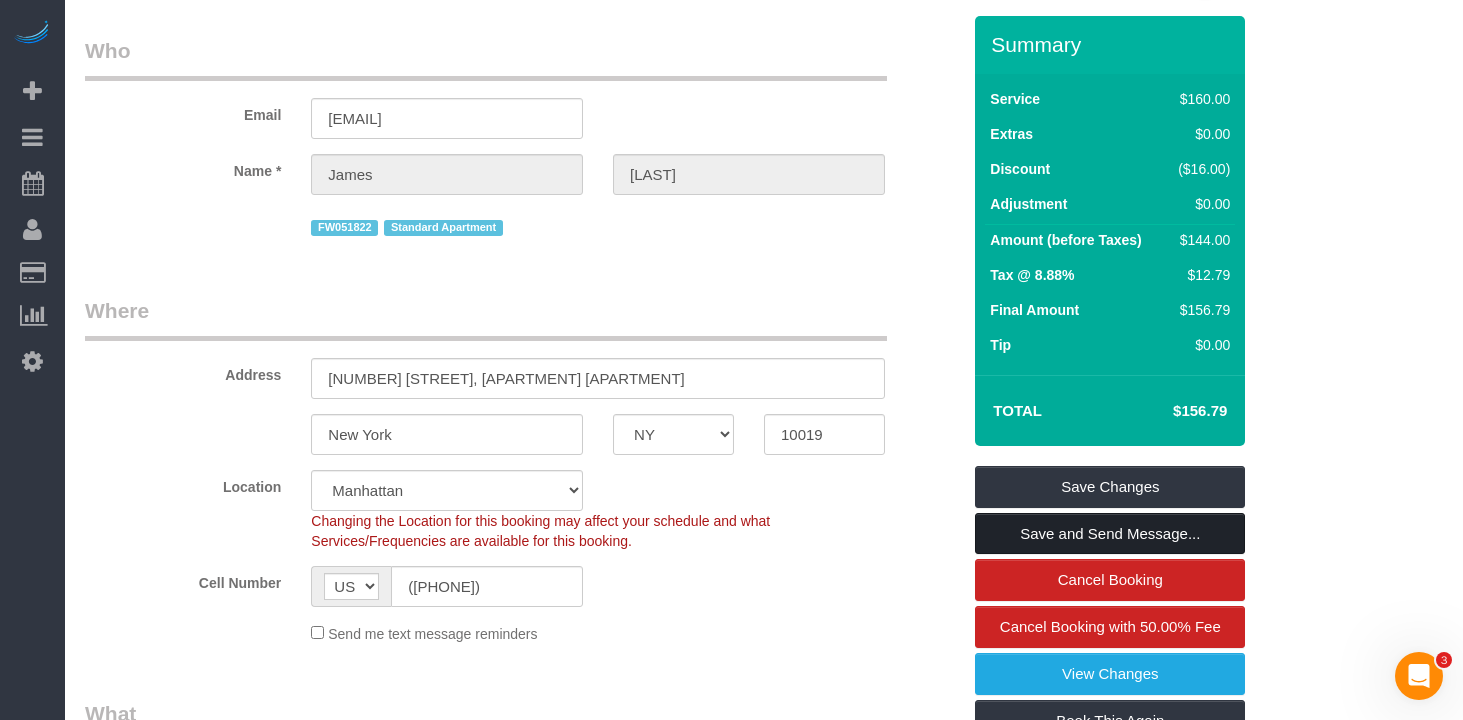 scroll, scrollTop: 60, scrollLeft: 0, axis: vertical 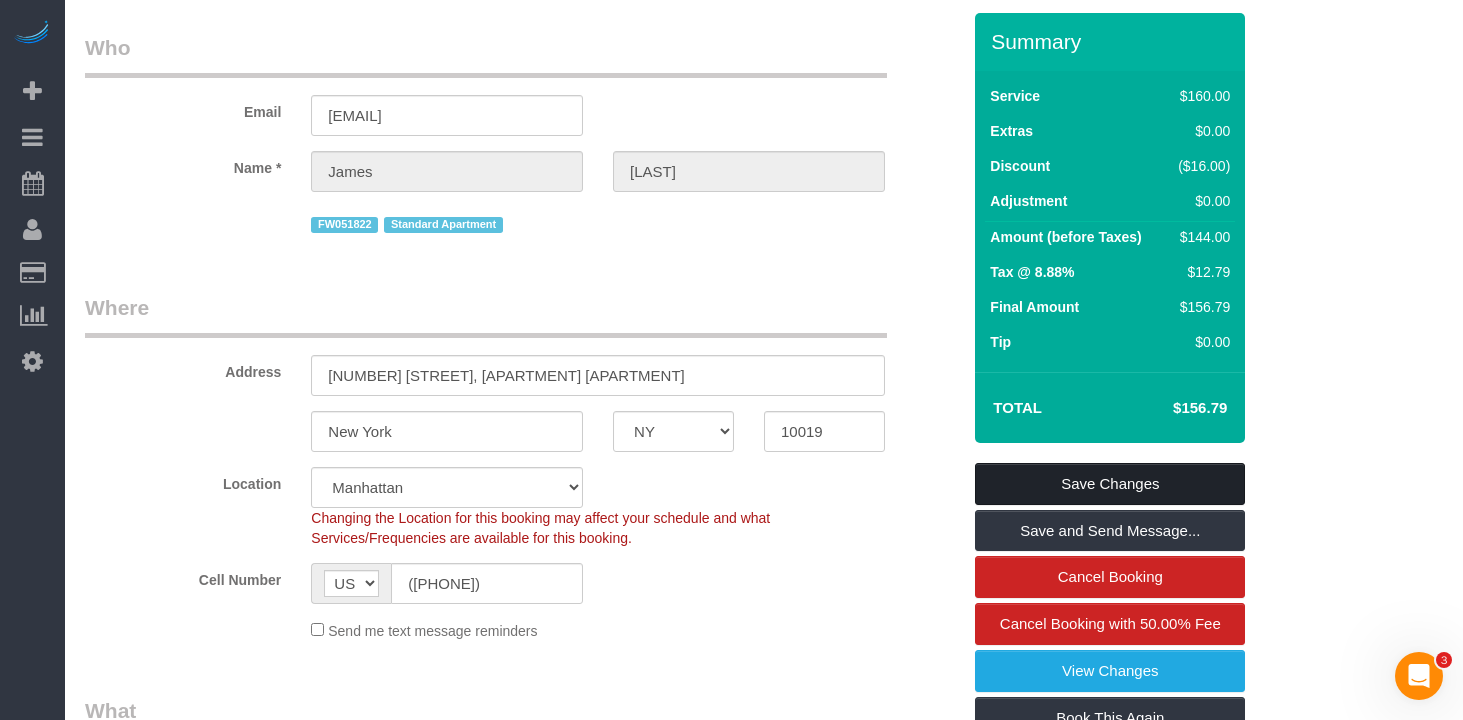 click on "Save Changes" at bounding box center (1110, 484) 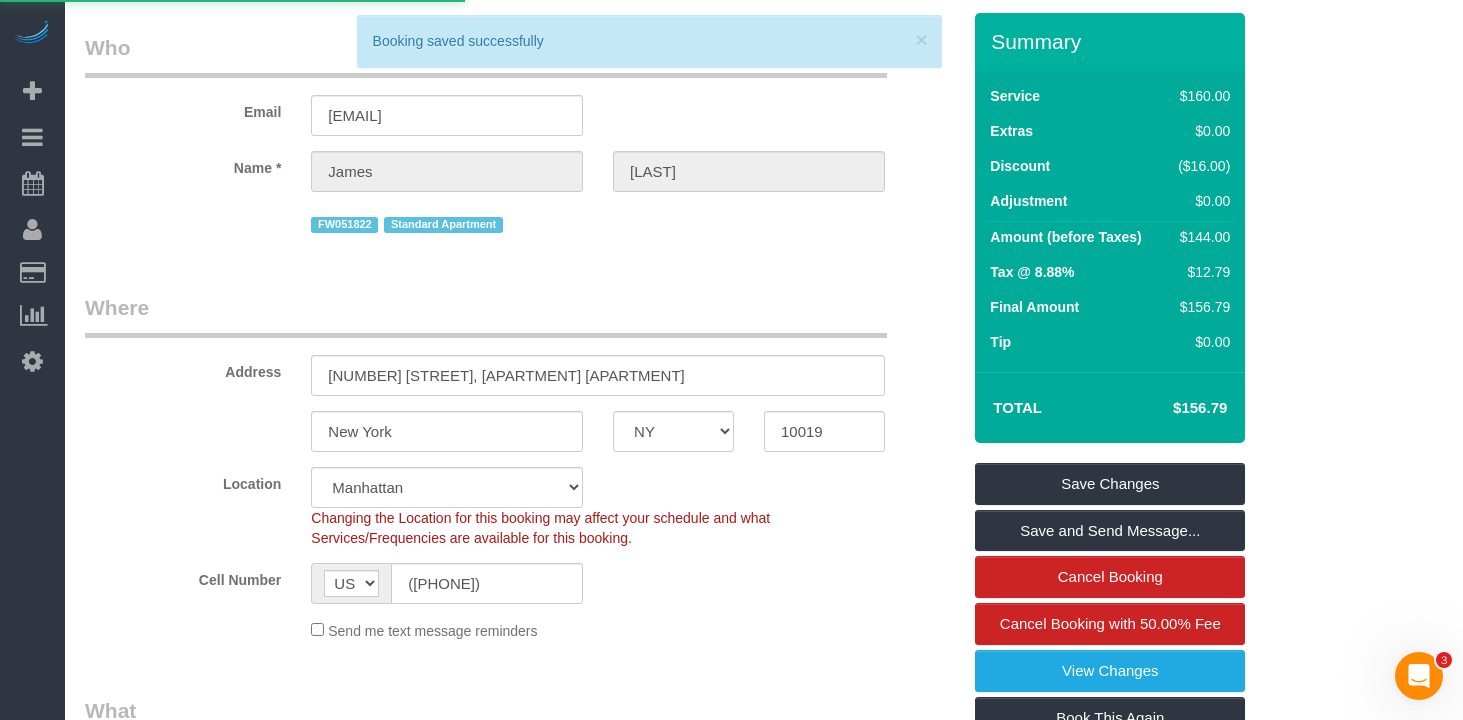 scroll, scrollTop: 0, scrollLeft: 0, axis: both 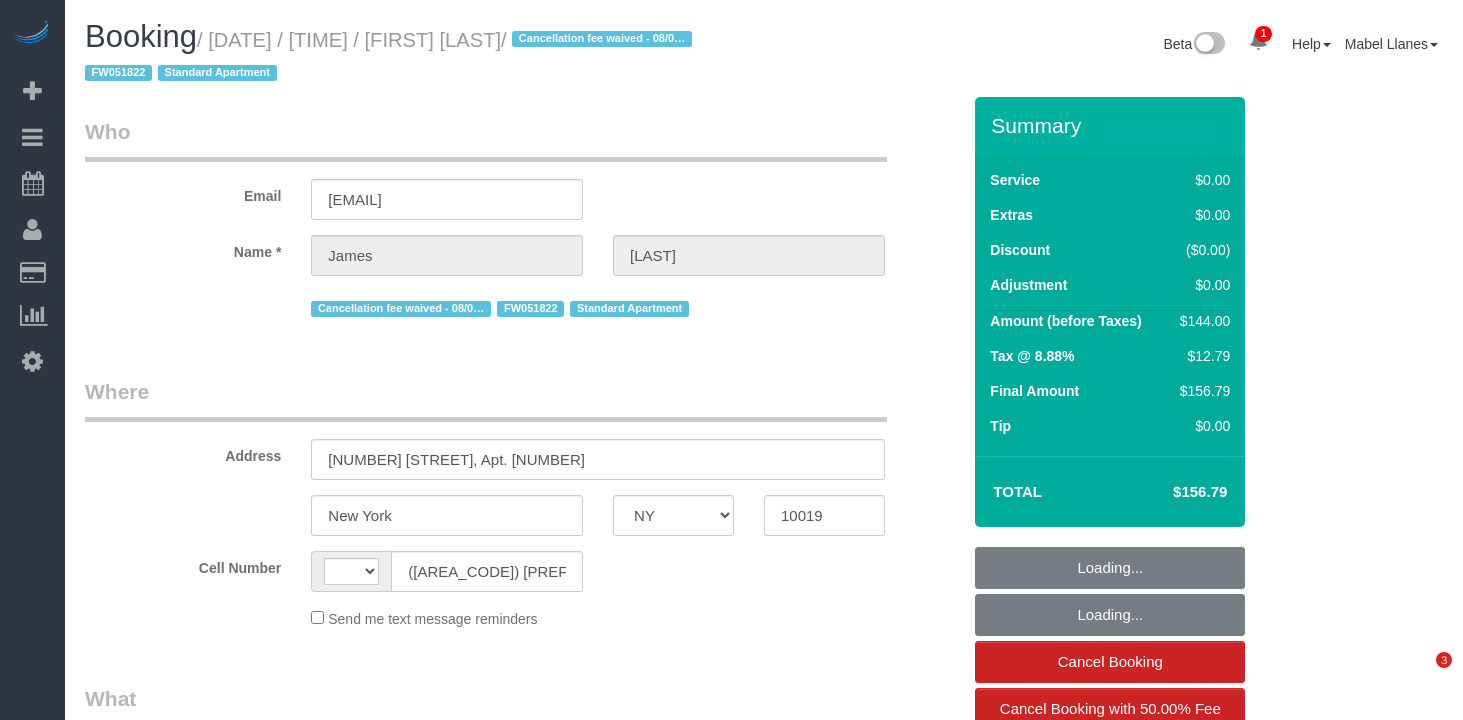 select on "NY" 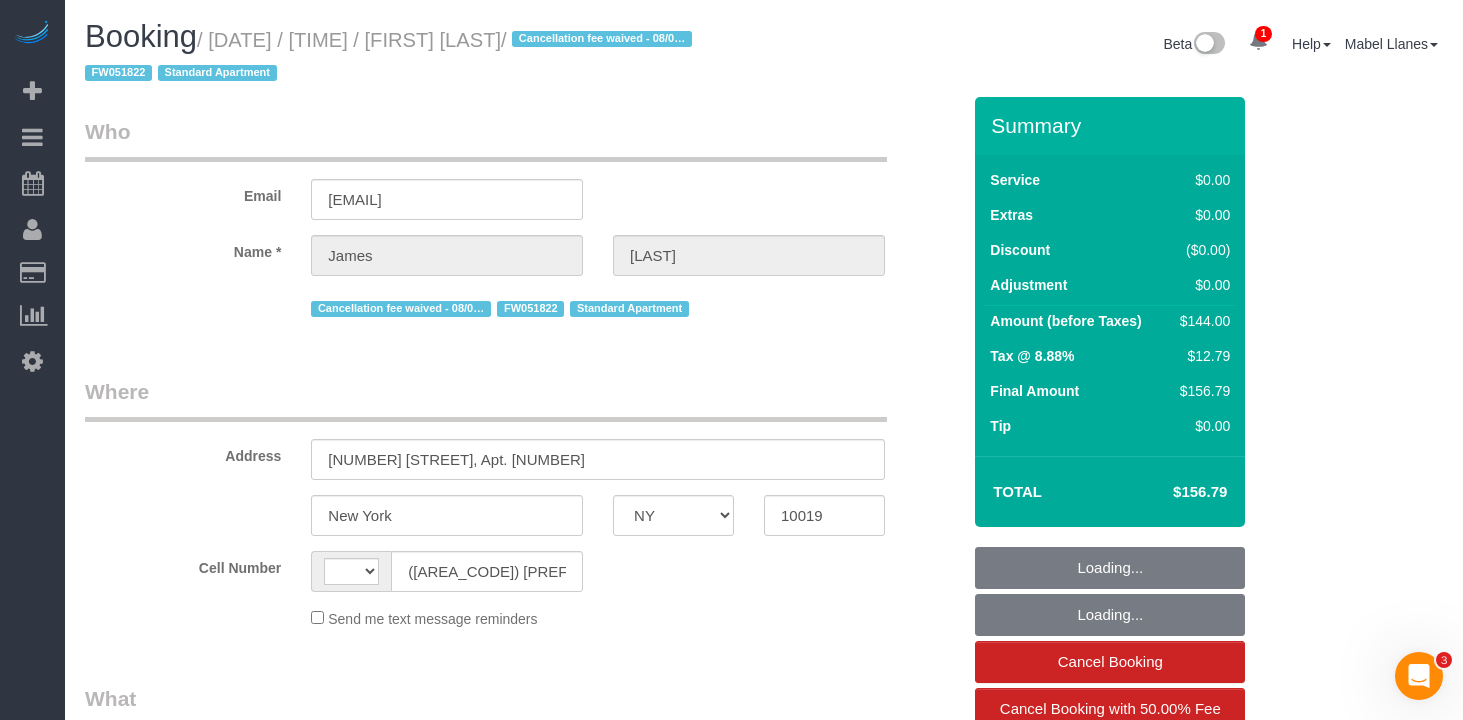 scroll, scrollTop: 0, scrollLeft: 0, axis: both 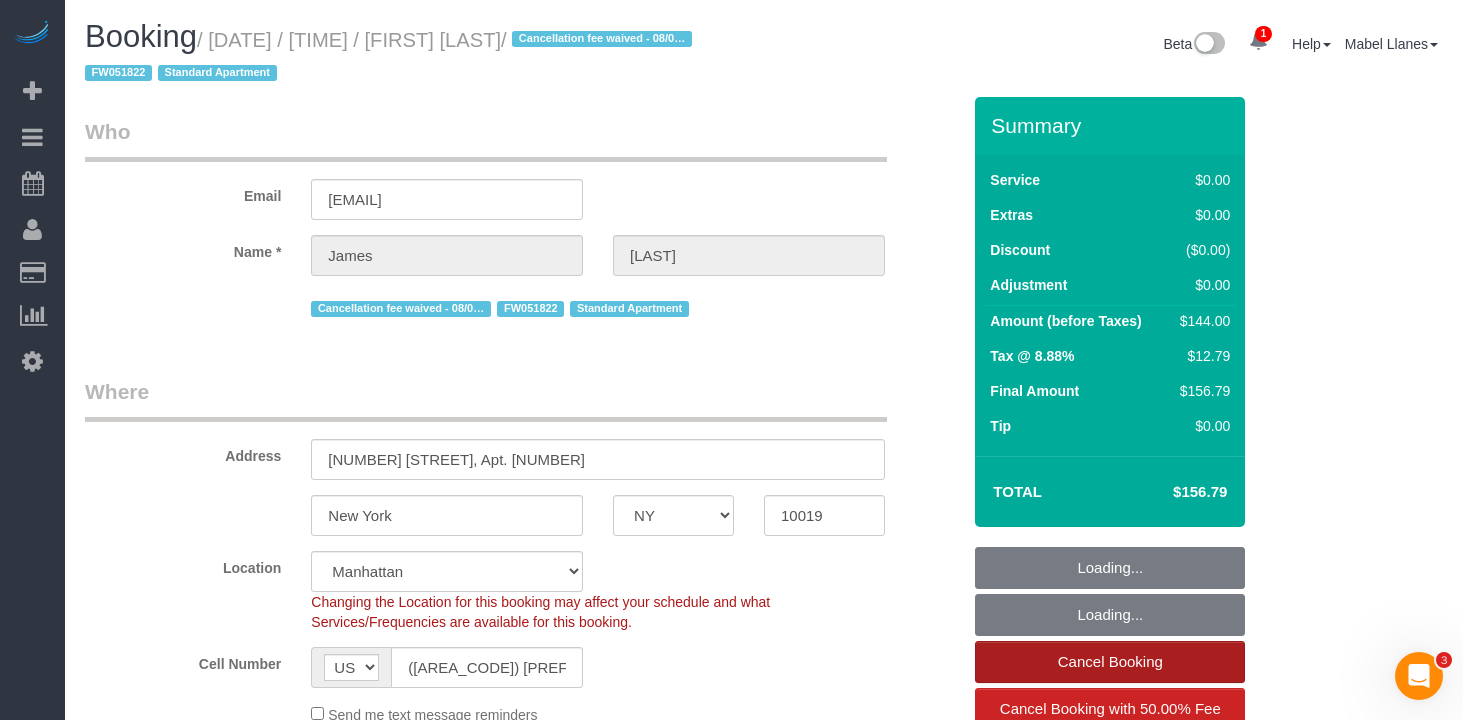 select on "object:1078" 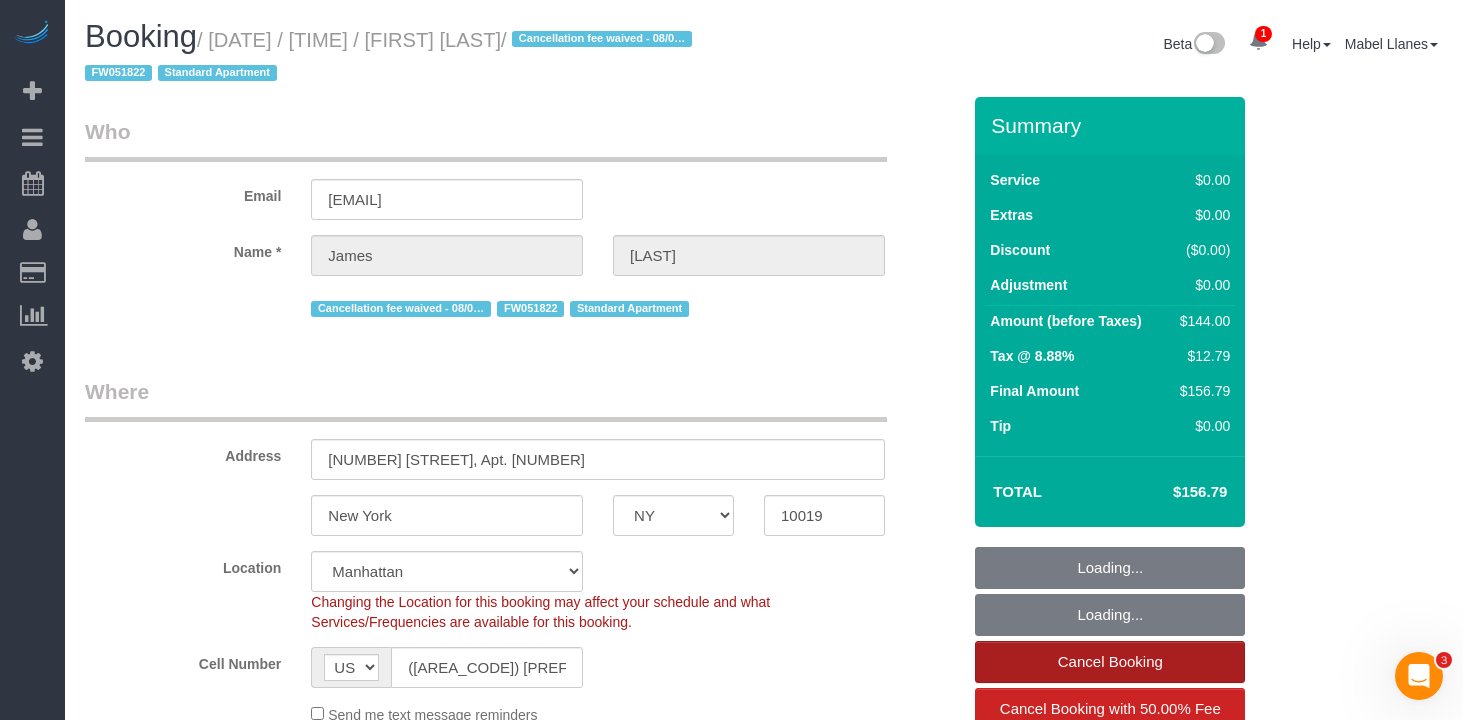 select on "spot1" 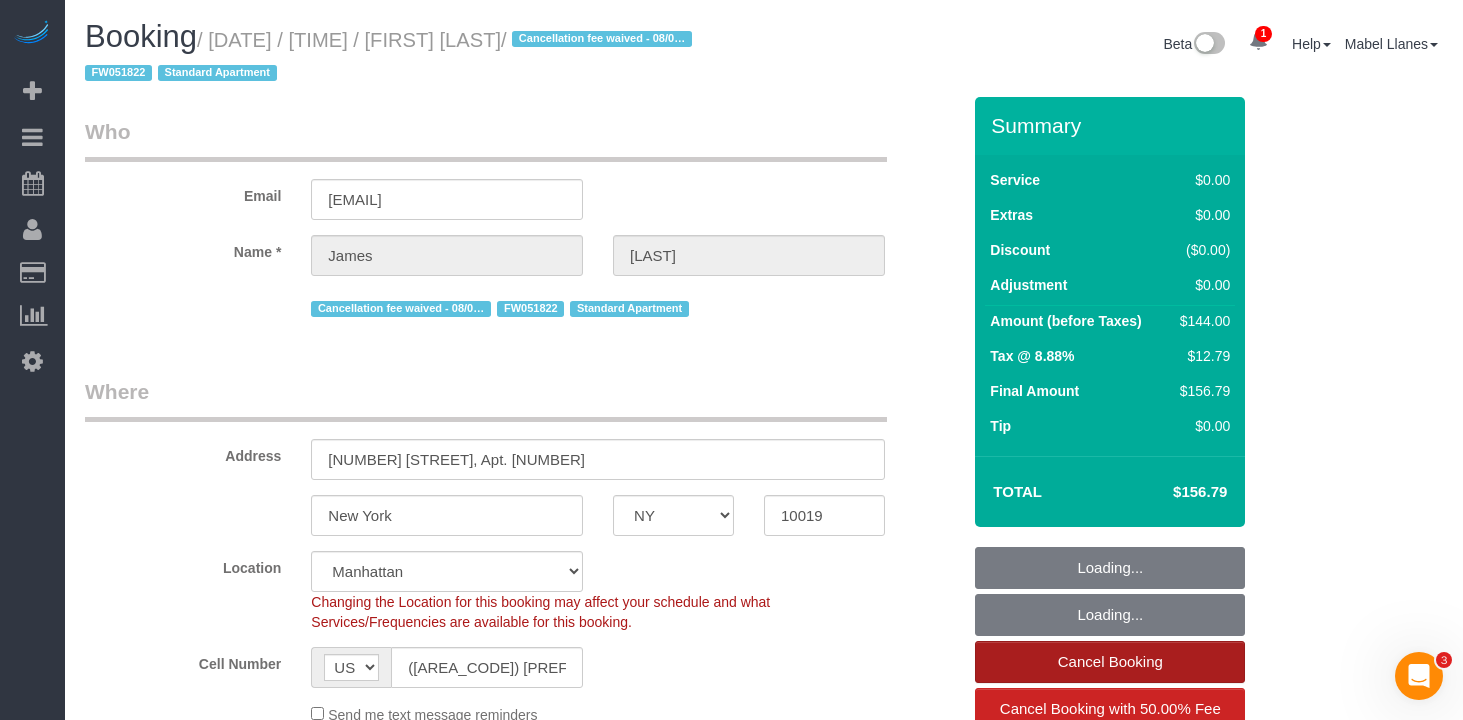 select on "number:57" 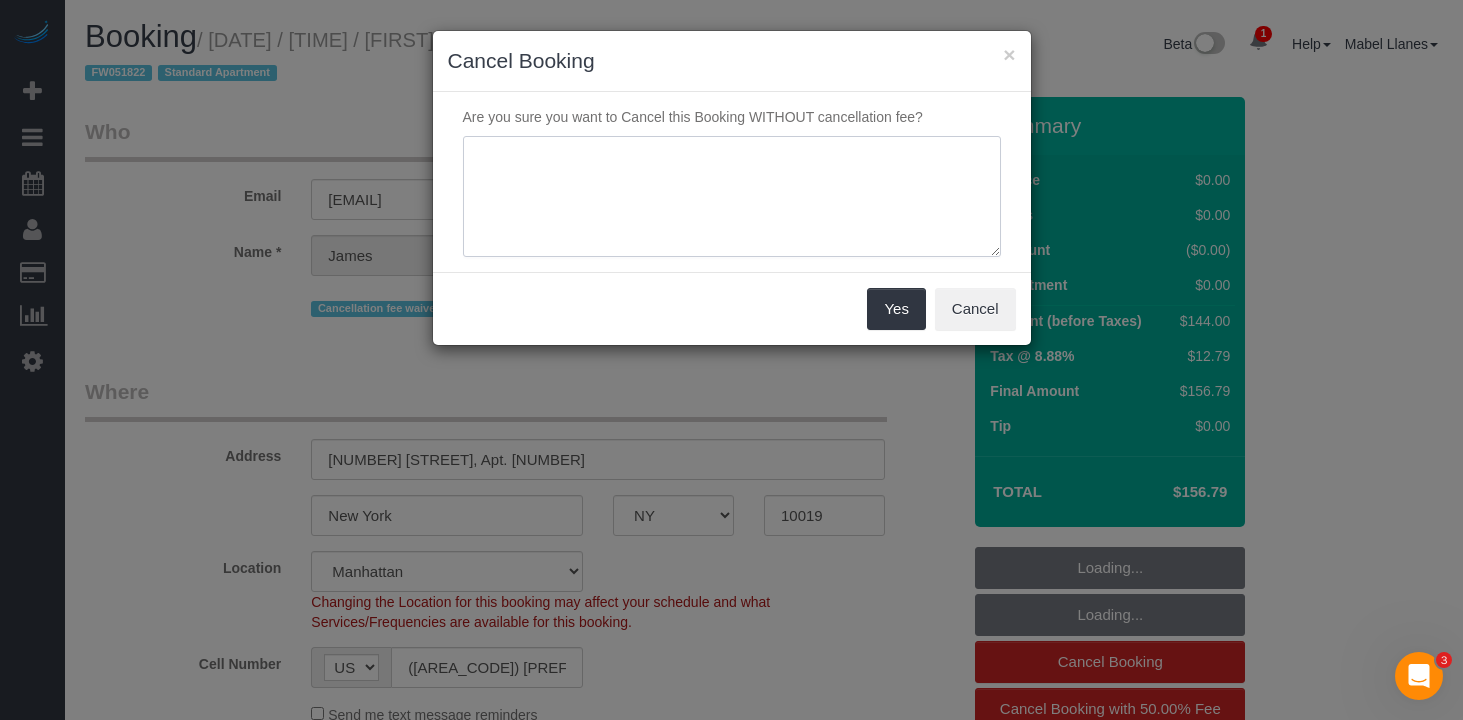 click at bounding box center (732, 197) 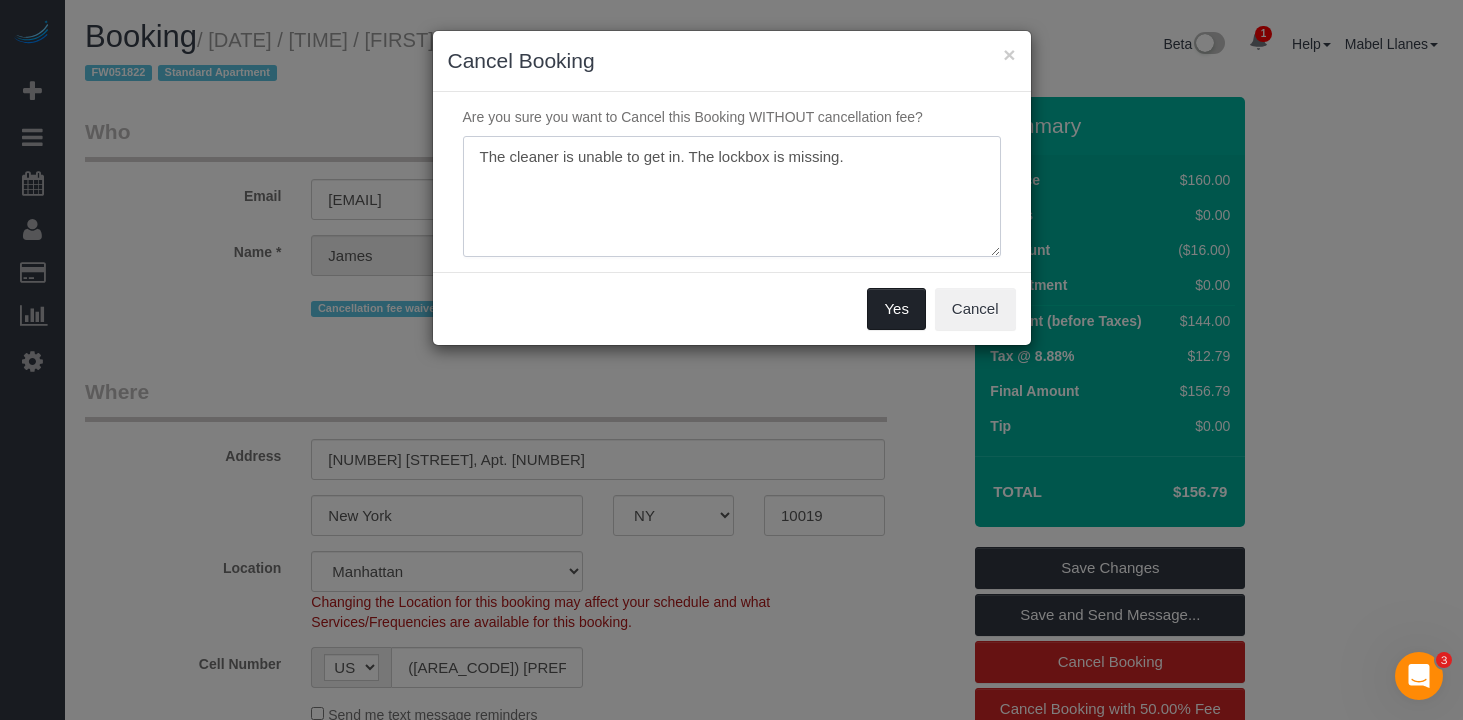 type on "The cleaner is unable to get in. The lockbox is missing." 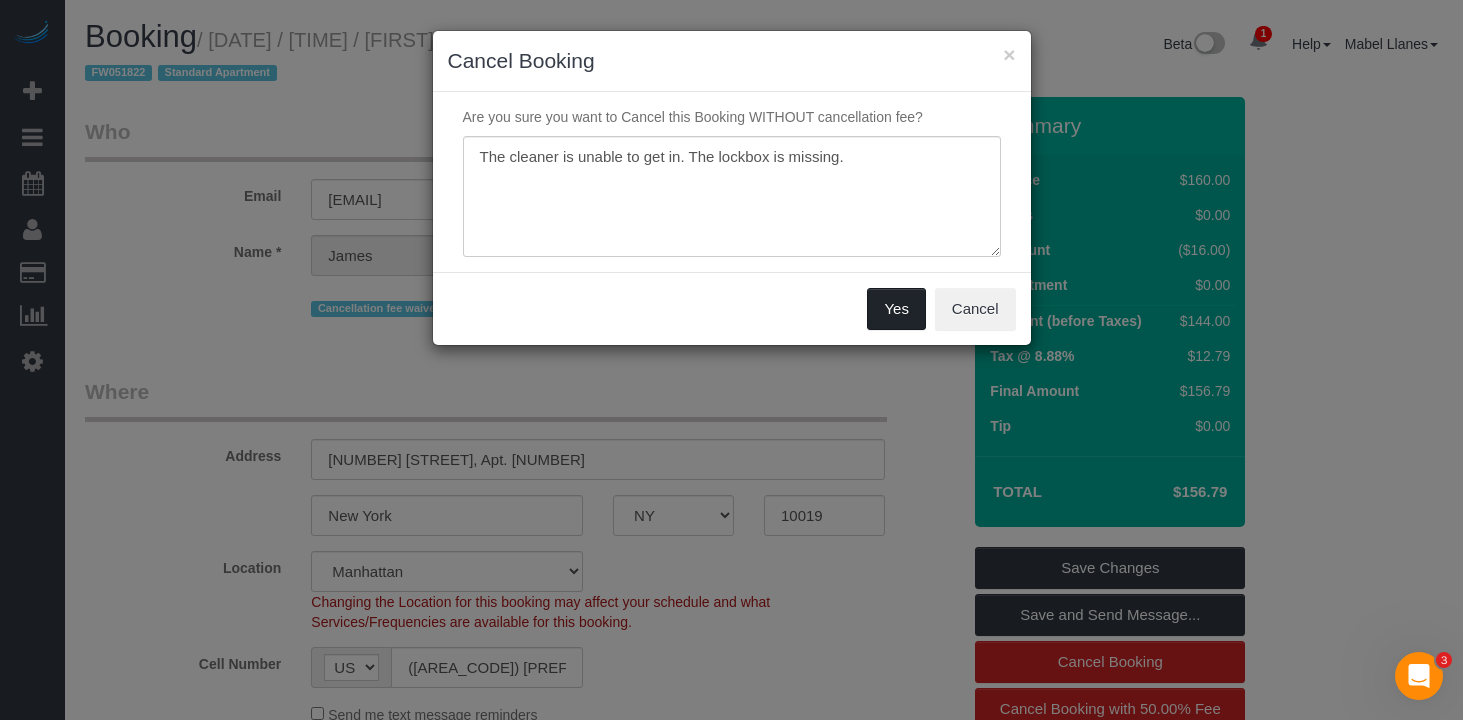click on "Yes" at bounding box center (896, 309) 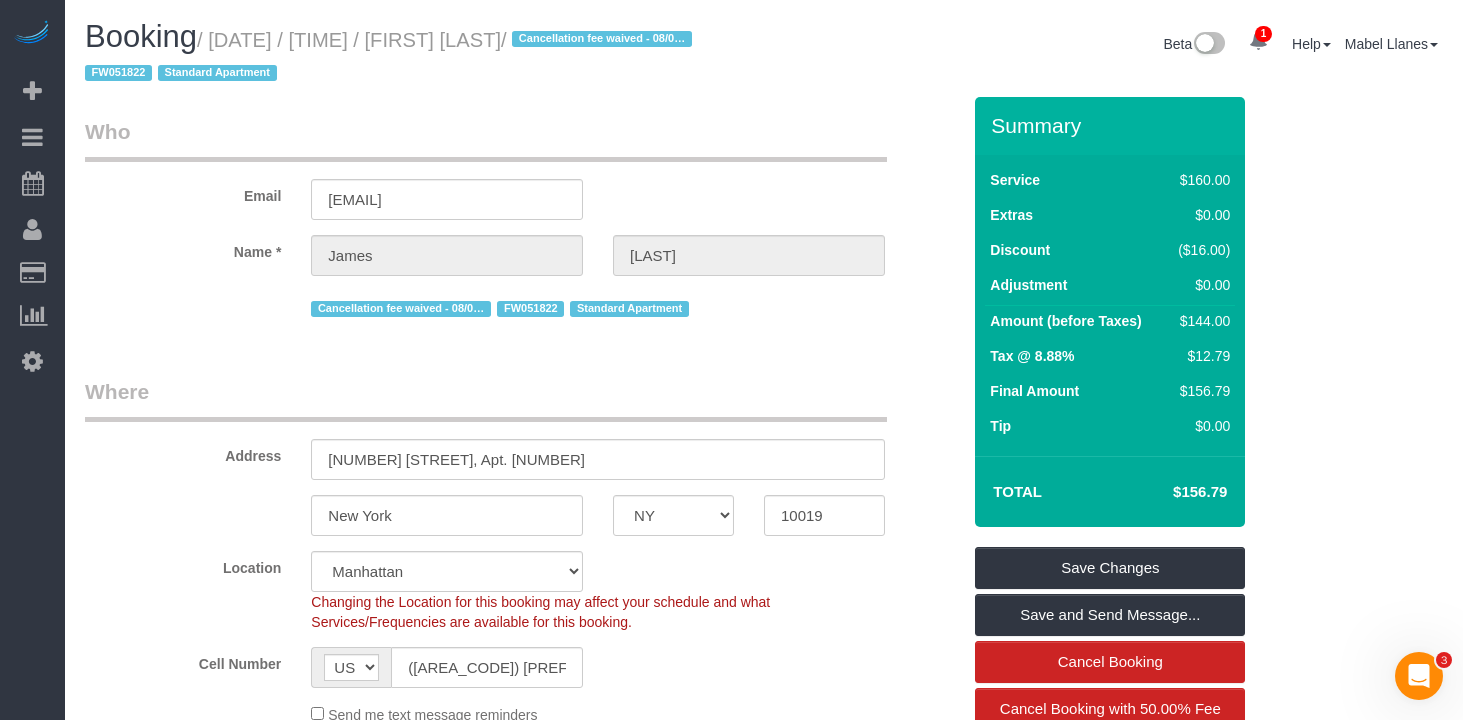click on "Where" at bounding box center (486, 399) 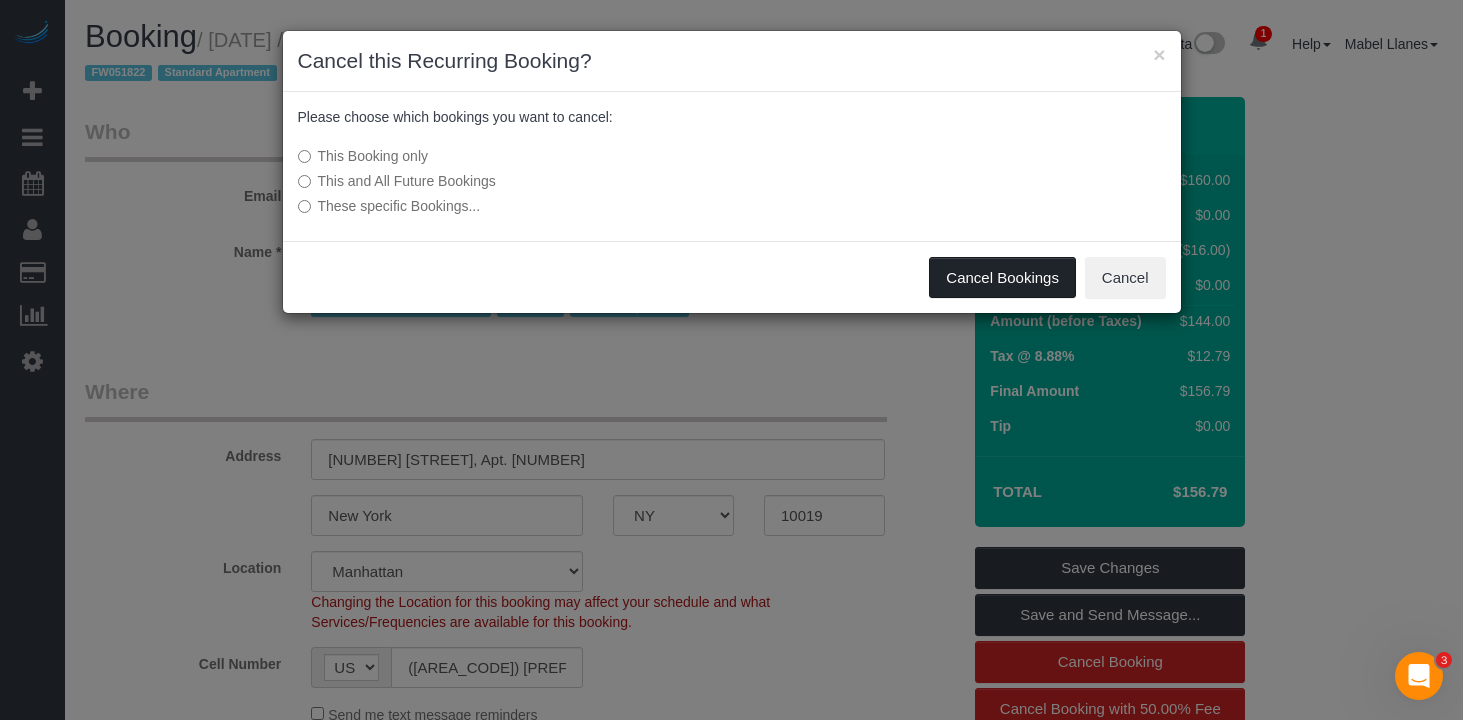 click on "Cancel Bookings" at bounding box center (1002, 278) 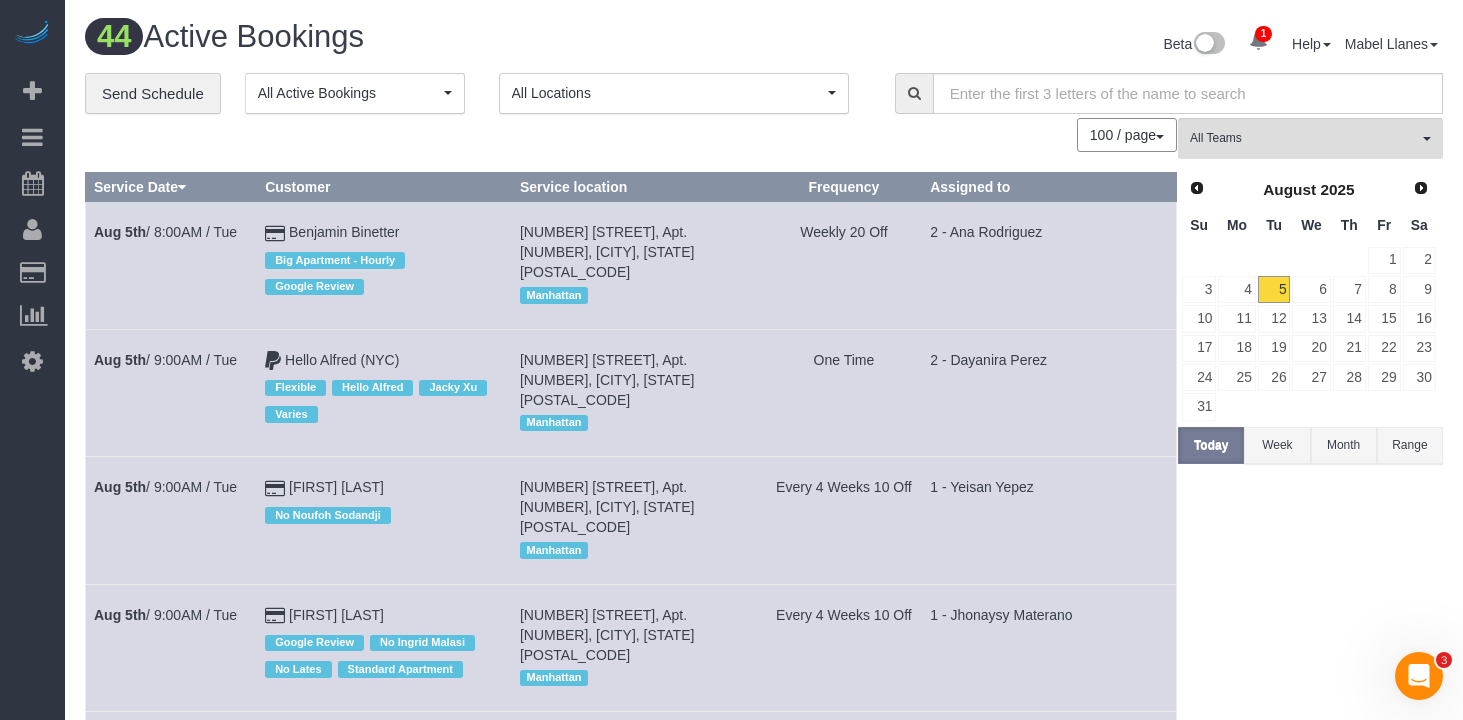 click on "44  Active Bookings" at bounding box center [417, 37] 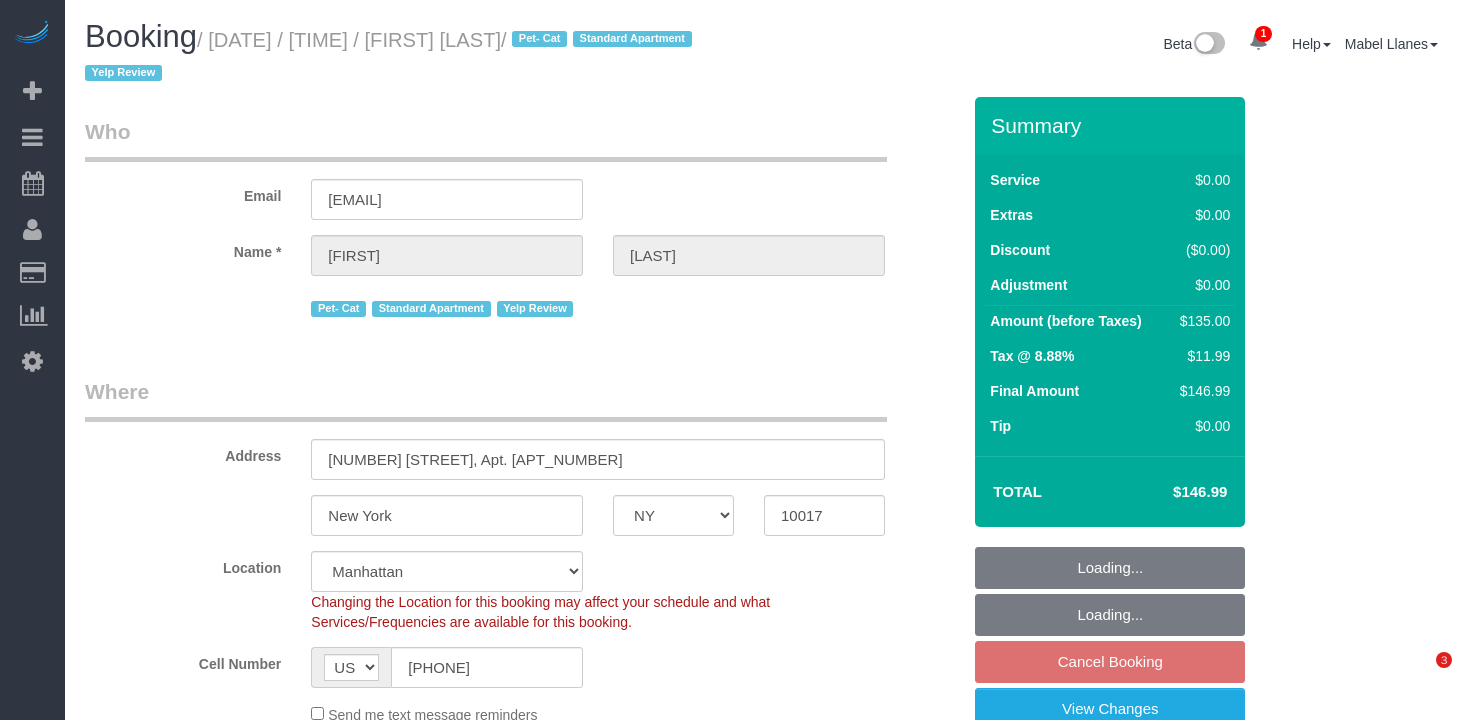 select on "NY" 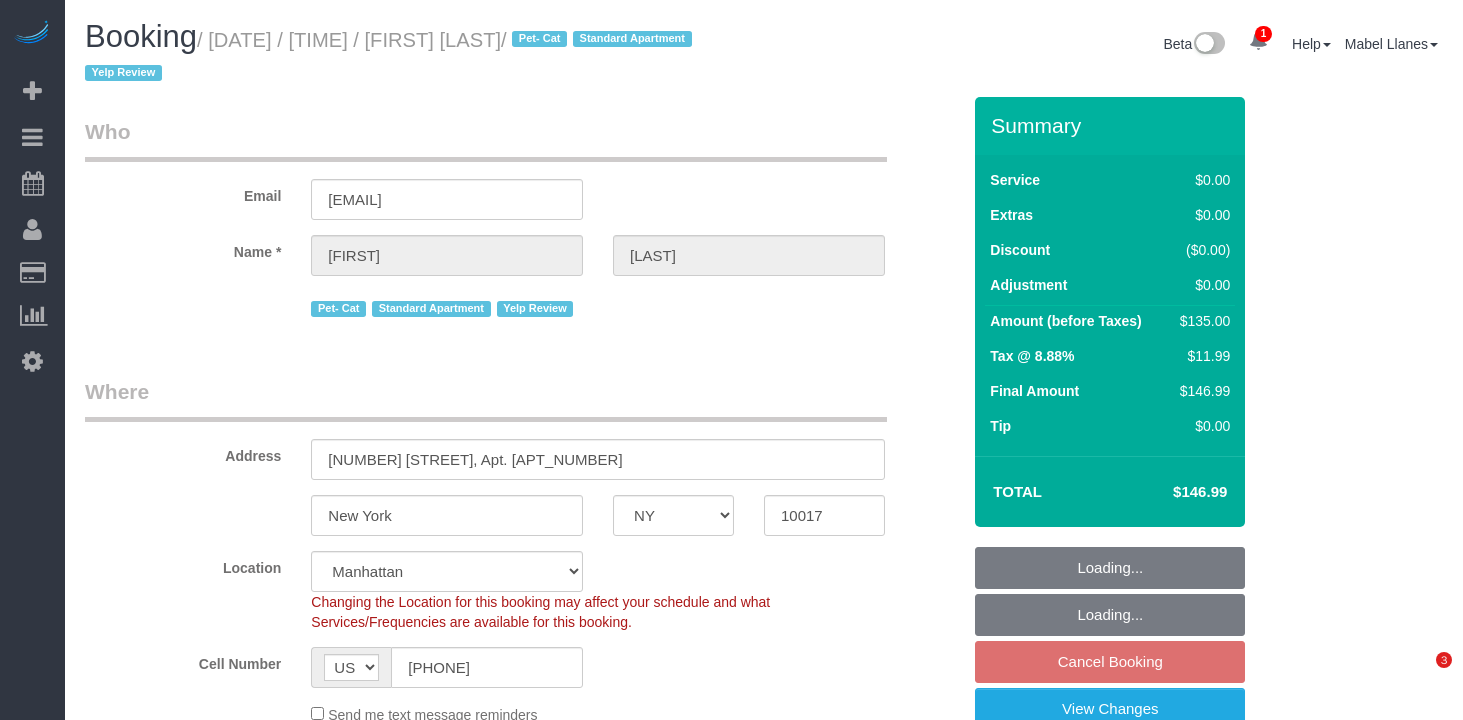 scroll, scrollTop: 0, scrollLeft: 0, axis: both 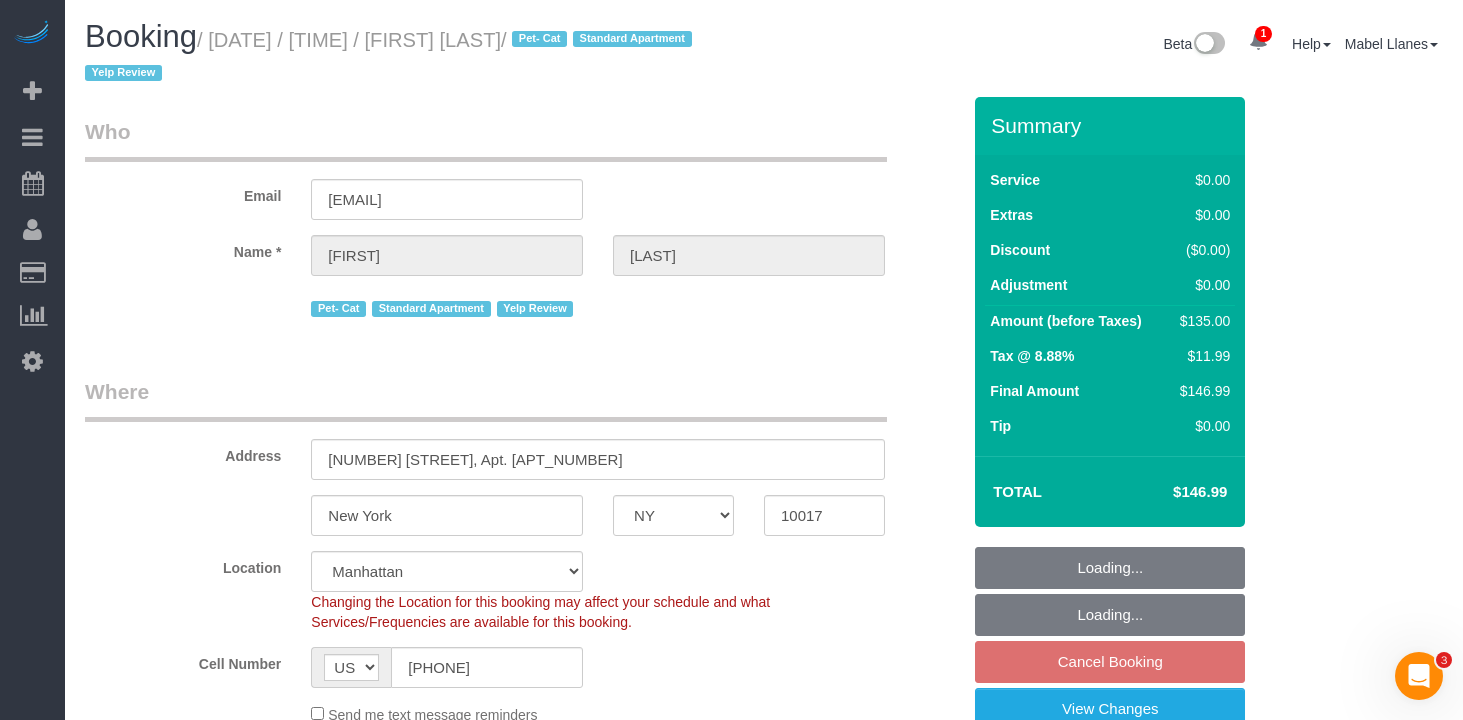 select on "object:1058" 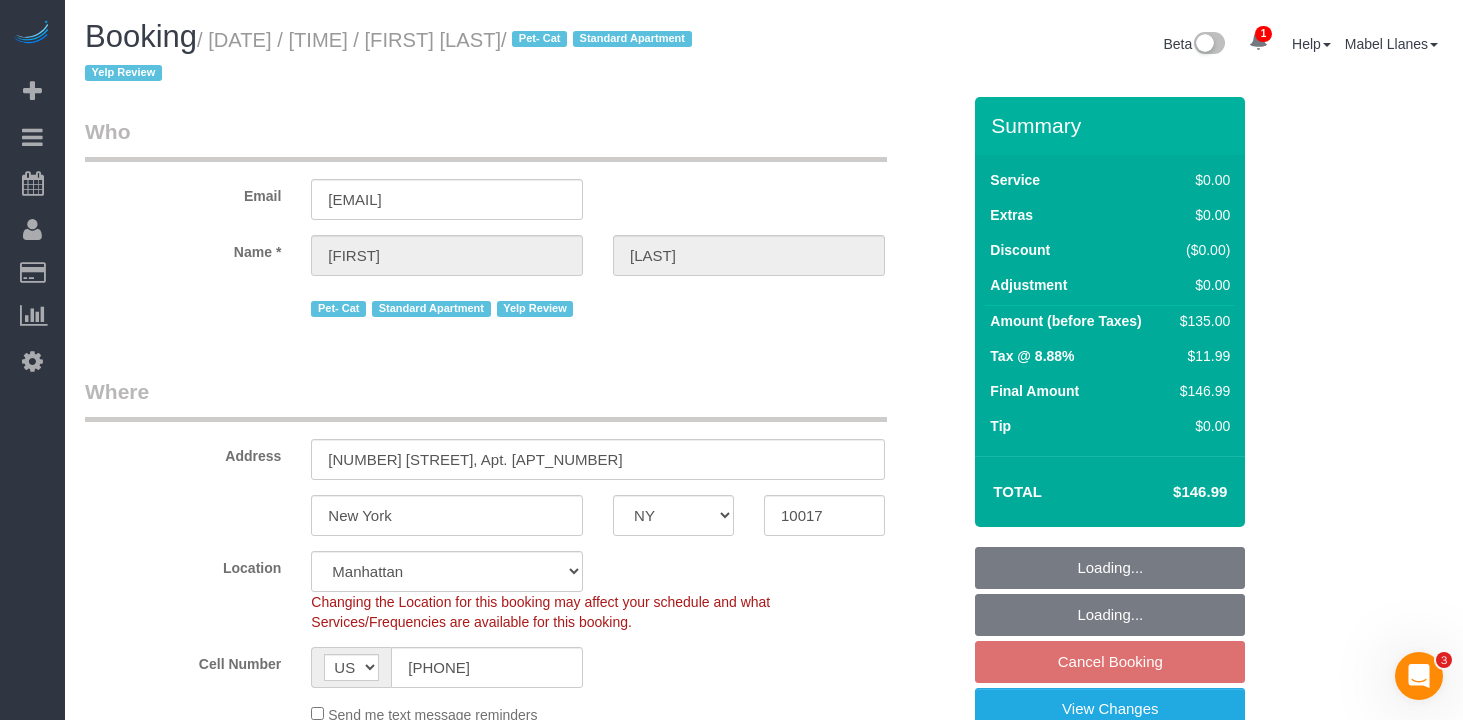 select on "spot2" 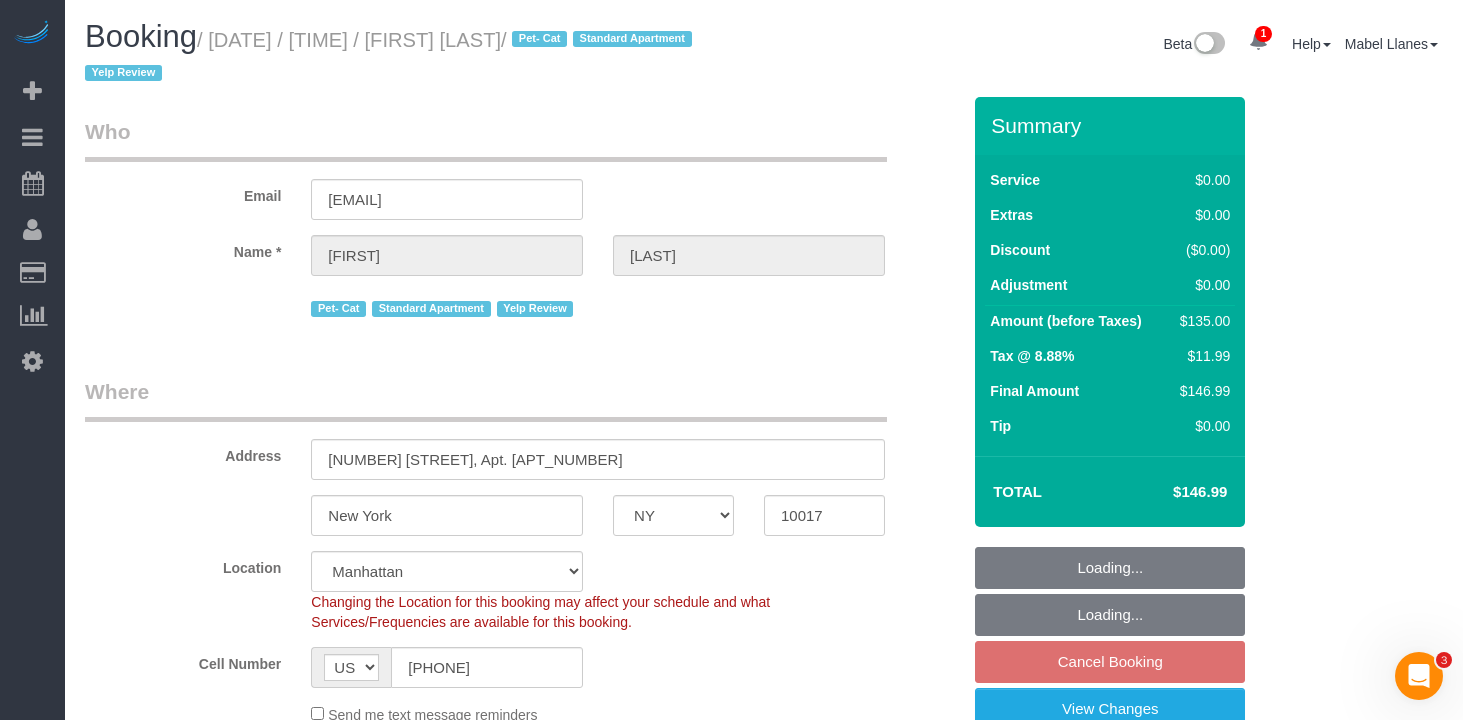 select on "number:58" 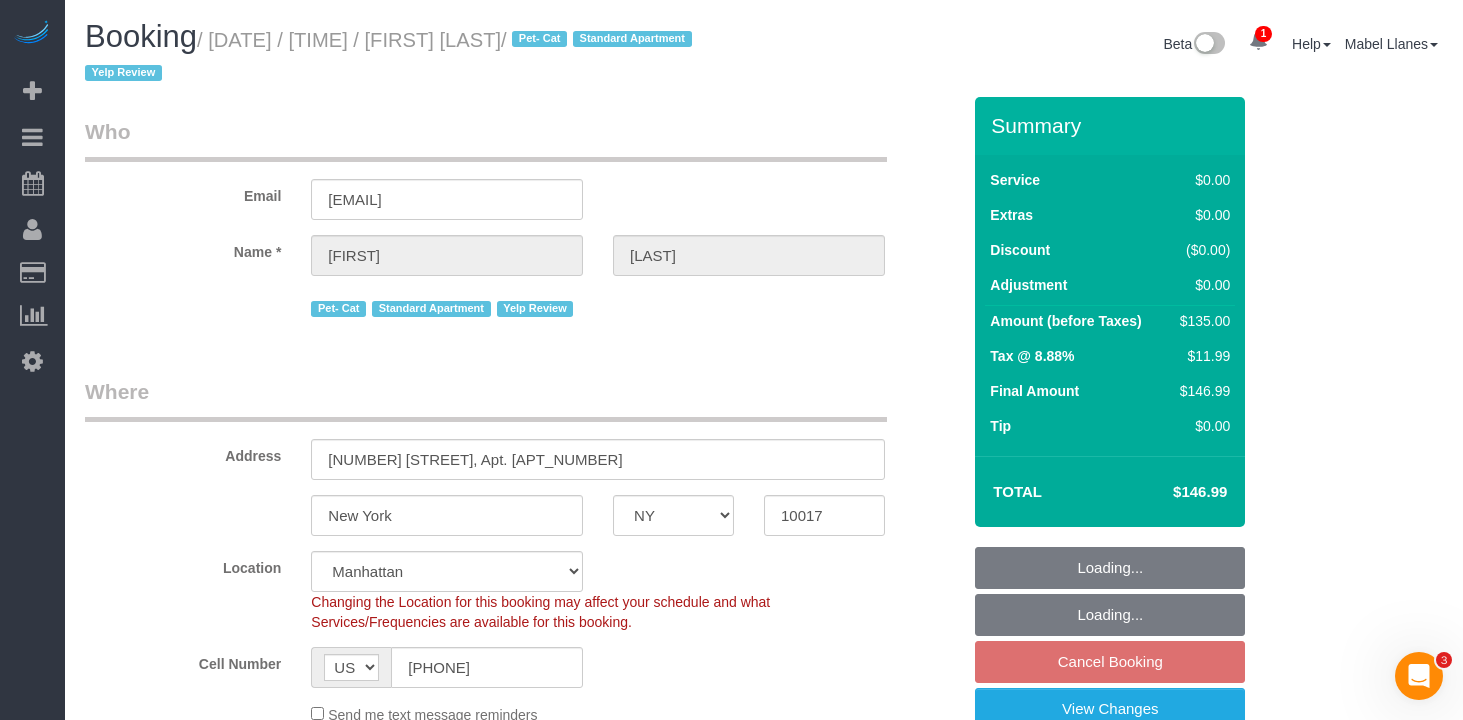 select on "number:75" 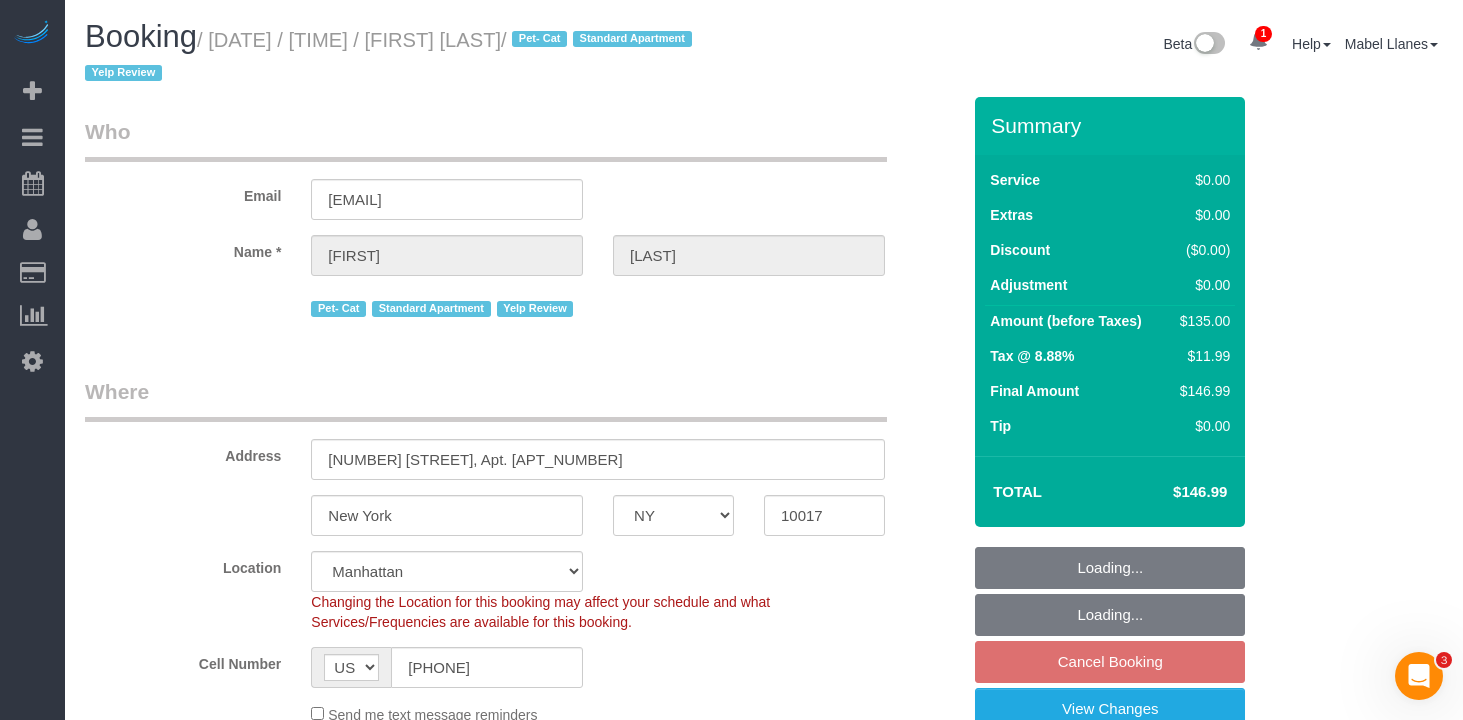 select on "number:14" 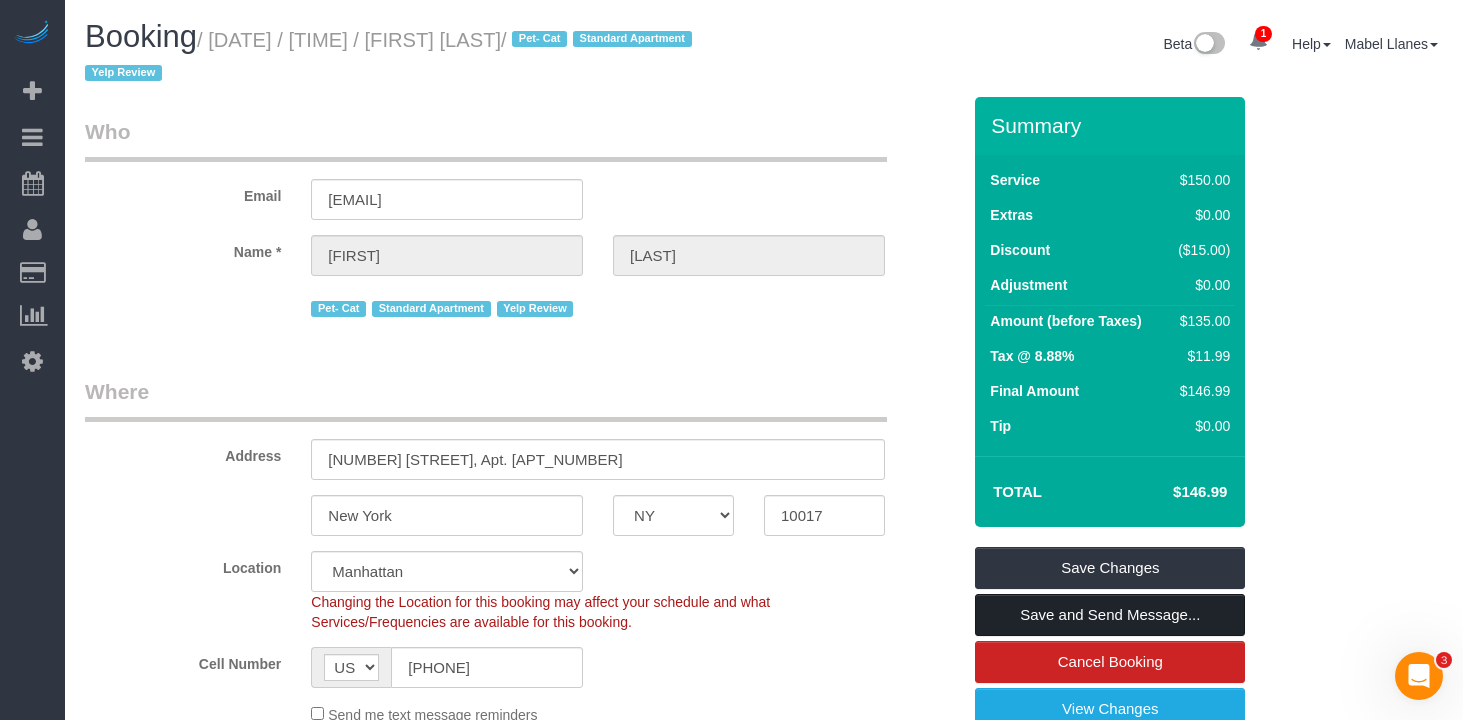 click on "Save and Send Message..." at bounding box center [1110, 615] 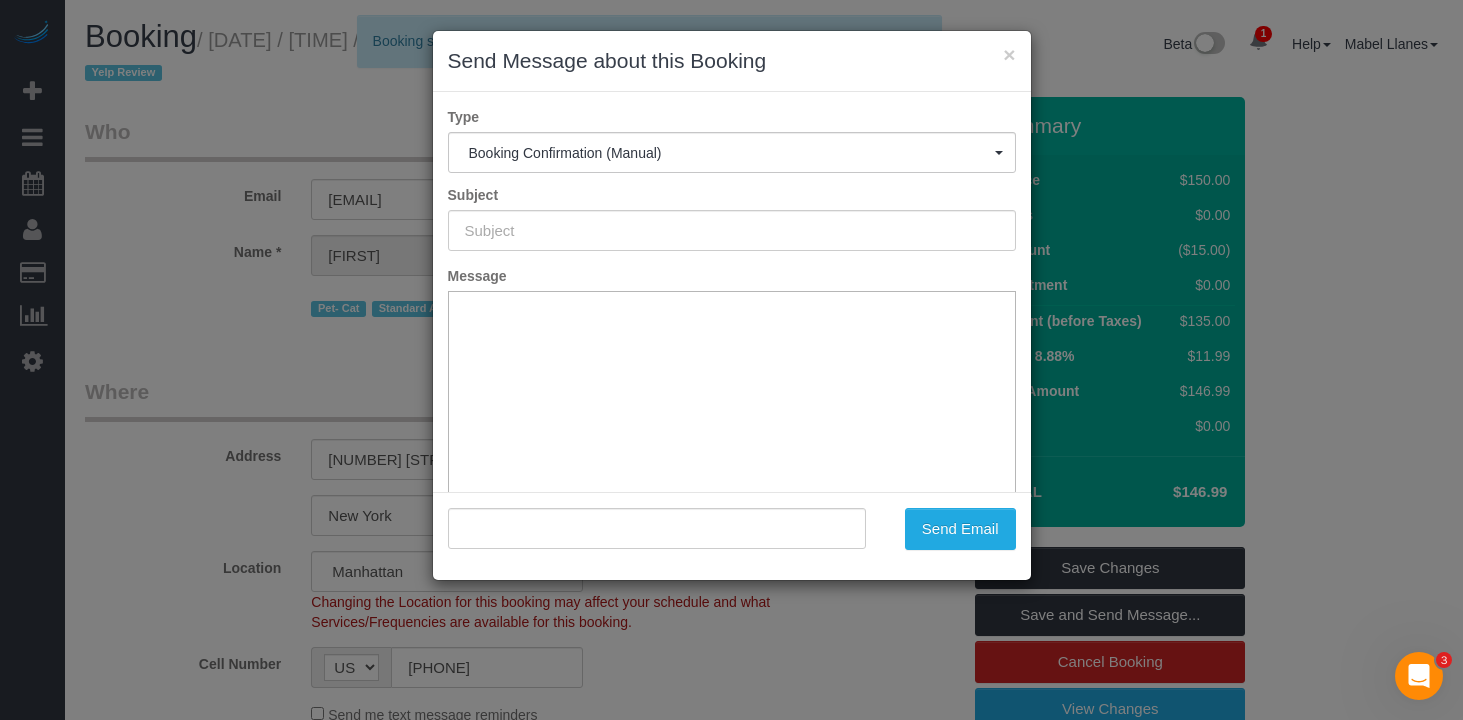 type on "Cleaning Confirmed for 08/27/2025 at 9:00am" 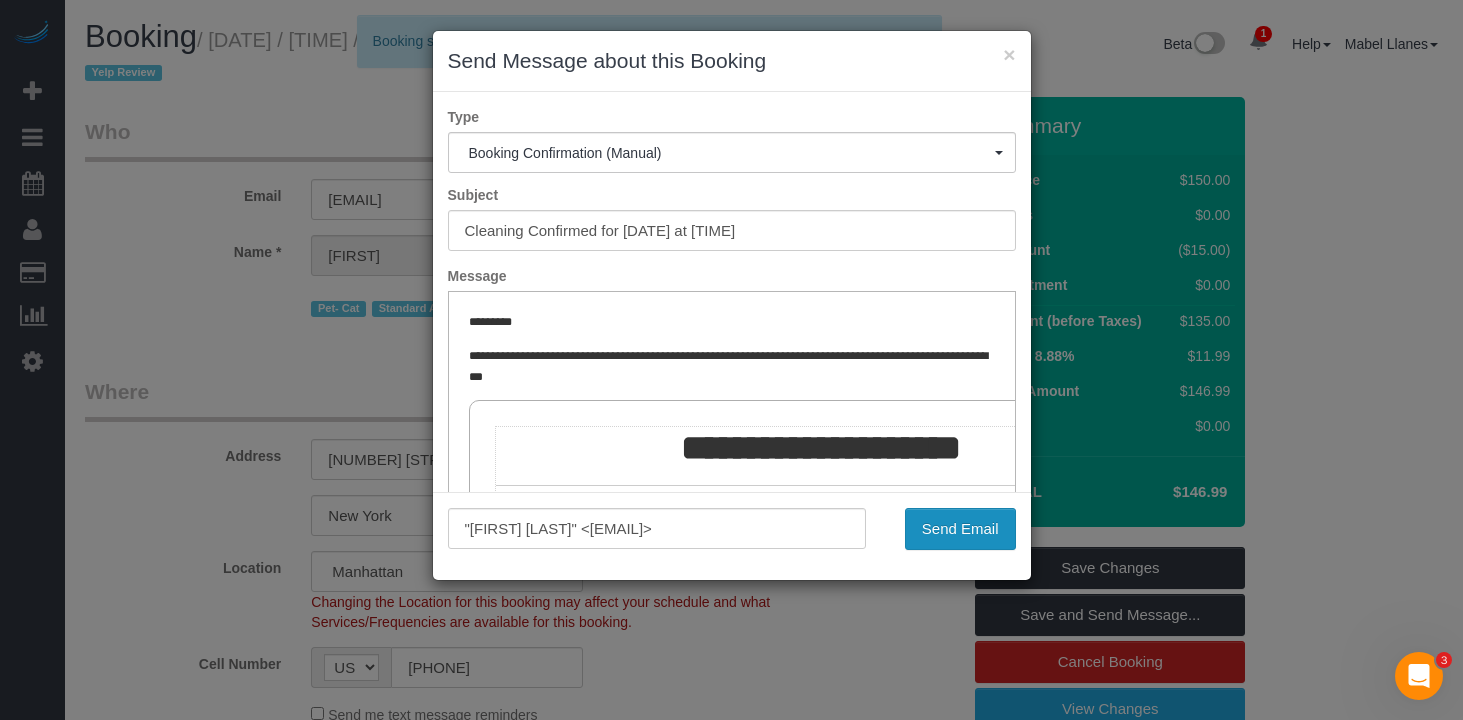 scroll, scrollTop: 0, scrollLeft: 0, axis: both 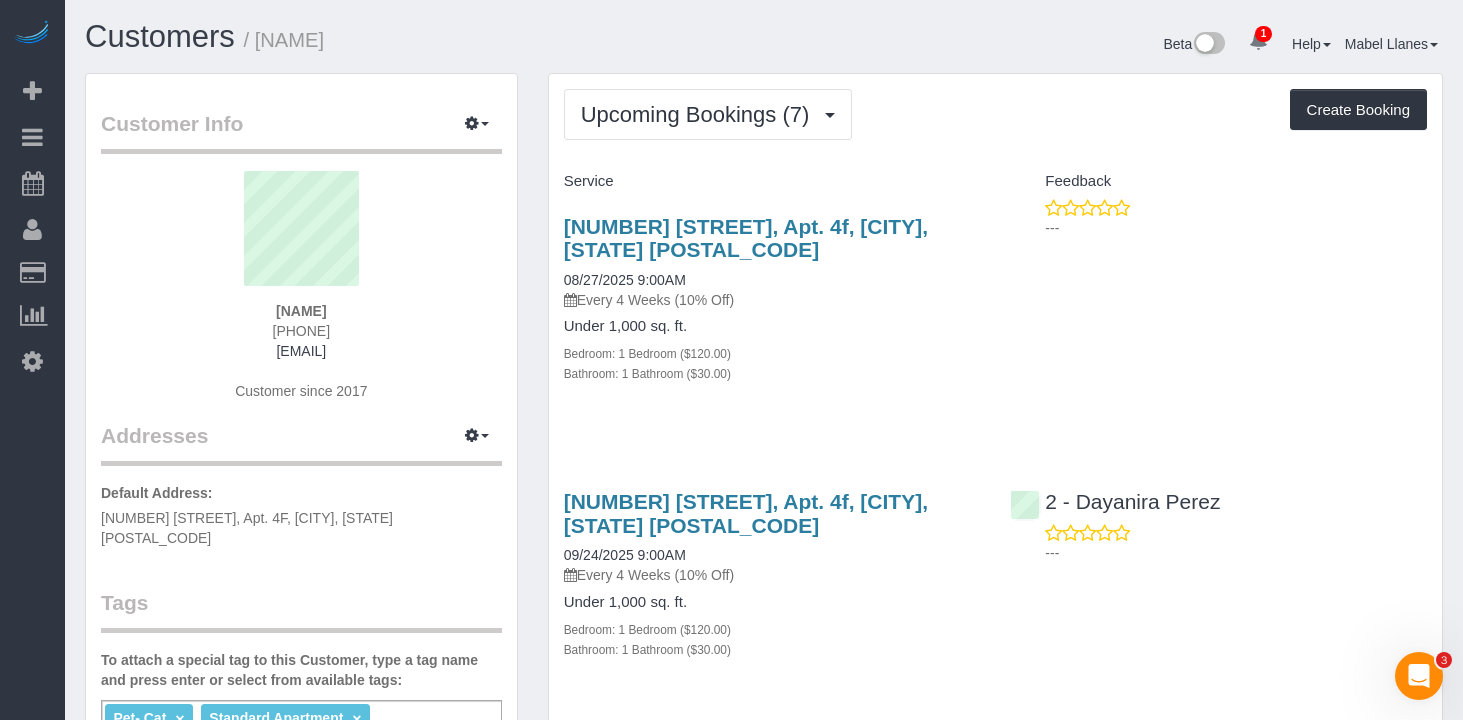 click on "[NUMBER] [STREET], Apt. 4f, [CITY], [STATE] [POSTAL_CODE]" at bounding box center (772, 513) 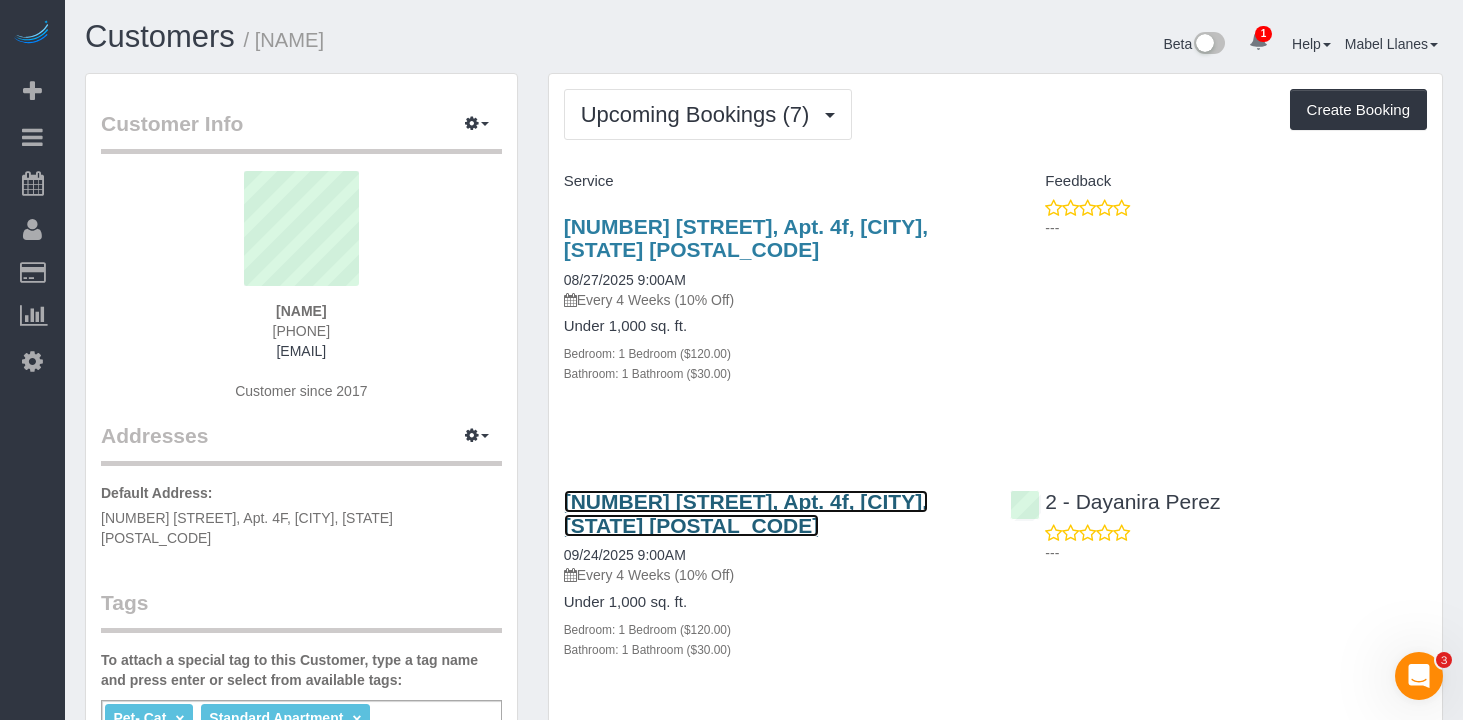 click on "[NUMBER] [STREET], Apt. 4f, [CITY], [STATE] [POSTAL_CODE]" at bounding box center [746, 513] 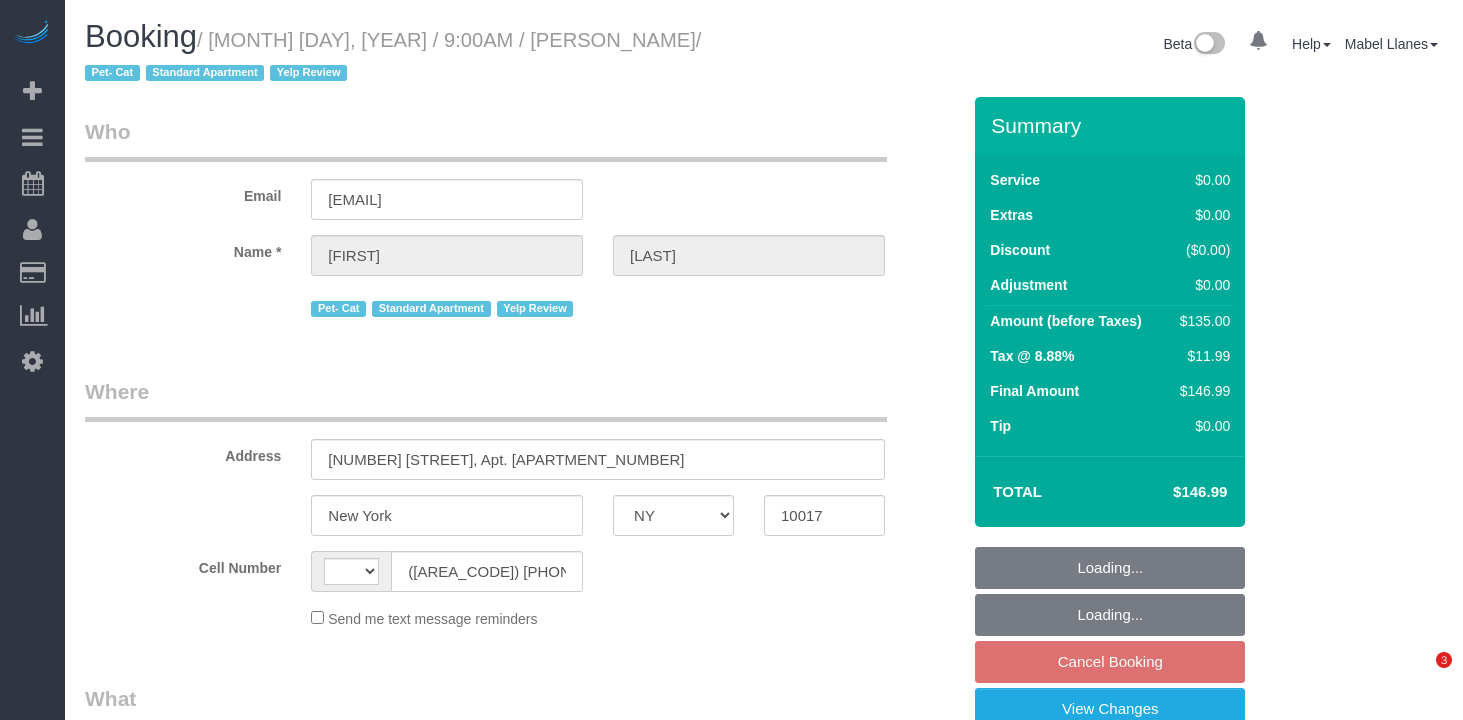 select on "NY" 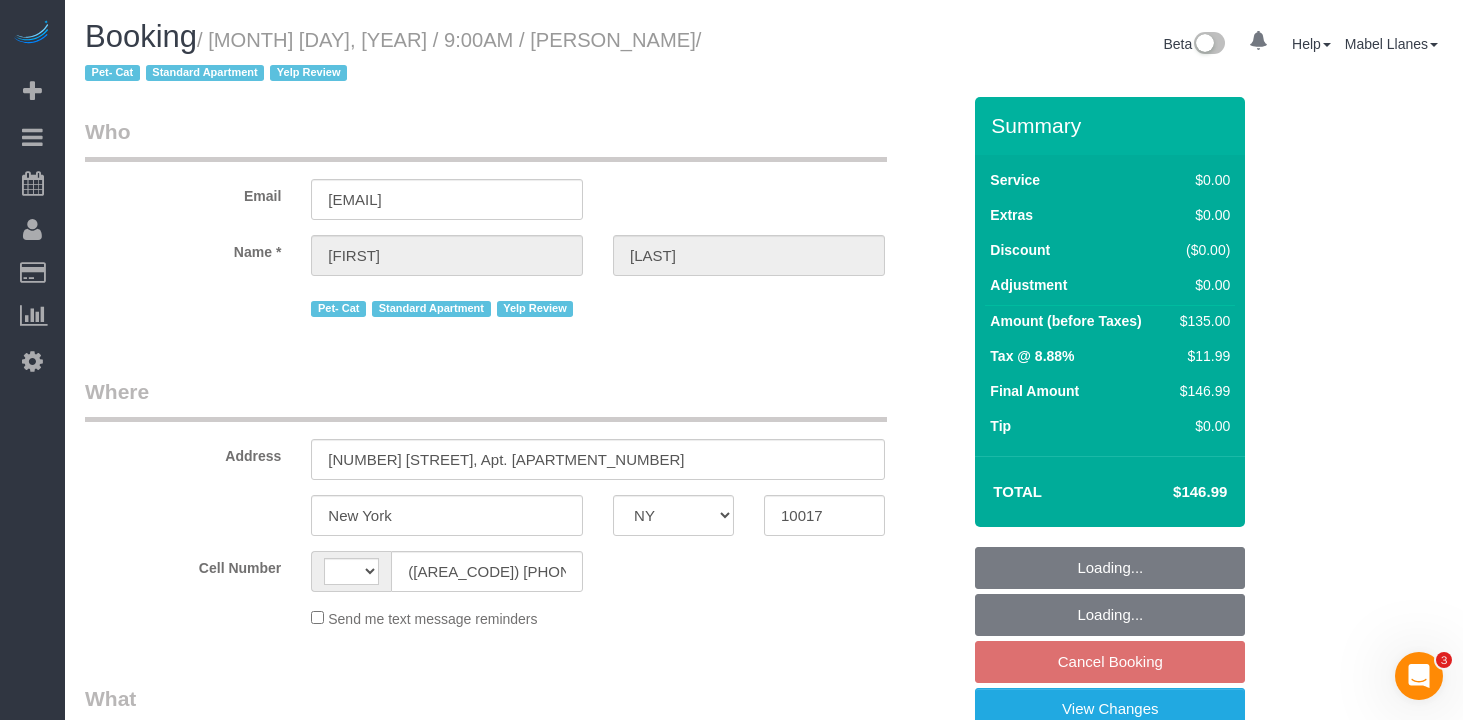 scroll, scrollTop: 0, scrollLeft: 0, axis: both 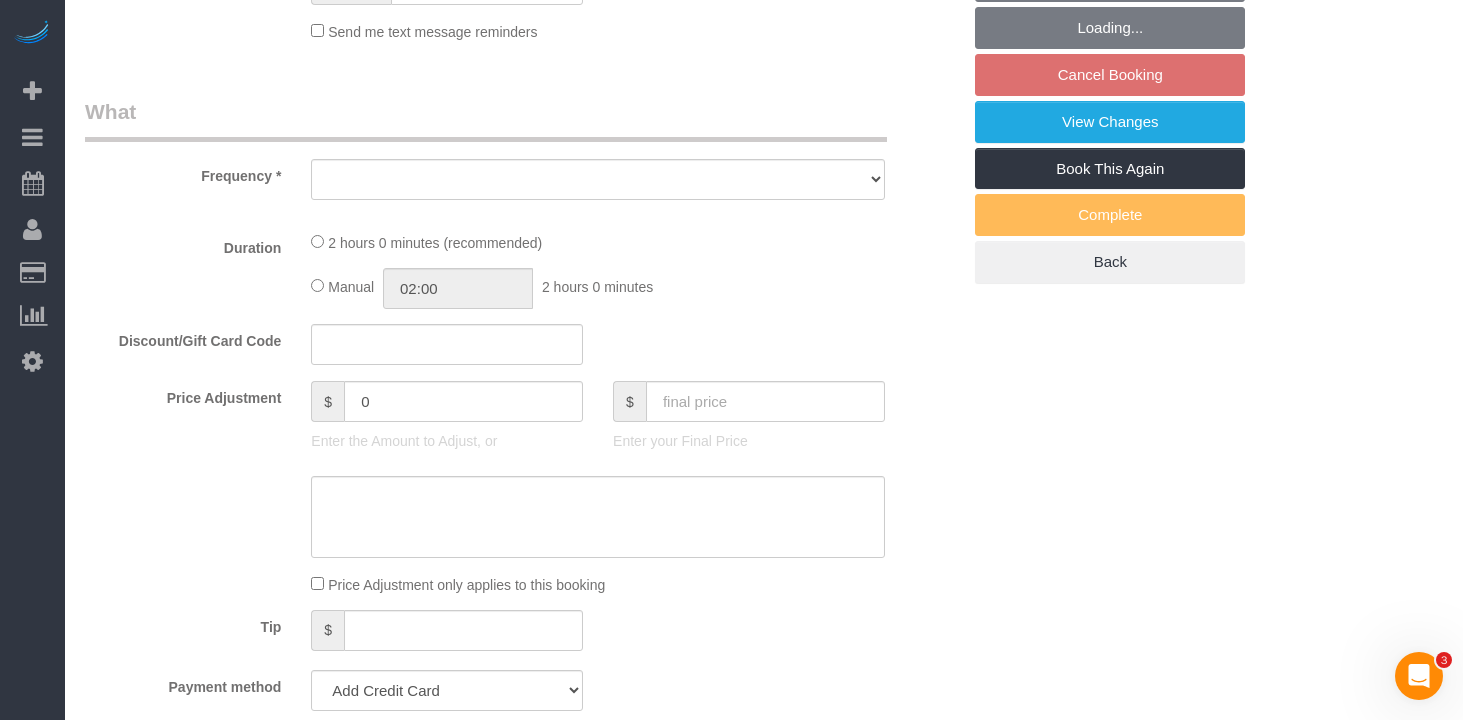 select on "string:US" 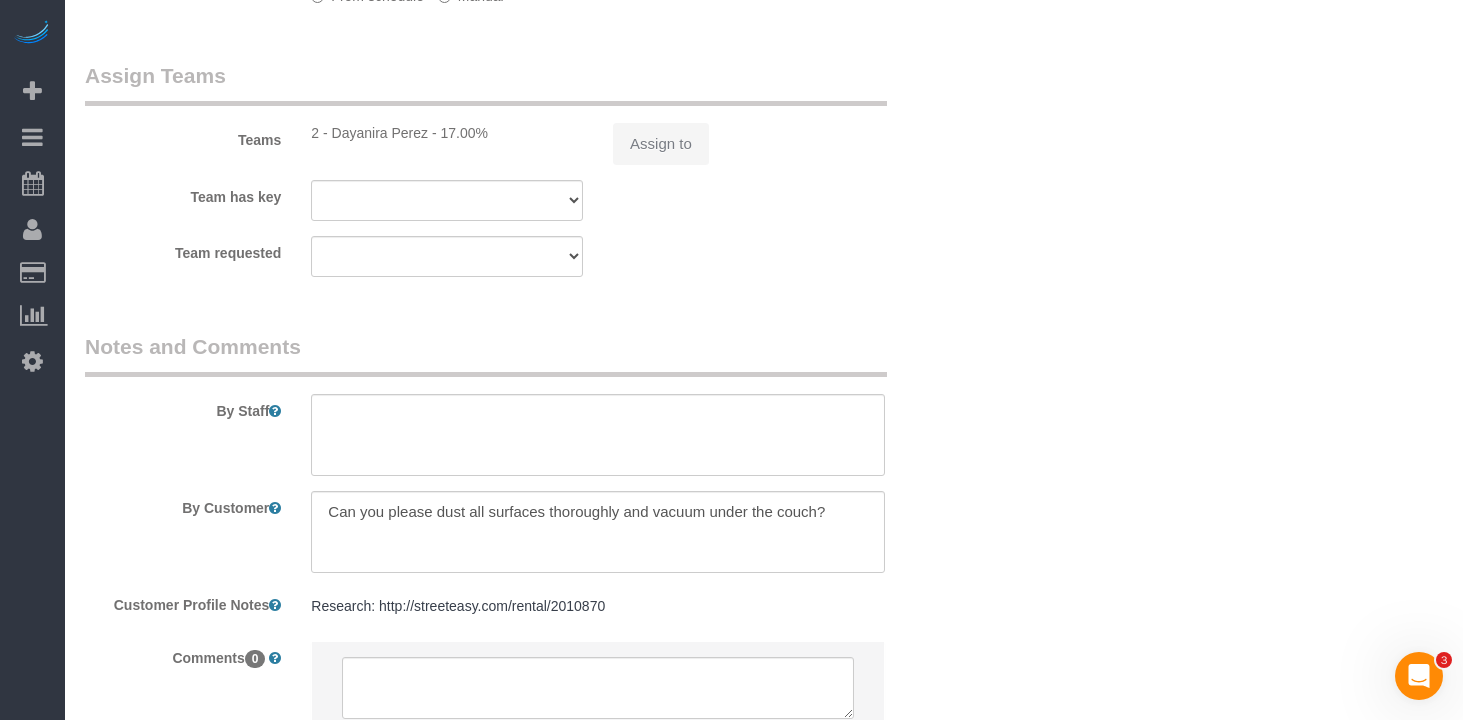 select on "object:811" 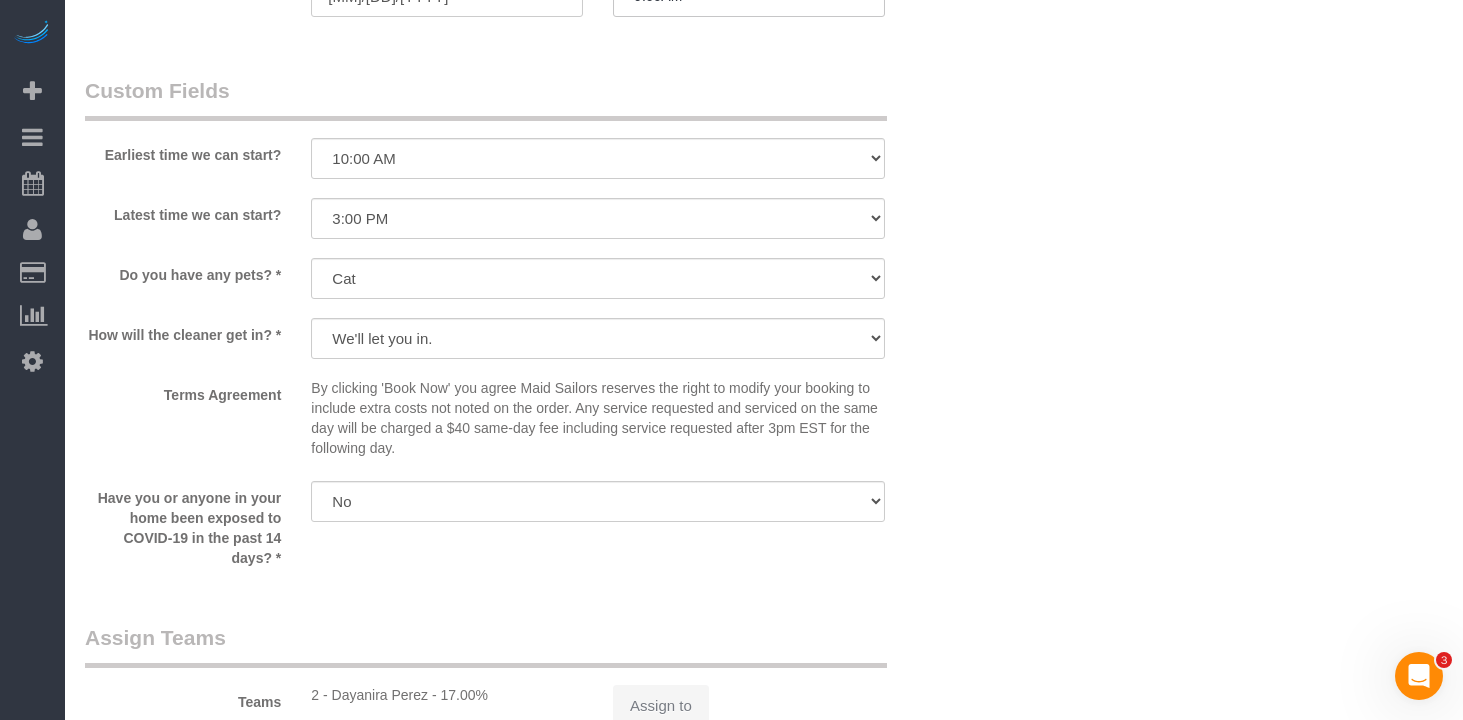 select on "1" 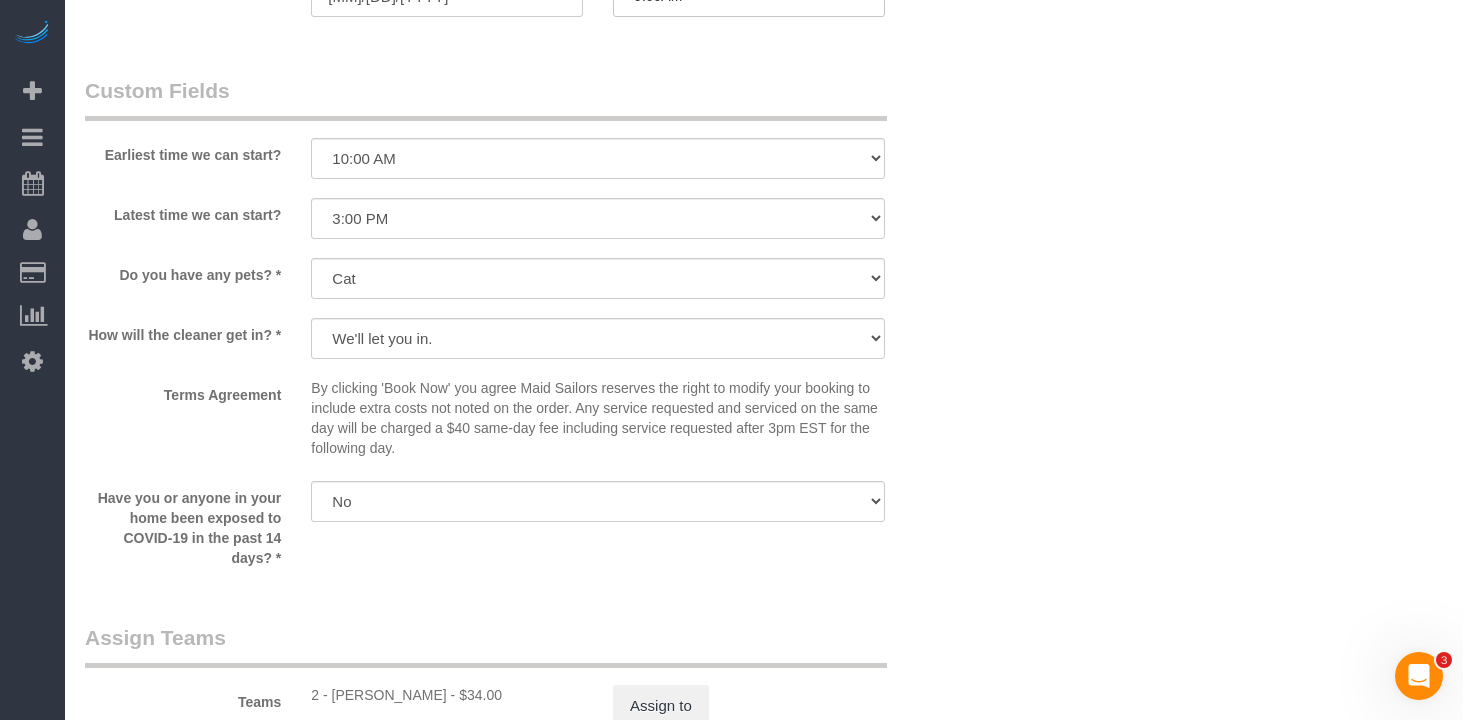 select on "1" 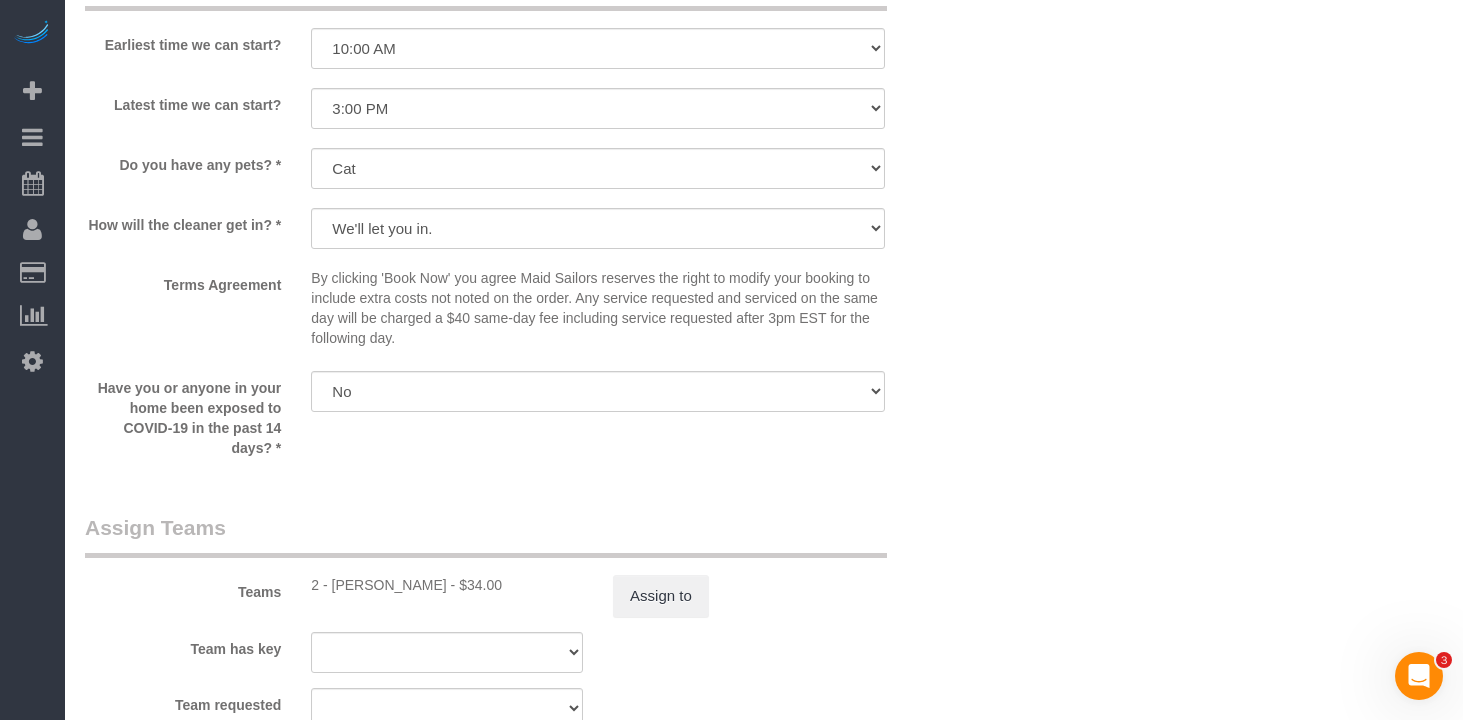 scroll, scrollTop: 2247, scrollLeft: 0, axis: vertical 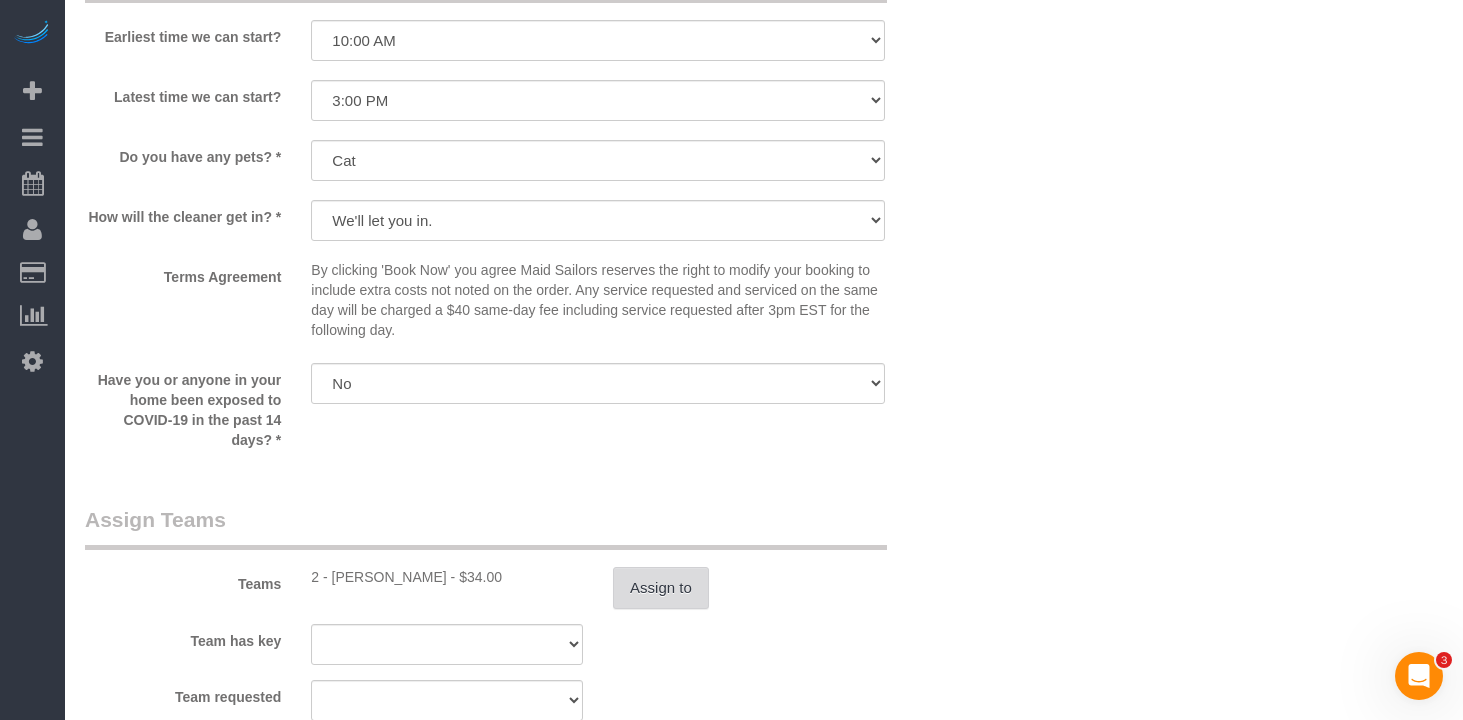 click on "Assign to" at bounding box center [661, 588] 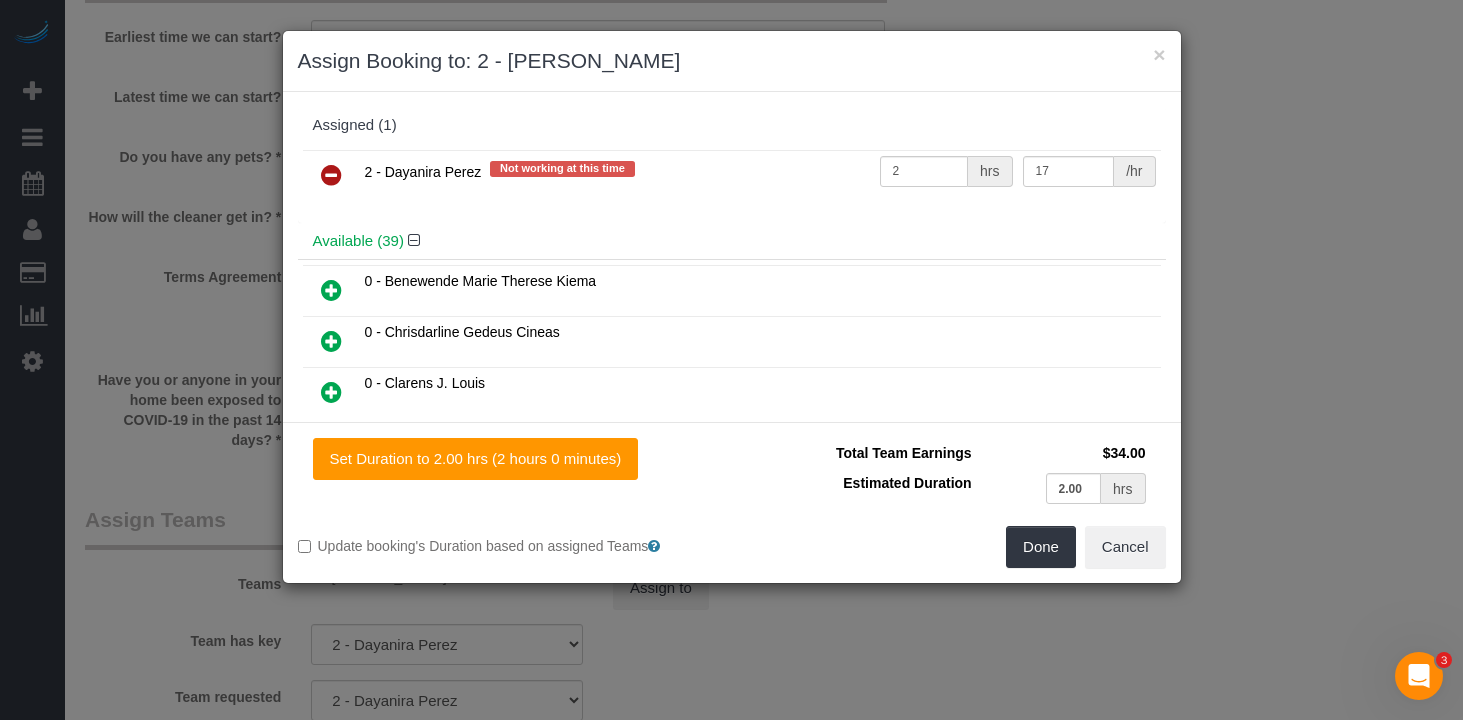 drag, startPoint x: 335, startPoint y: 179, endPoint x: 614, endPoint y: 288, distance: 299.53632 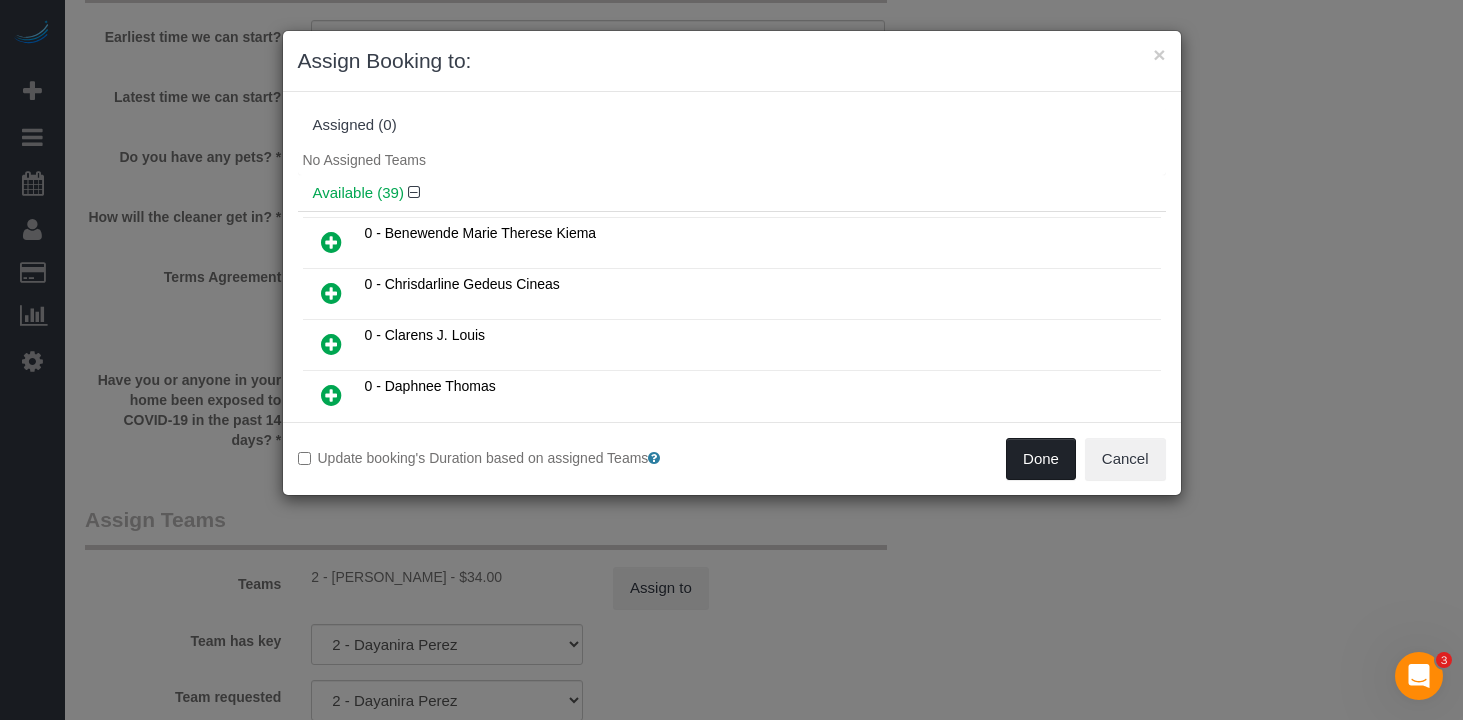 click on "Done" at bounding box center (1041, 459) 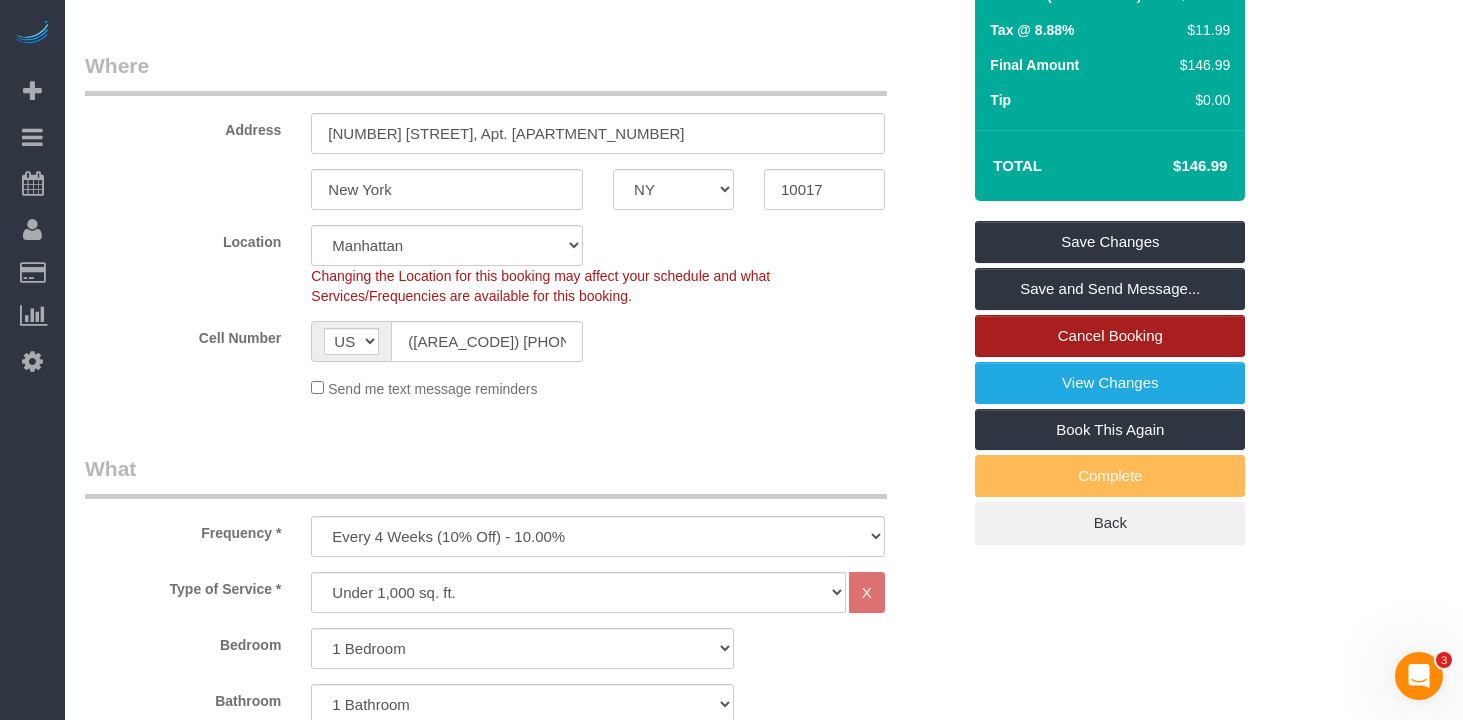 scroll, scrollTop: 167, scrollLeft: 0, axis: vertical 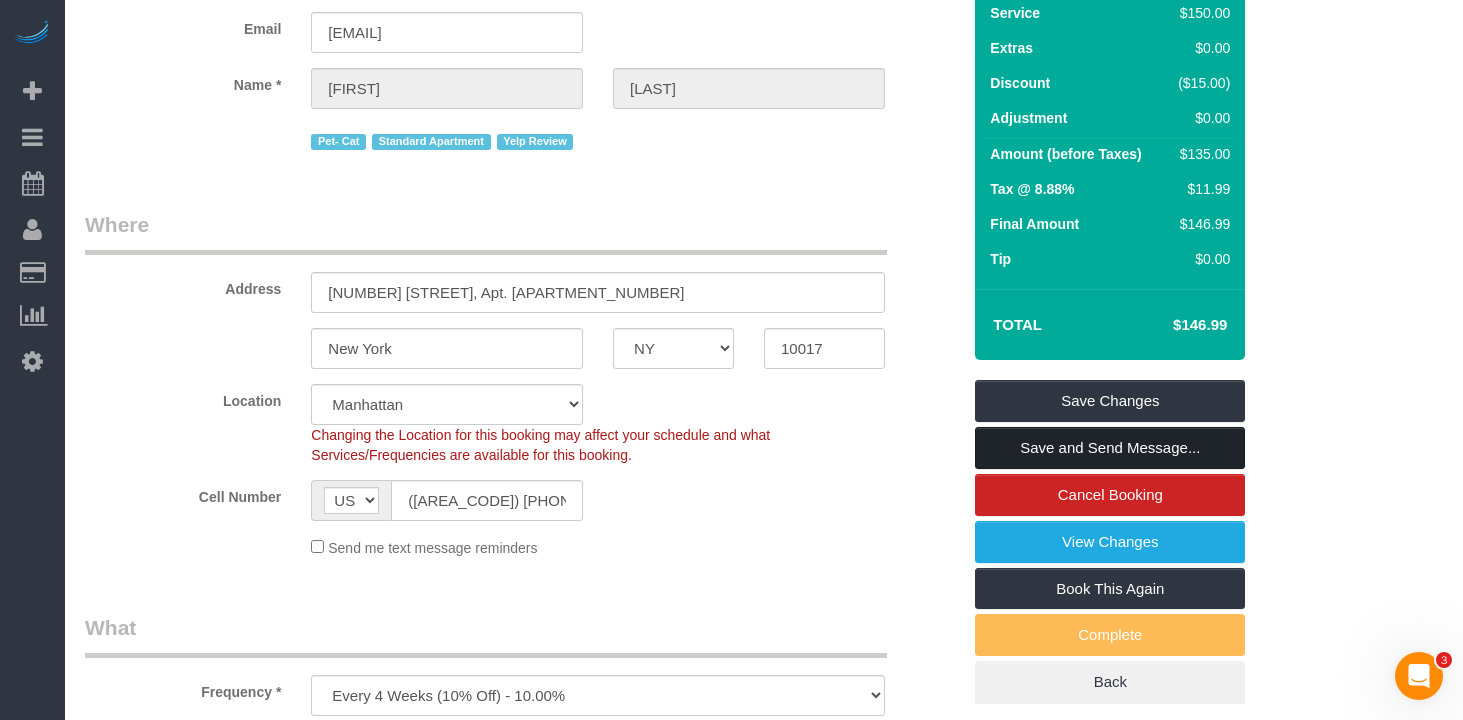 click on "Save and Send Message..." at bounding box center (1110, 448) 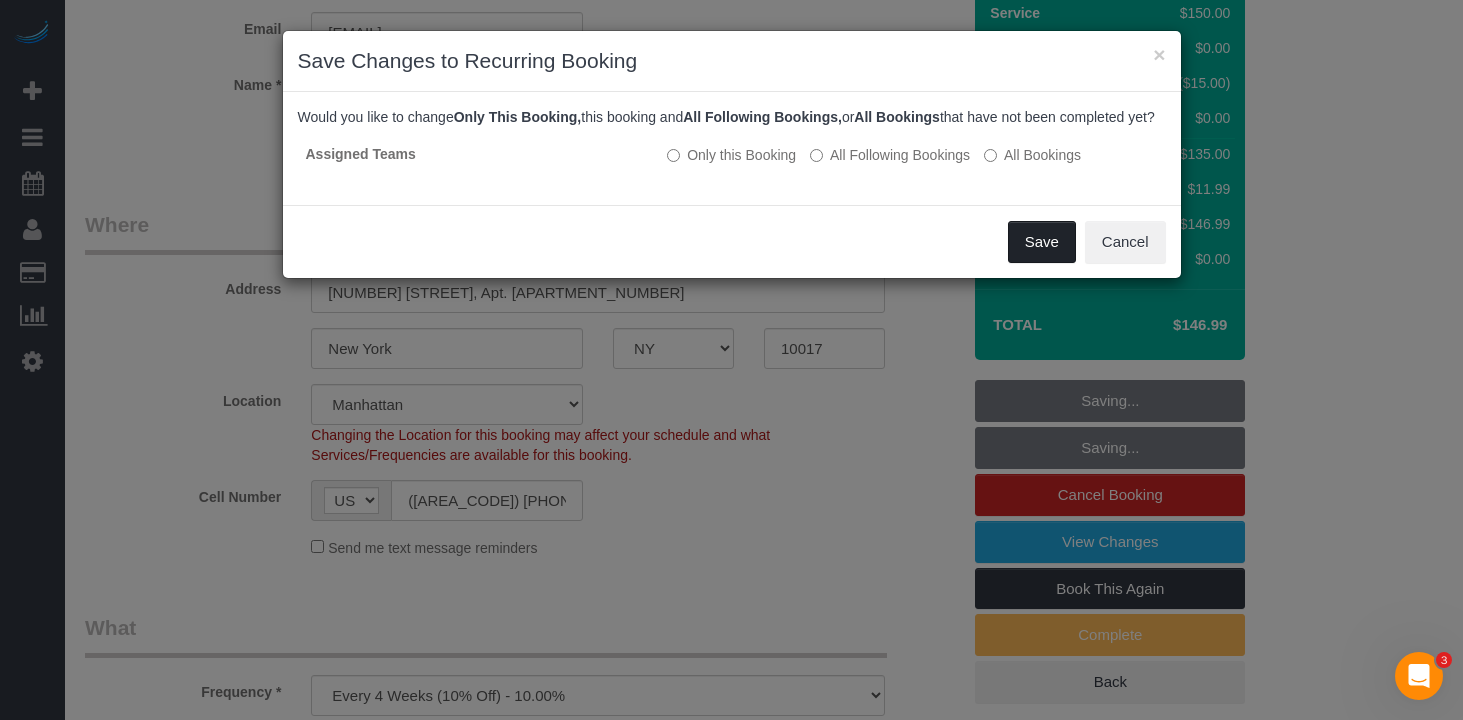 click on "Save" at bounding box center (1042, 242) 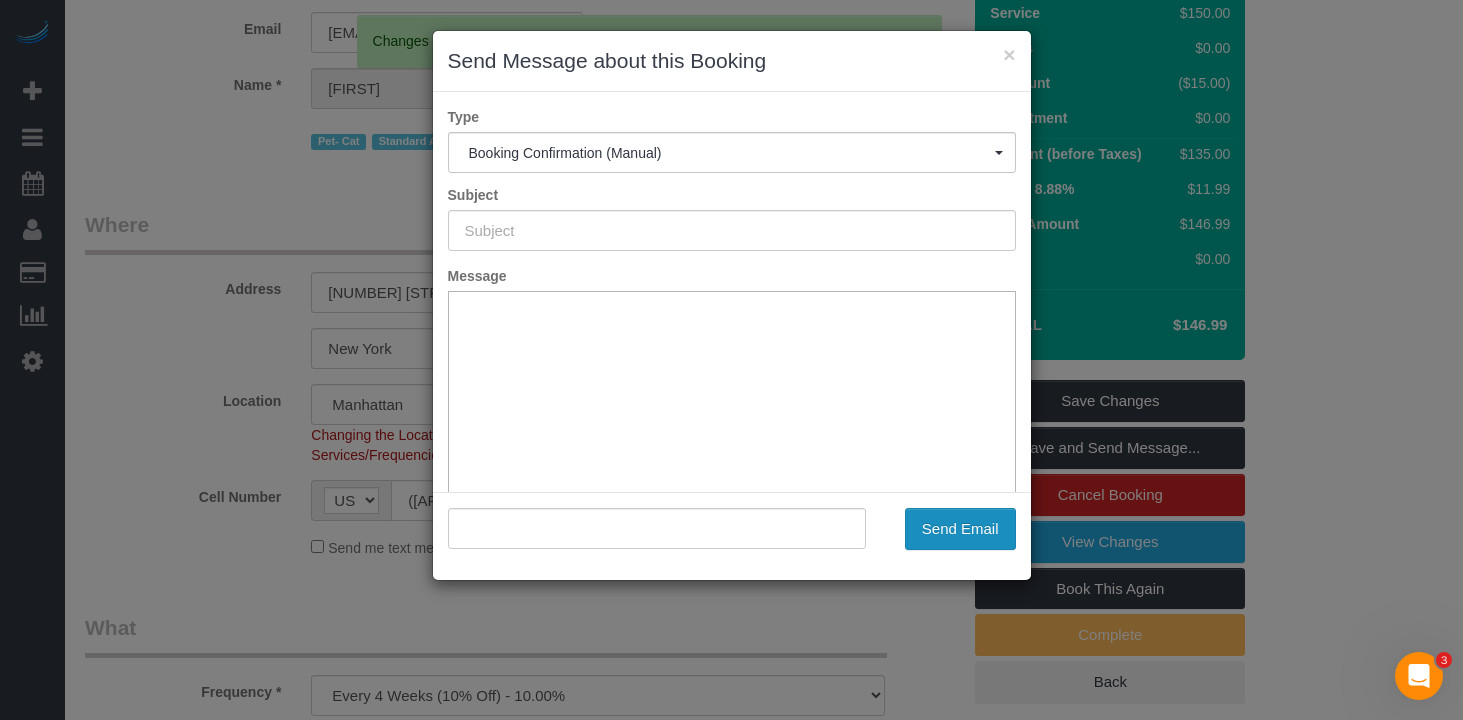 type on "Cleaning Confirmed for [MM]/[DD]/[YYYY] at 9:00am" 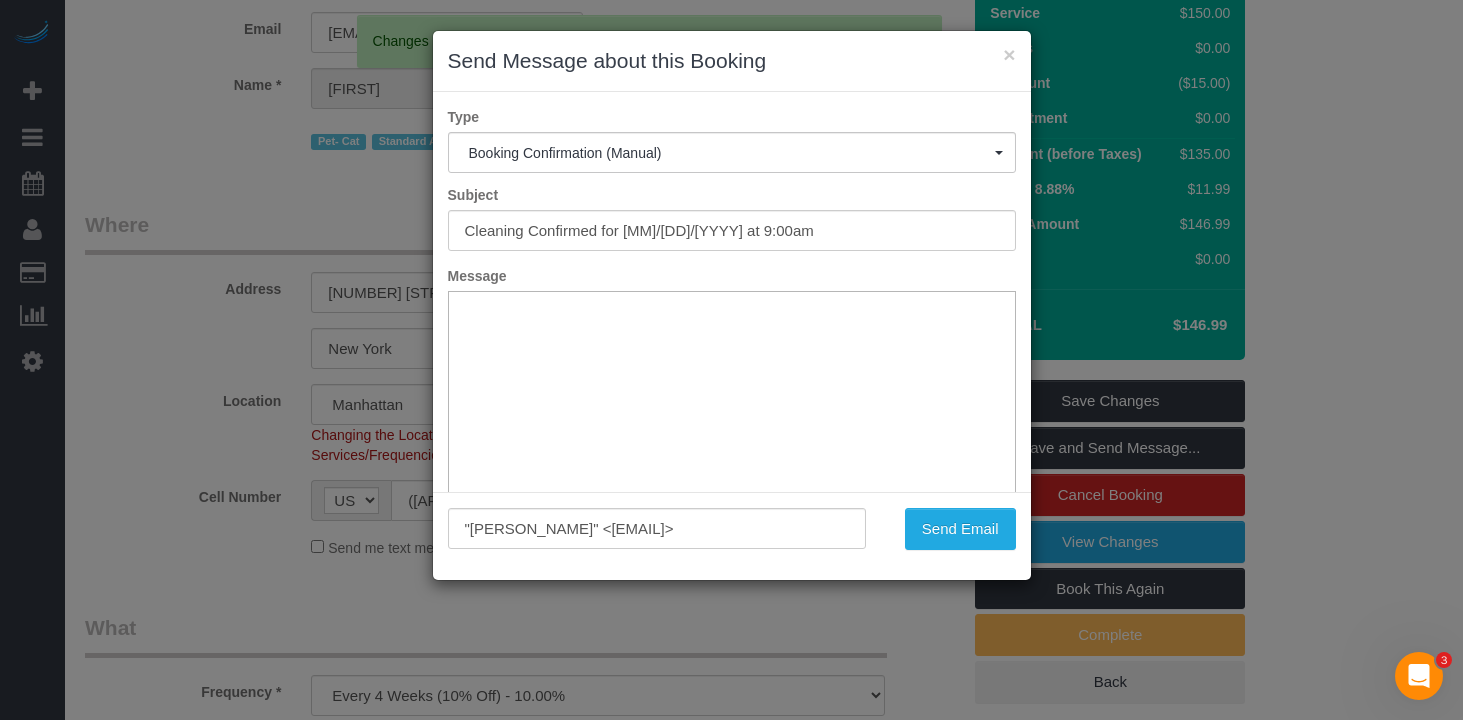 scroll, scrollTop: 0, scrollLeft: 0, axis: both 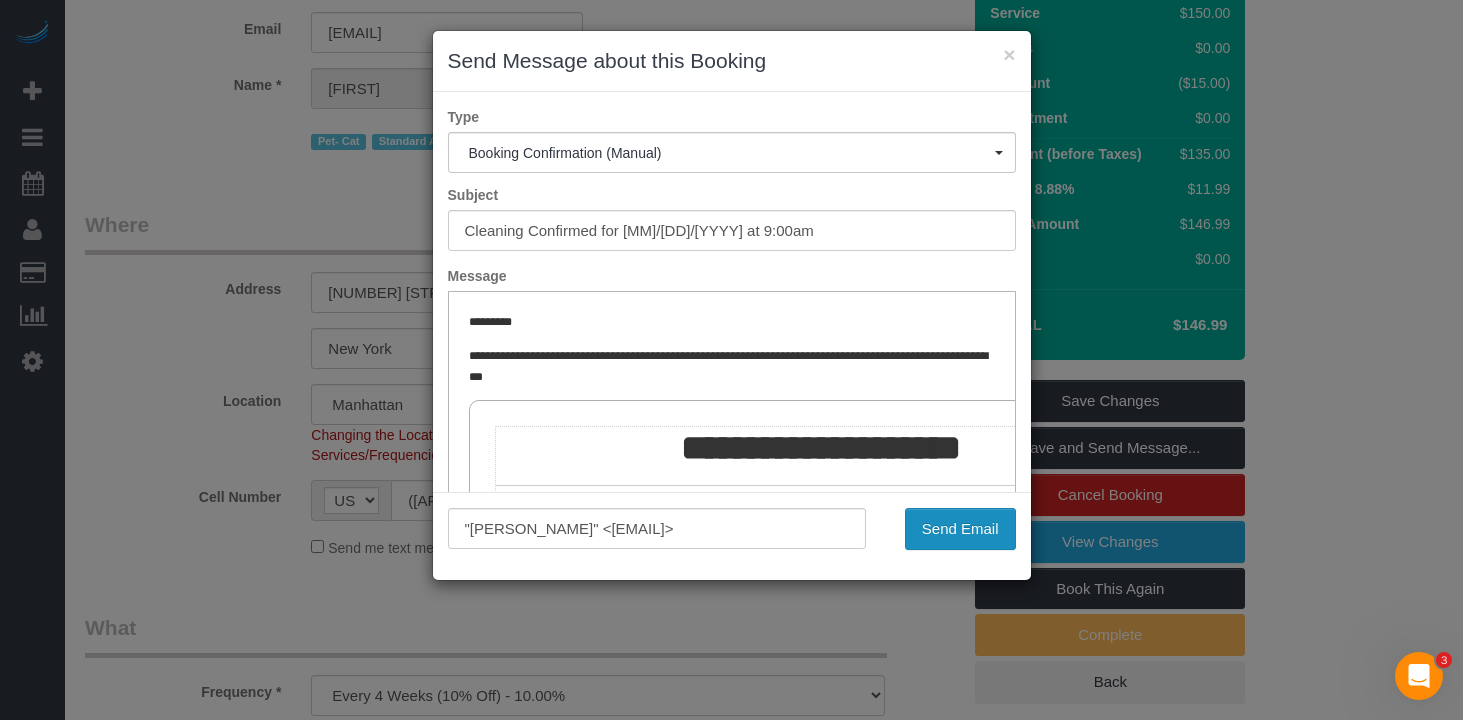click on "Send Email" at bounding box center (960, 529) 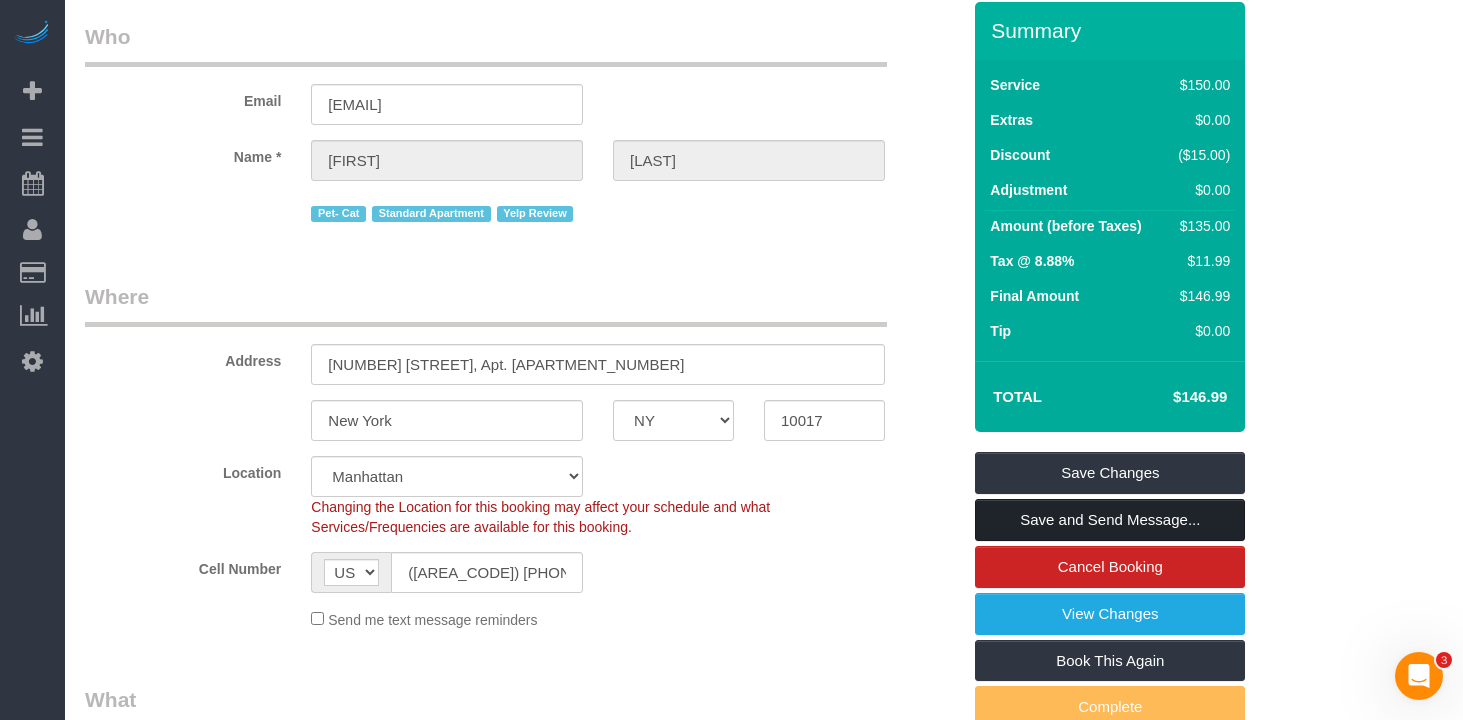 scroll, scrollTop: 239, scrollLeft: 0, axis: vertical 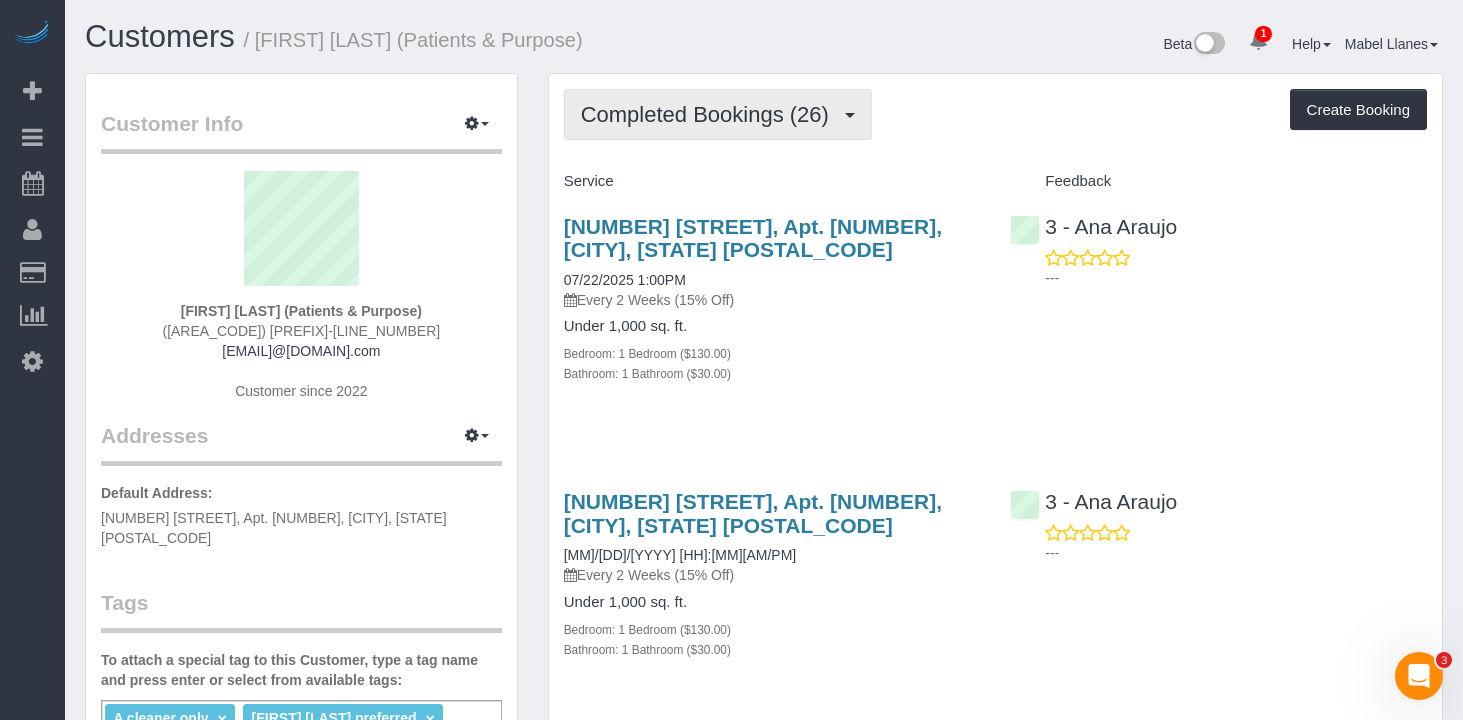 click on "Completed Bookings (26)" at bounding box center (710, 114) 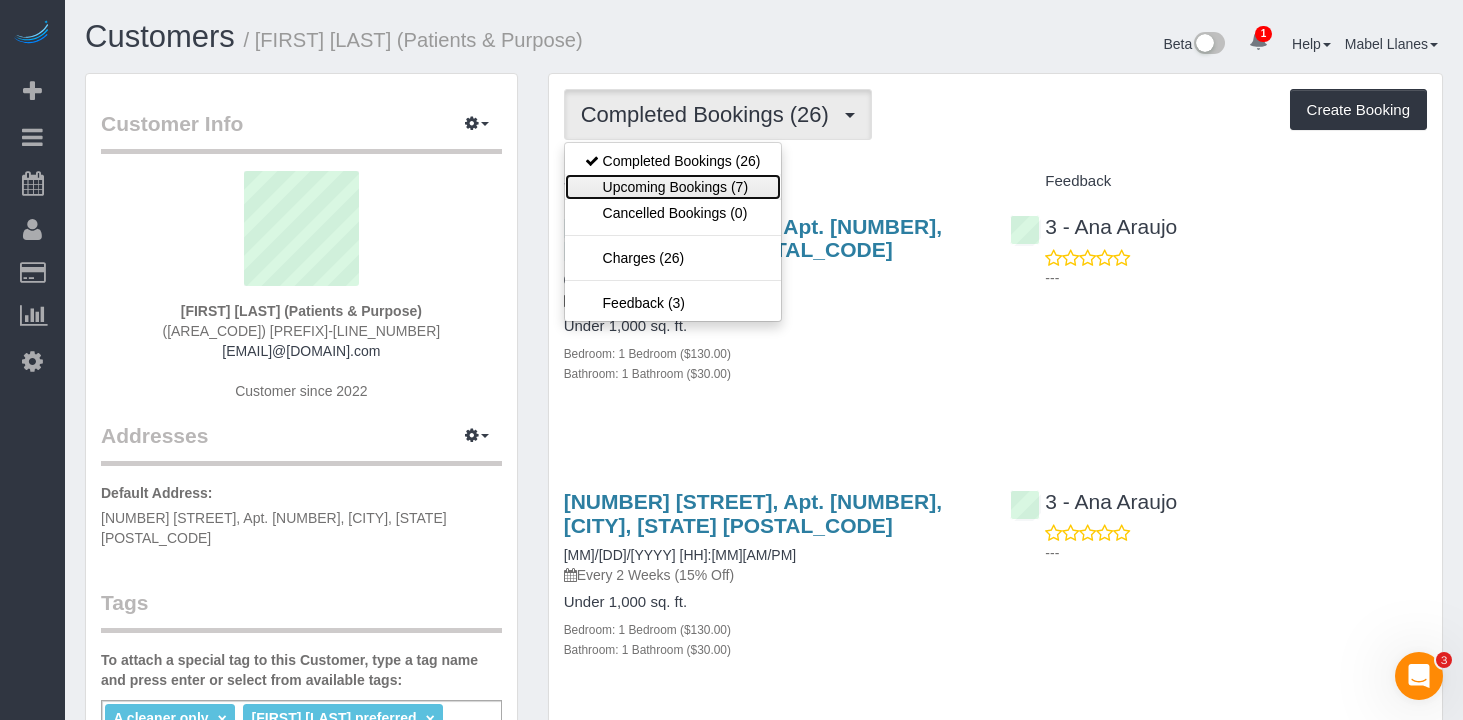 click on "Upcoming Bookings (7)" at bounding box center (673, 187) 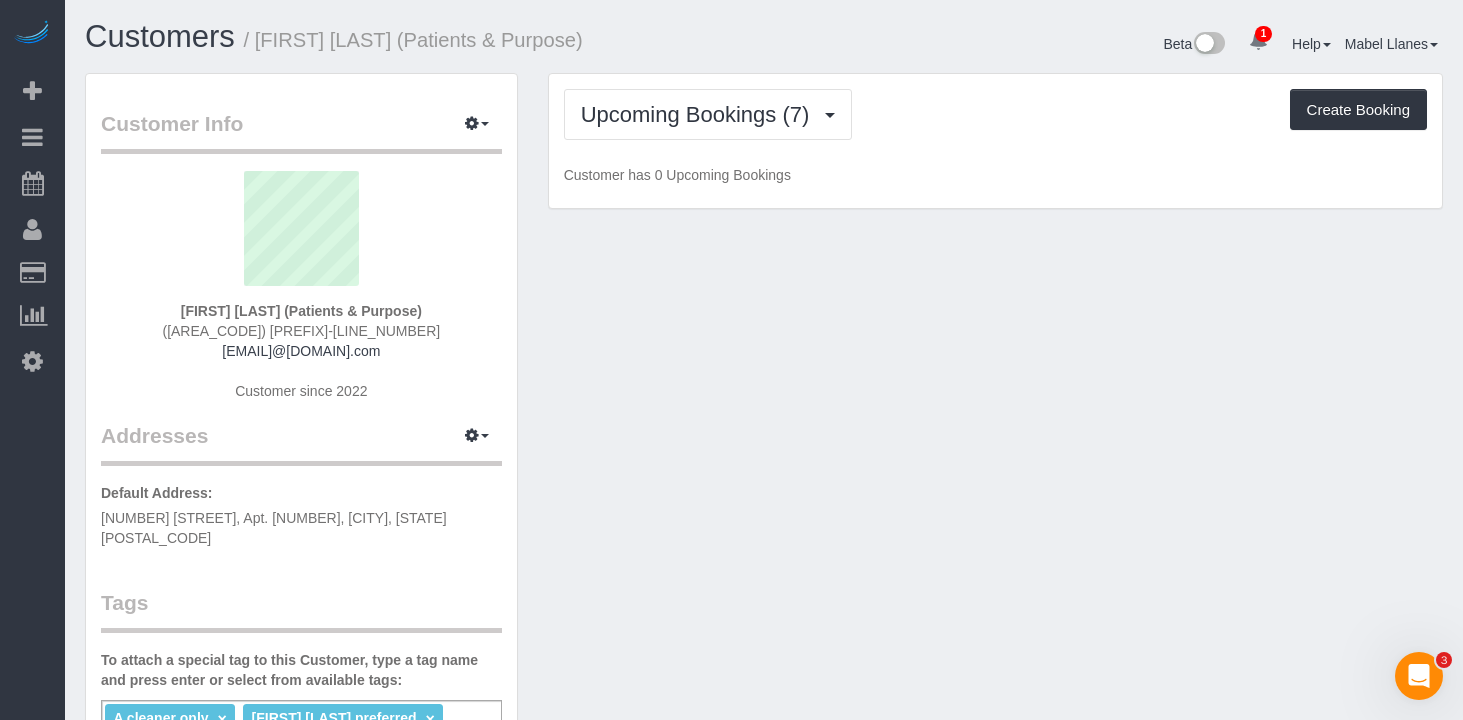 click on "Upcoming Bookings (7)
Completed Bookings (26)
Upcoming Bookings (7)
Cancelled Bookings (0)
Charges (26)
Feedback (3)
Create Booking
Customer has 0 Upcoming Bookings" at bounding box center [995, 141] 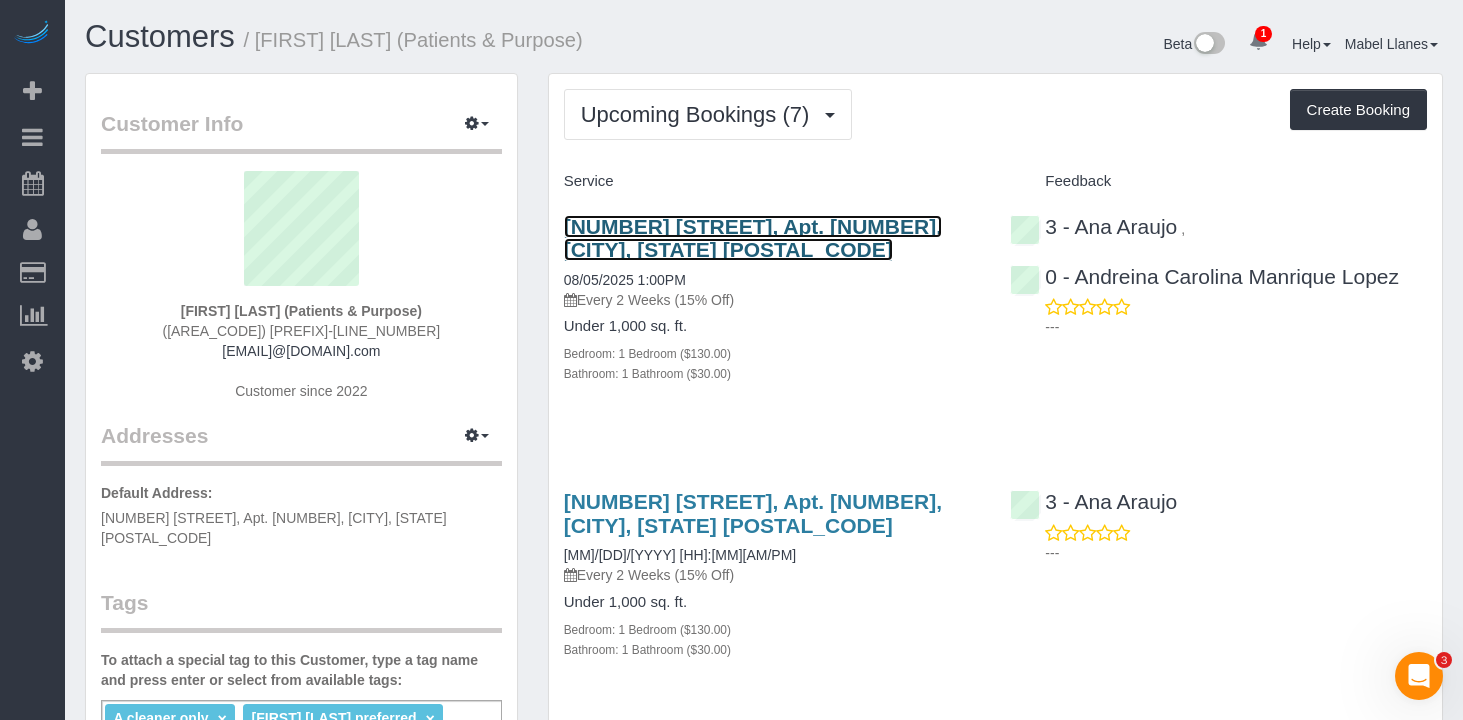 click on "[NUMBER] [STREET], Apt. [NUMBER], [CITY], [STATE] [POSTAL_CODE]" at bounding box center (753, 238) 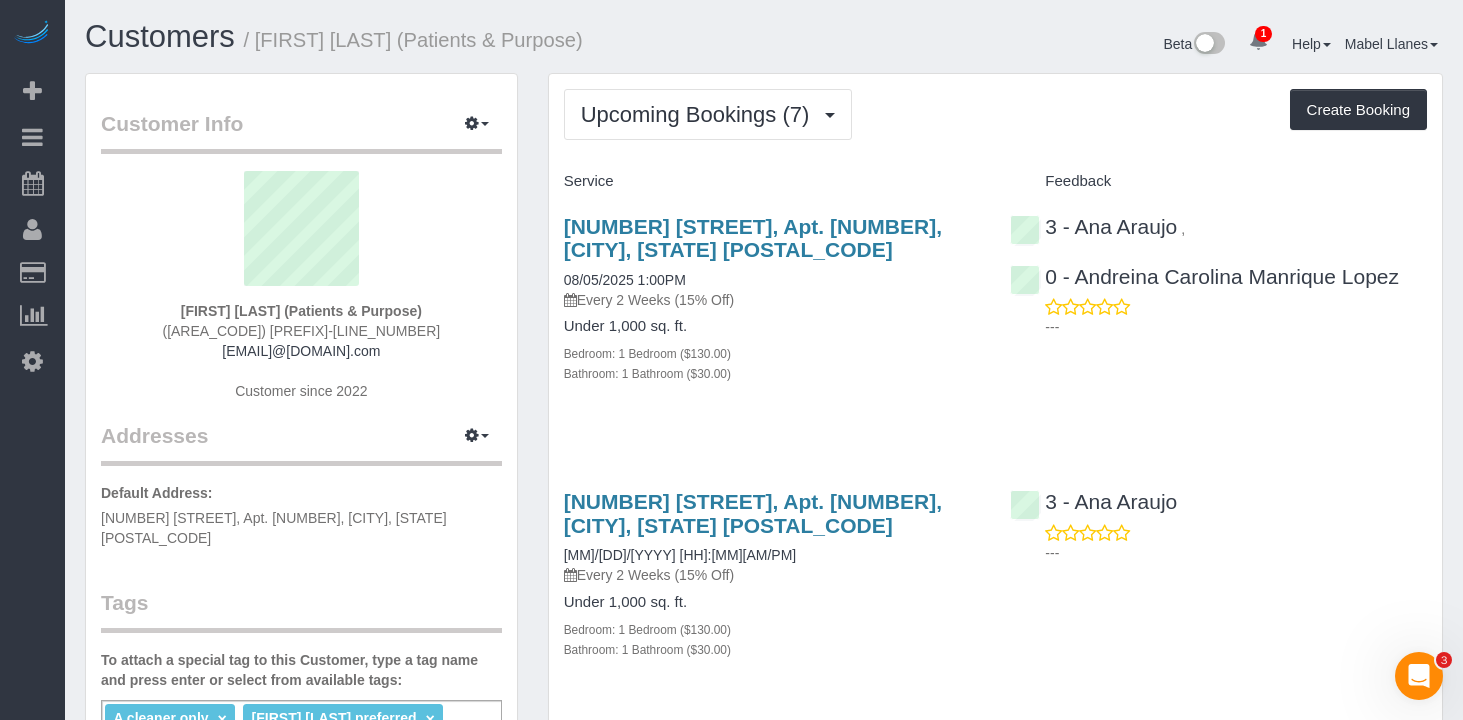 click on "---" at bounding box center (1236, 327) 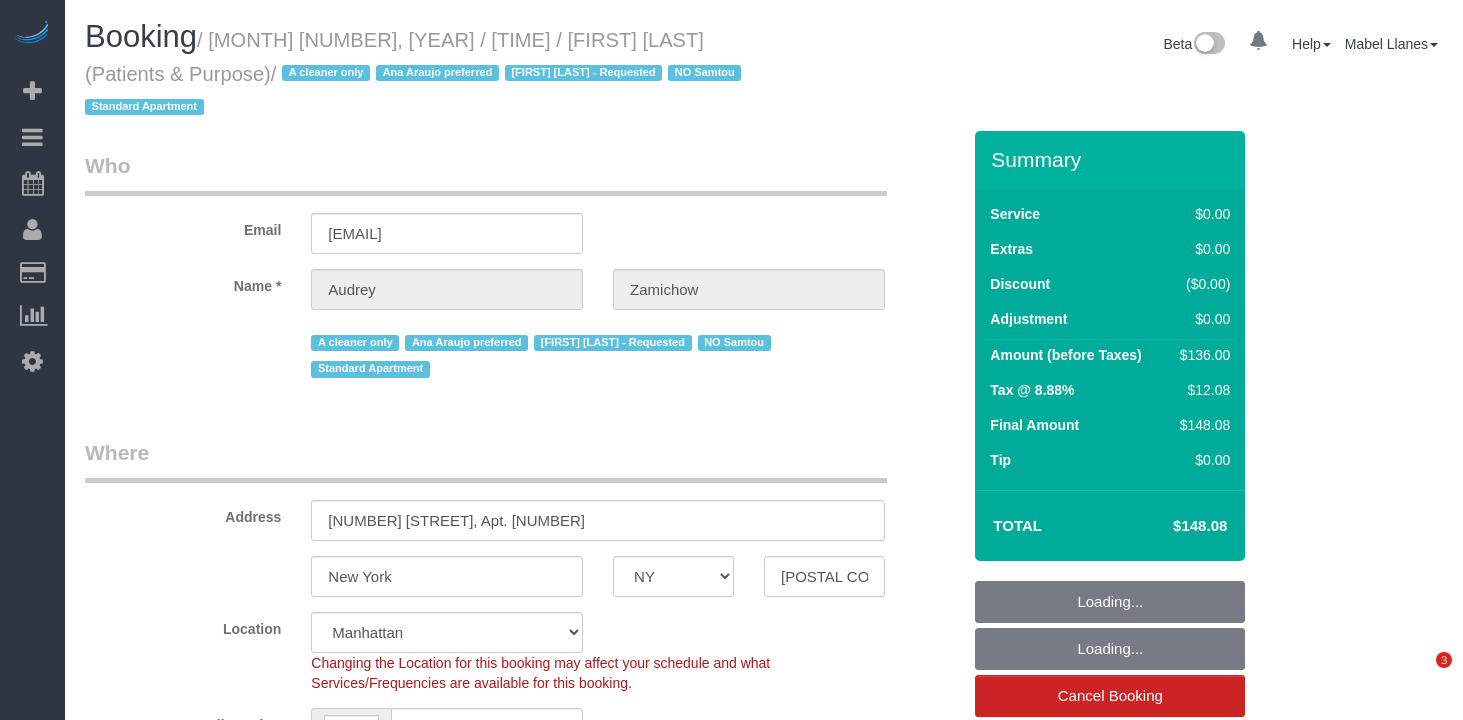 select on "NY" 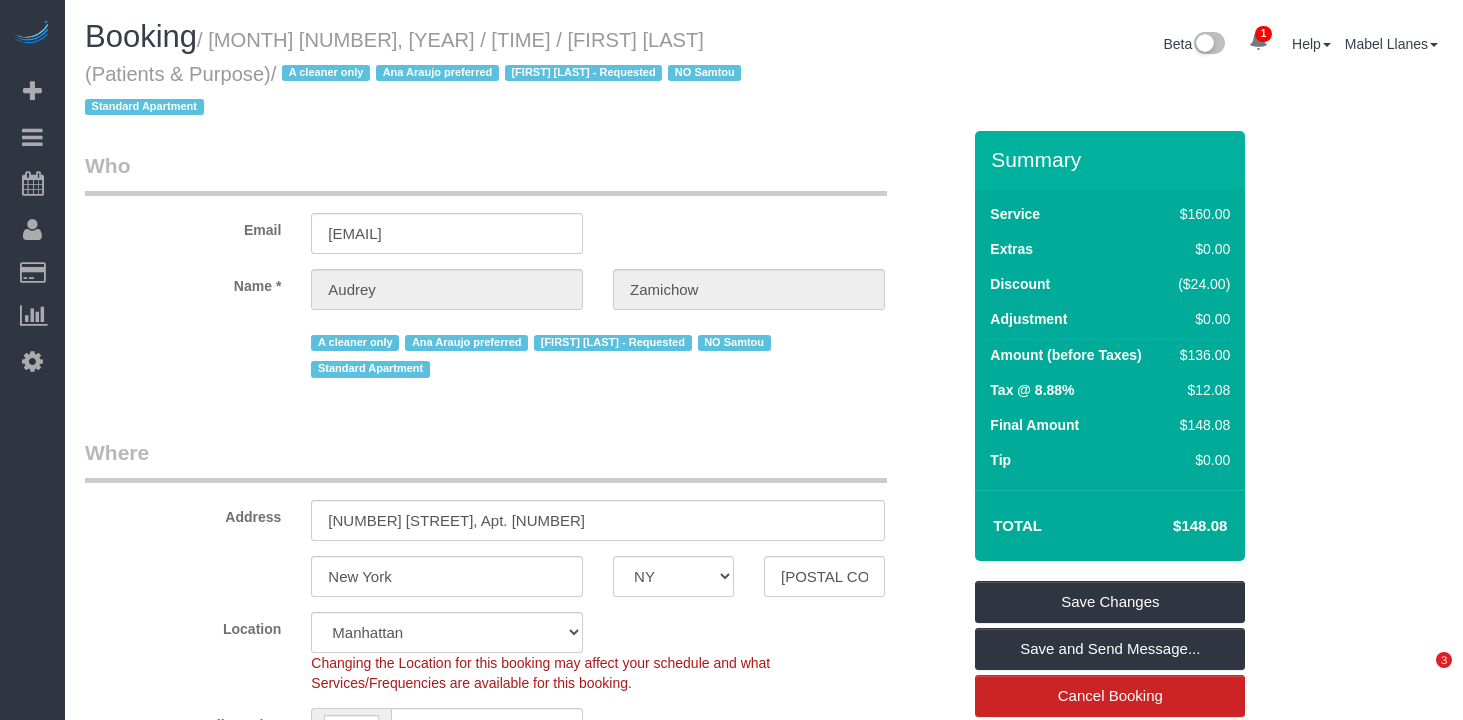 scroll, scrollTop: 0, scrollLeft: 0, axis: both 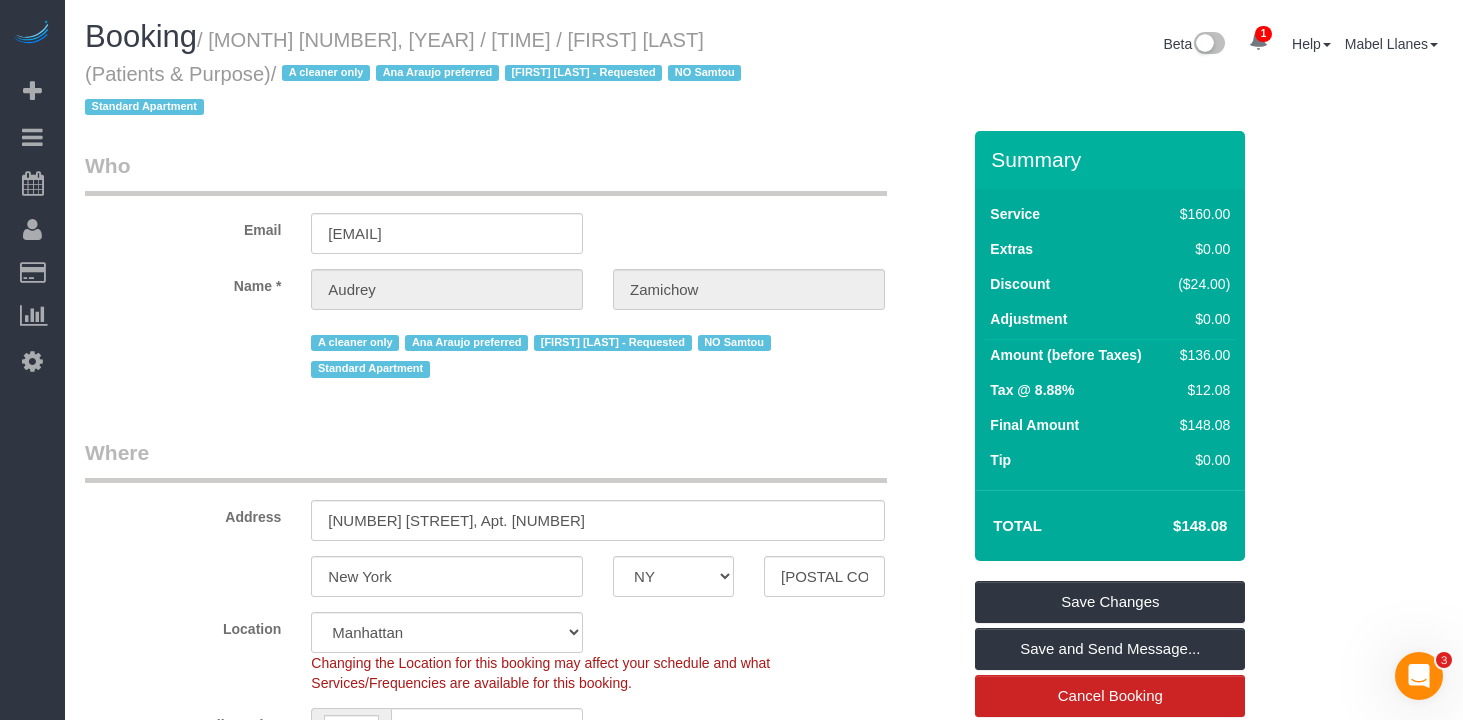 click on "Who
Email
[EMAIL]
Name *
[FIRST]
[LAST]
A cleaner only
Ana Araujo preferred
Moudjabatou Adinda Abi - Requested
NO Samtou
Standard Apartment
Where
Address
[NUMBER] [STREET], Apt. [NUMBER]
[CITY]
AK
AL
AR
AZ
CA
CO
CT
DC
DE
FL
GA
HI
IA
ID
IL
IN
KS
KY
LA
MA" at bounding box center (522, 1895) 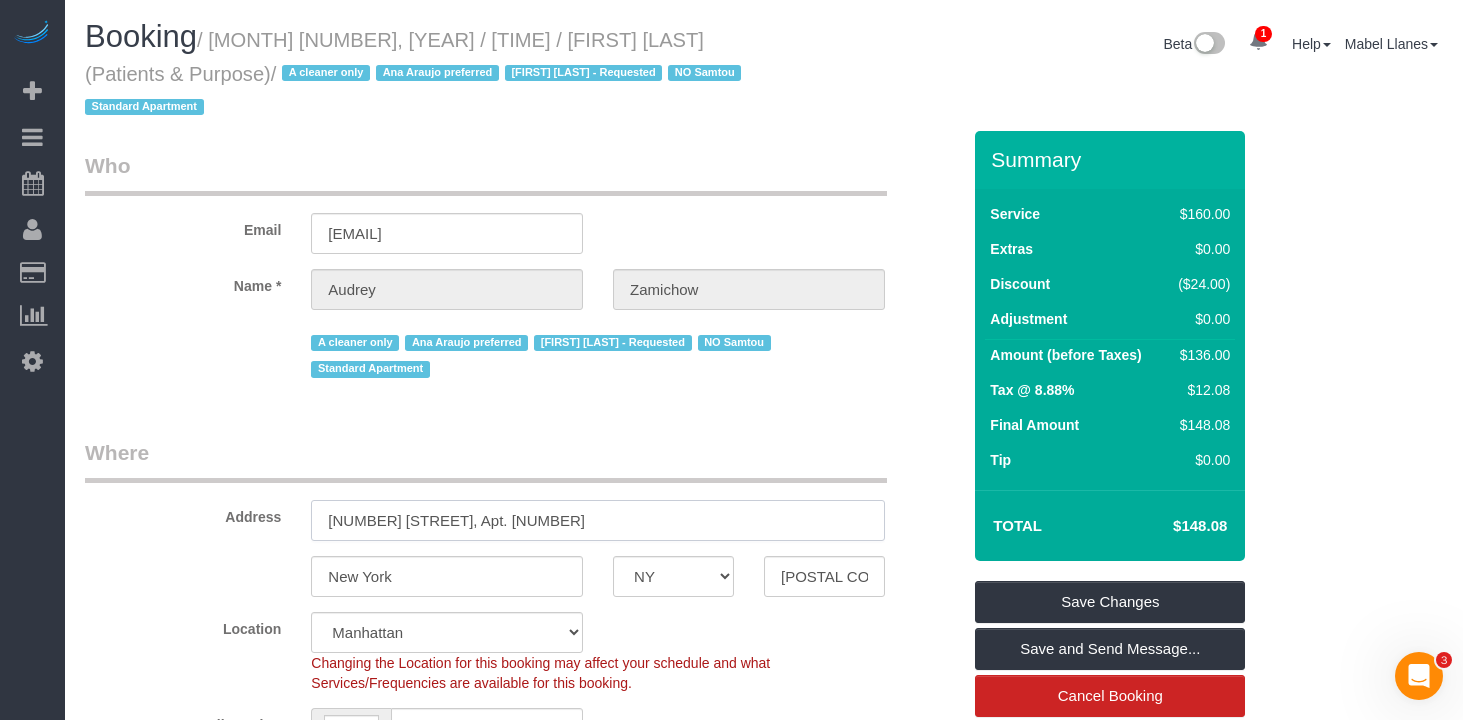 click on "[NUMBER] [STREET], Apt. [NUMBER]" at bounding box center (598, 520) 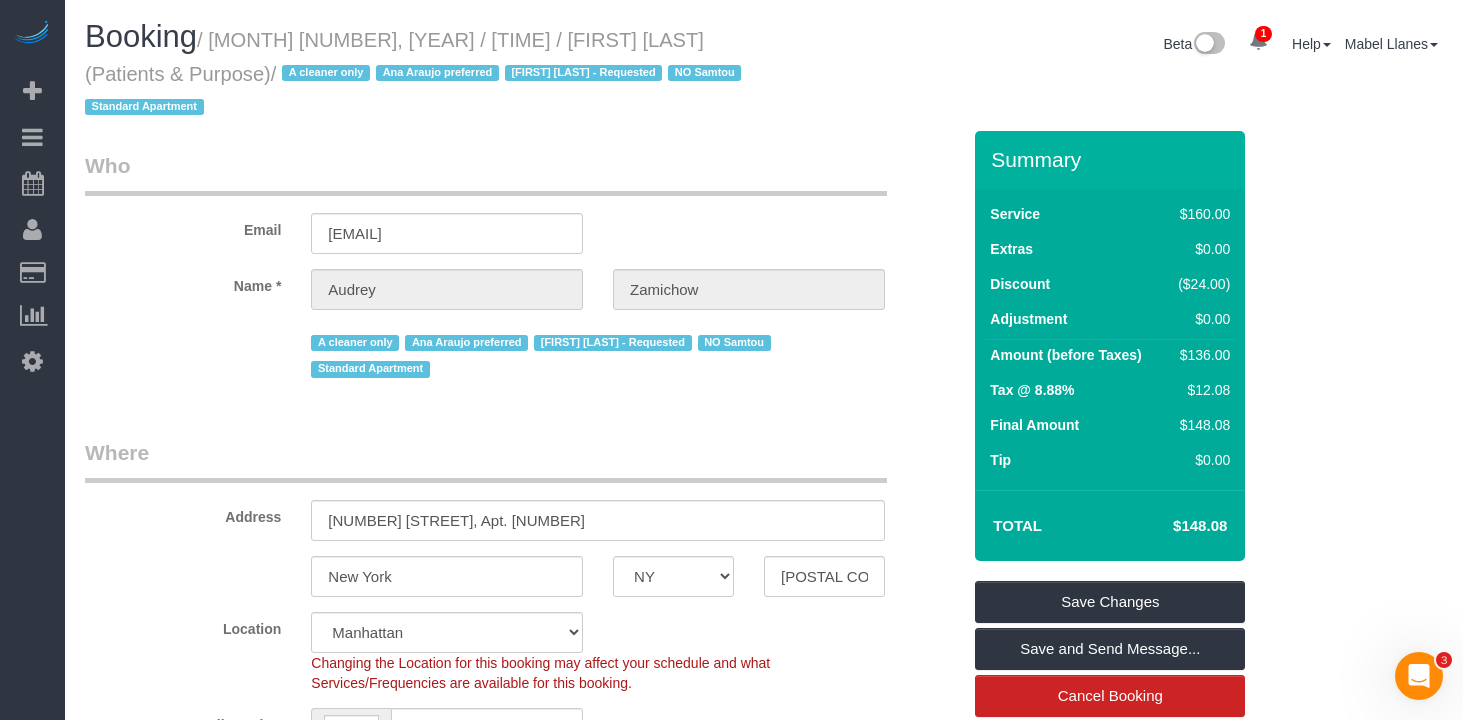 click on "Booking
/ August 05, 2025 / 1:00PM / Audrey Zamichow (Patients & Purpose)
/
A cleaner only
Ana Araujo preferred
Moudjabatou Adinda Abi - Requested
NO Samtou
Standard Apartment" at bounding box center (417, 71) 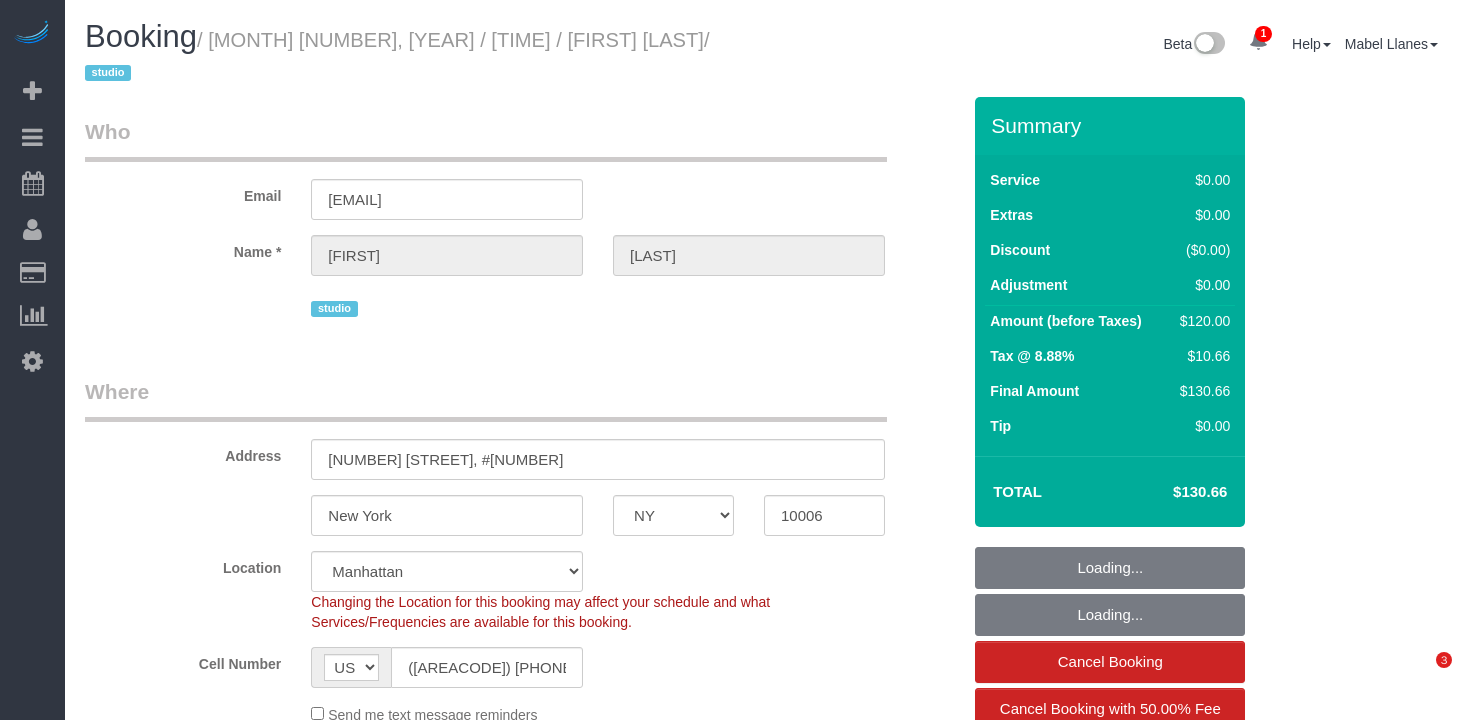 select on "NY" 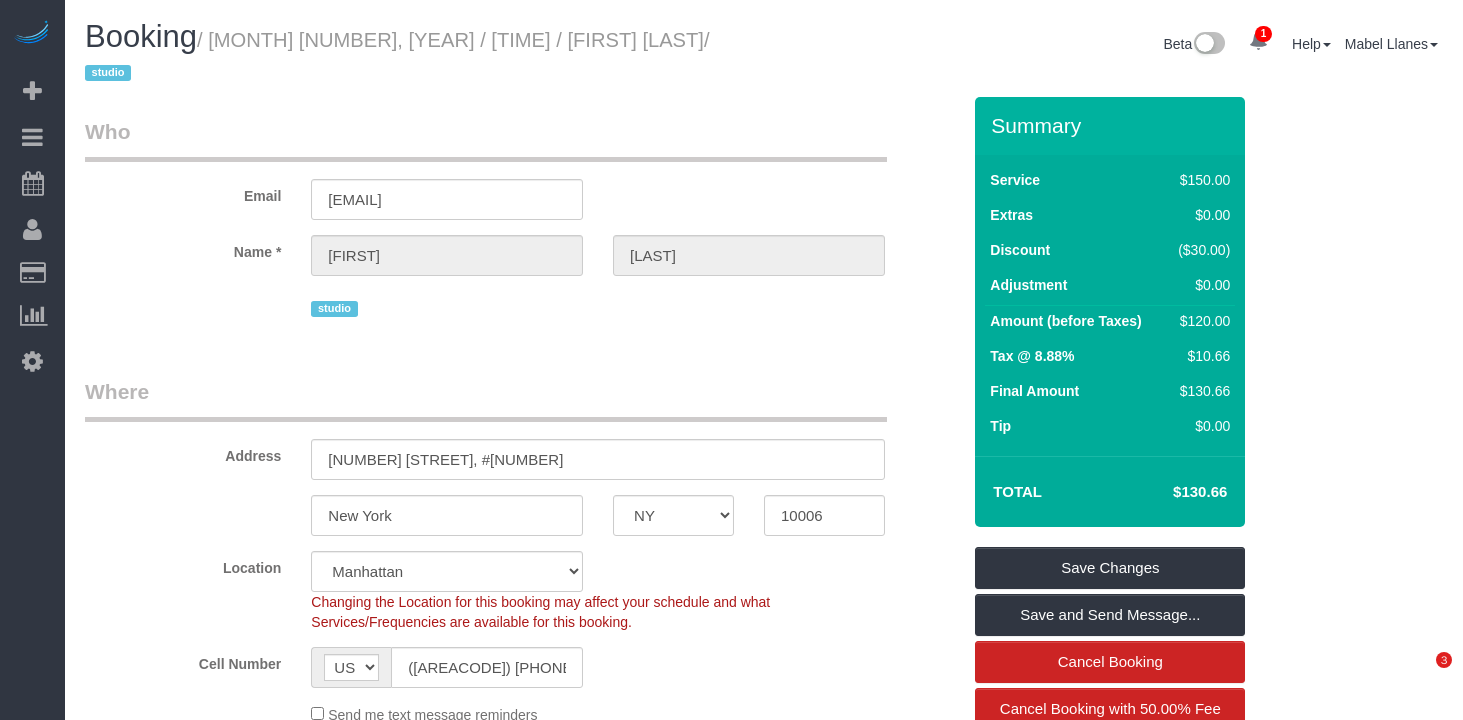 scroll, scrollTop: 0, scrollLeft: 0, axis: both 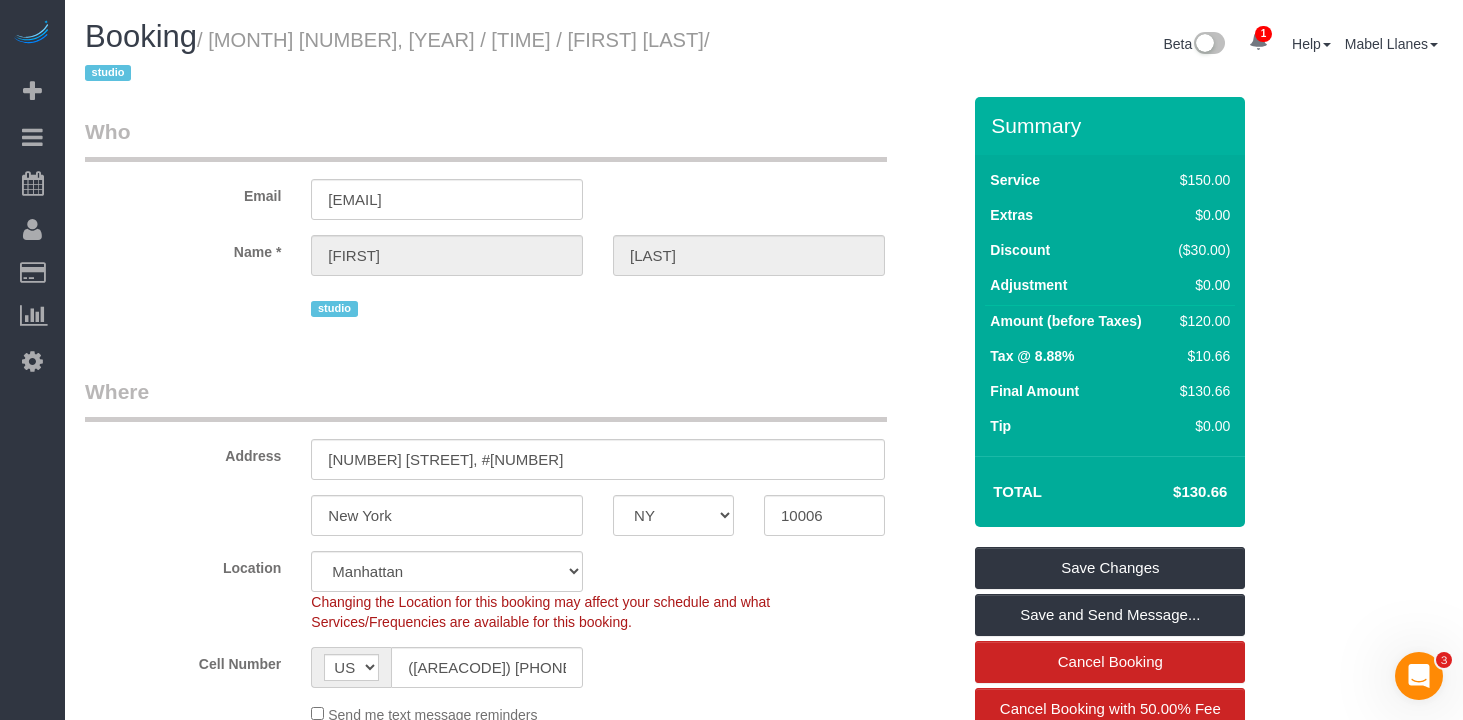 drag, startPoint x: 805, startPoint y: 115, endPoint x: 600, endPoint y: 73, distance: 209.25821 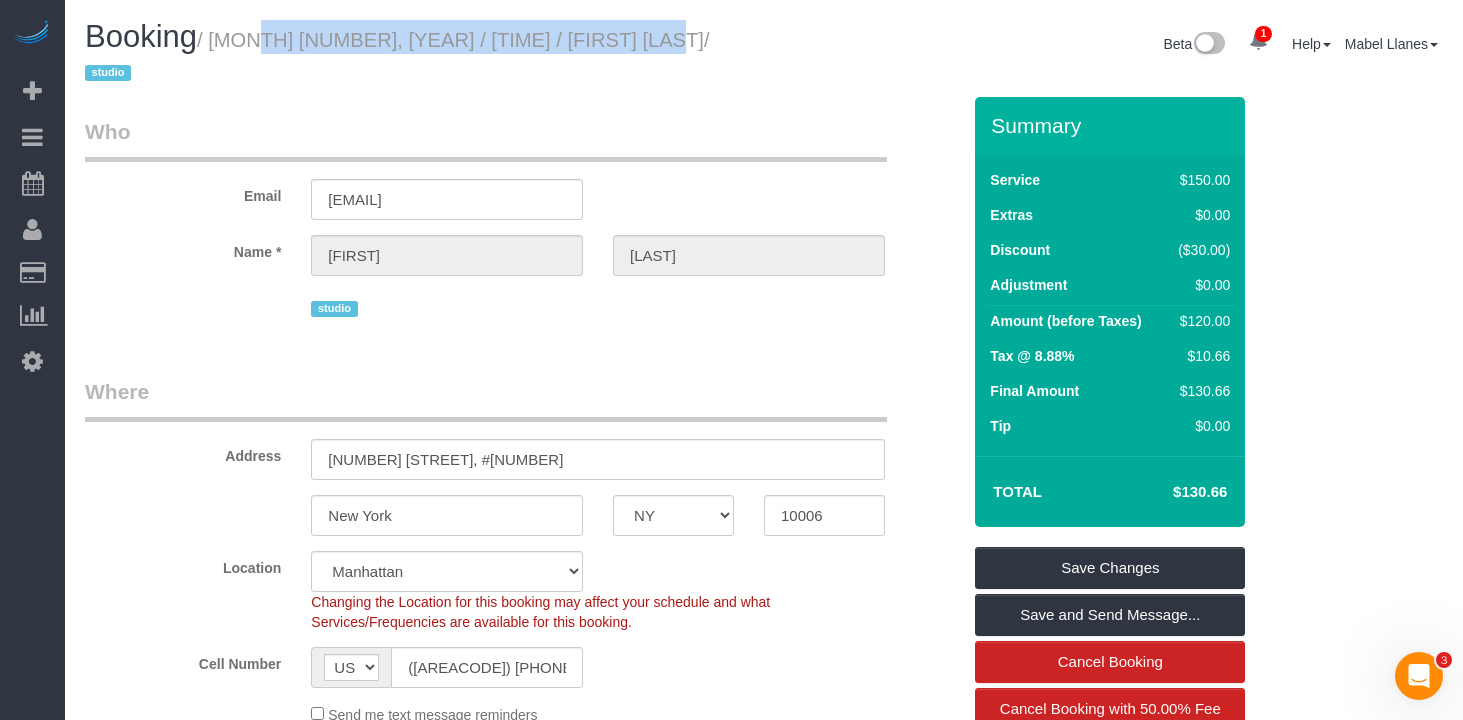 drag, startPoint x: 635, startPoint y: 43, endPoint x: 231, endPoint y: 42, distance: 404.00125 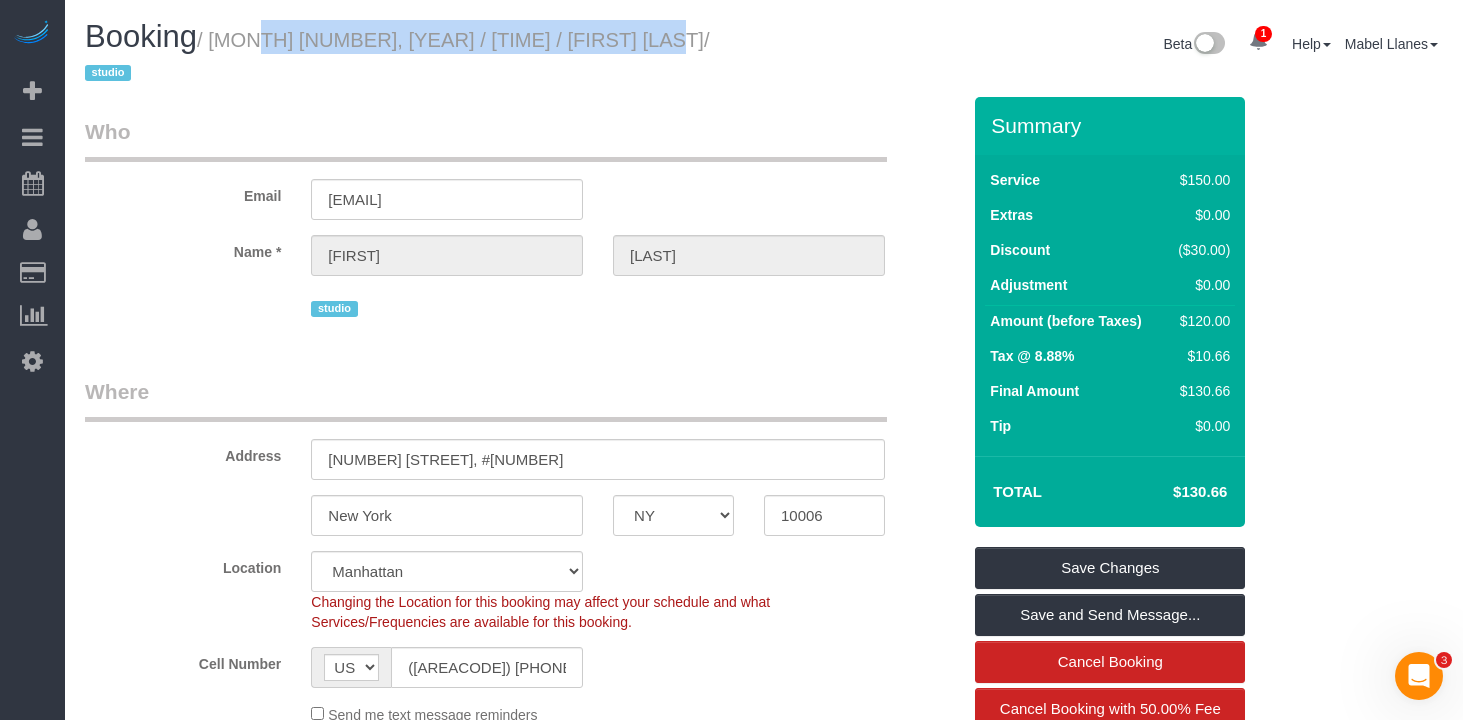 click on "/ [MONTH] [NUMBER], [YEAR] / [TIME] / [FIRST] [LAST]
/
studio" at bounding box center [397, 57] 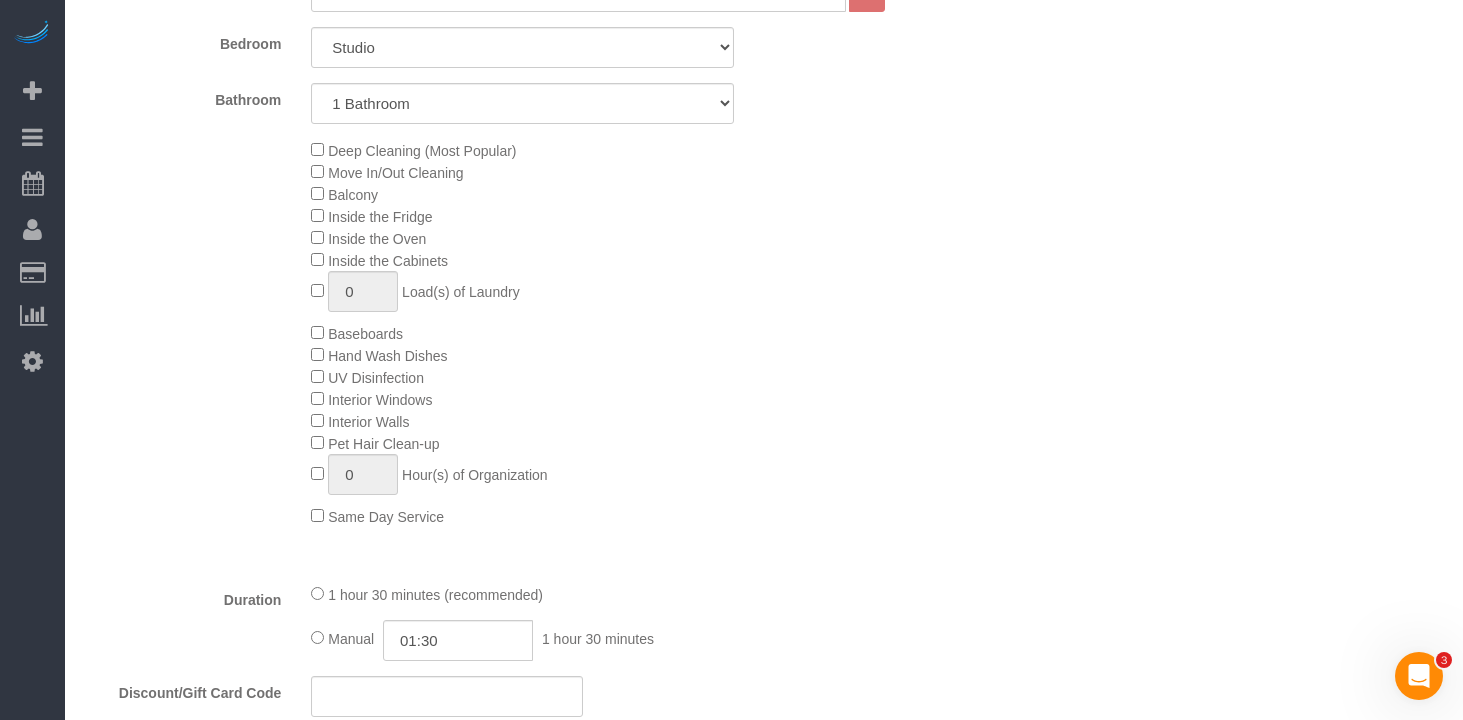 scroll, scrollTop: 925, scrollLeft: 0, axis: vertical 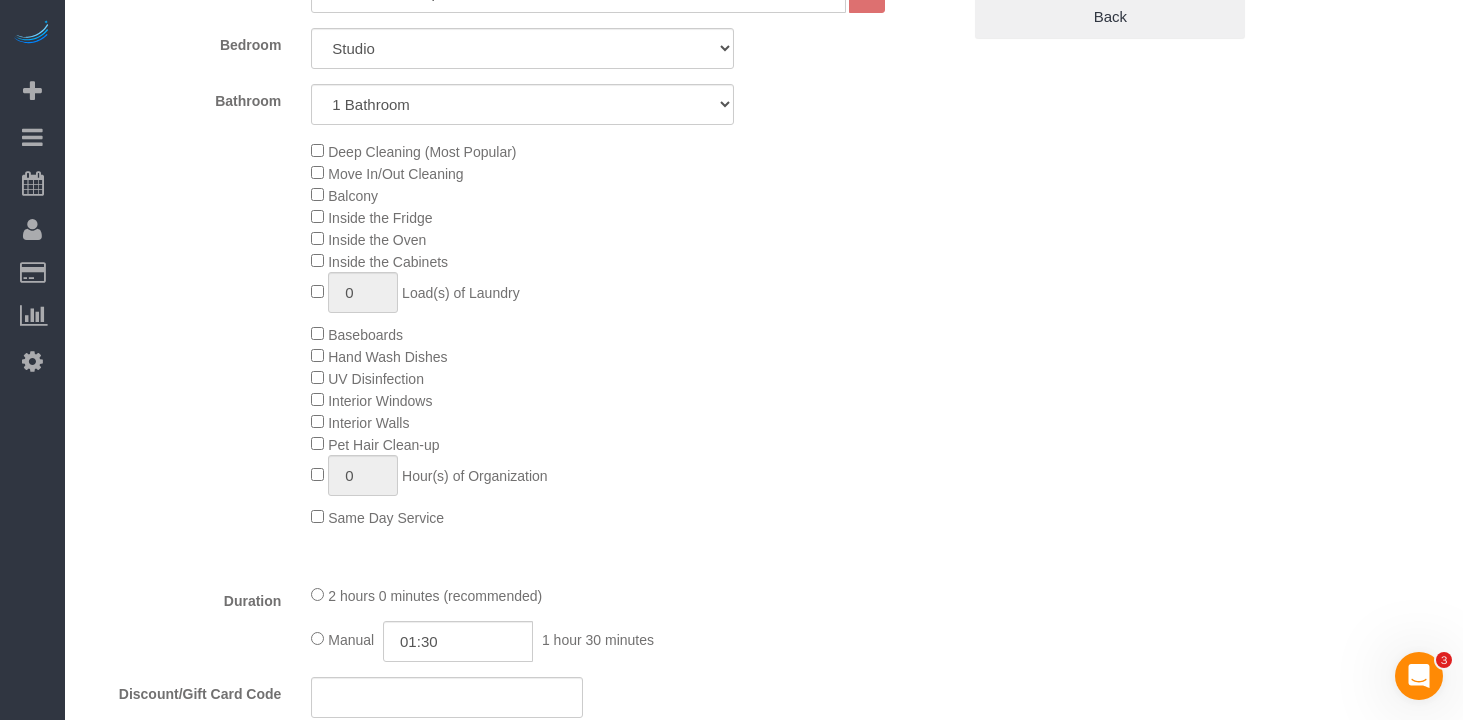 click on "Deep Cleaning (Most Popular)
Move In/Out Cleaning
Balcony
Inside the Fridge
Inside the Oven
Inside the Cabinets
0
Load(s) of Laundry
Baseboards
Hand Wash Dishes
0" 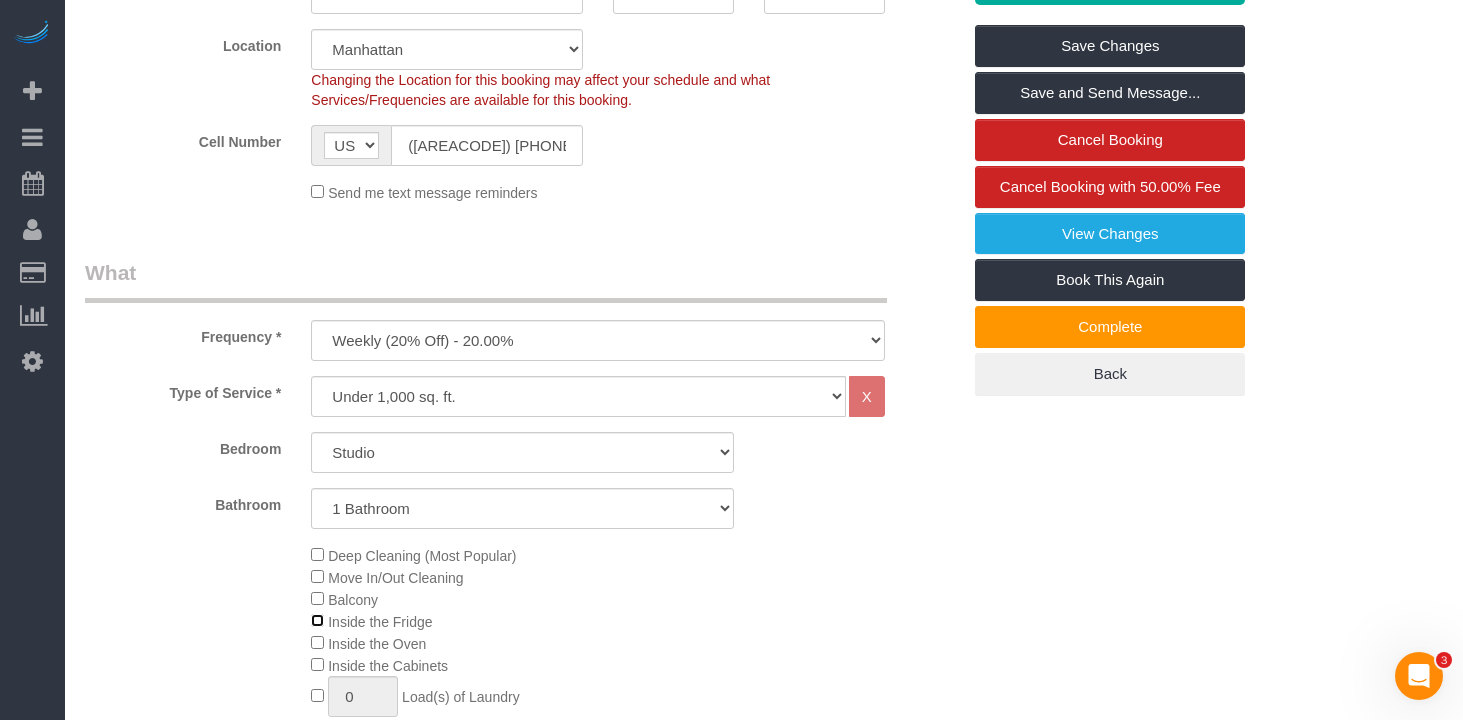 scroll, scrollTop: 0, scrollLeft: 0, axis: both 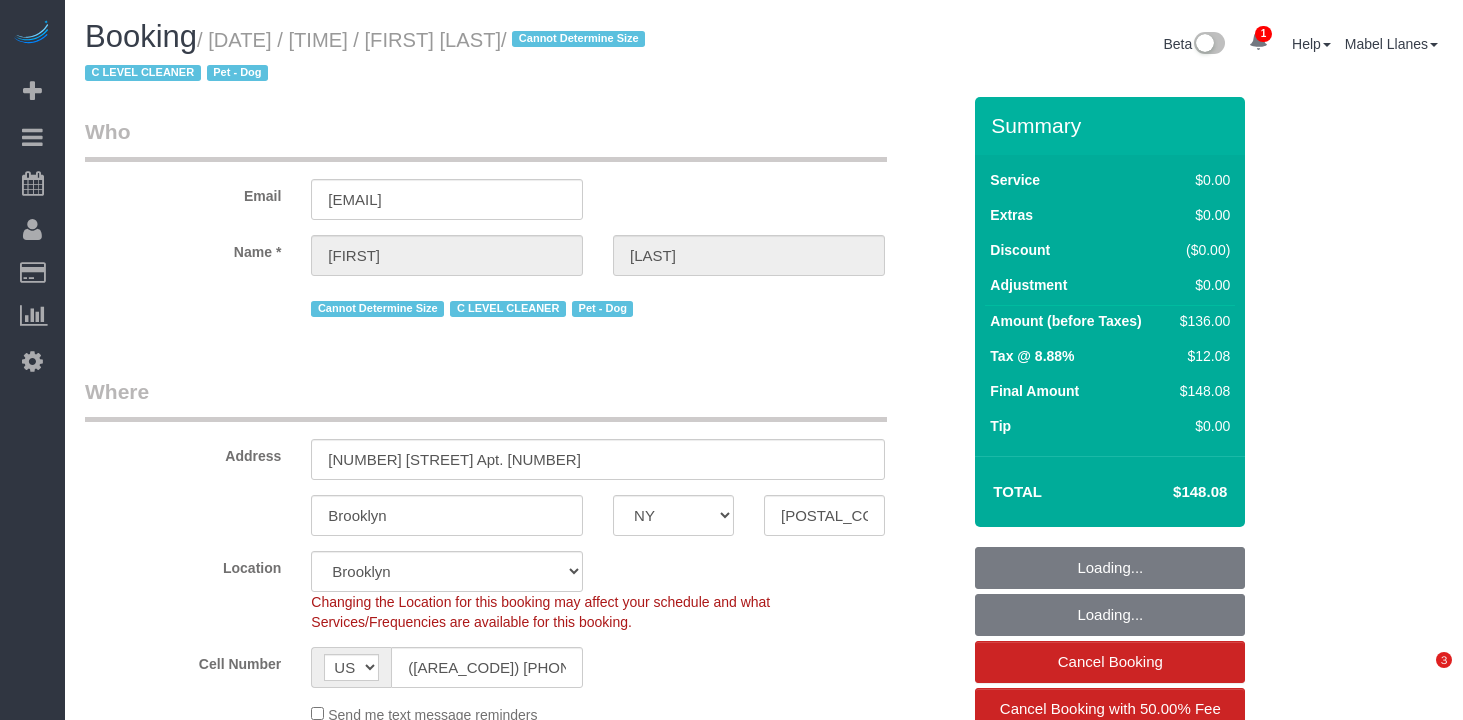 select on "NY" 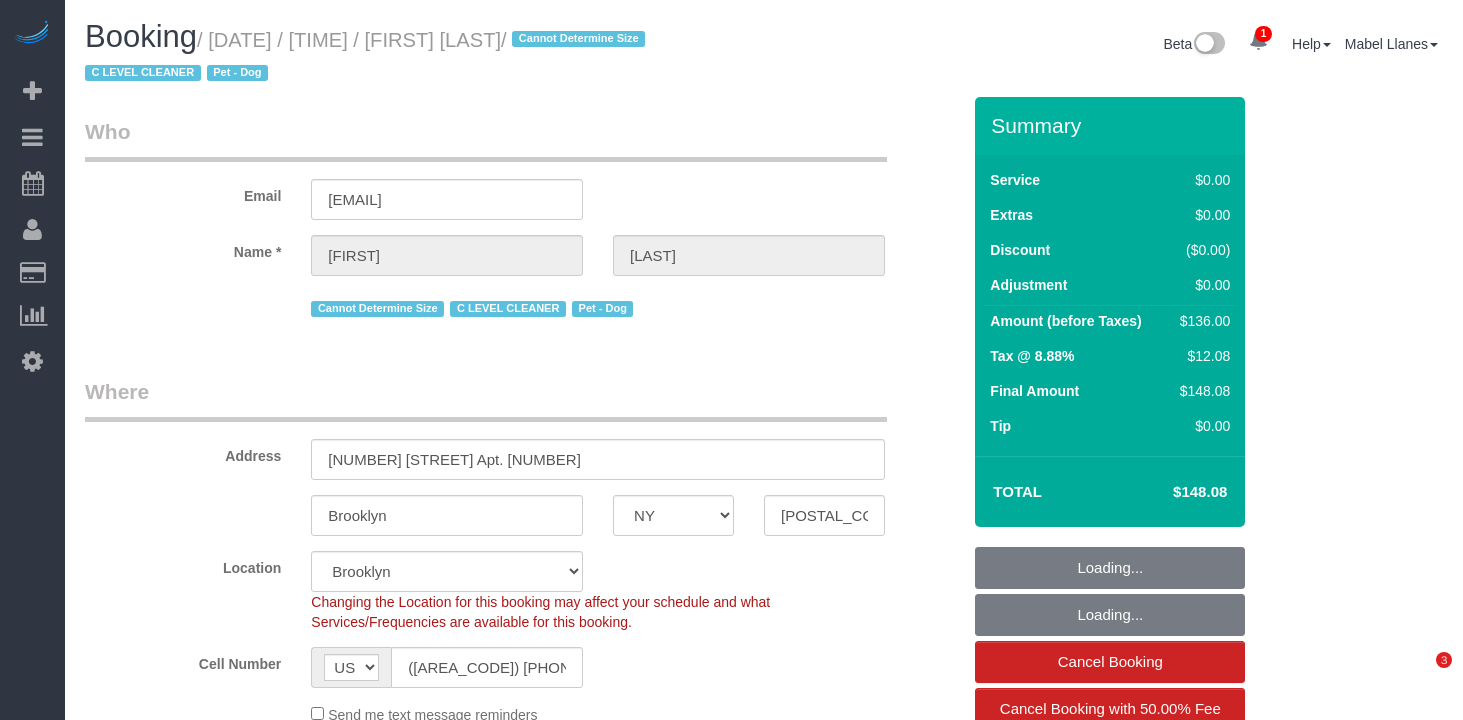 select on "number:90" 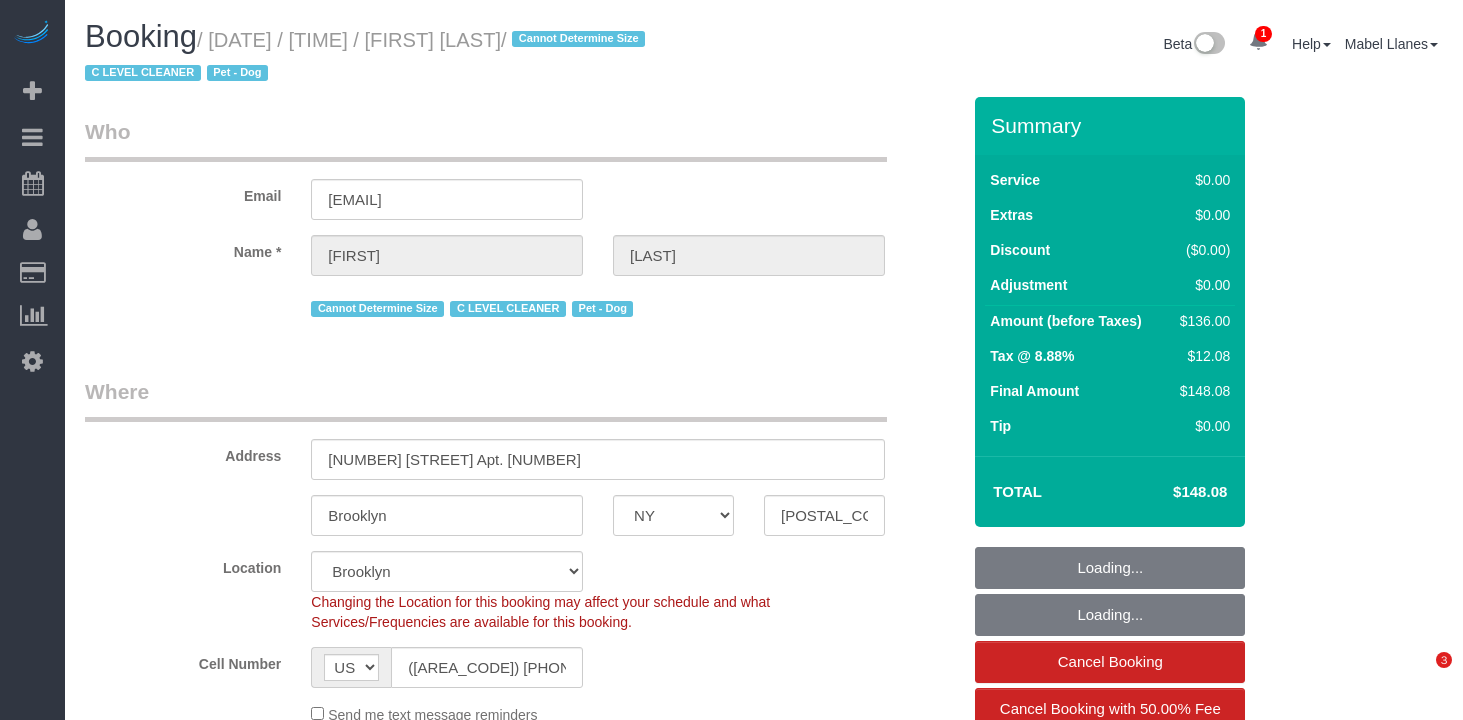 select on "number:13" 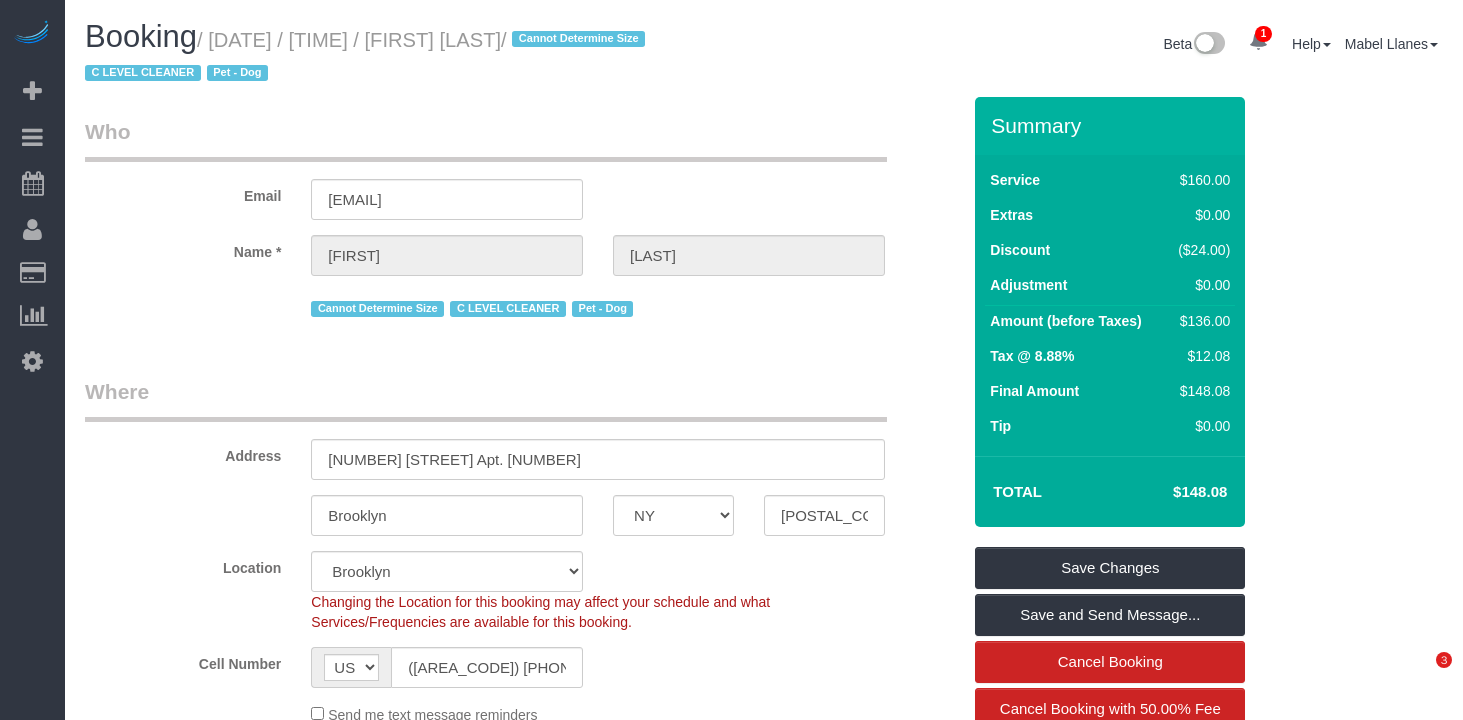 scroll, scrollTop: 0, scrollLeft: 0, axis: both 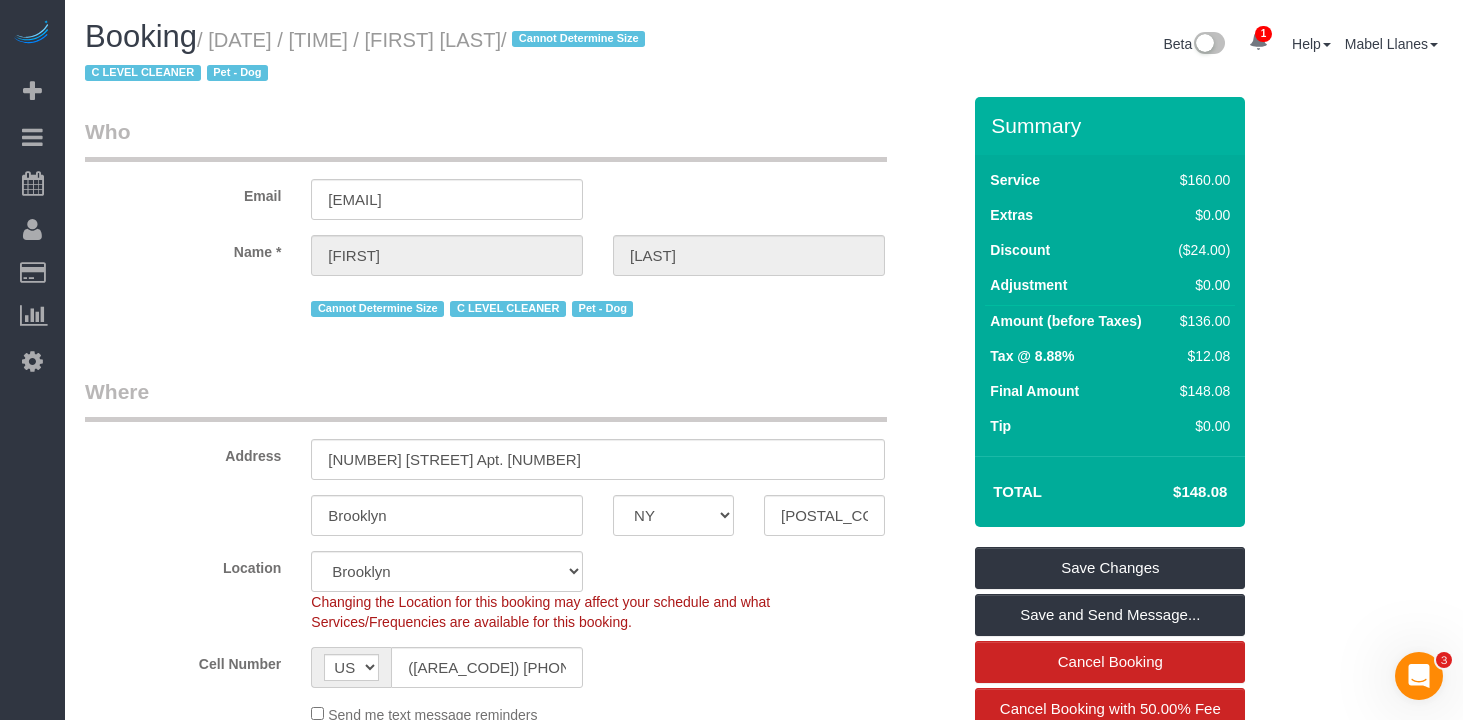 click on "Booking
/ August 05, 2025 / 10:00AM / Roberta Taggart
/
Cannot Determine Size
C LEVEL CLEANER
Pet - Dog" at bounding box center (417, 54) 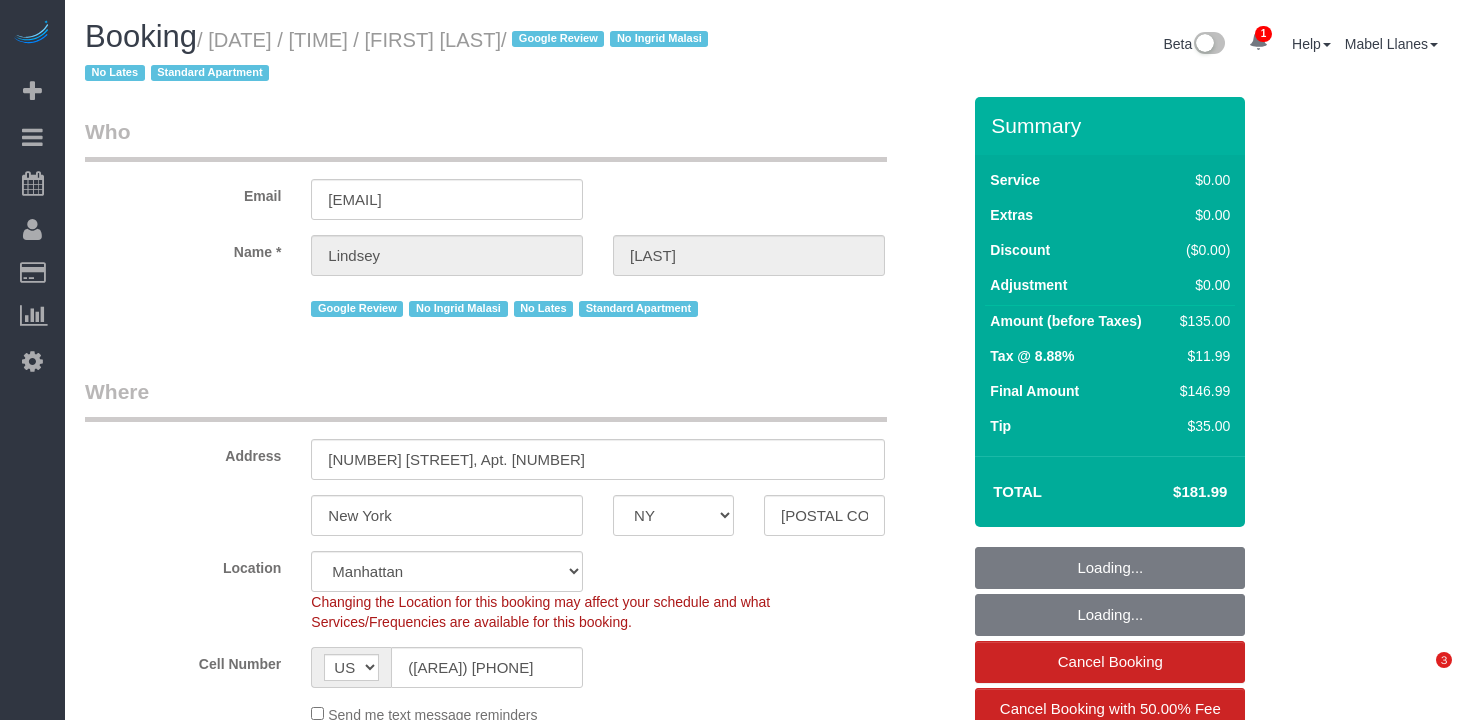 select on "NY" 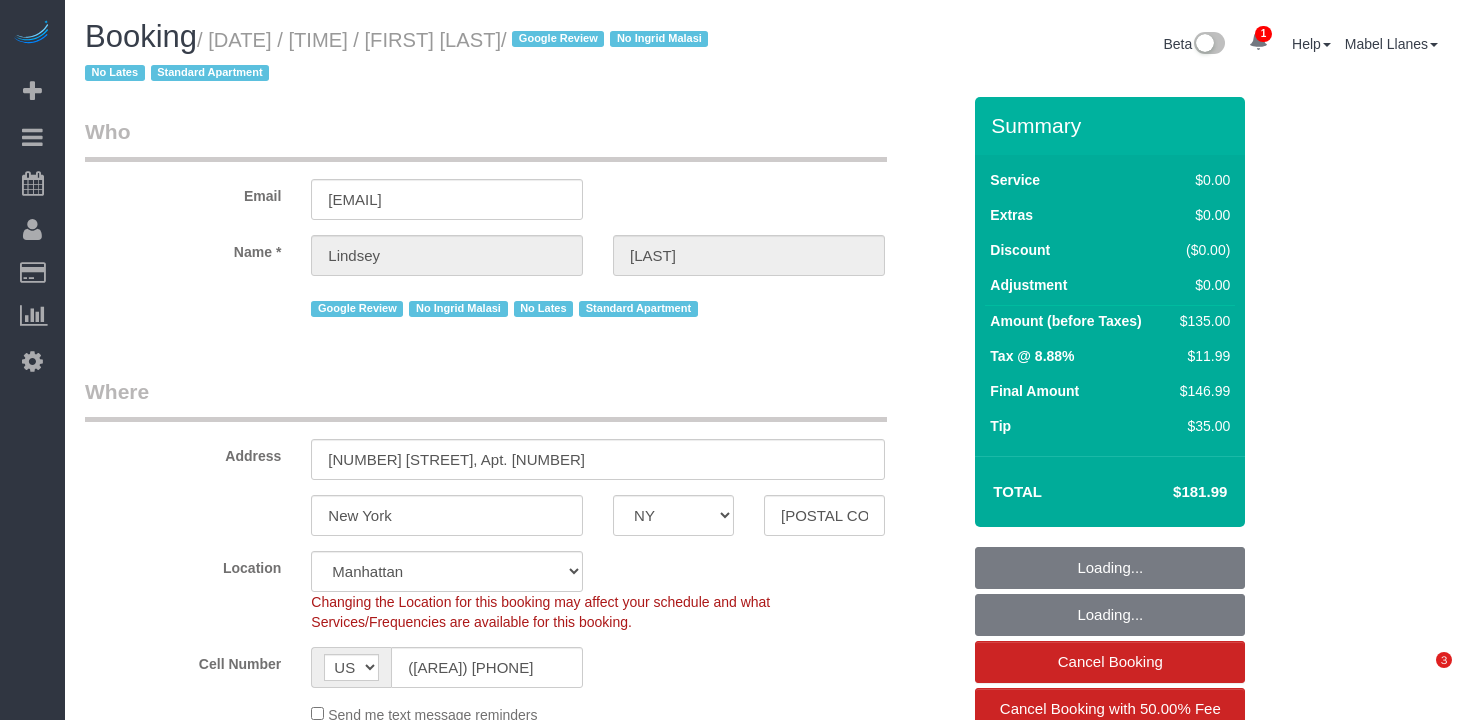select on "number:57" 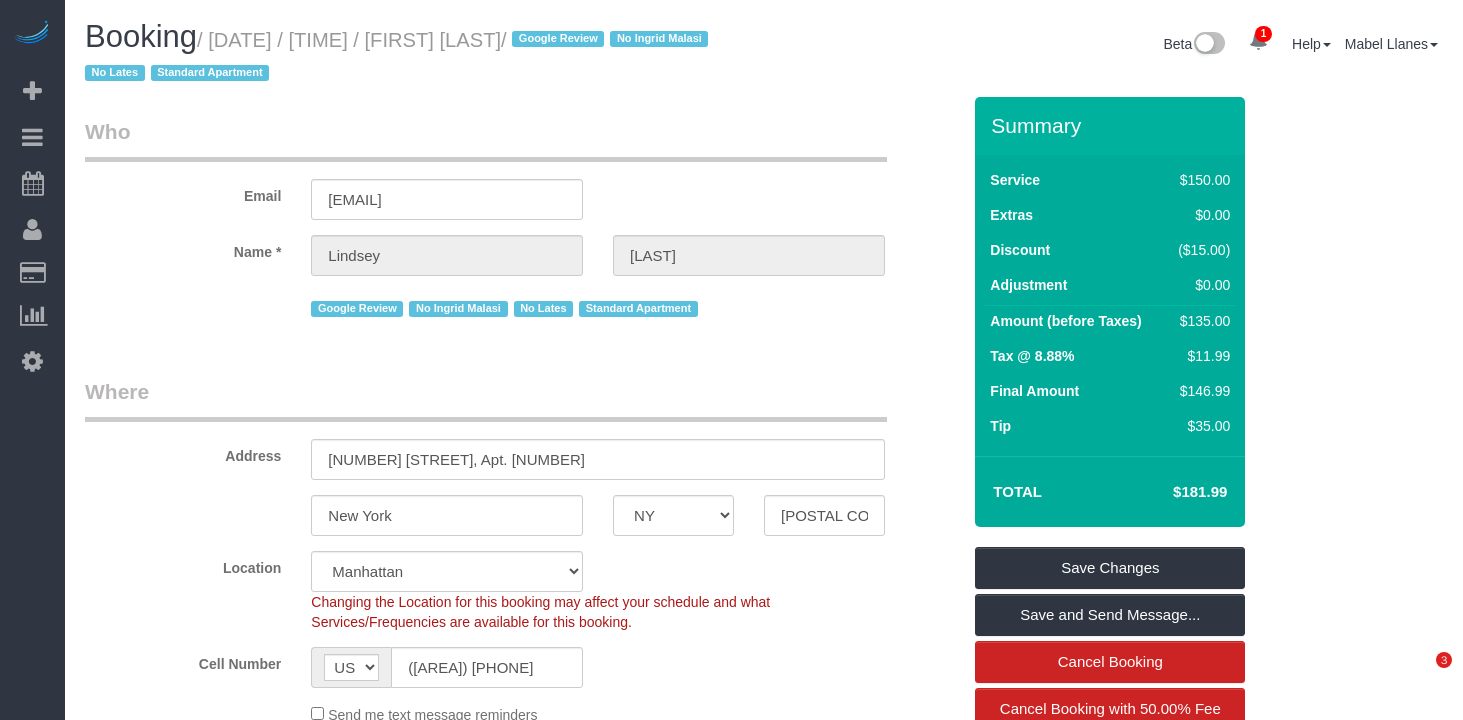 scroll, scrollTop: 0, scrollLeft: 0, axis: both 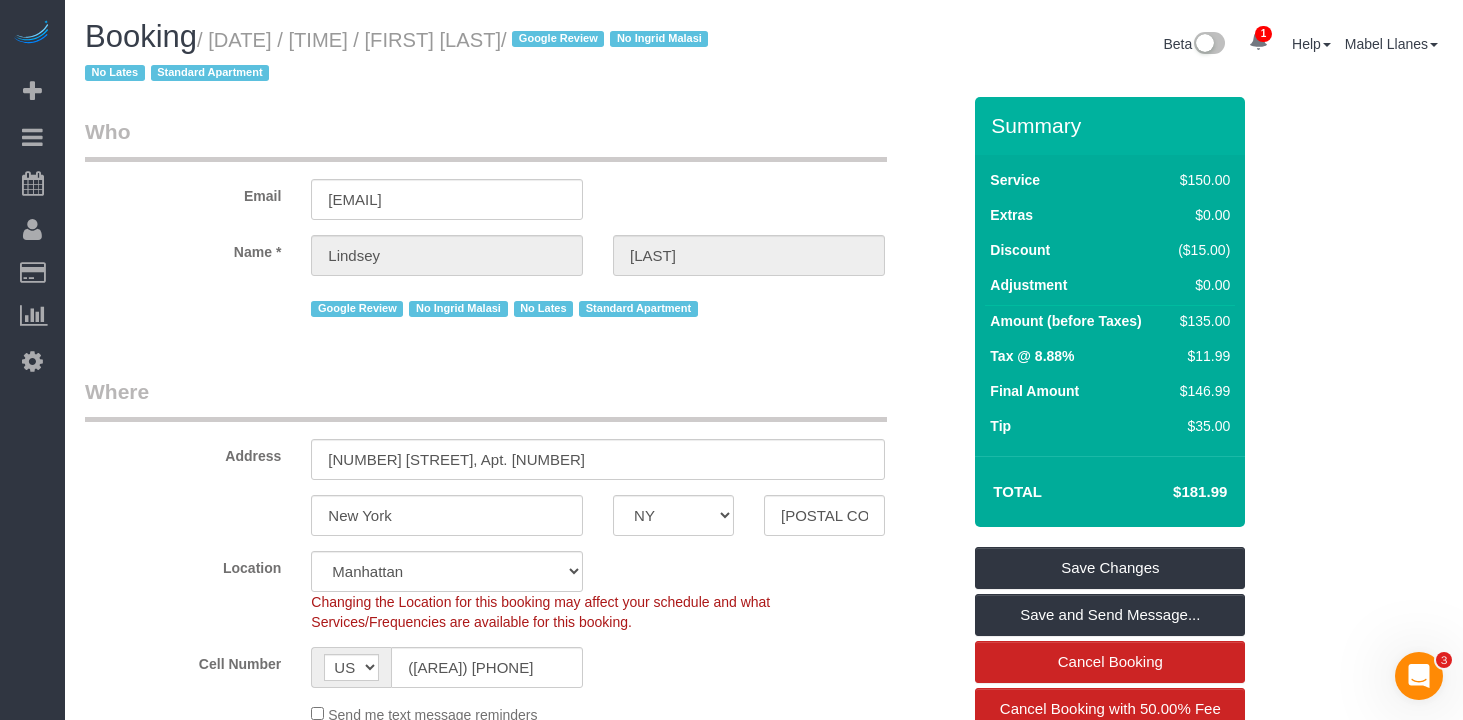 click on "Booking
/ [DATE] / [TIME] / [FIRST] [LAST]
/
Google Review
No [FIRST] [LAST]
No Lates
Standard Apartment" at bounding box center [417, 54] 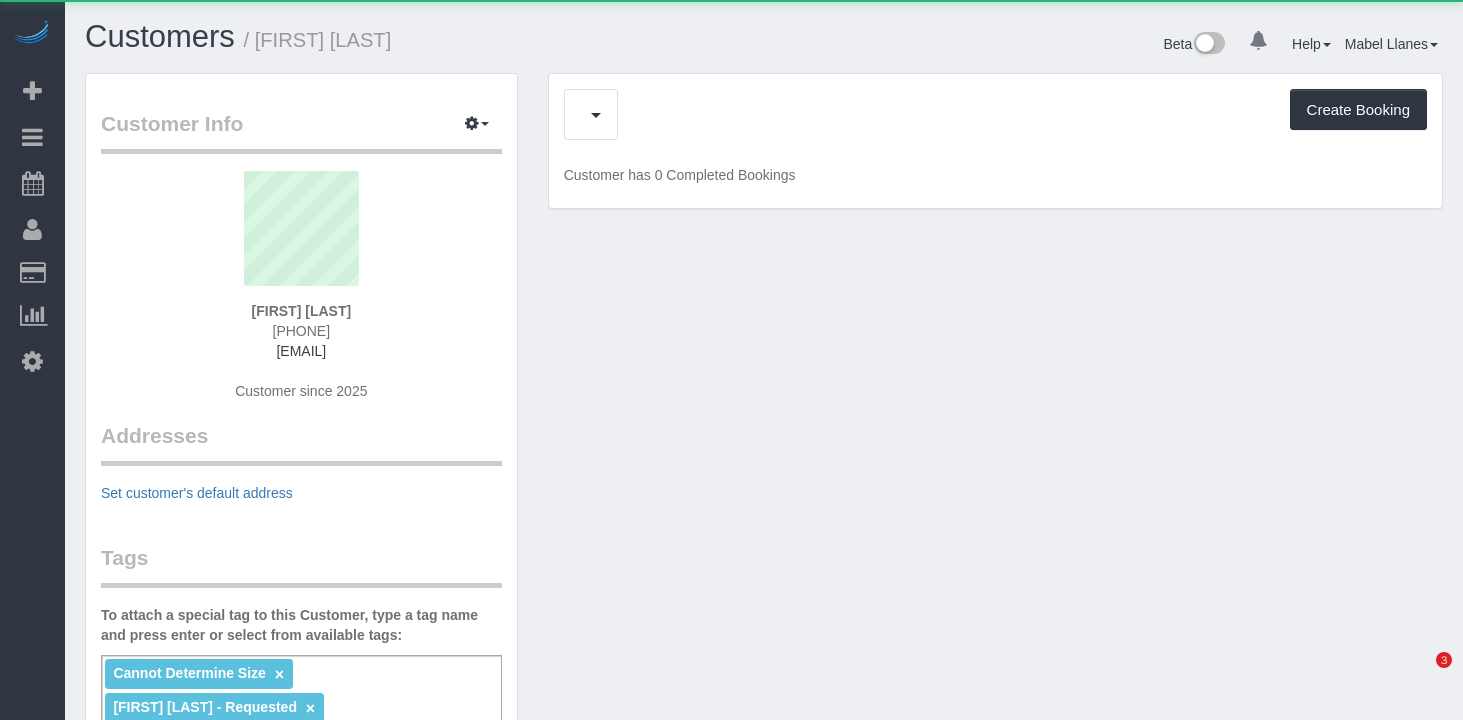 scroll, scrollTop: 0, scrollLeft: 0, axis: both 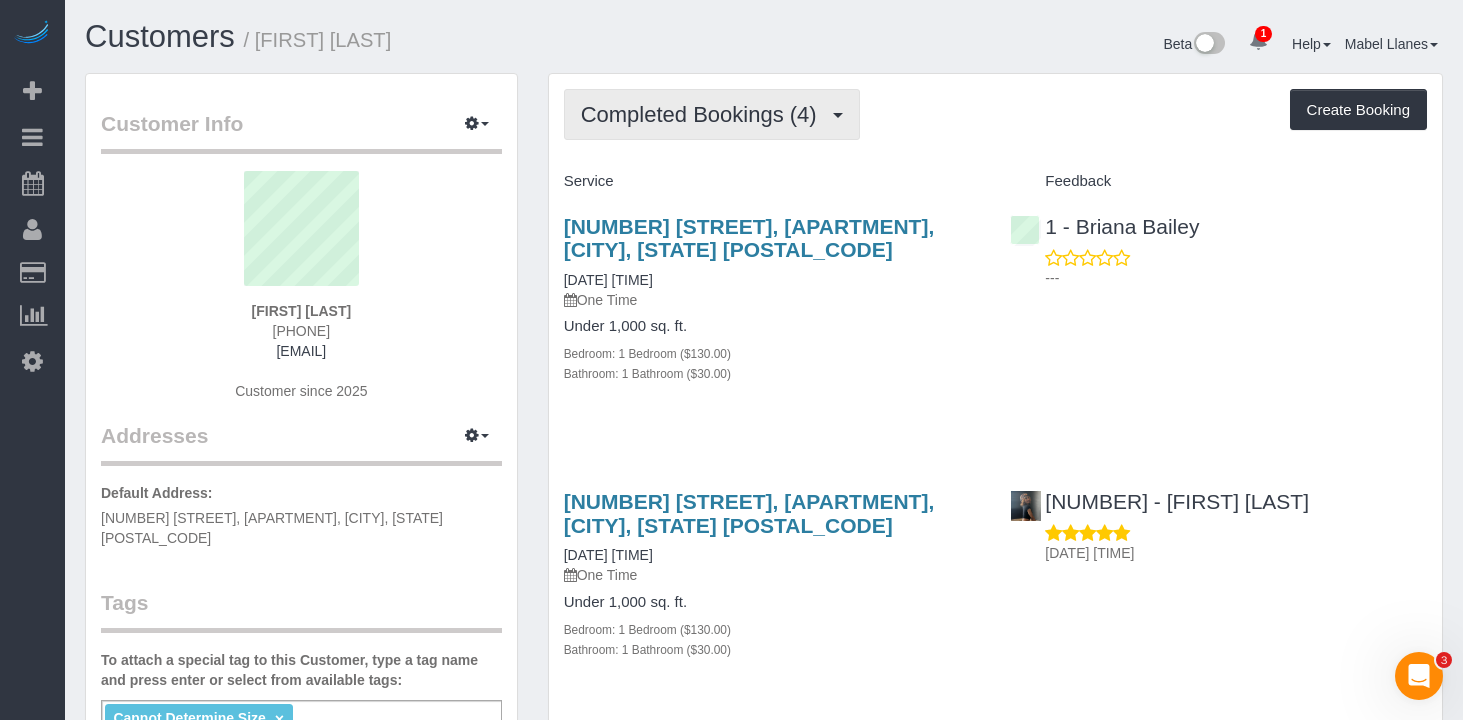 click on "Completed Bookings (4)" at bounding box center [704, 114] 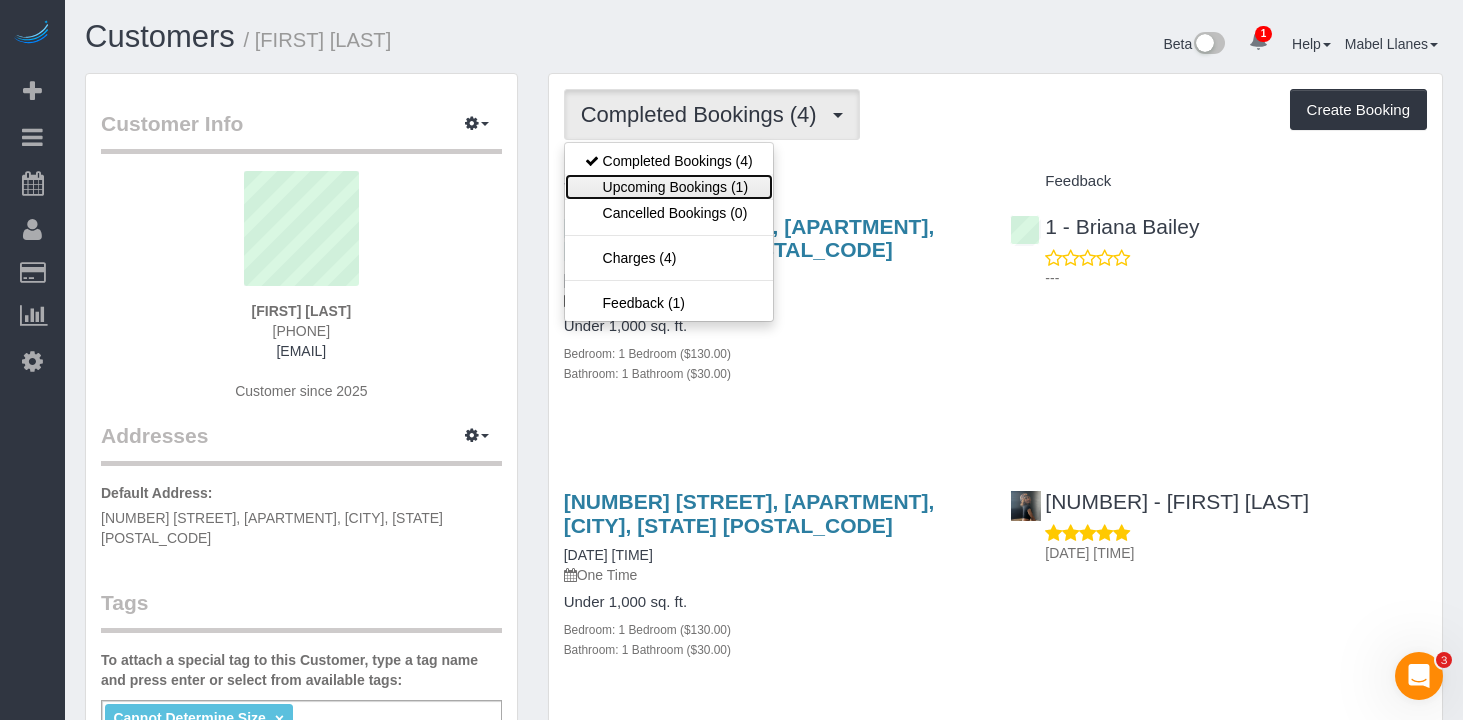 click on "Upcoming Bookings (1)" at bounding box center [669, 187] 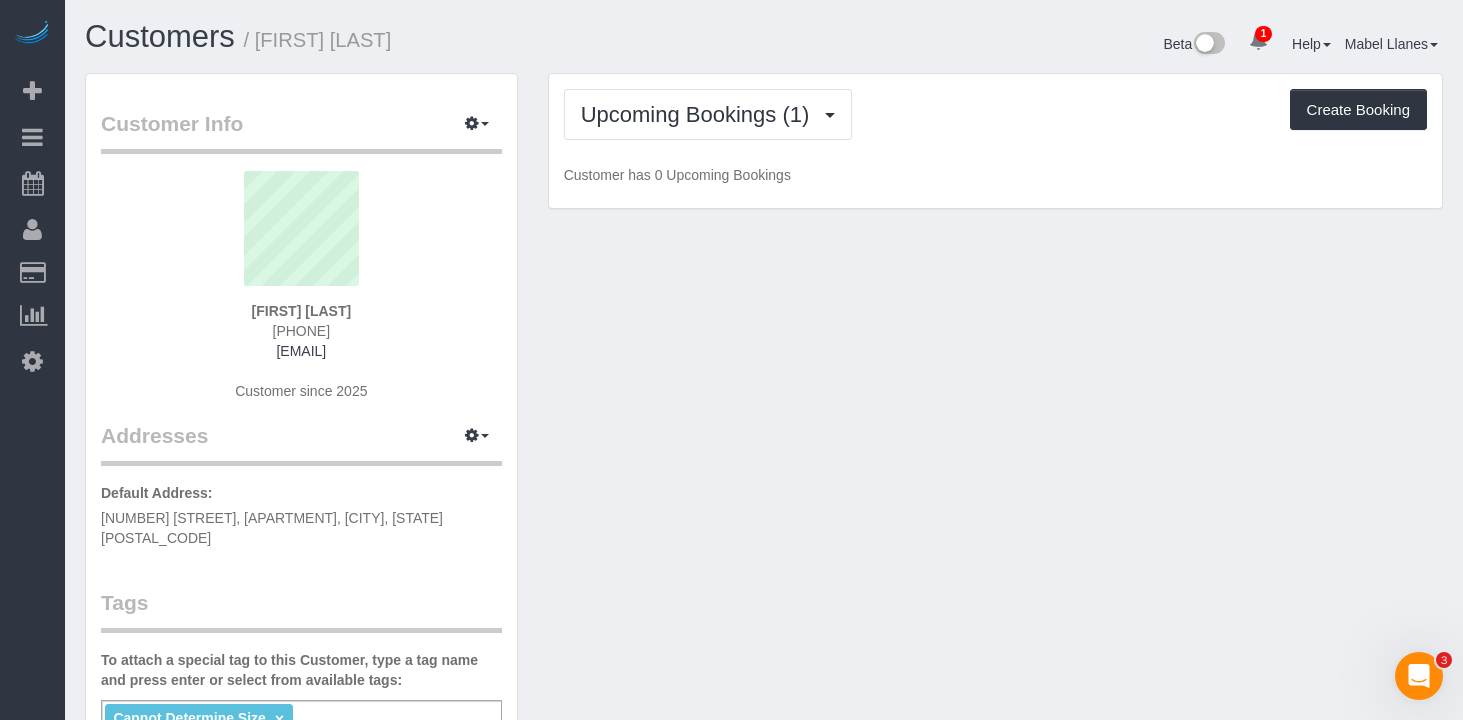 click on "Upcoming Bookings (1)
Completed Bookings (4)
Upcoming Bookings (1)
Cancelled Bookings (0)
Charges (4)
Feedback (1)
Create Booking" at bounding box center (995, 114) 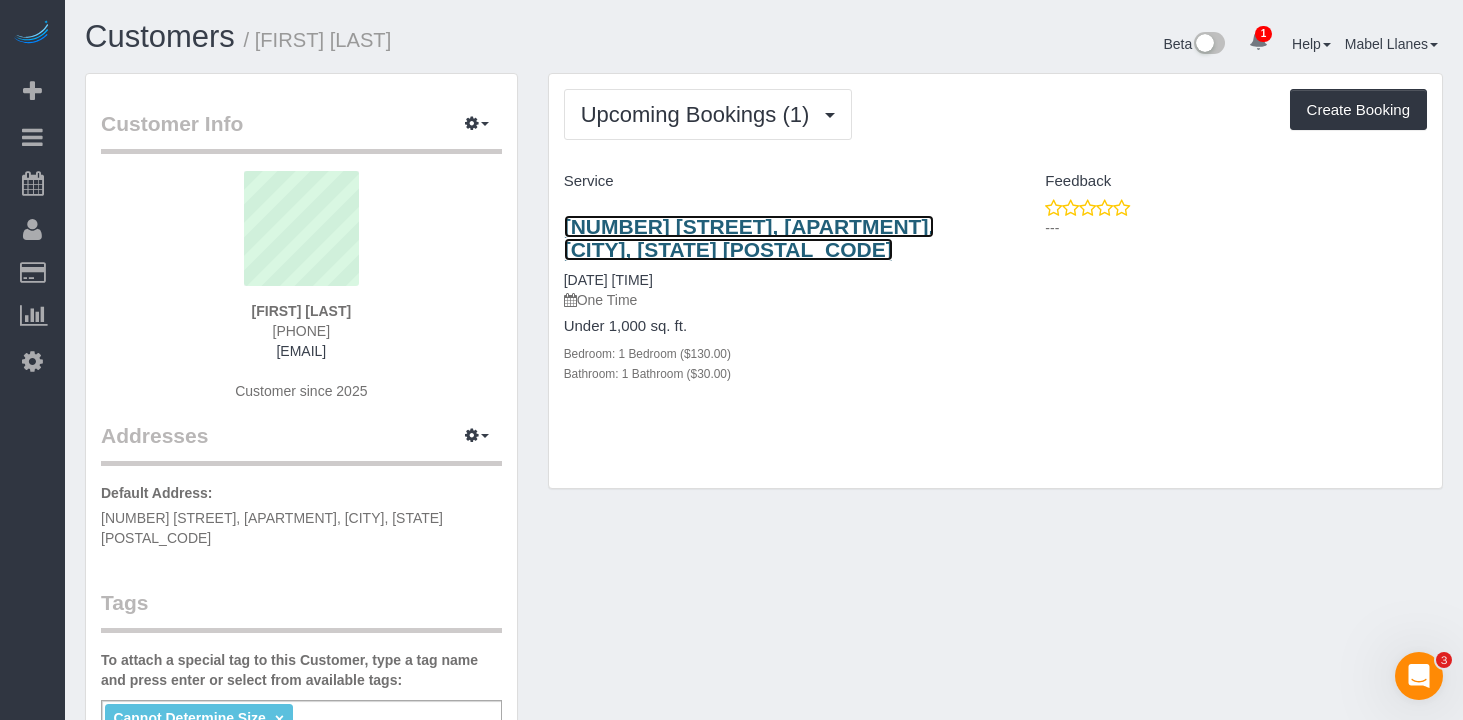 click on "[NUMBER] [STREET], [APARTMENT], [CITY], [STATE] [POSTAL_CODE]" at bounding box center (749, 238) 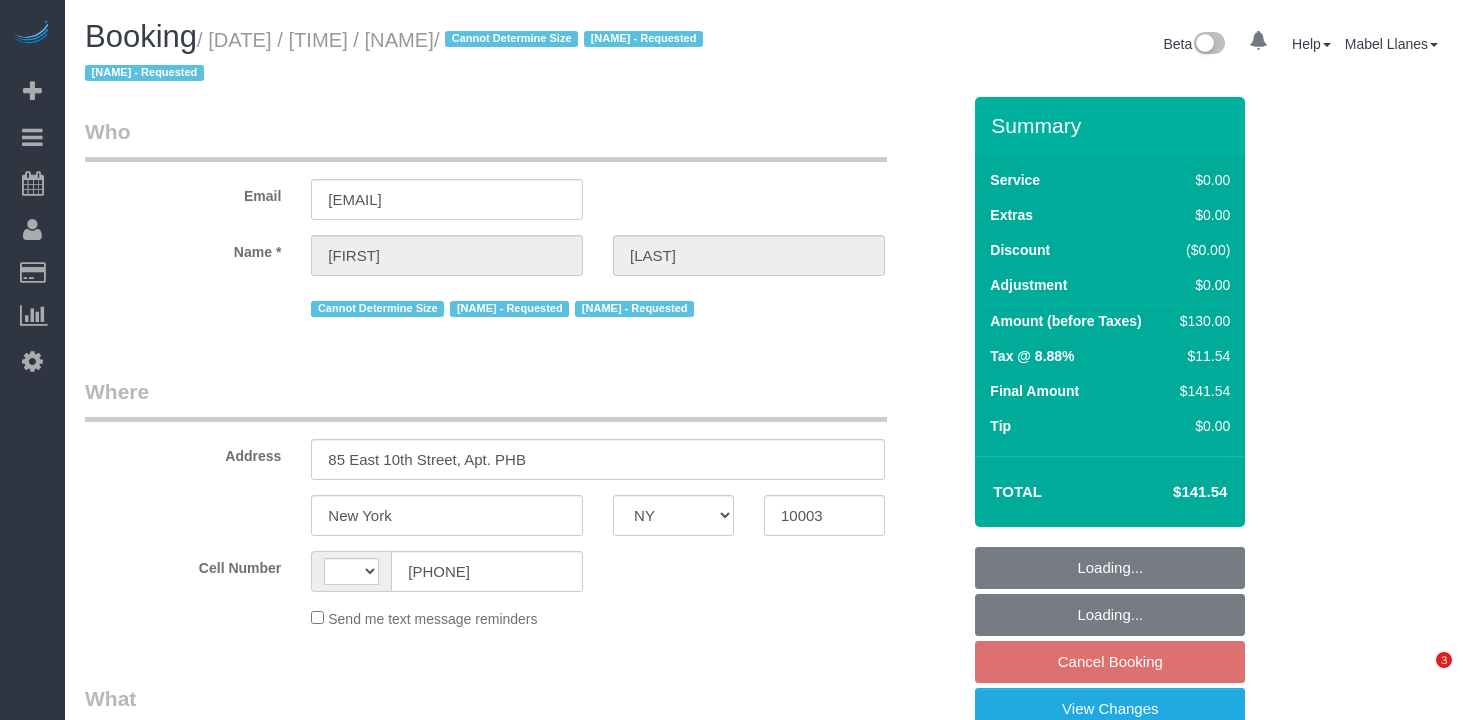 select on "NY" 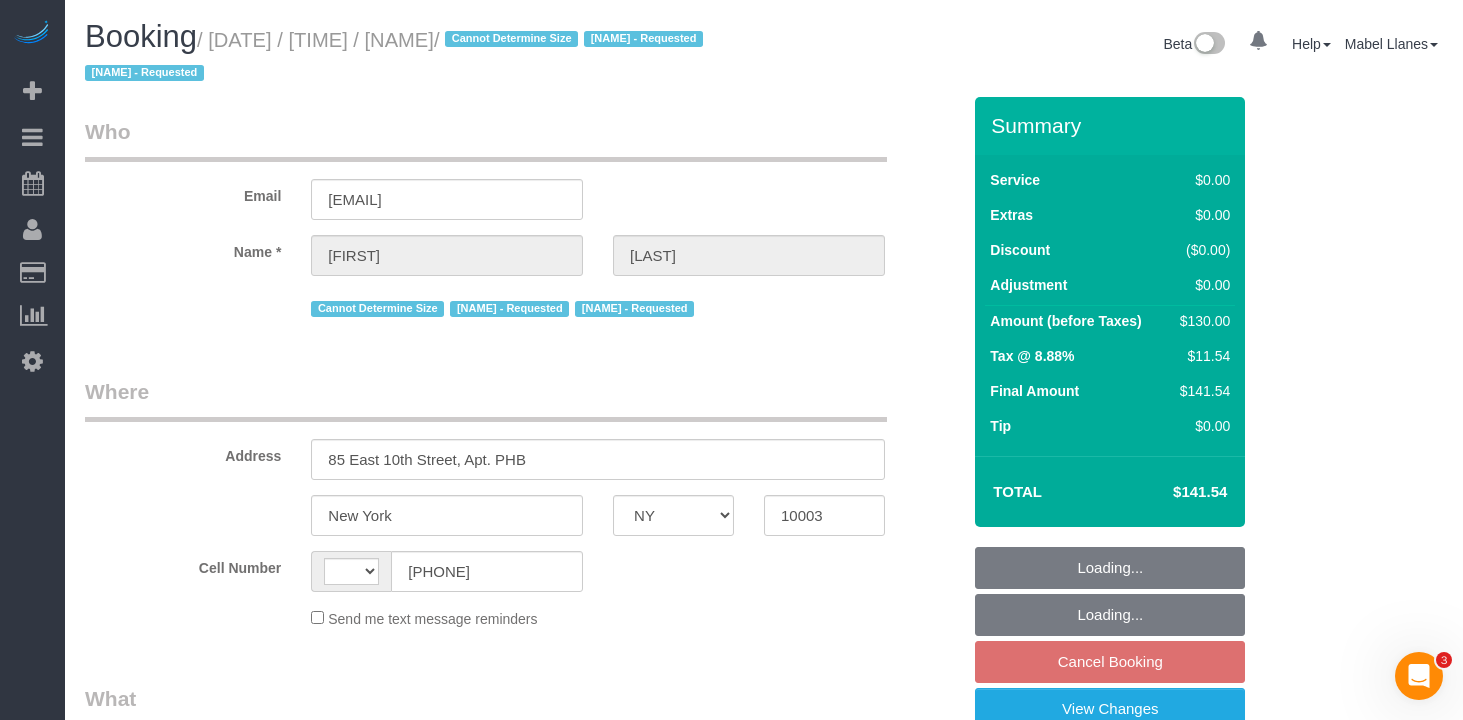 scroll, scrollTop: 0, scrollLeft: 0, axis: both 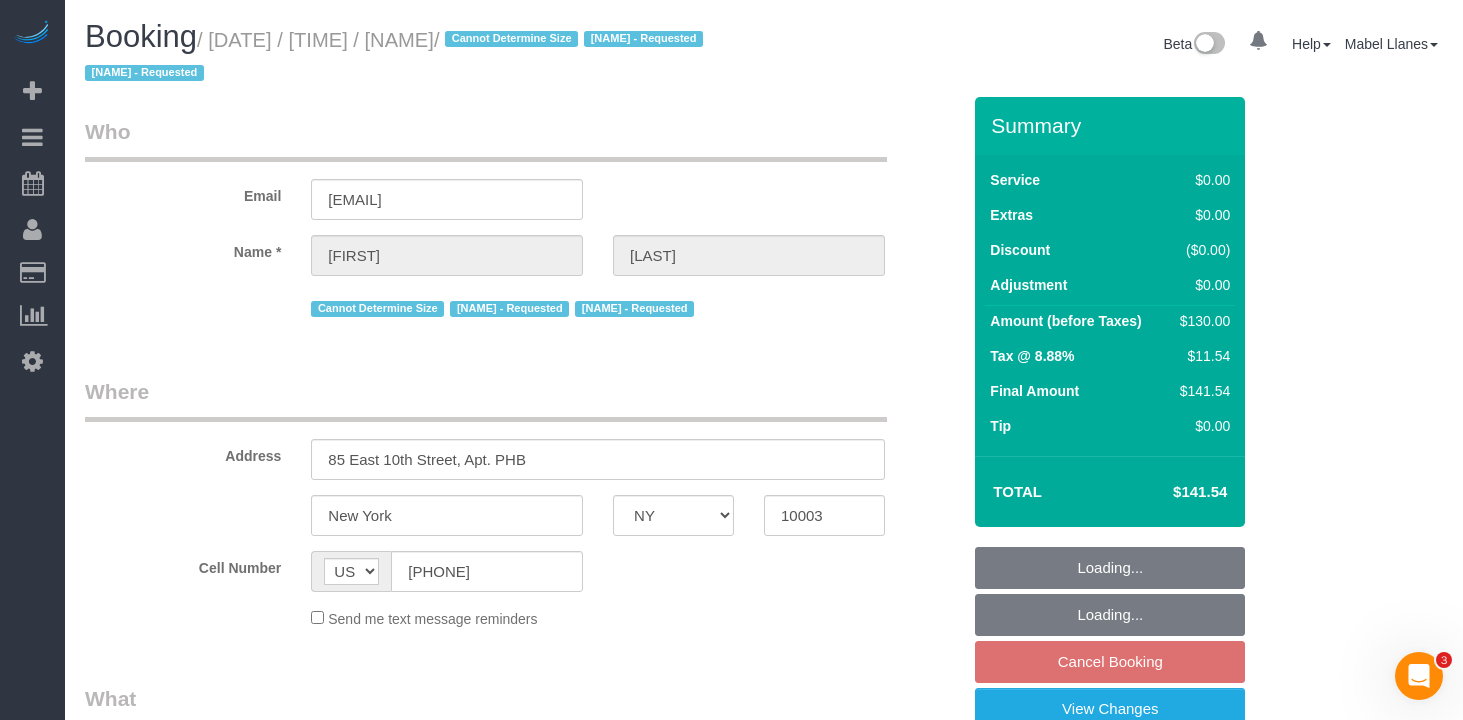 select on "1" 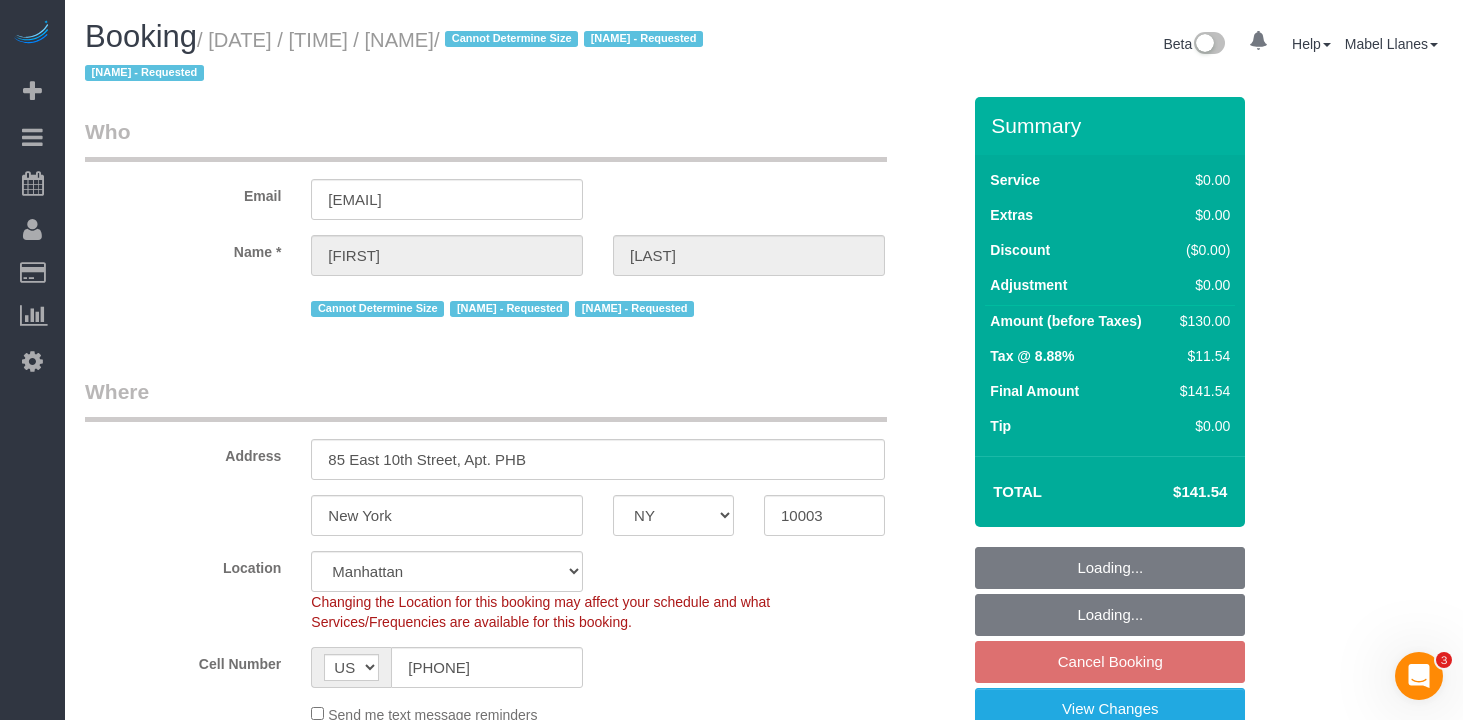 select on "string:stripe-pm_1QjVlC4VGloSiKo7wAOhglht" 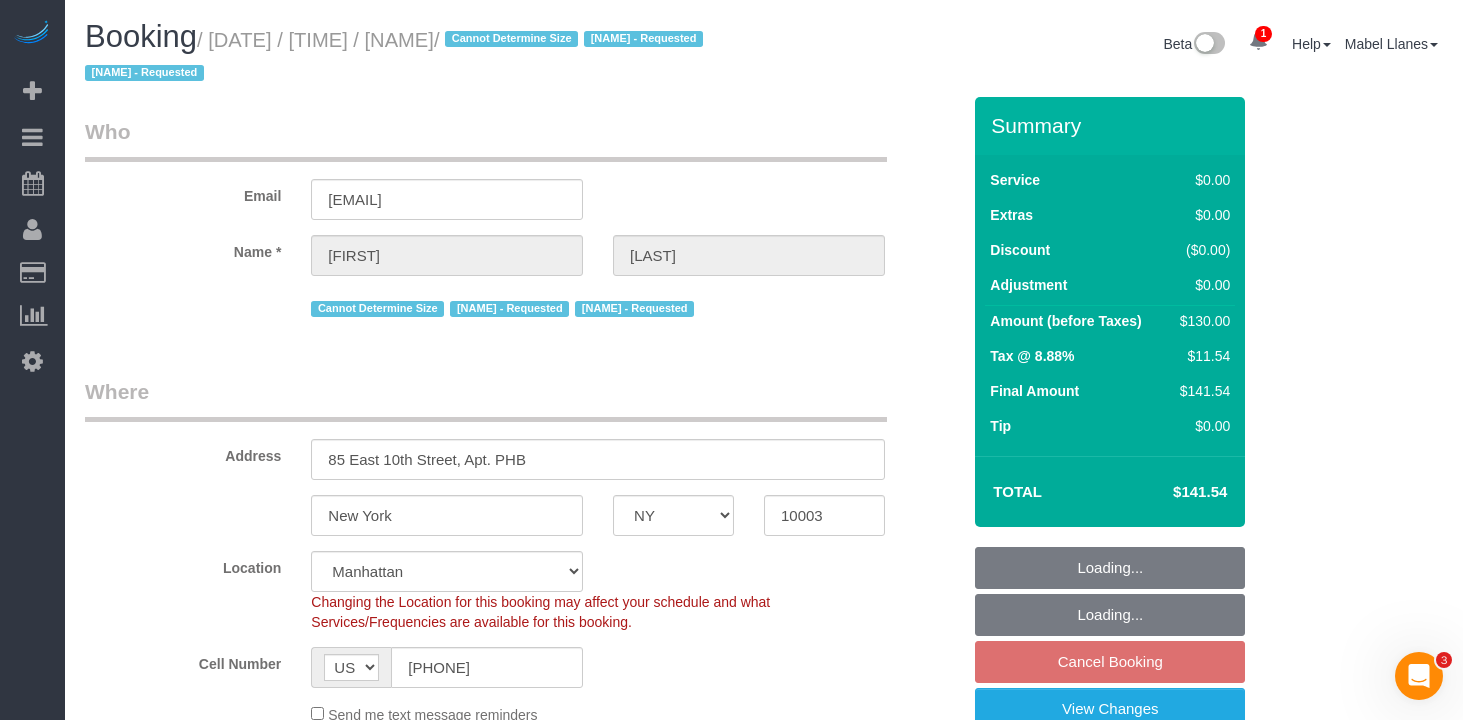 select on "1" 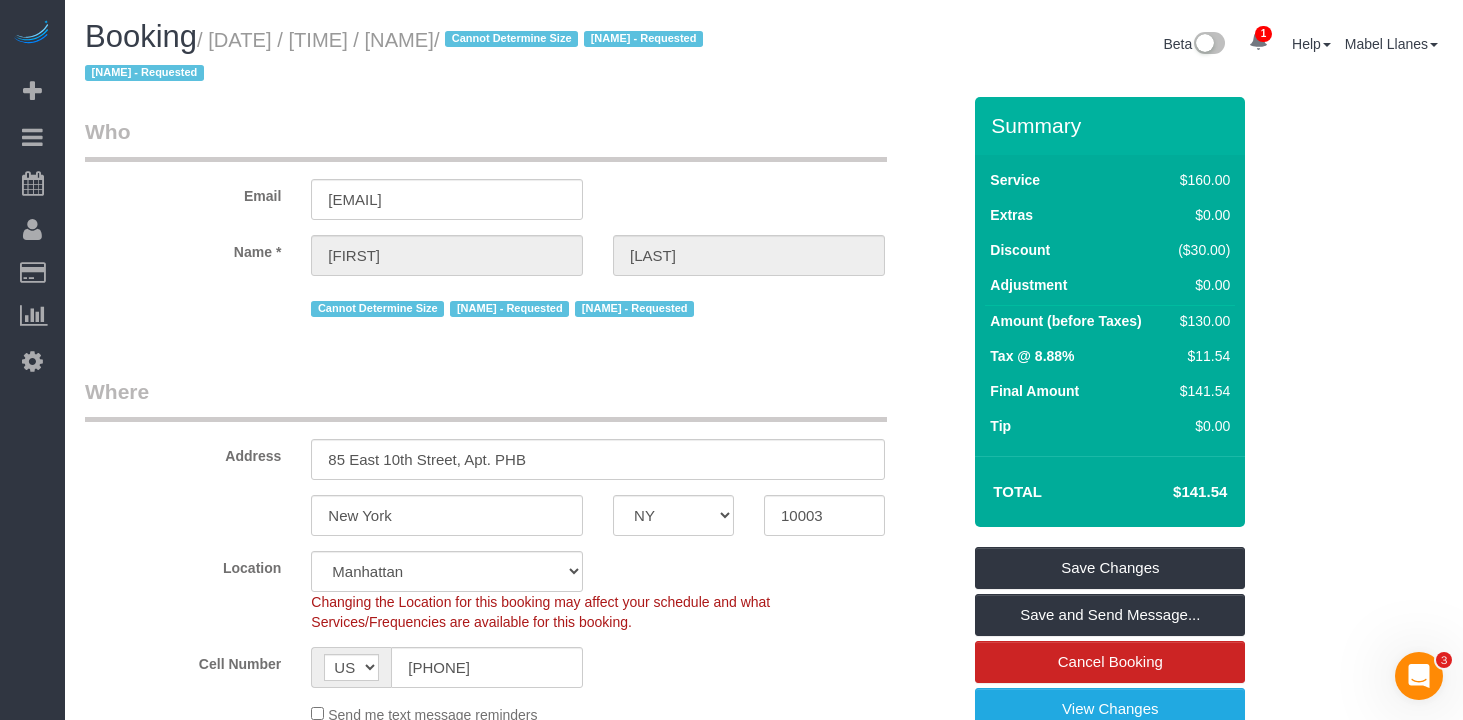 click on "Where" at bounding box center [486, 399] 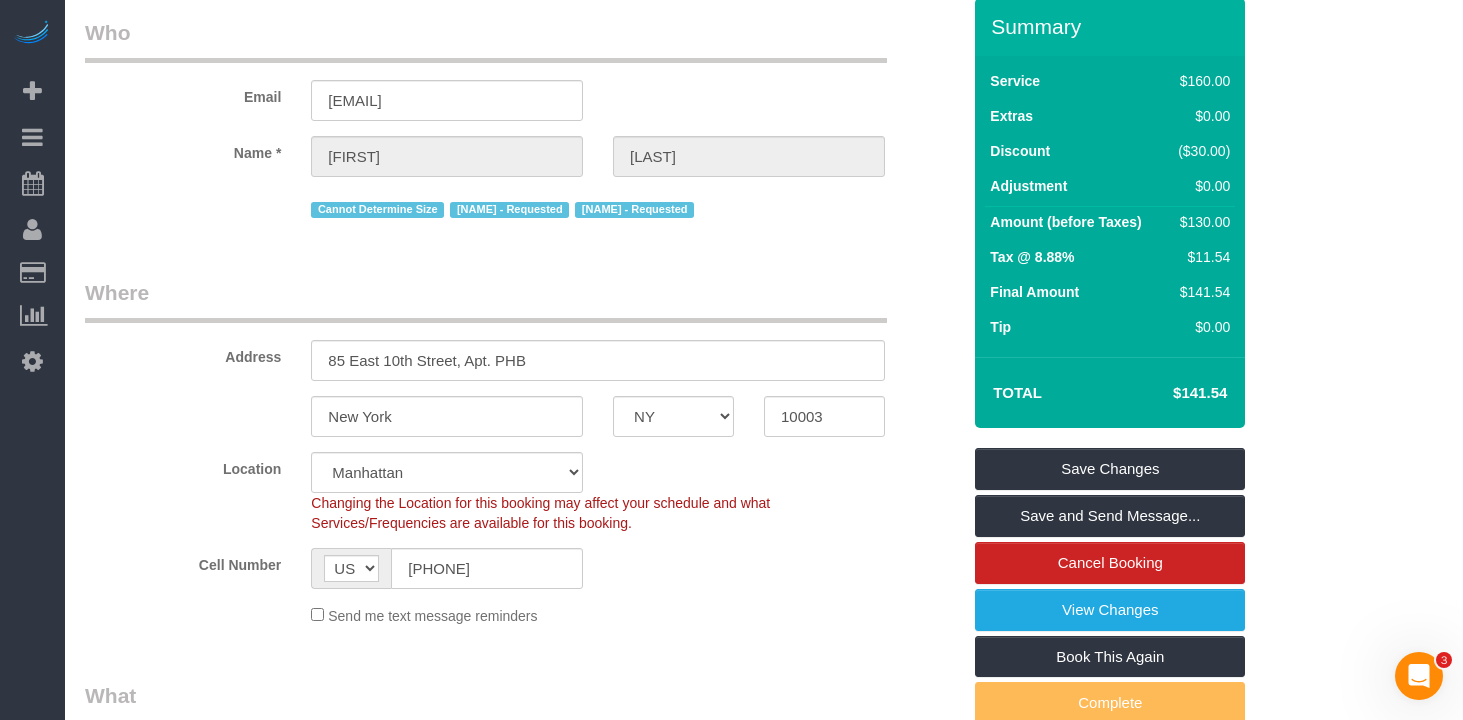 scroll, scrollTop: 0, scrollLeft: 0, axis: both 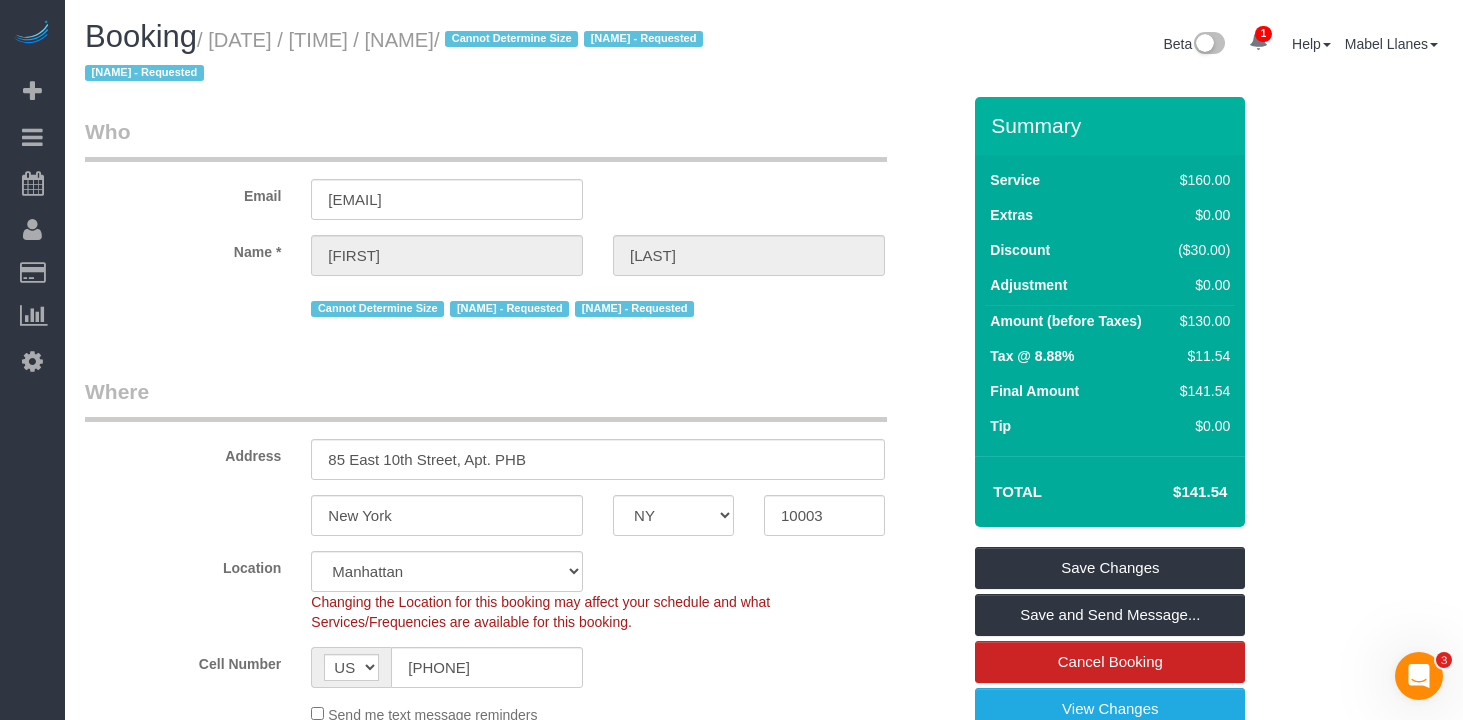 drag, startPoint x: 735, startPoint y: 122, endPoint x: 774, endPoint y: 149, distance: 47.434166 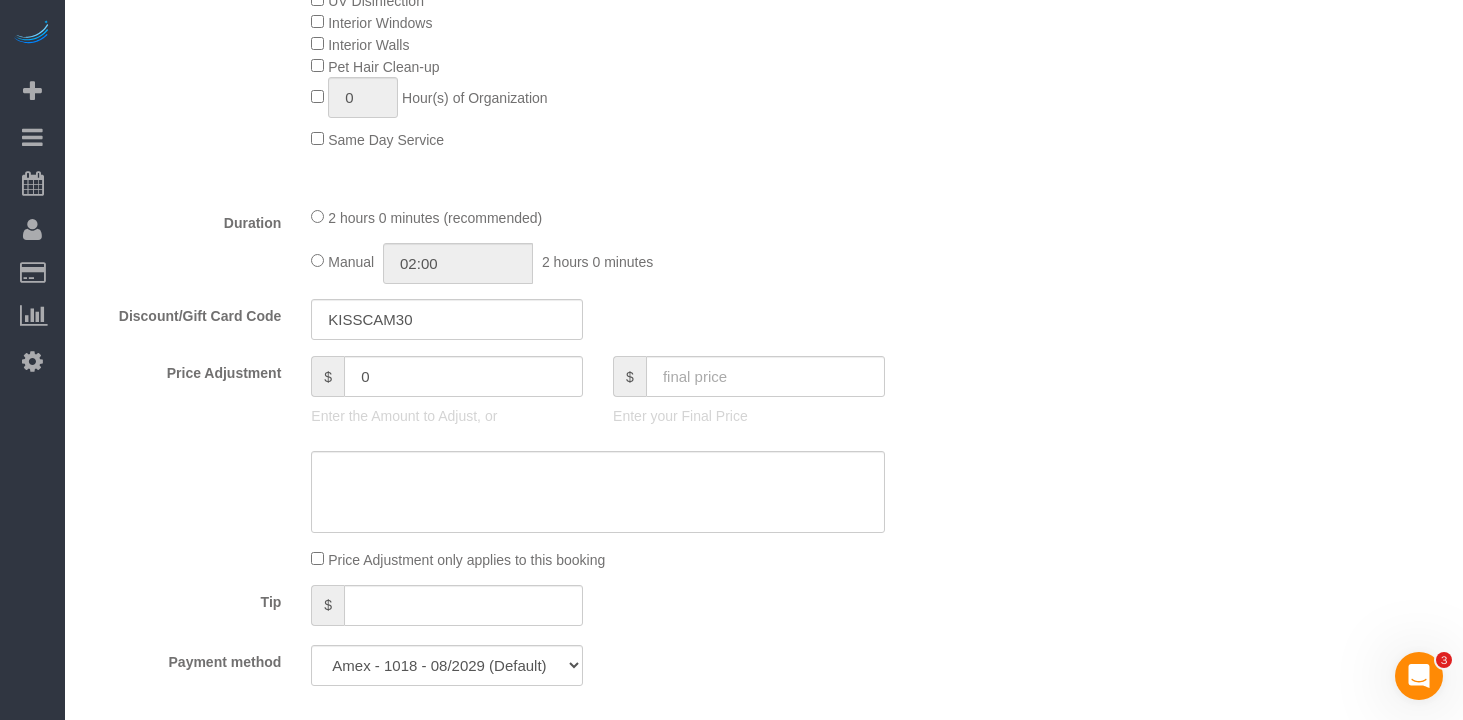 scroll, scrollTop: 1321, scrollLeft: 0, axis: vertical 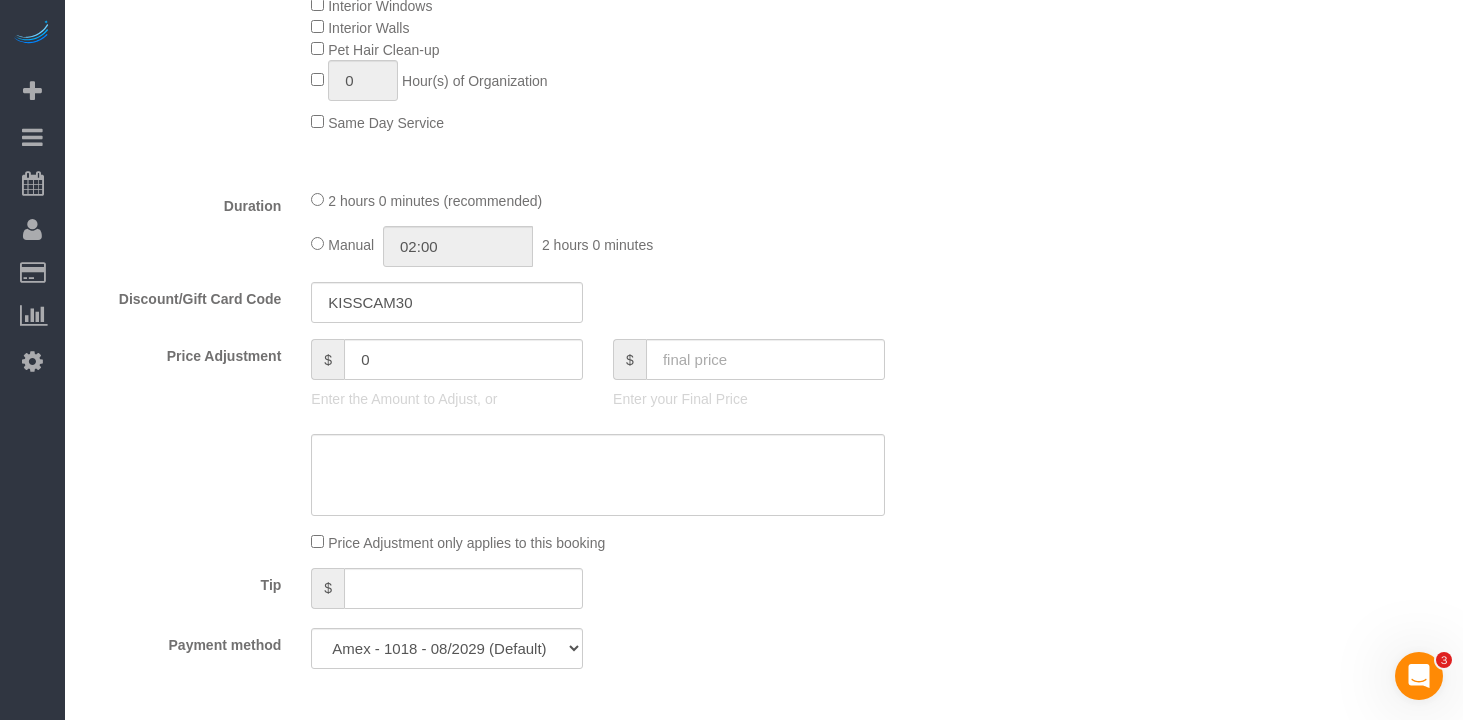 click 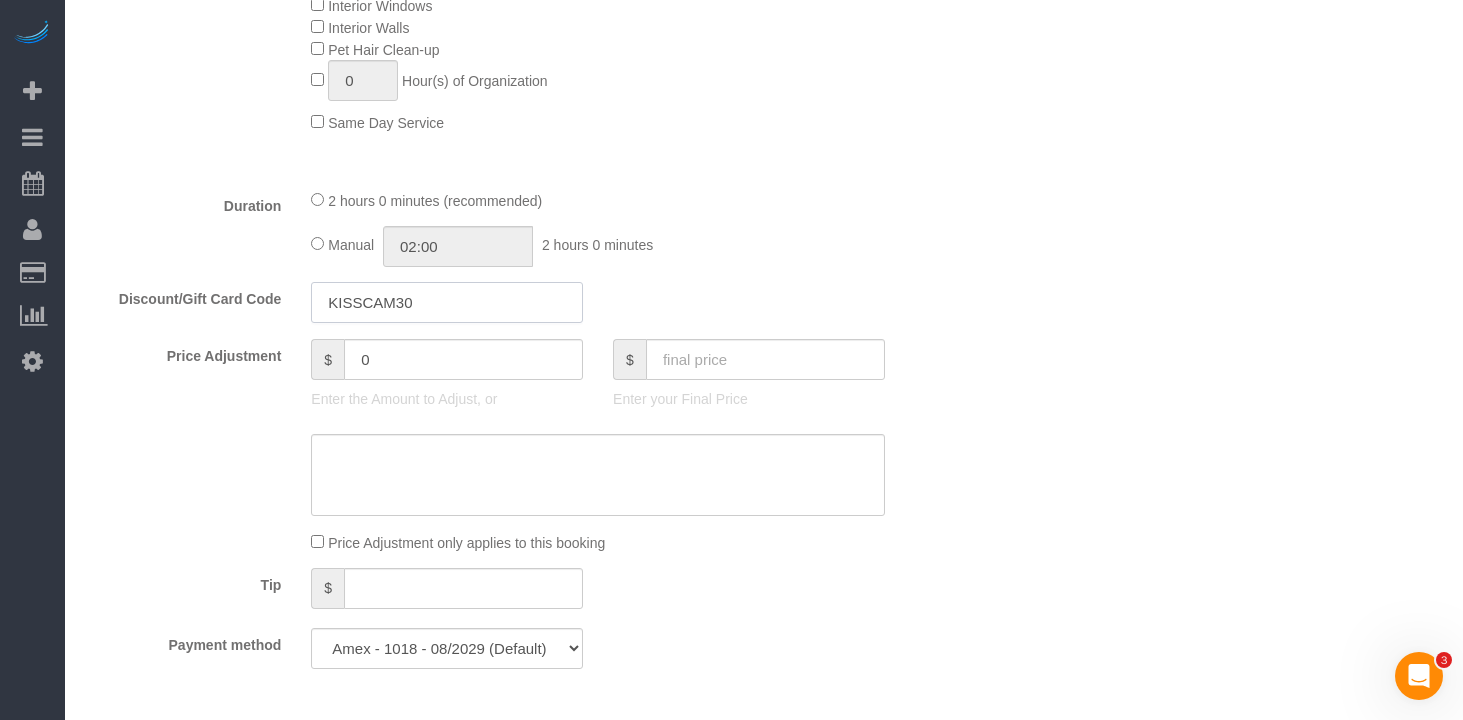 click on "KISSCAM30" 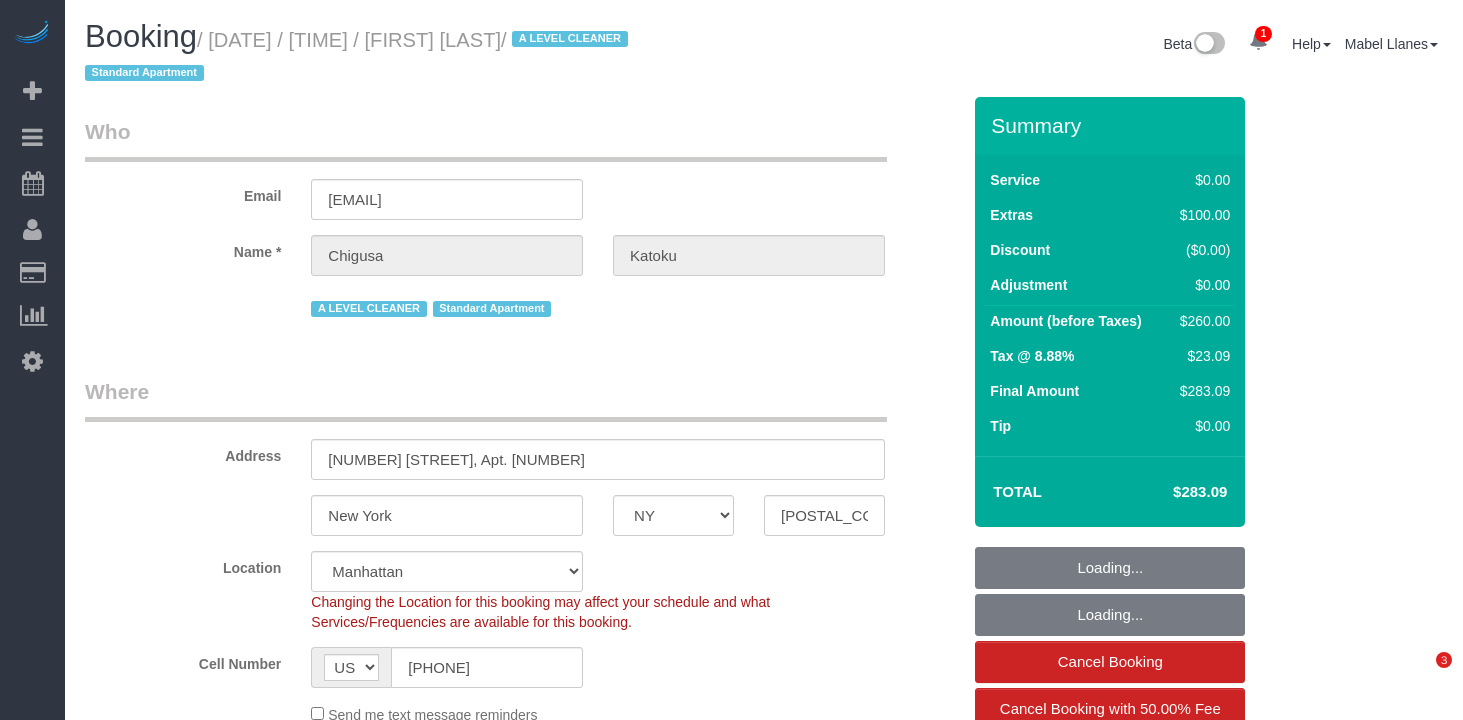 select on "NY" 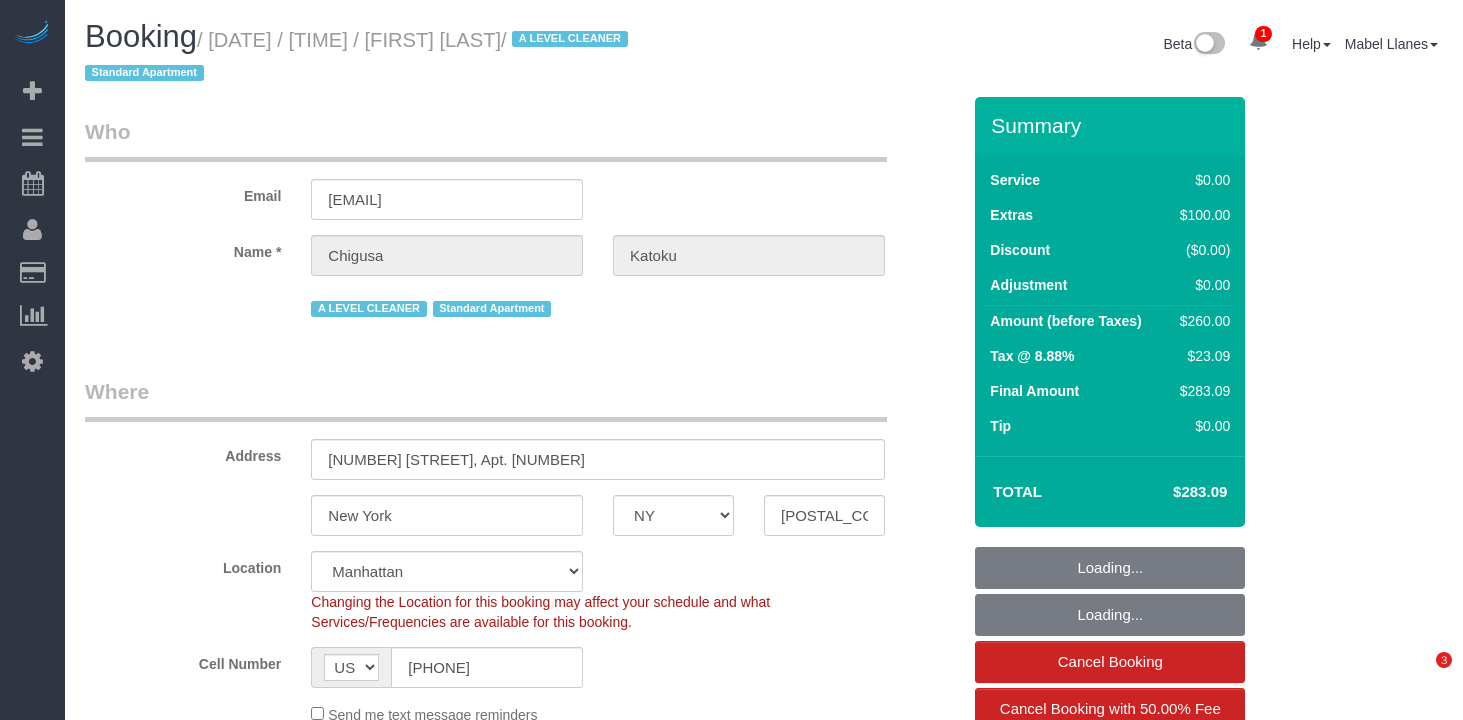 select on "string:stripe-pm_1Rs9bu4VGloSiKo7r8kL9AEJ" 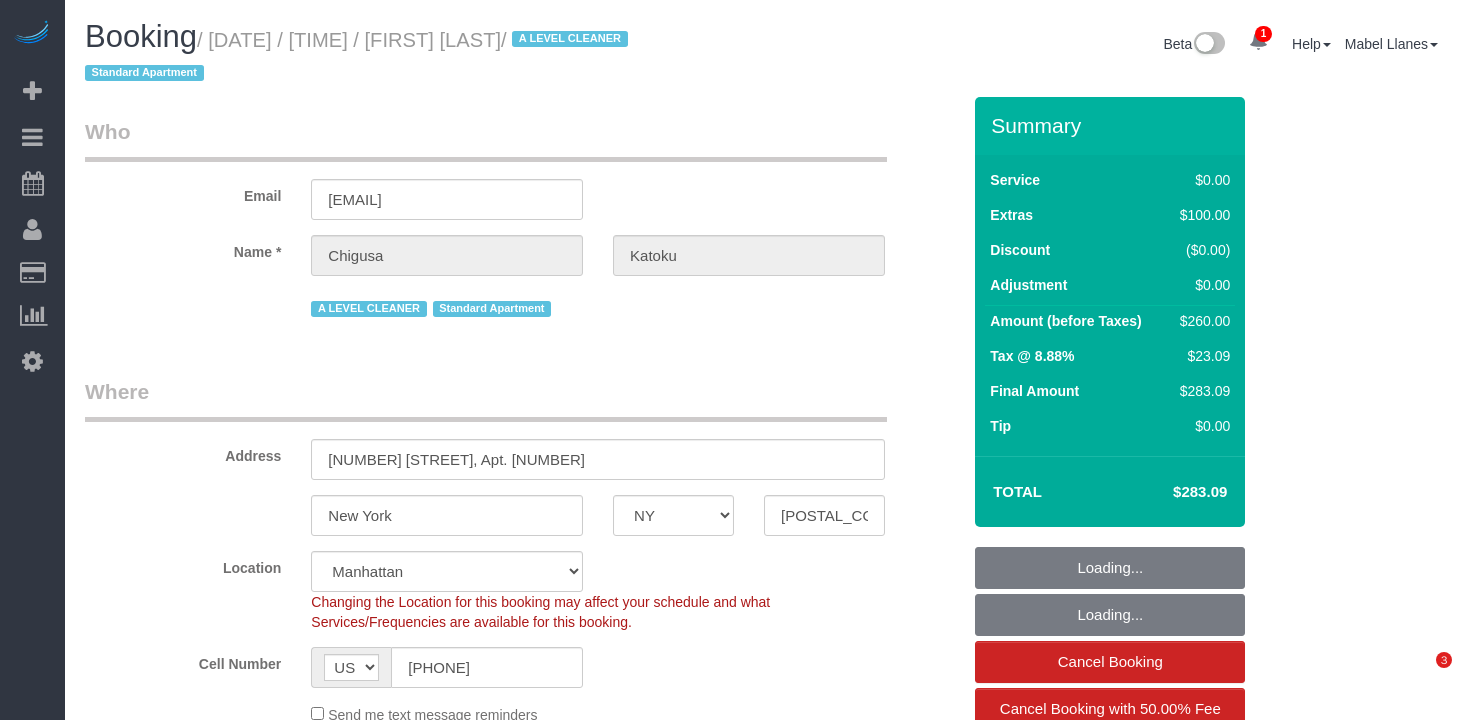 select on "1" 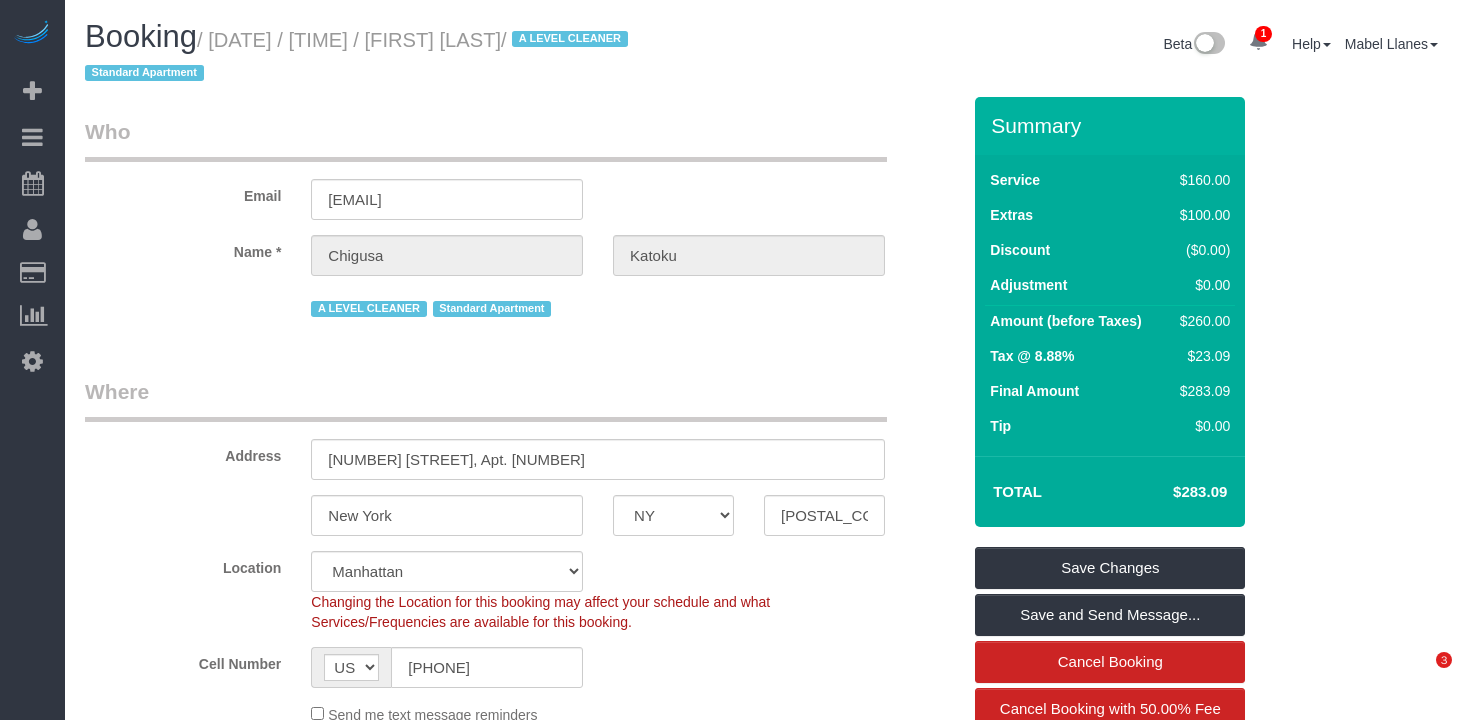 scroll, scrollTop: 0, scrollLeft: 0, axis: both 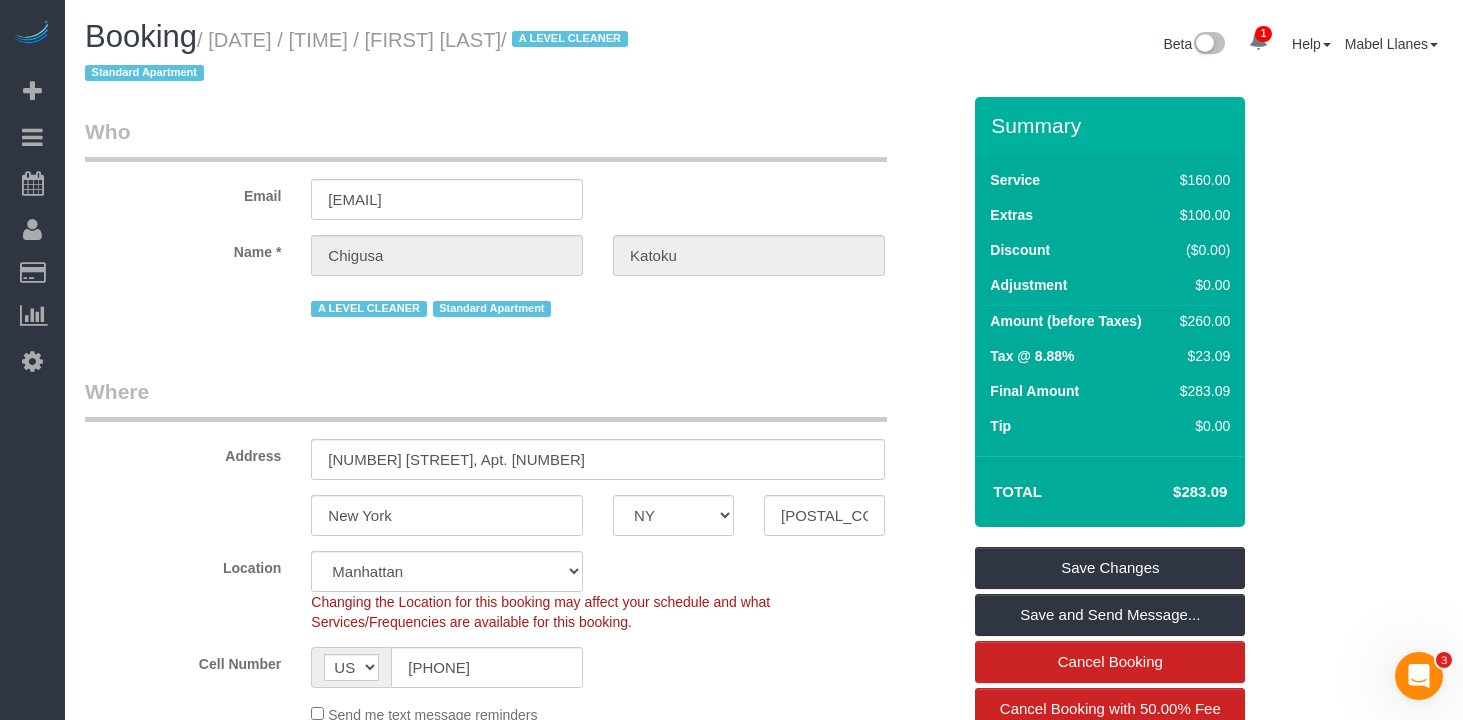 click on "Who" at bounding box center [486, 139] 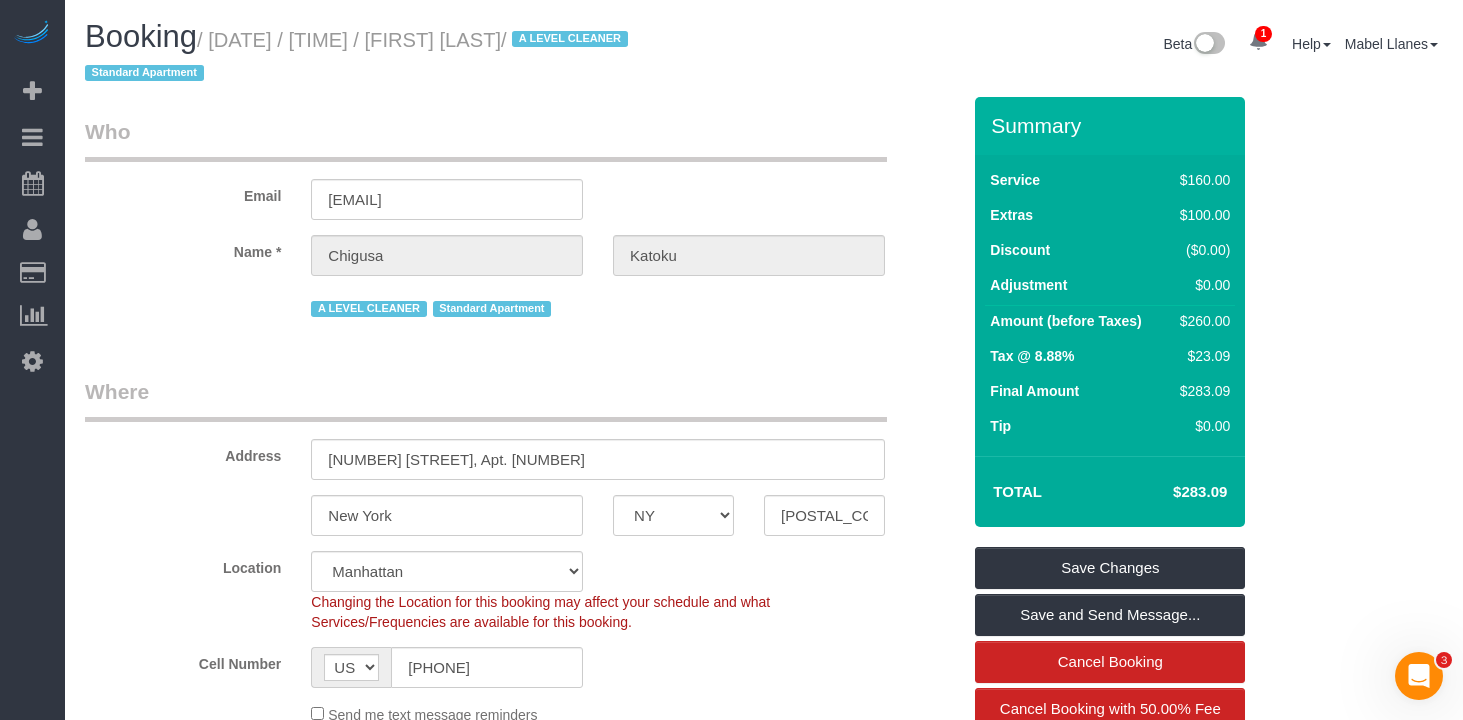 drag, startPoint x: 633, startPoint y: 38, endPoint x: 226, endPoint y: 47, distance: 407.0995 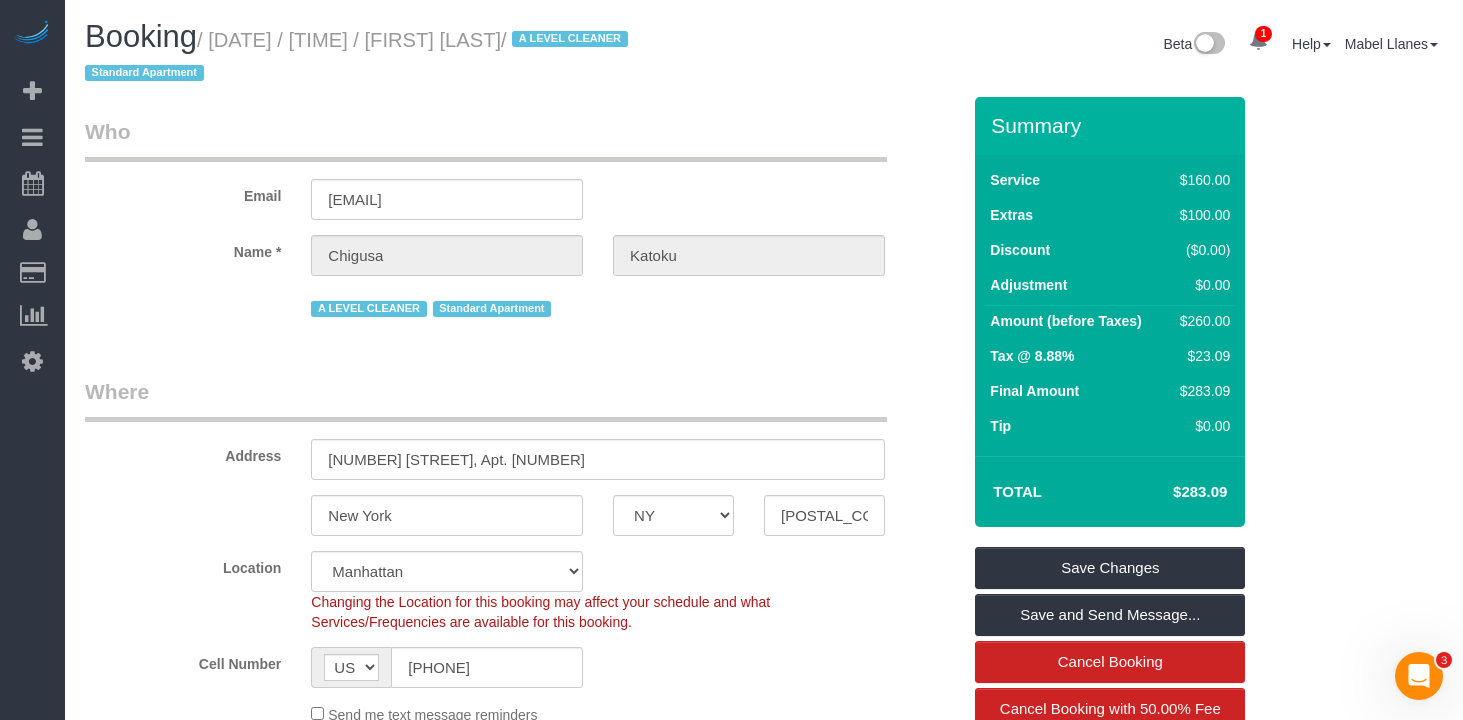 click on "/ August 05, 2025 / 10:30AM / Chigusa Katoku
/
A LEVEL CLEANER
Standard Apartment" at bounding box center [359, 57] 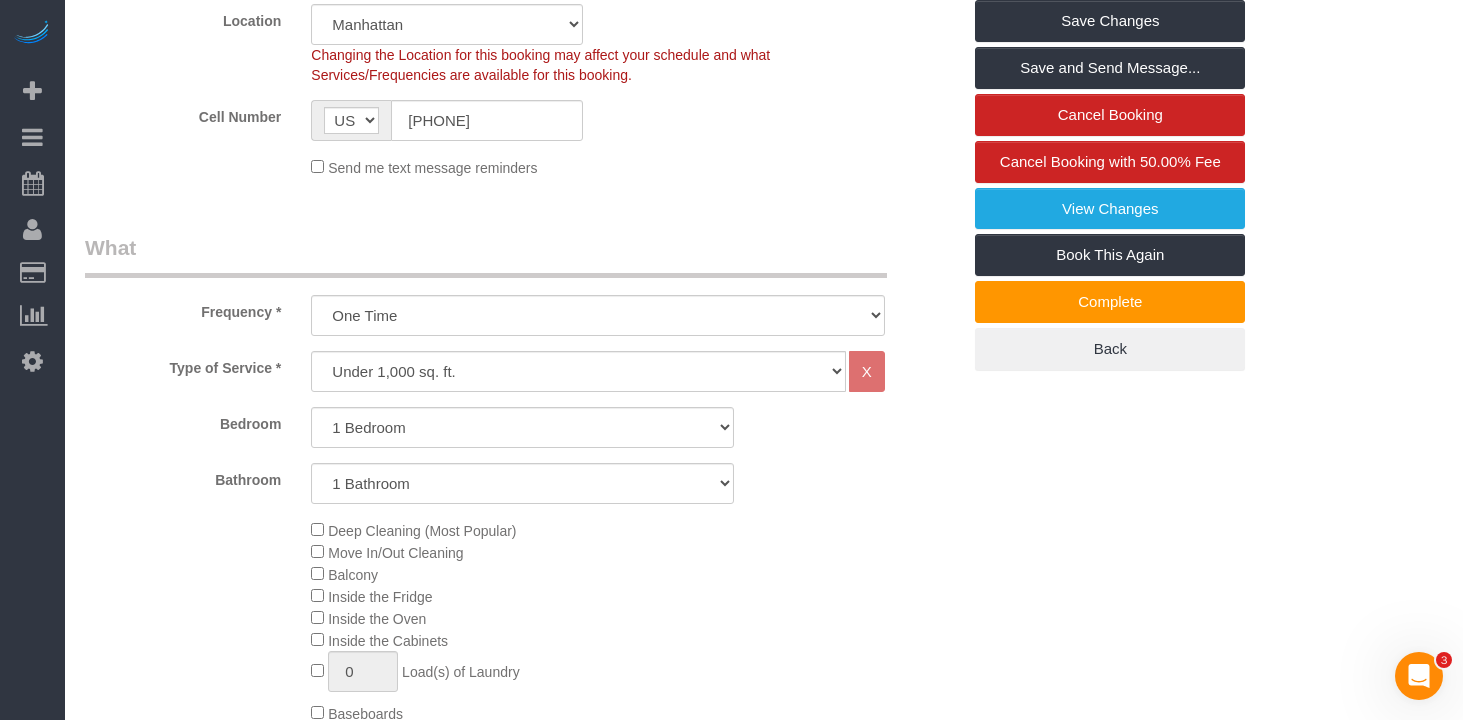 scroll, scrollTop: 348, scrollLeft: 0, axis: vertical 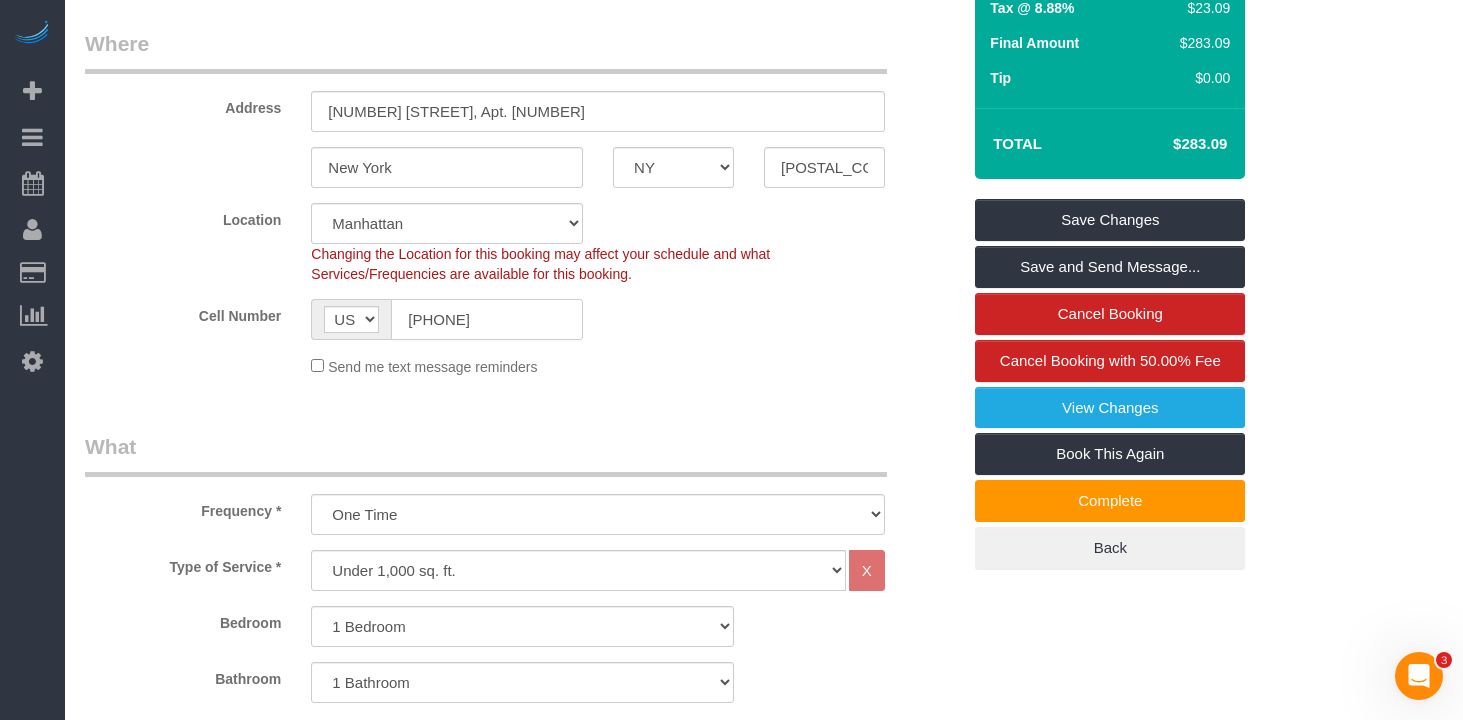 click on "(929) 435-8041" 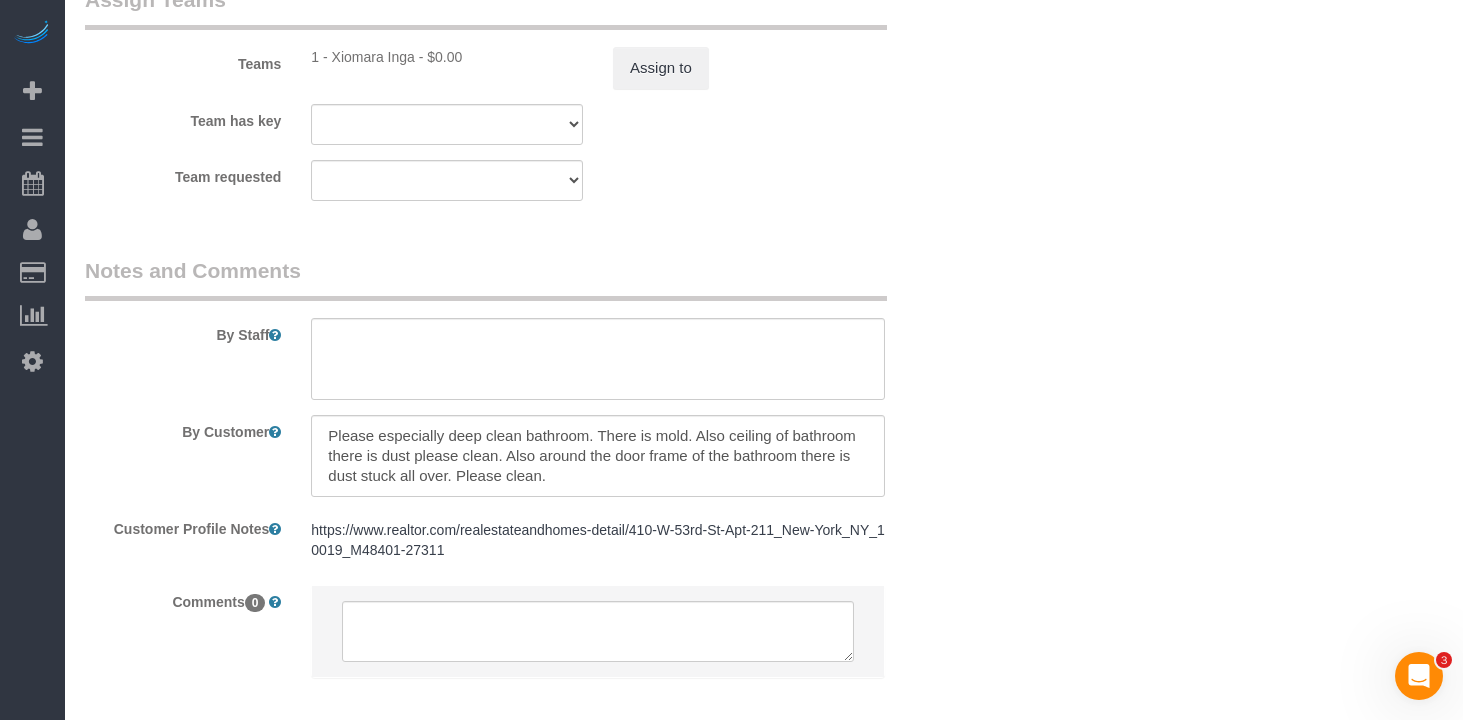 scroll, scrollTop: 3002, scrollLeft: 0, axis: vertical 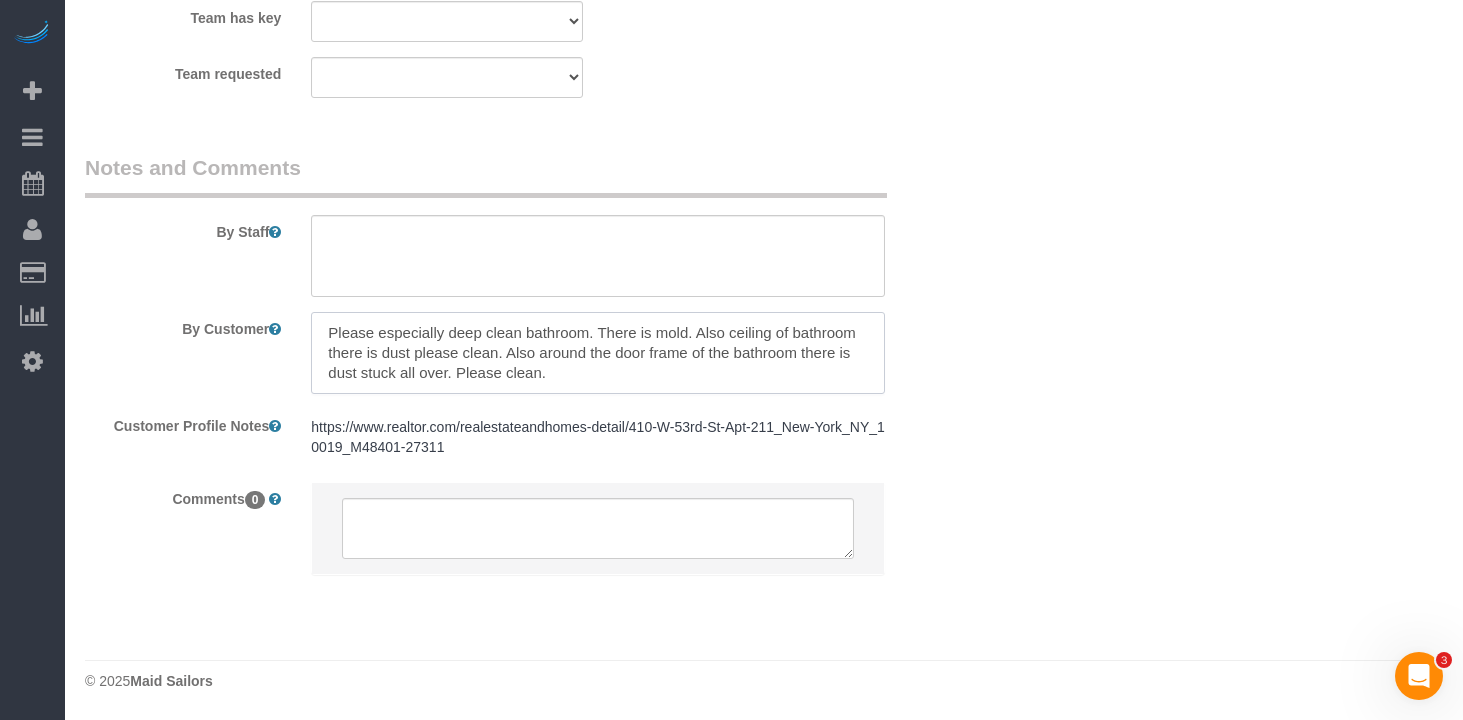 click at bounding box center [598, 353] 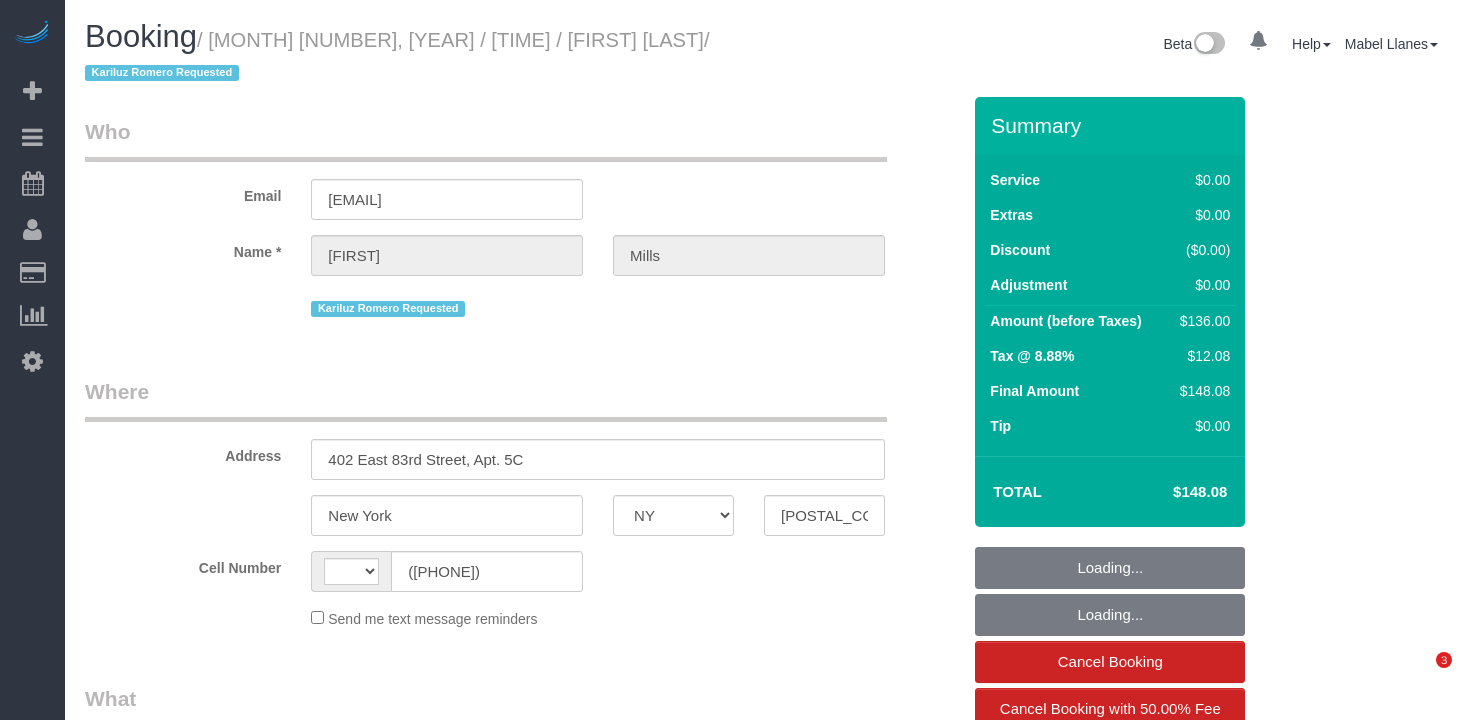 select on "NY" 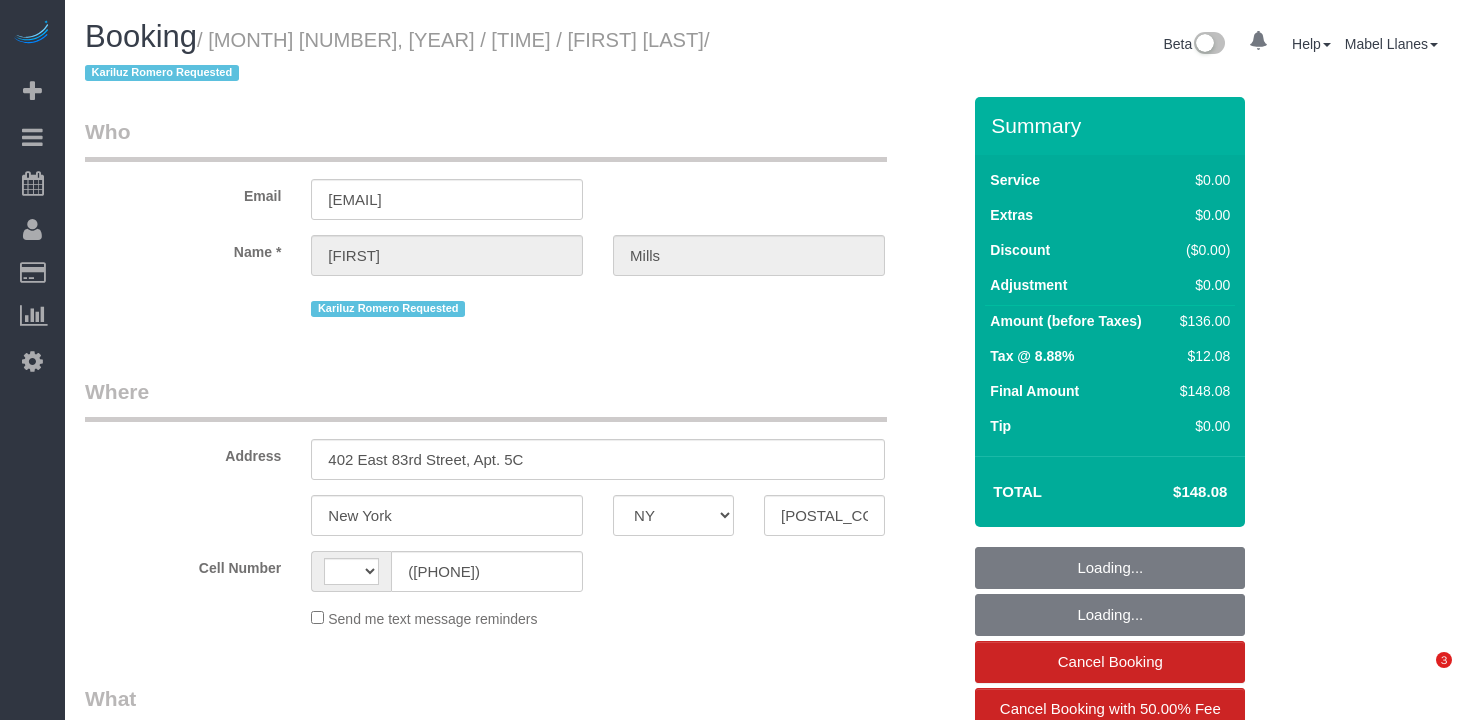 scroll, scrollTop: 0, scrollLeft: 0, axis: both 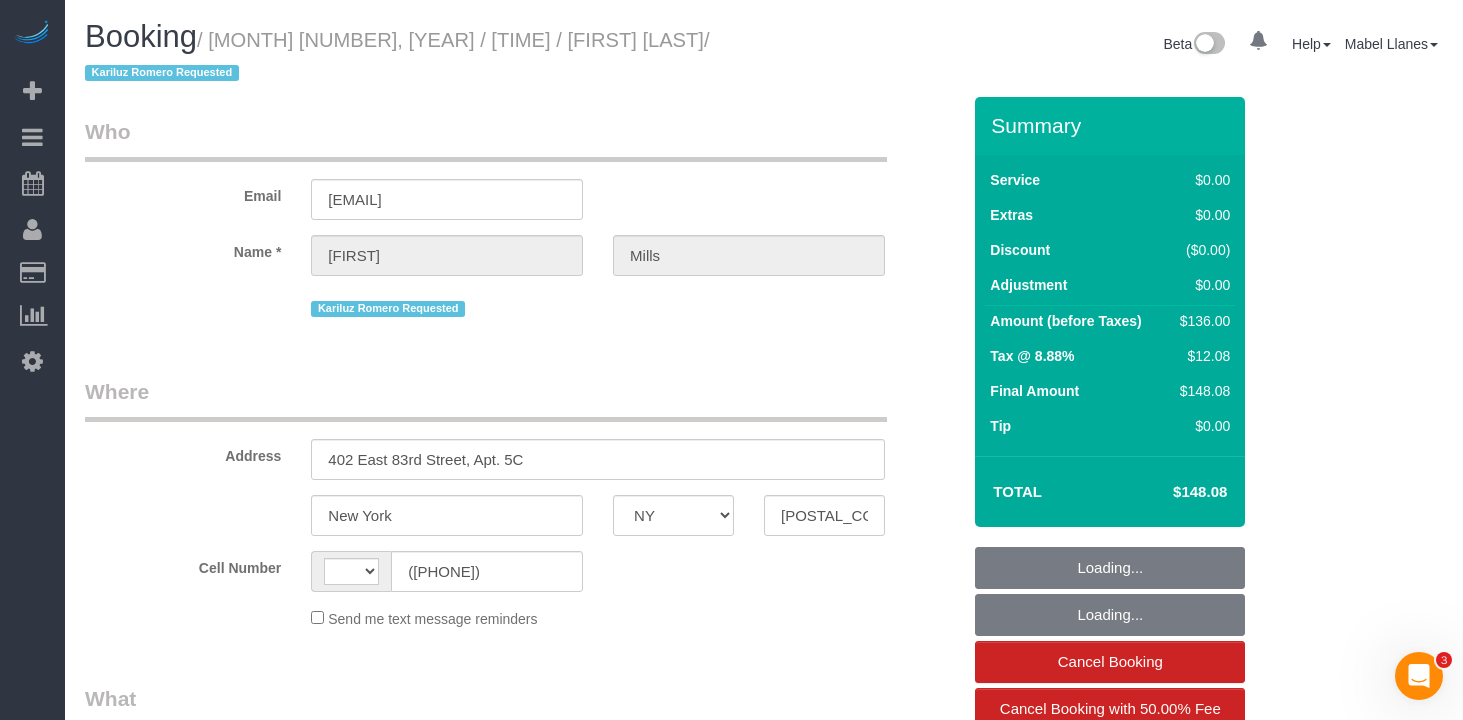 select on "number:66" 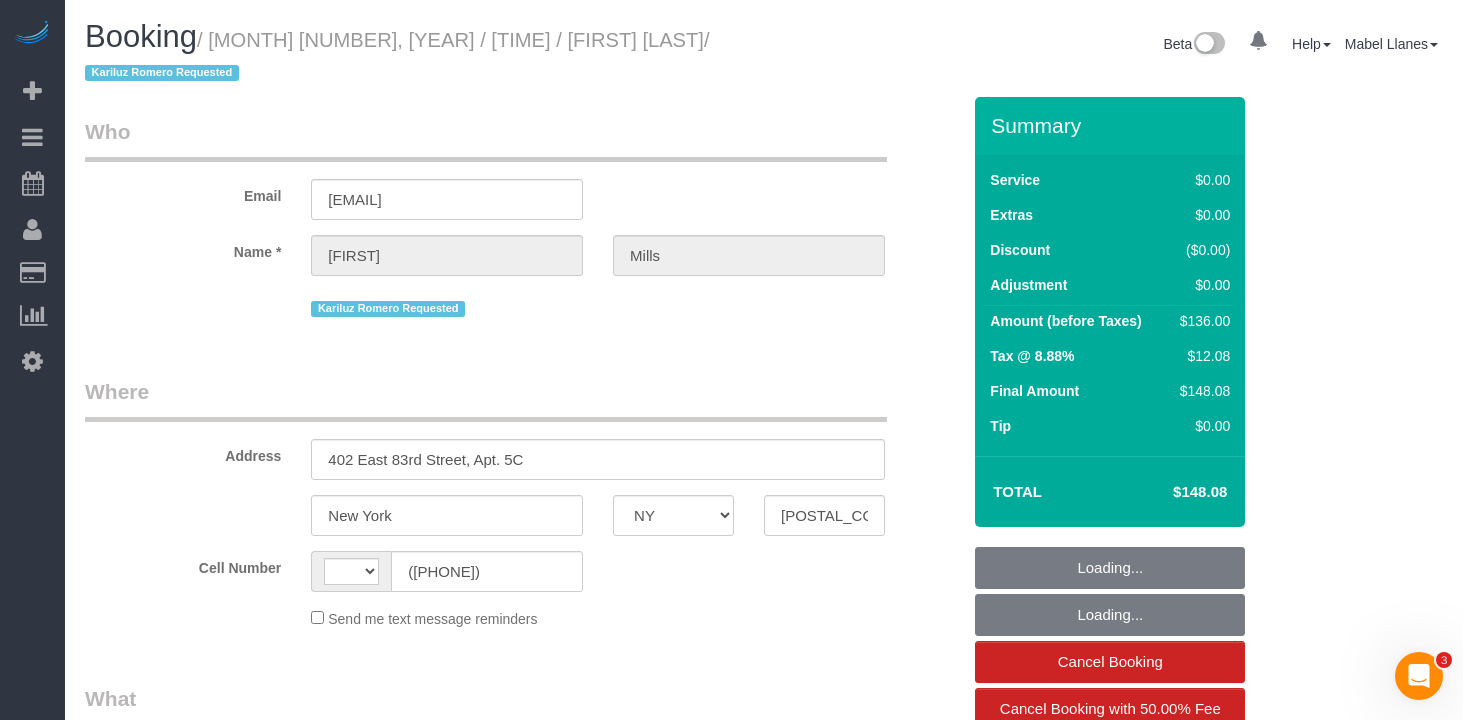 select on "number:78" 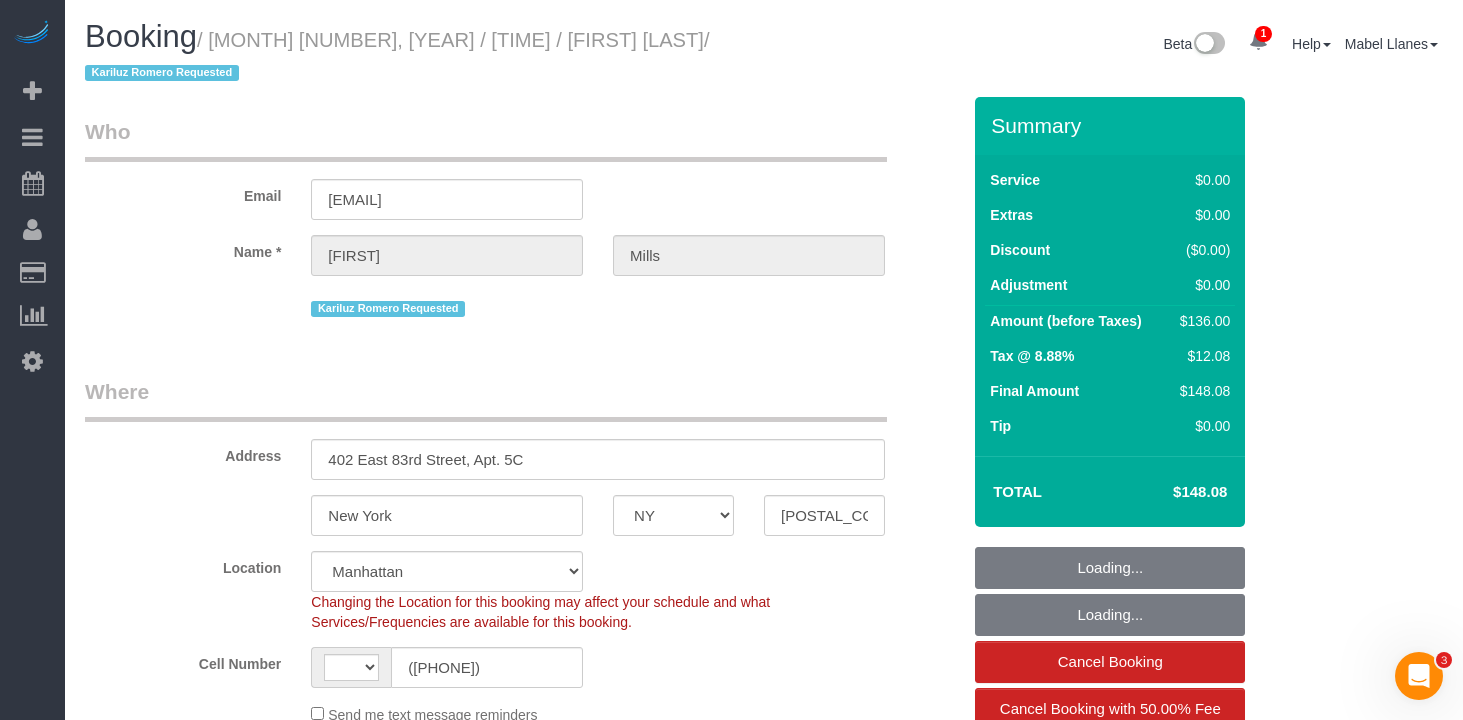 select on "string:US" 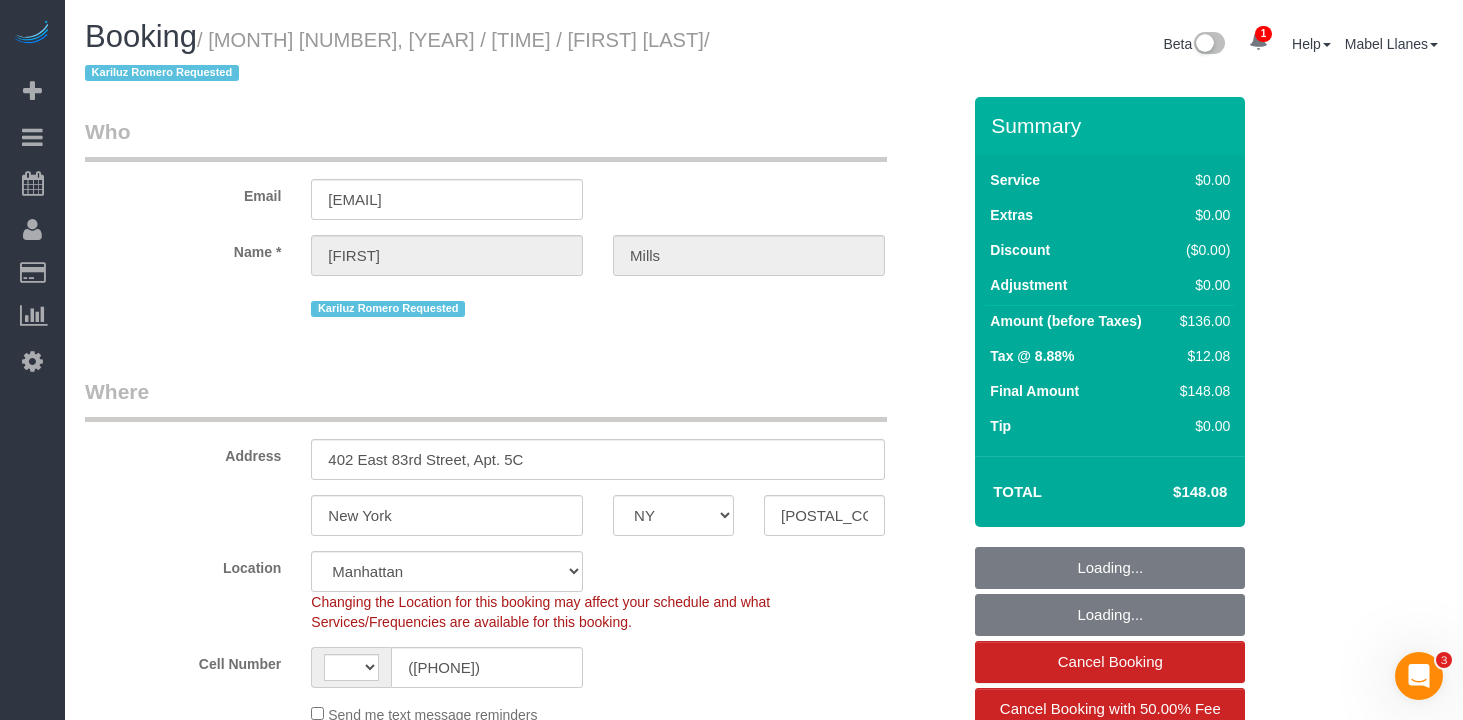 select on "object:887" 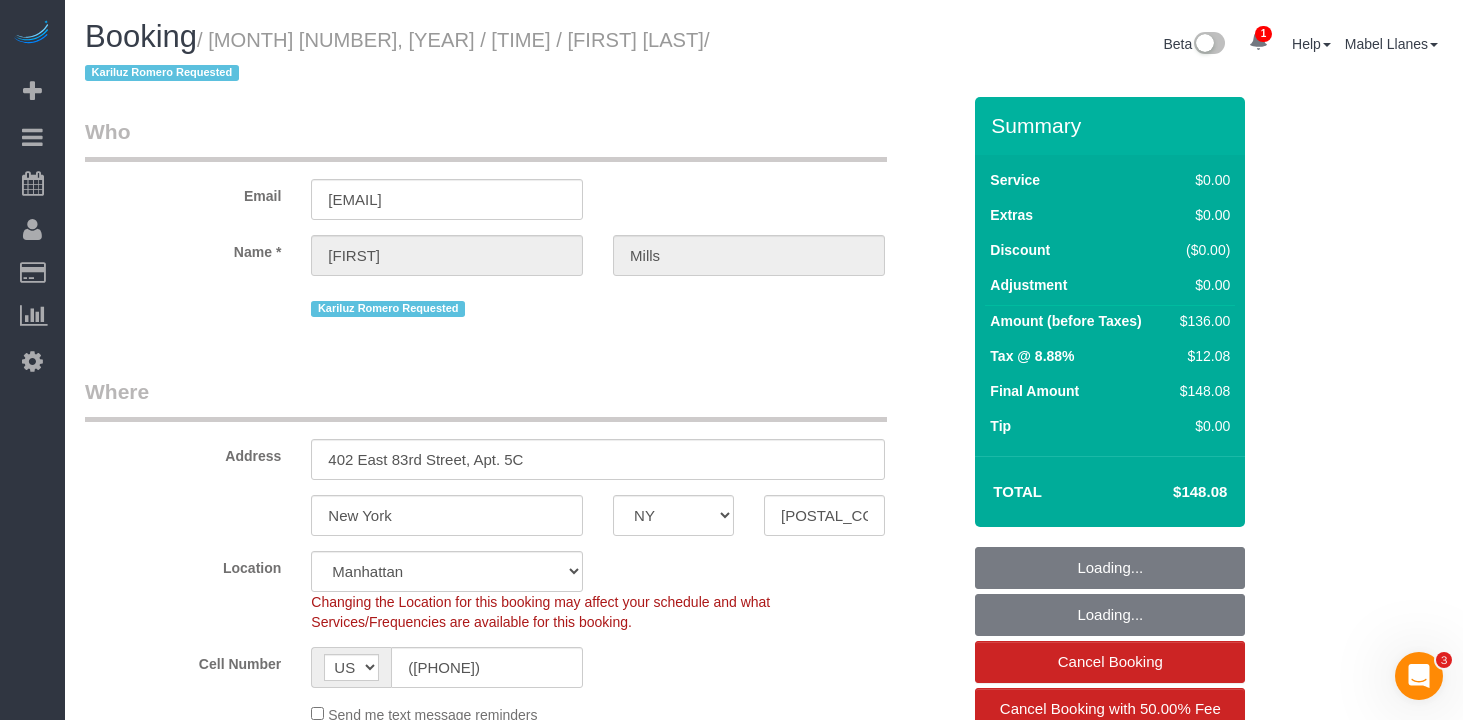 select on "1" 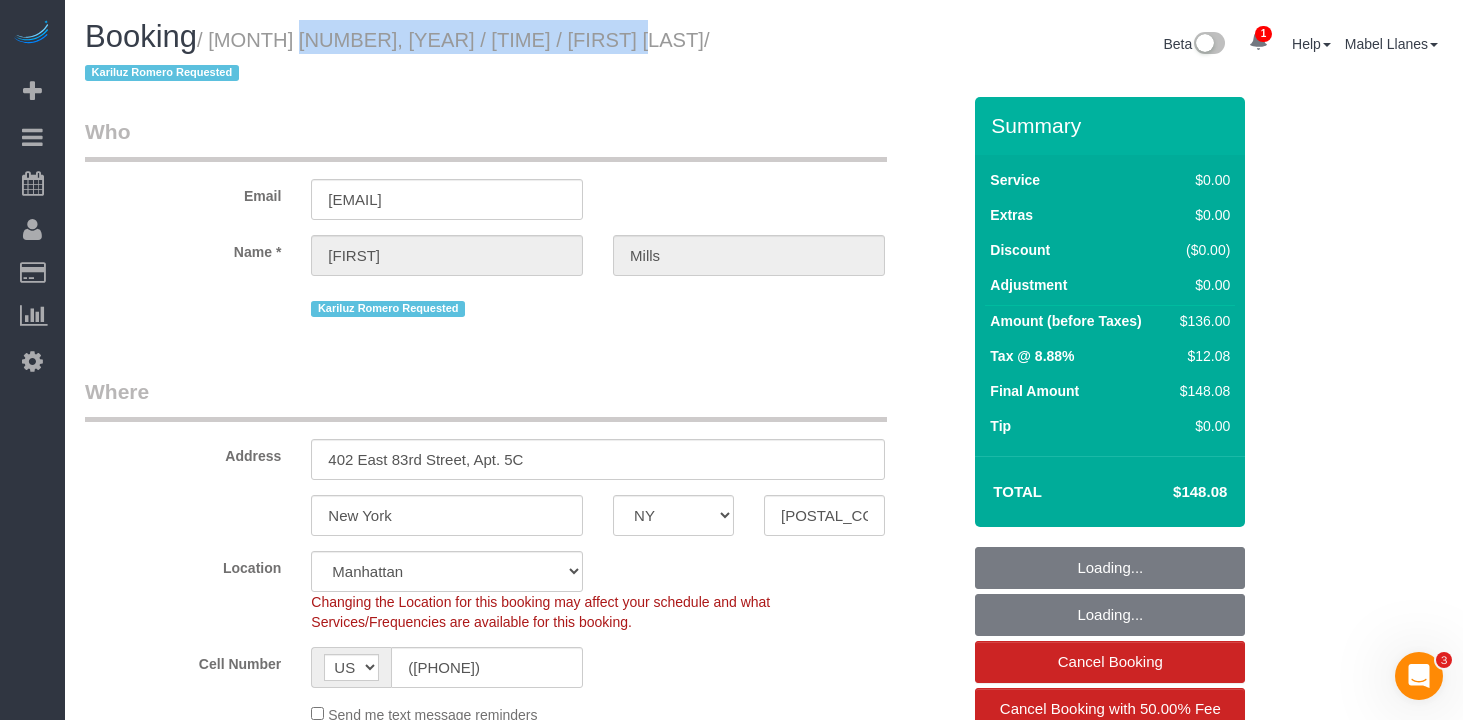 select on "object:1354" 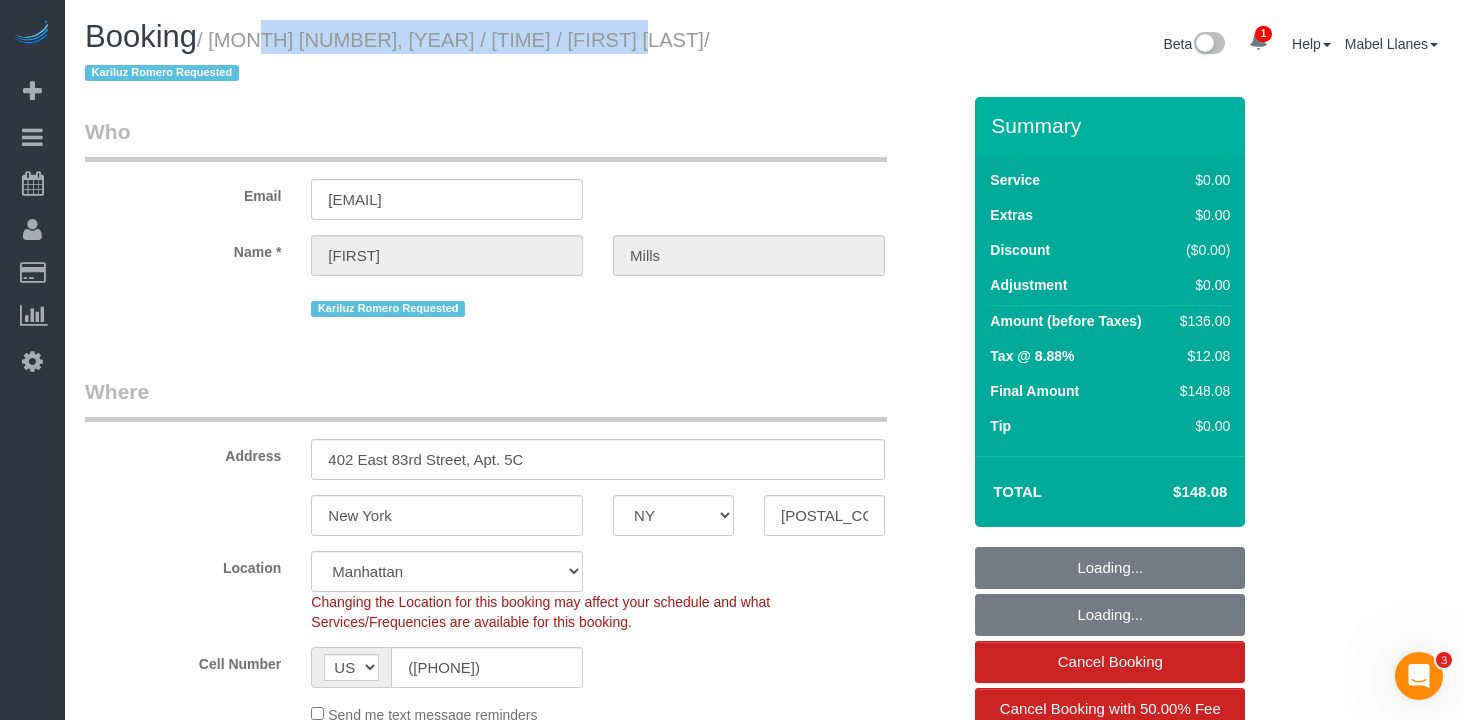 drag, startPoint x: 599, startPoint y: 44, endPoint x: 227, endPoint y: 45, distance: 372.00134 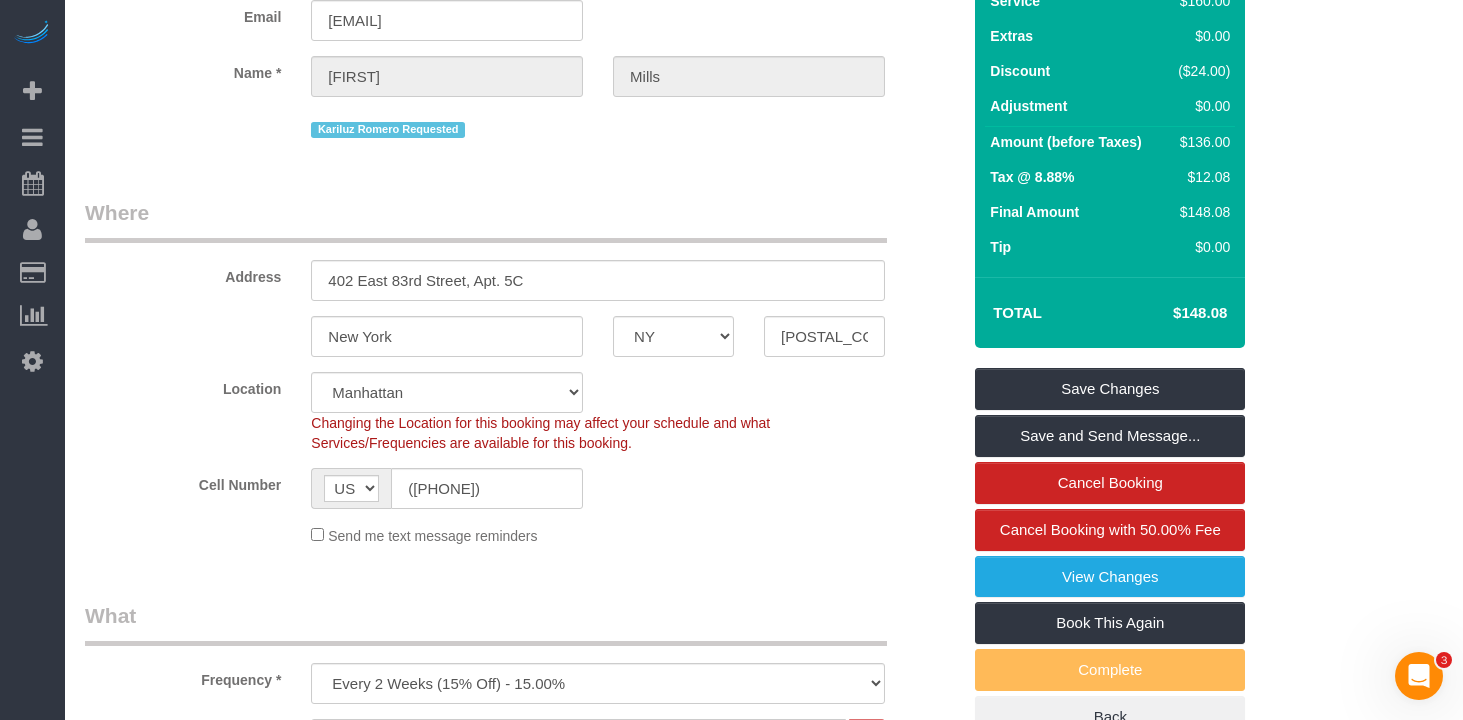 scroll, scrollTop: 233, scrollLeft: 0, axis: vertical 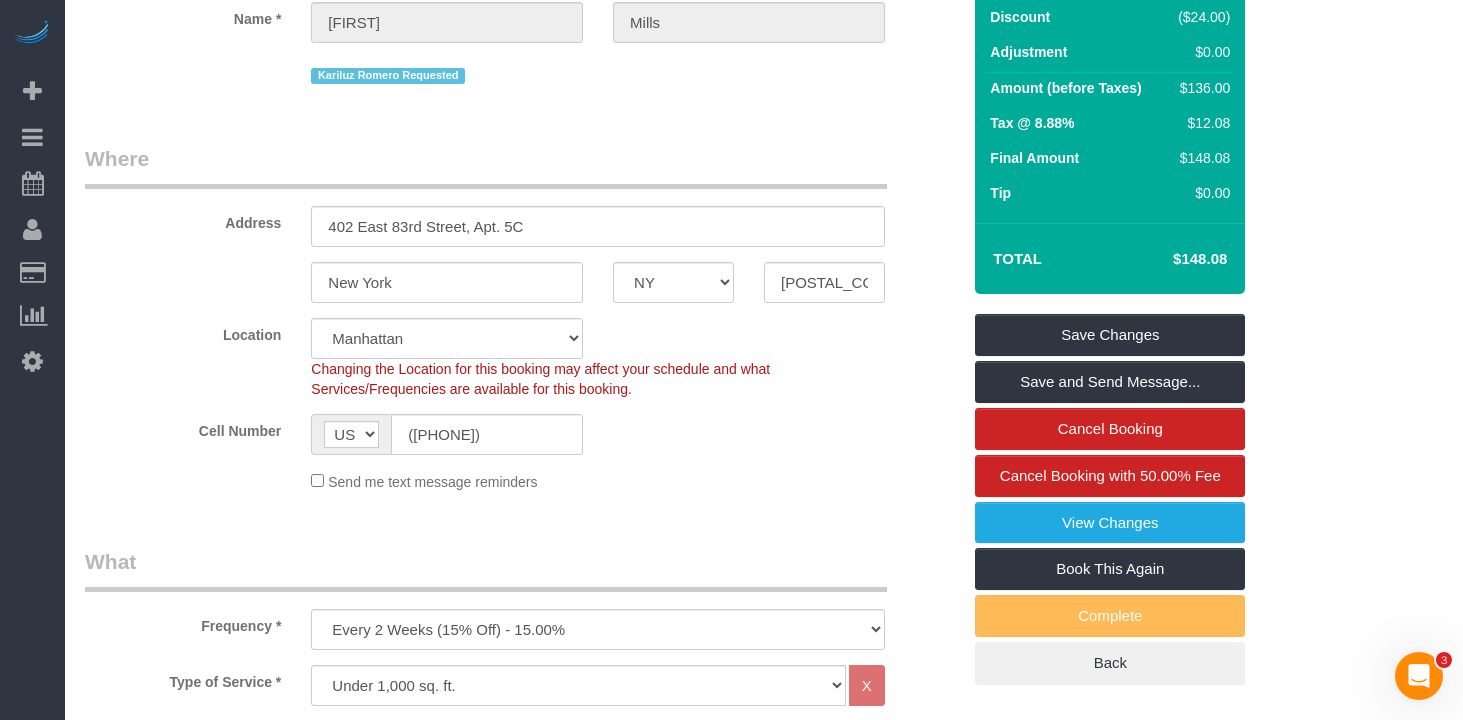 click on "Location
Manhattan Austin Boston Bronx Brooklyn Charlotte Denver New Jersey Portland Queens Seattle Staten Island
Changing the Location for this booking may affect your schedule and what
Services/Frequencies are available for this booking.
Cell Number
AF AL DZ AD AO AI AQ AG AR AM AW AU AT AZ BS BH BD BB BY BE BZ BJ BM BT BO BA BW BR GB IO BN BG BF BI KH CM CA CV BQ KY CF TD CL CN CX CC CO KM CD CG CK CR HR CU CW CY CZ CI DK DJ DM DO TL EC EG SV GQ ER EE ET FK FO FJ FI FR GF PF TF GA GM GE DE GH GI GR GL GD GP GU GT GG GN GW GY HT HN HK HU IS IN ID IR IQ IE IM IL IT JM JP JE JO KZ KE KI KP KR KW KG LA LV LB LS LR LY LI LT LU MO MK MG MW MY MV ML MT MH MQ MR MU YT MX FM MD MC MN ME MS MA MZ MM NA NR NP NL NC NZ NI NE NG NU NF MP NO OM PK PW PS PA PG PY PE PH PN PL PT PR QA RO RU RW RE AS WS SM ST SA SN RS SC SL SG SK SI SB SO ZA GS SS ES LK BL SH KN LC SX MF PM VC SD SR SJ SZ SE CH SY TW TJ TZ TH TG TK" 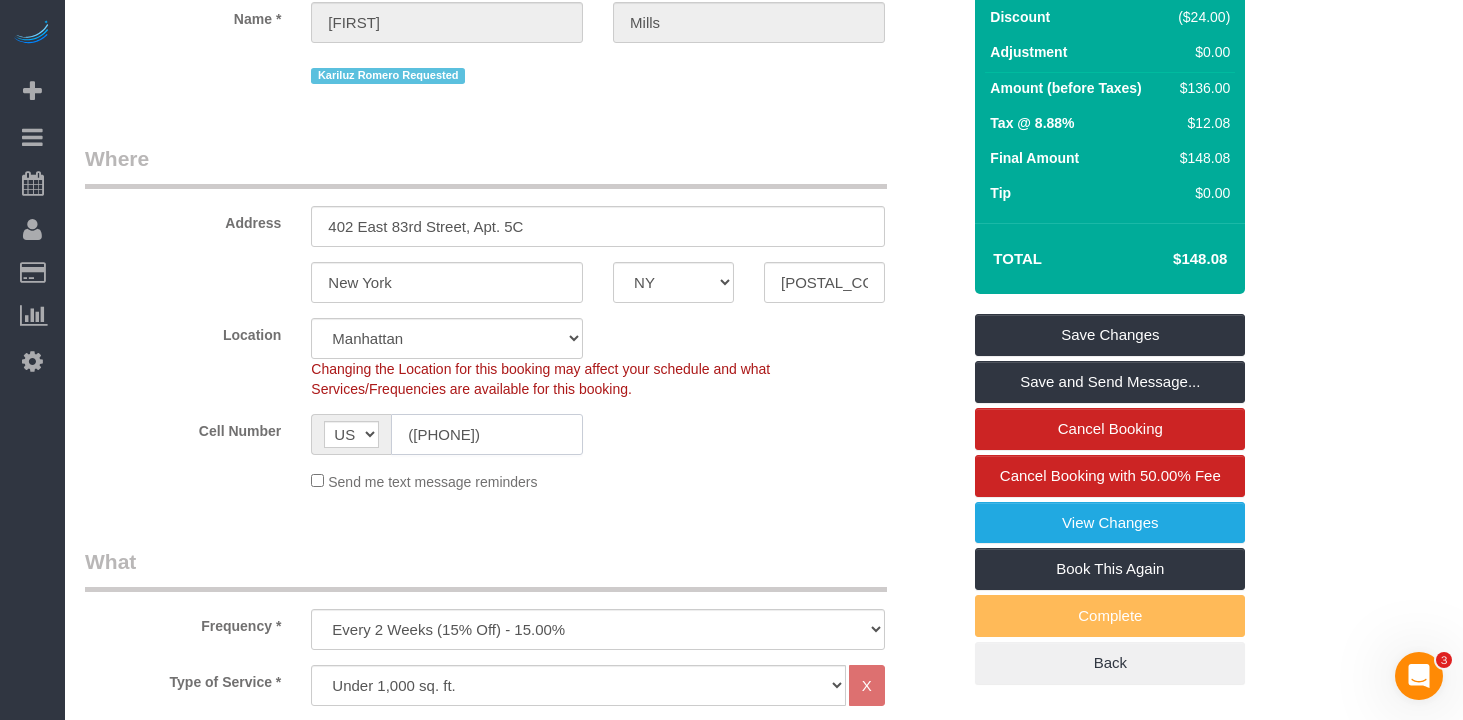 click on "(806) 544-9292" 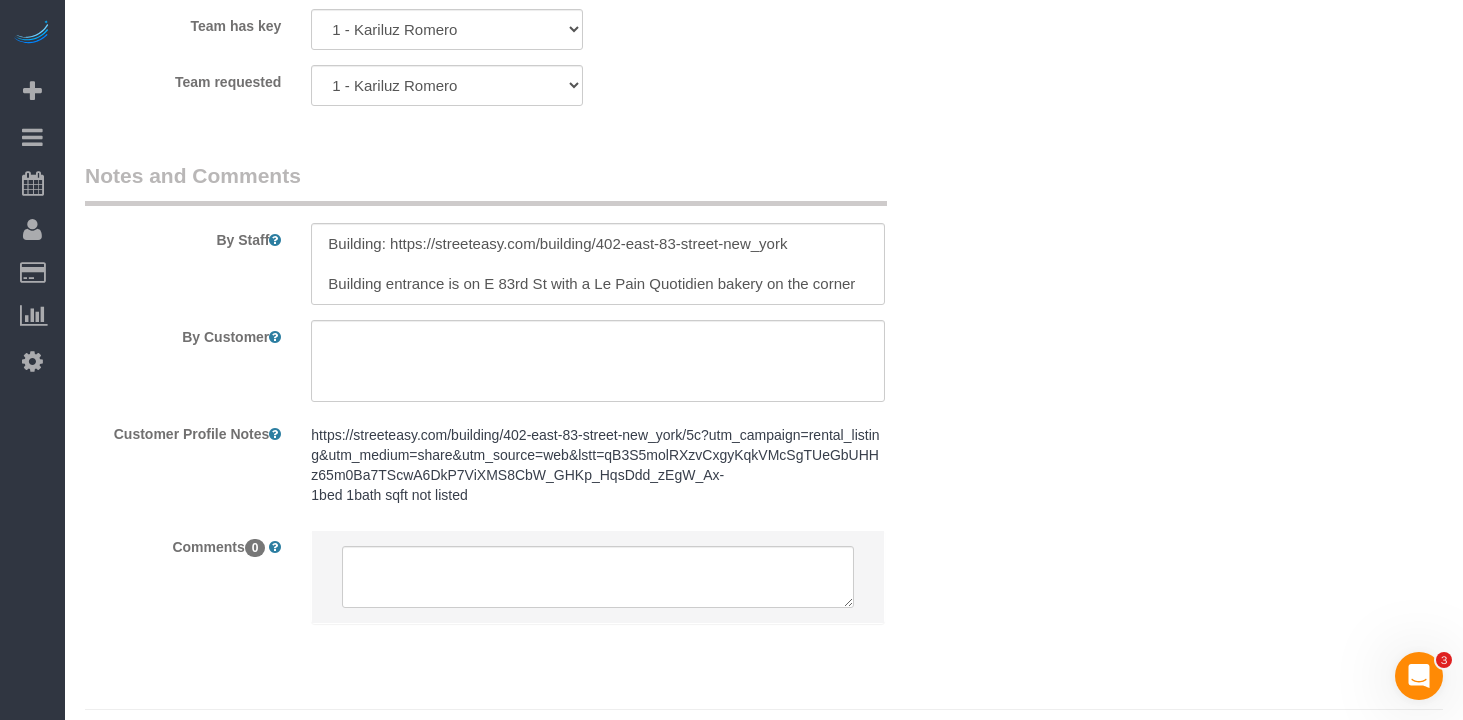 scroll, scrollTop: 2888, scrollLeft: 0, axis: vertical 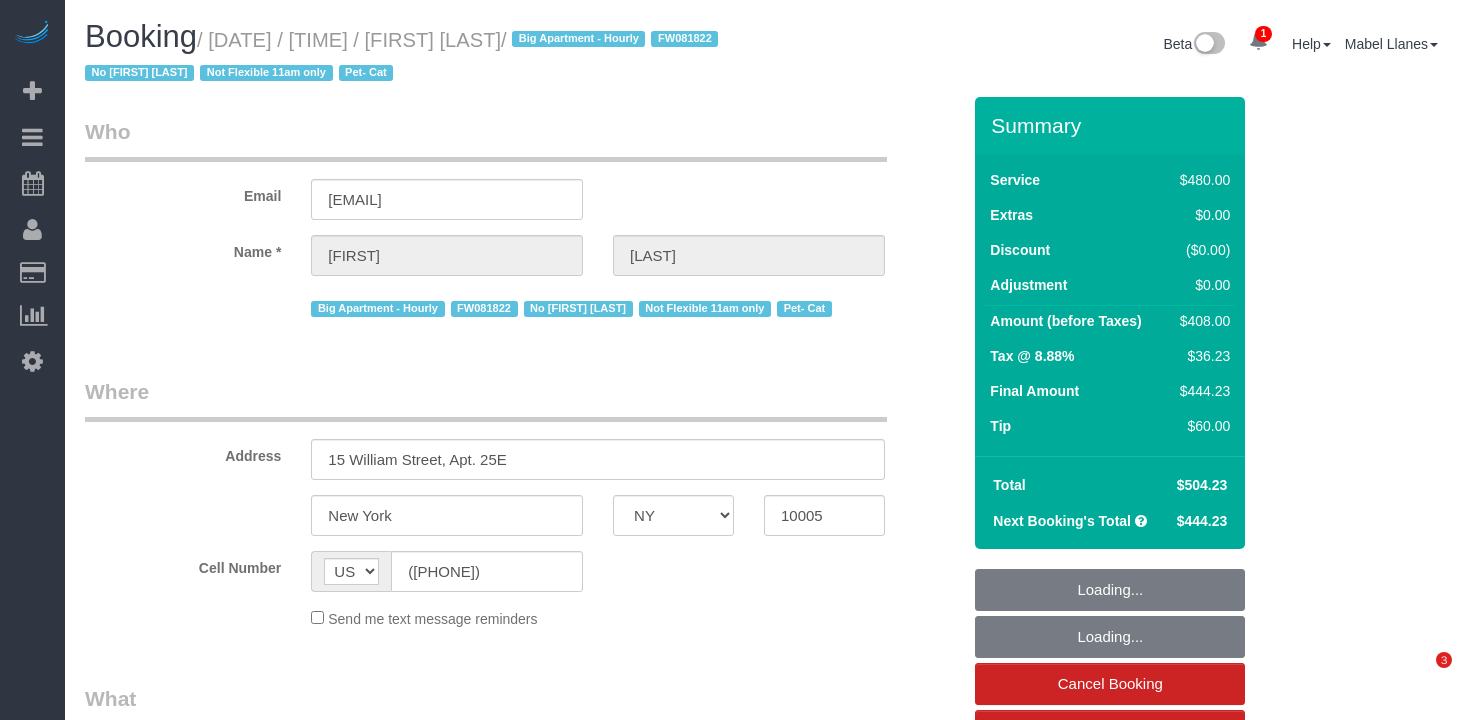 select on "NY" 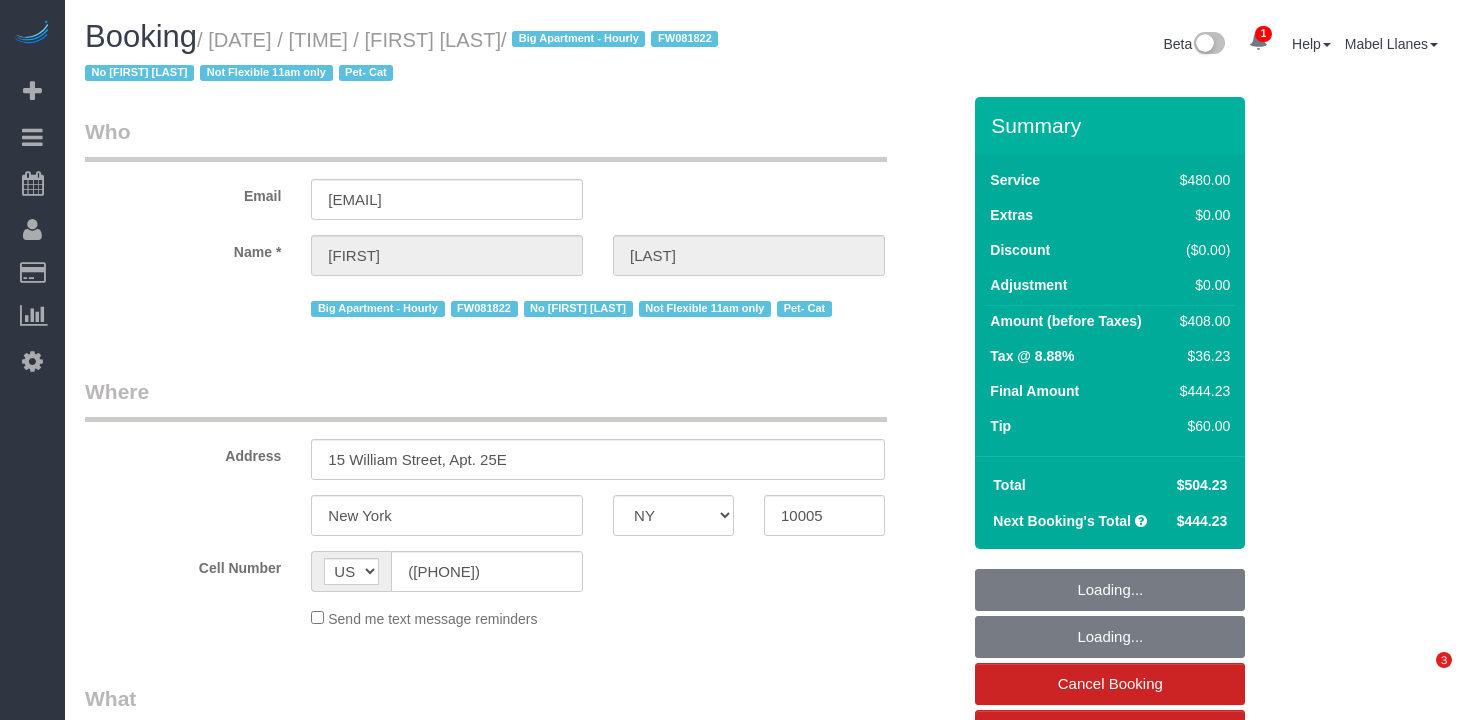 scroll, scrollTop: 0, scrollLeft: 0, axis: both 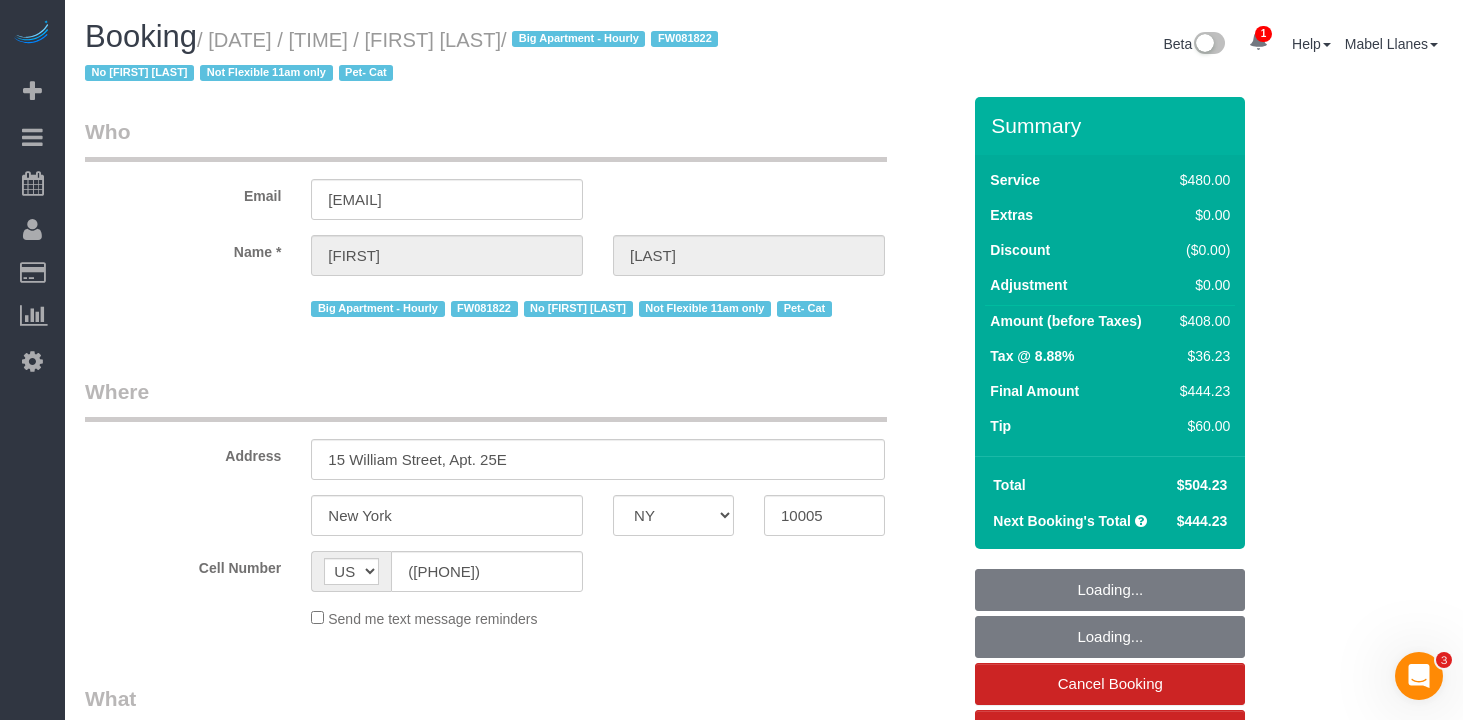 select on "spot1" 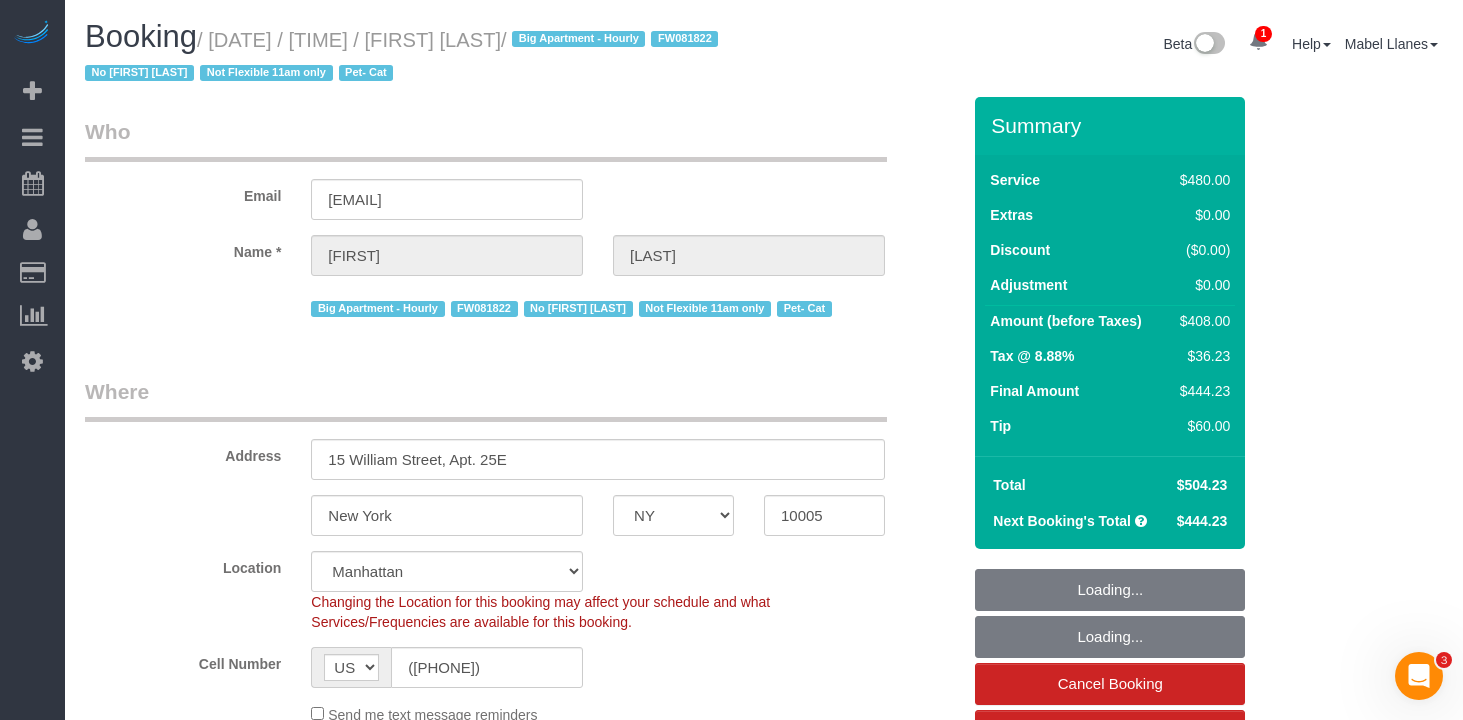 select on "object:665" 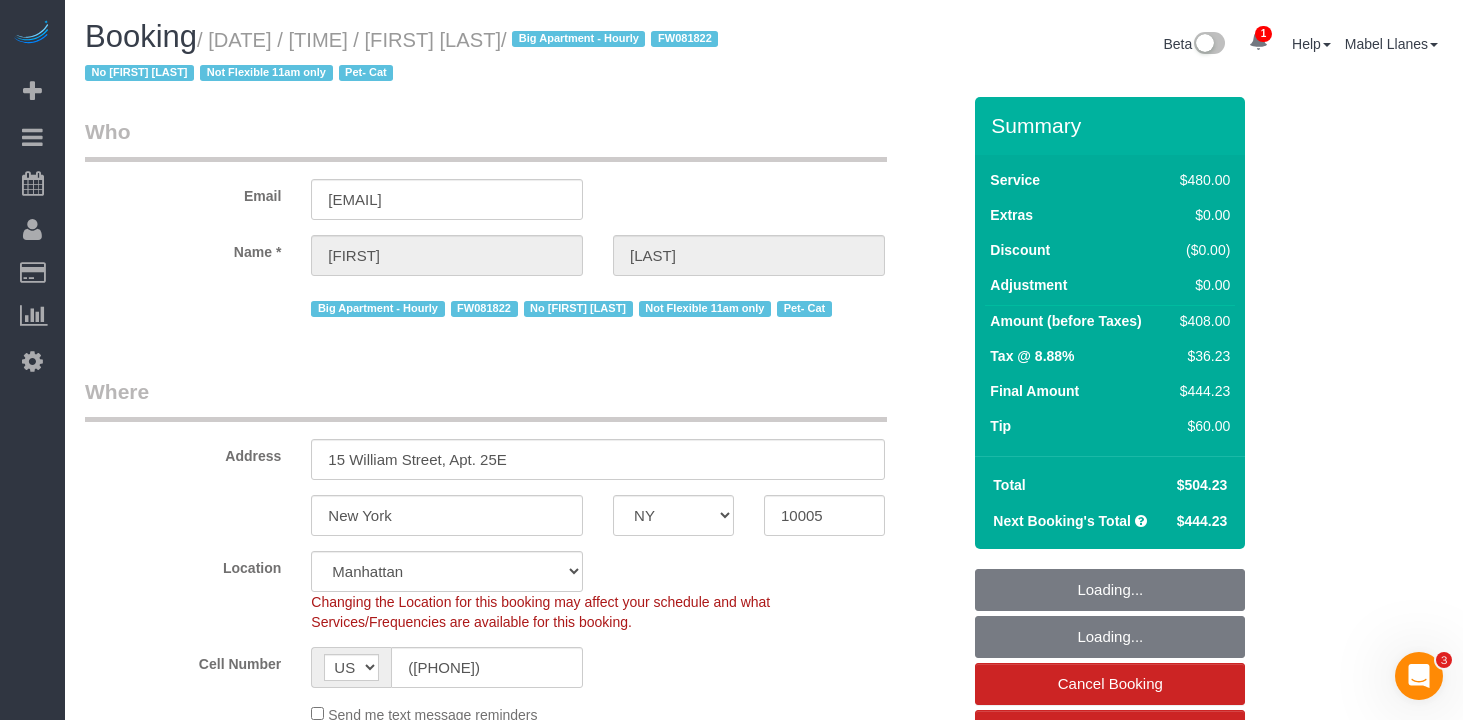 select on "string:stripe-pm_1J7Nir4VGloSiKo7YfTDYo6F" 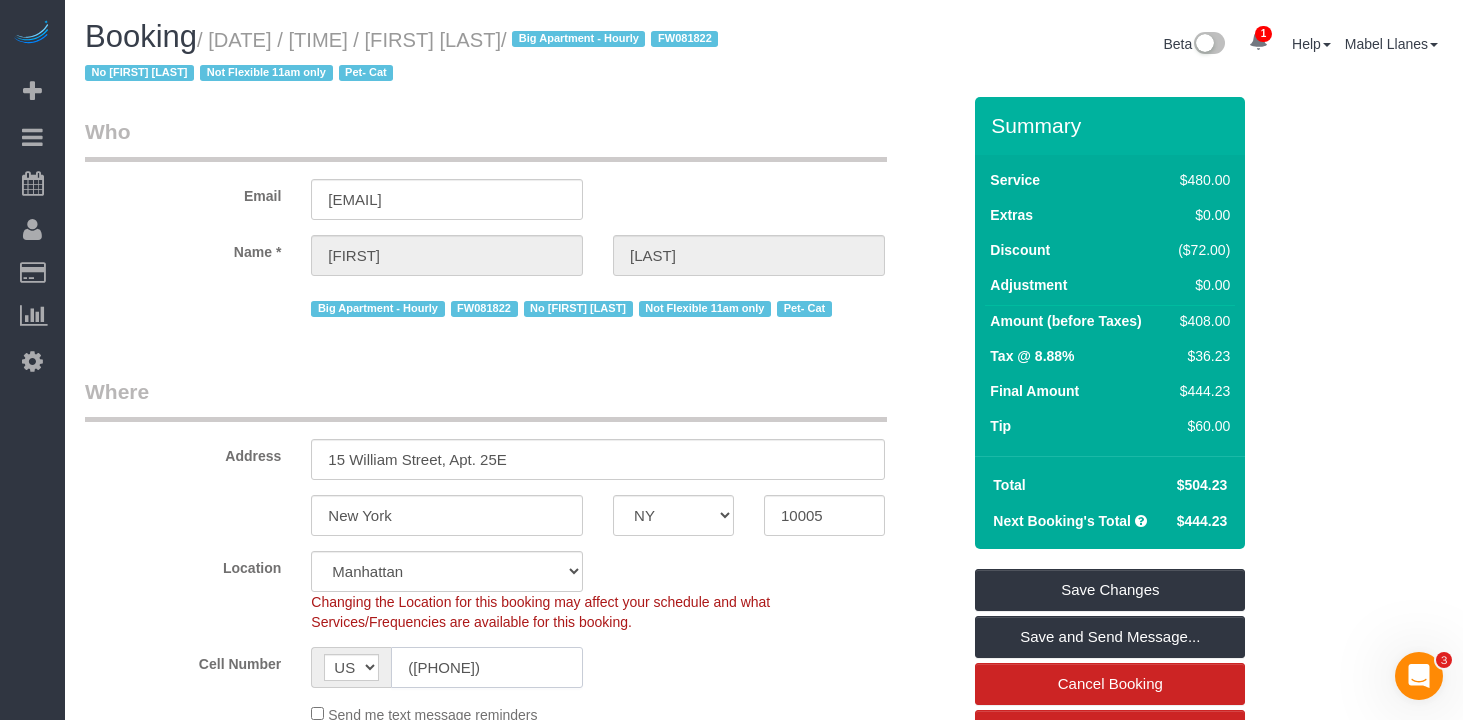 click on "([PHONE])" 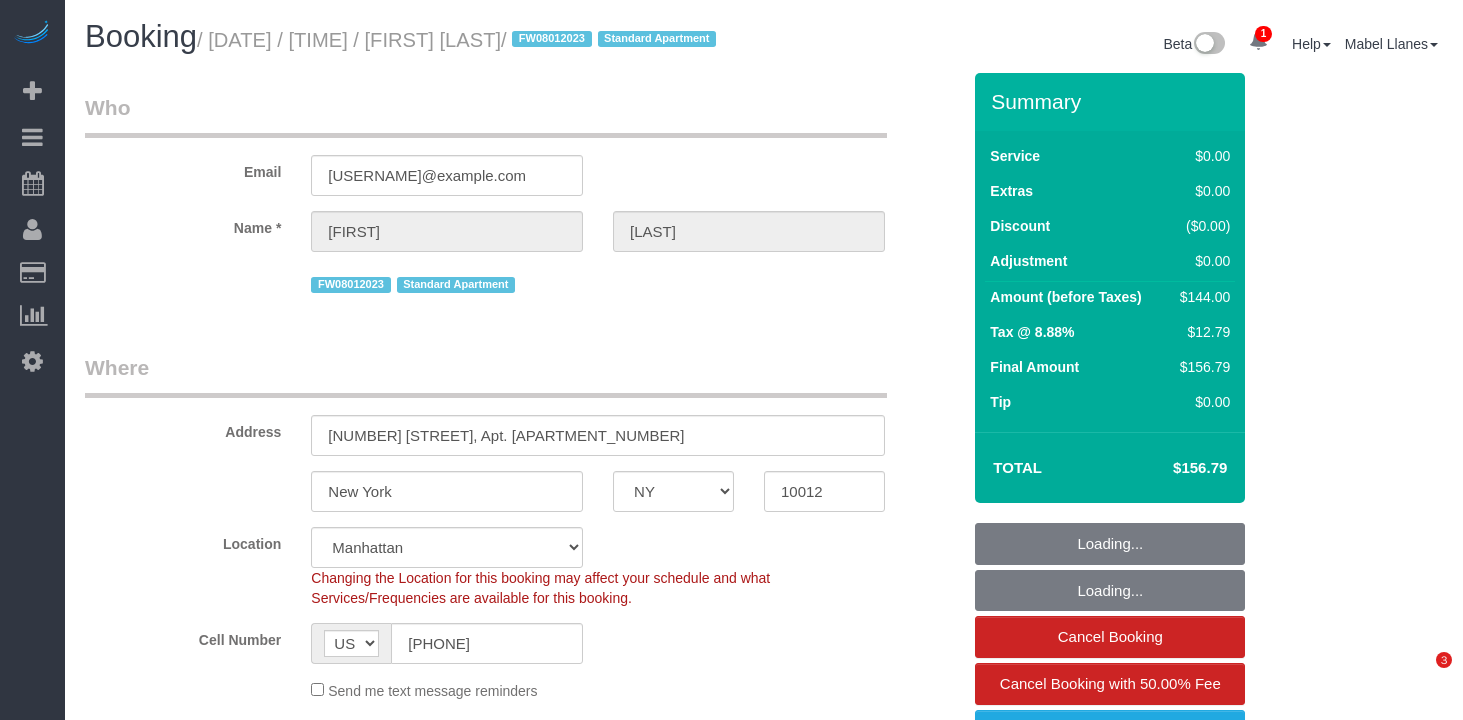 select on "NY" 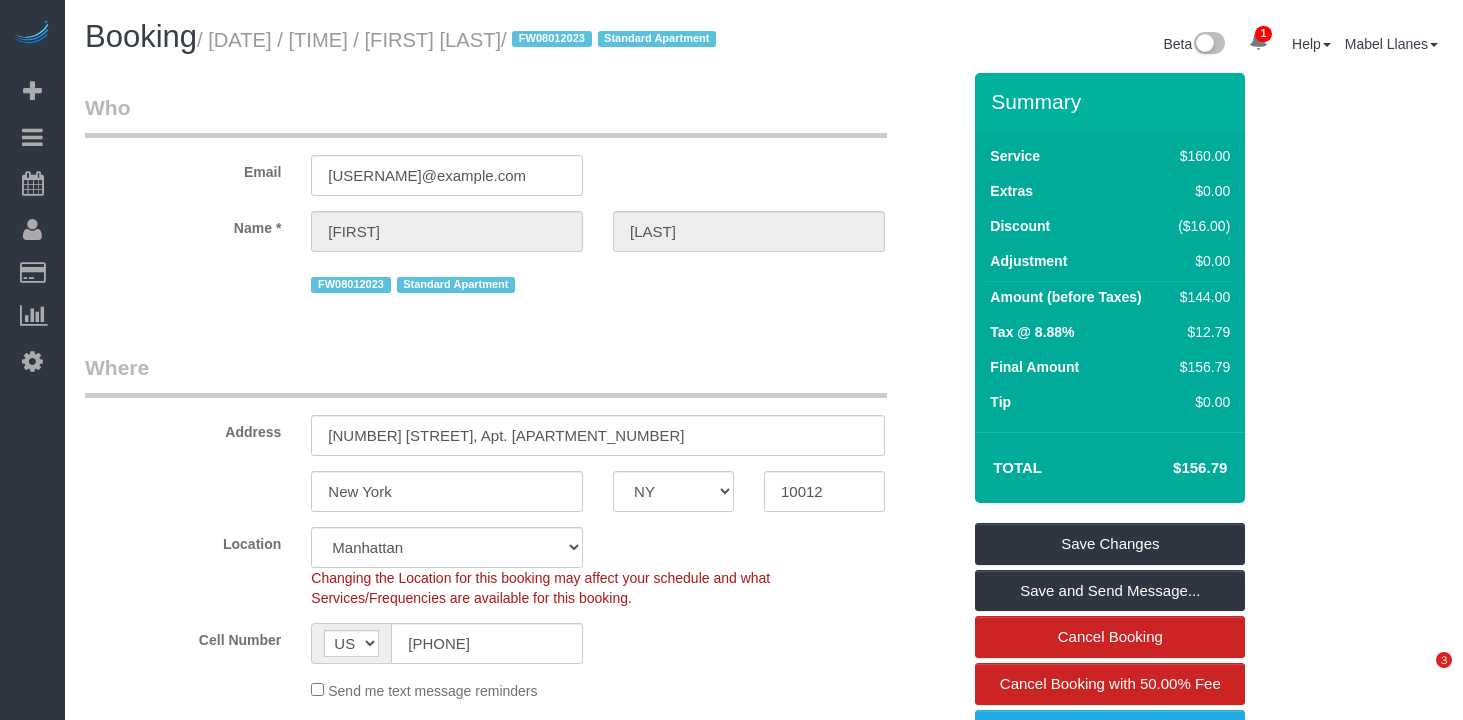 scroll, scrollTop: 0, scrollLeft: 0, axis: both 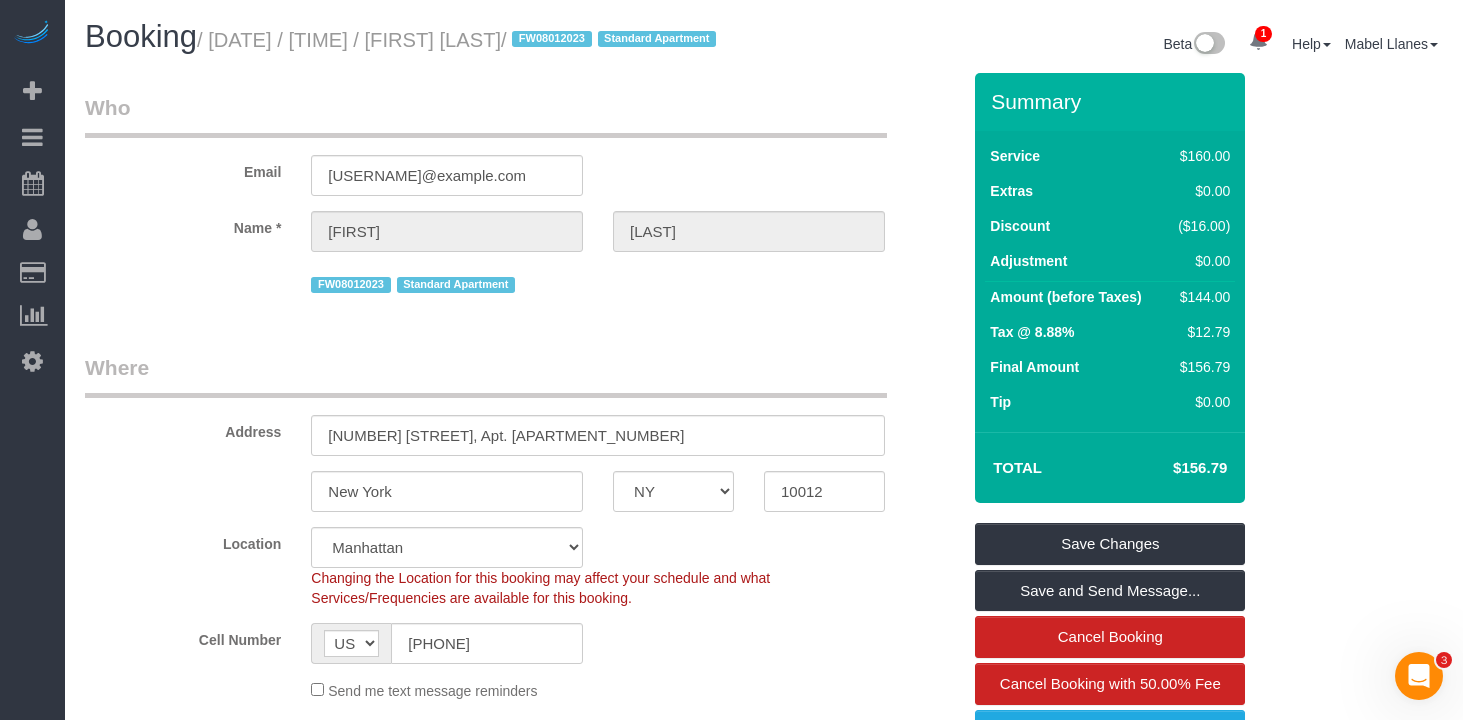 click on "Who" at bounding box center [486, 115] 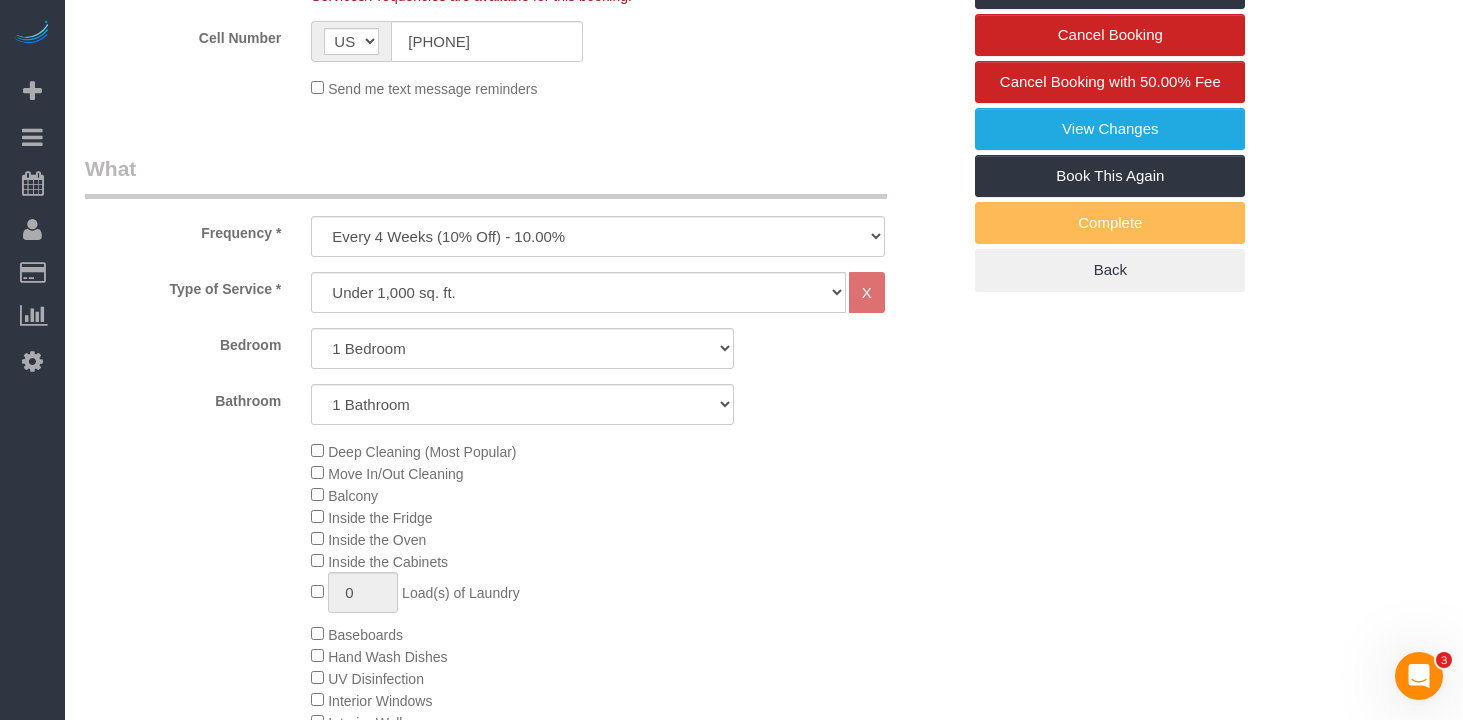 scroll, scrollTop: 0, scrollLeft: 0, axis: both 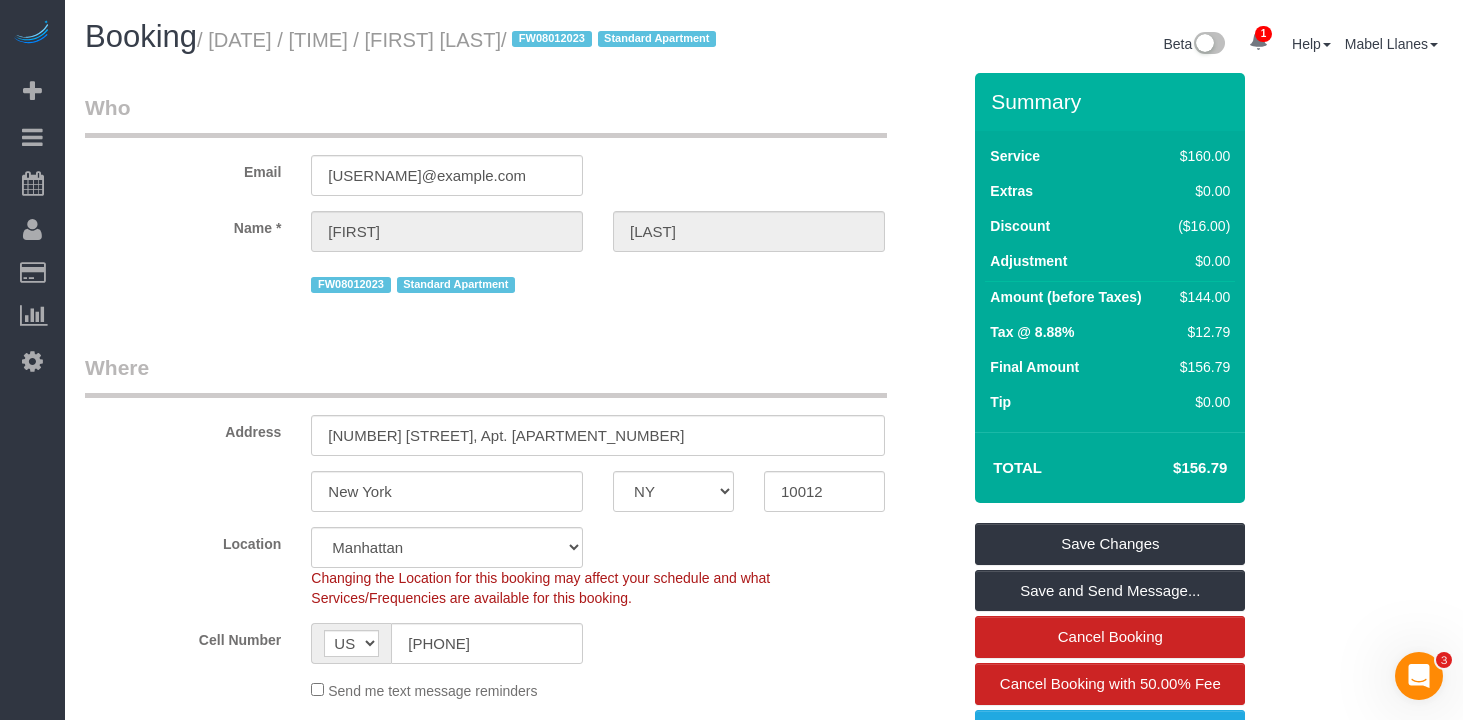 click on "Where" at bounding box center [486, 375] 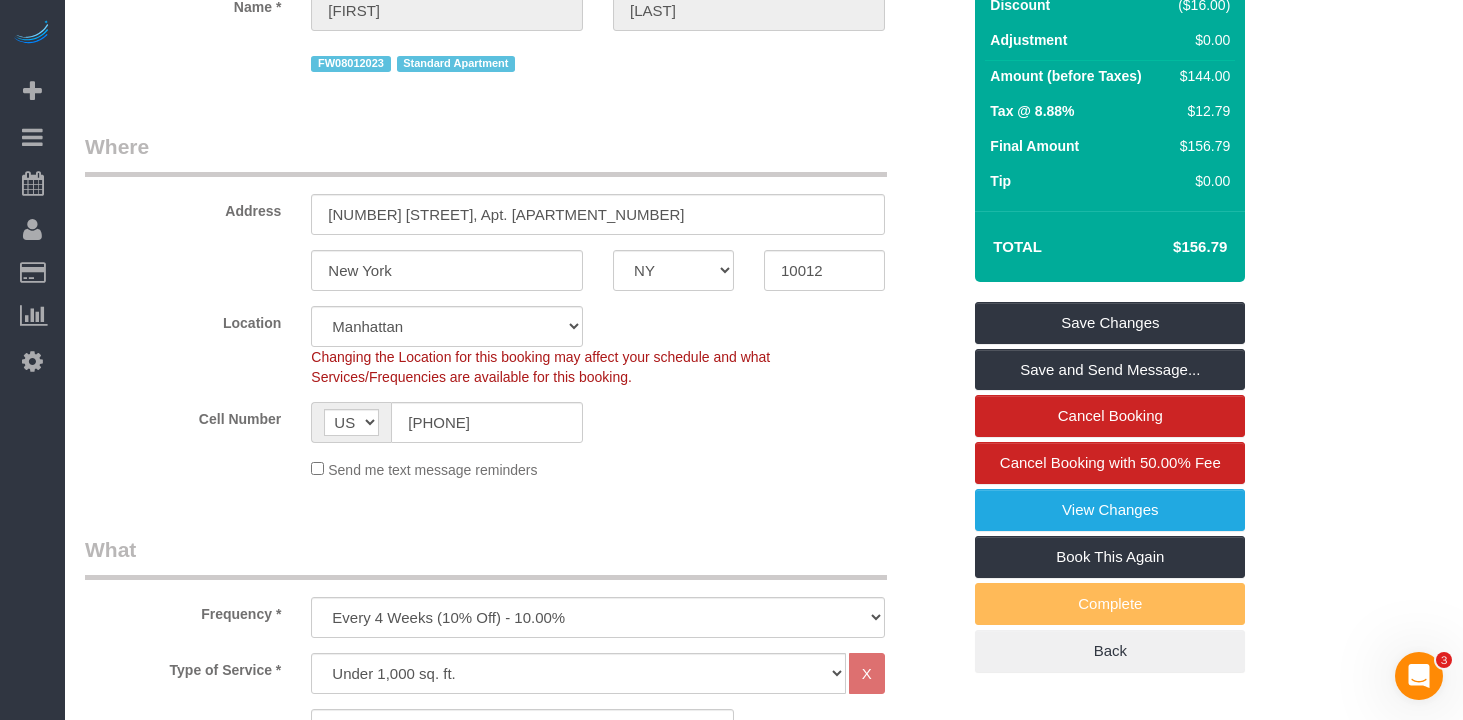 scroll, scrollTop: 236, scrollLeft: 0, axis: vertical 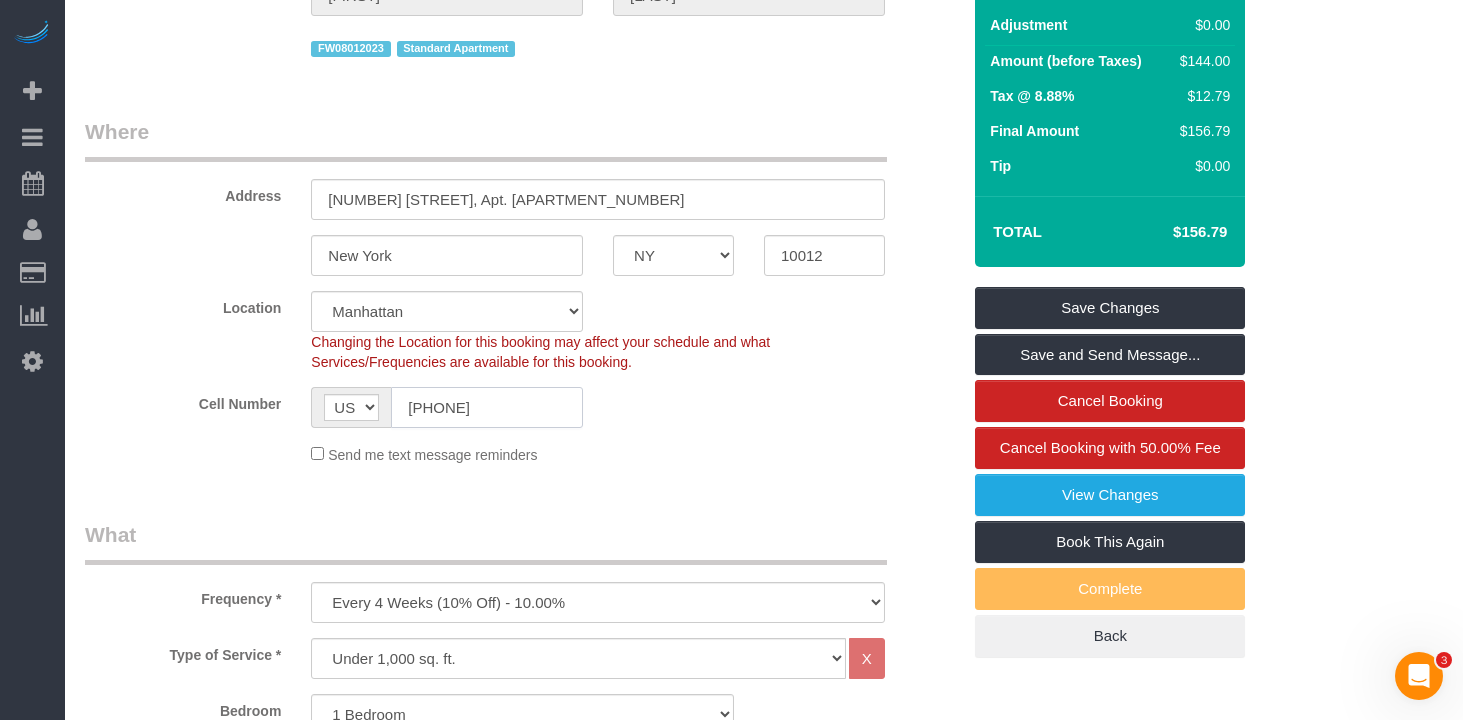 click on "(917) 753-9314" 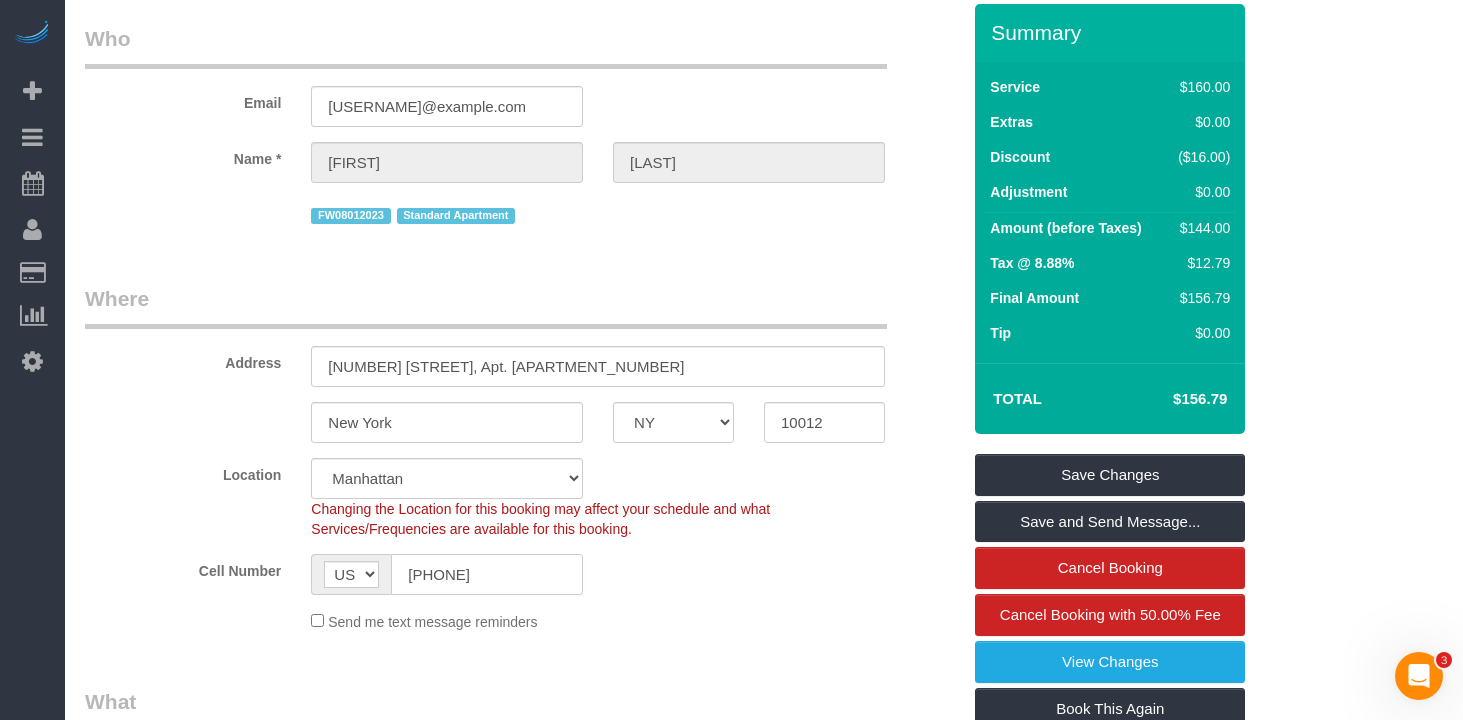 scroll, scrollTop: 0, scrollLeft: 0, axis: both 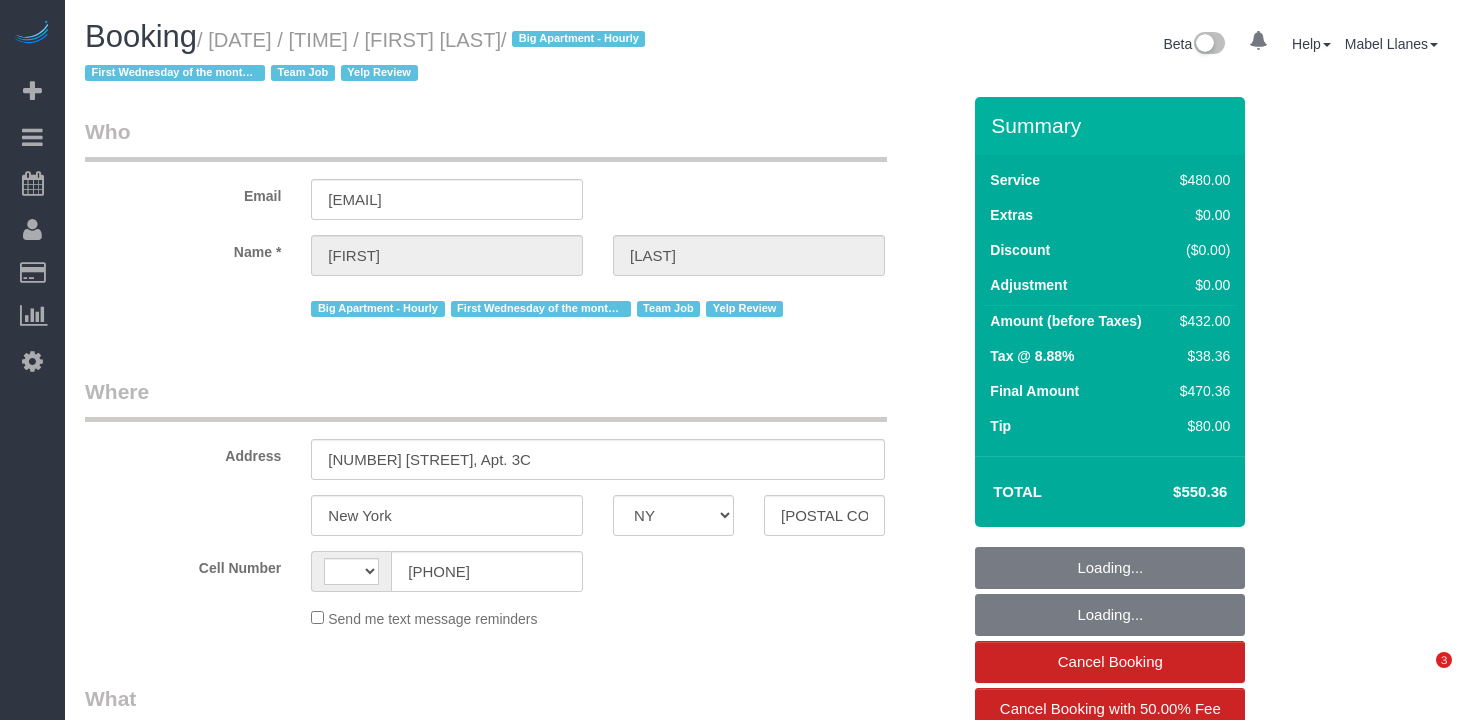 select on "NY" 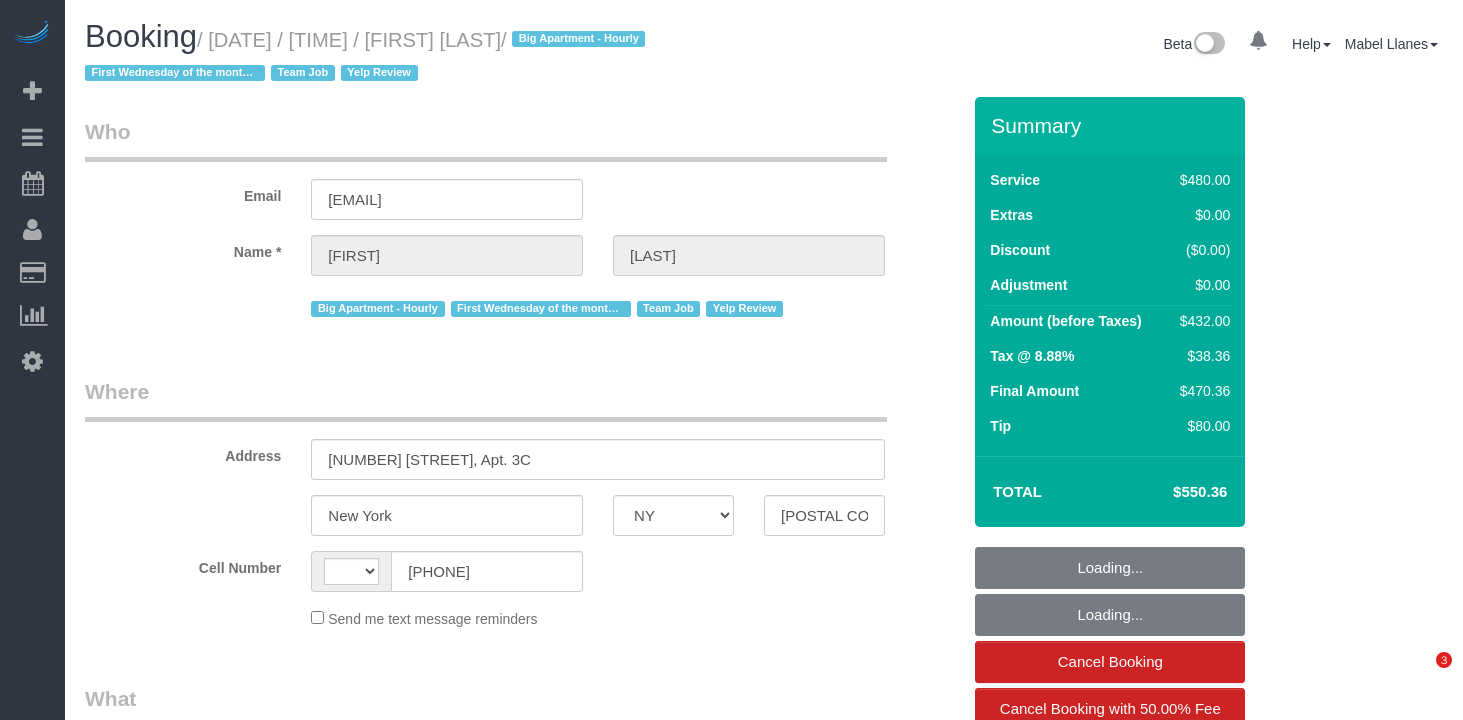 scroll, scrollTop: 0, scrollLeft: 0, axis: both 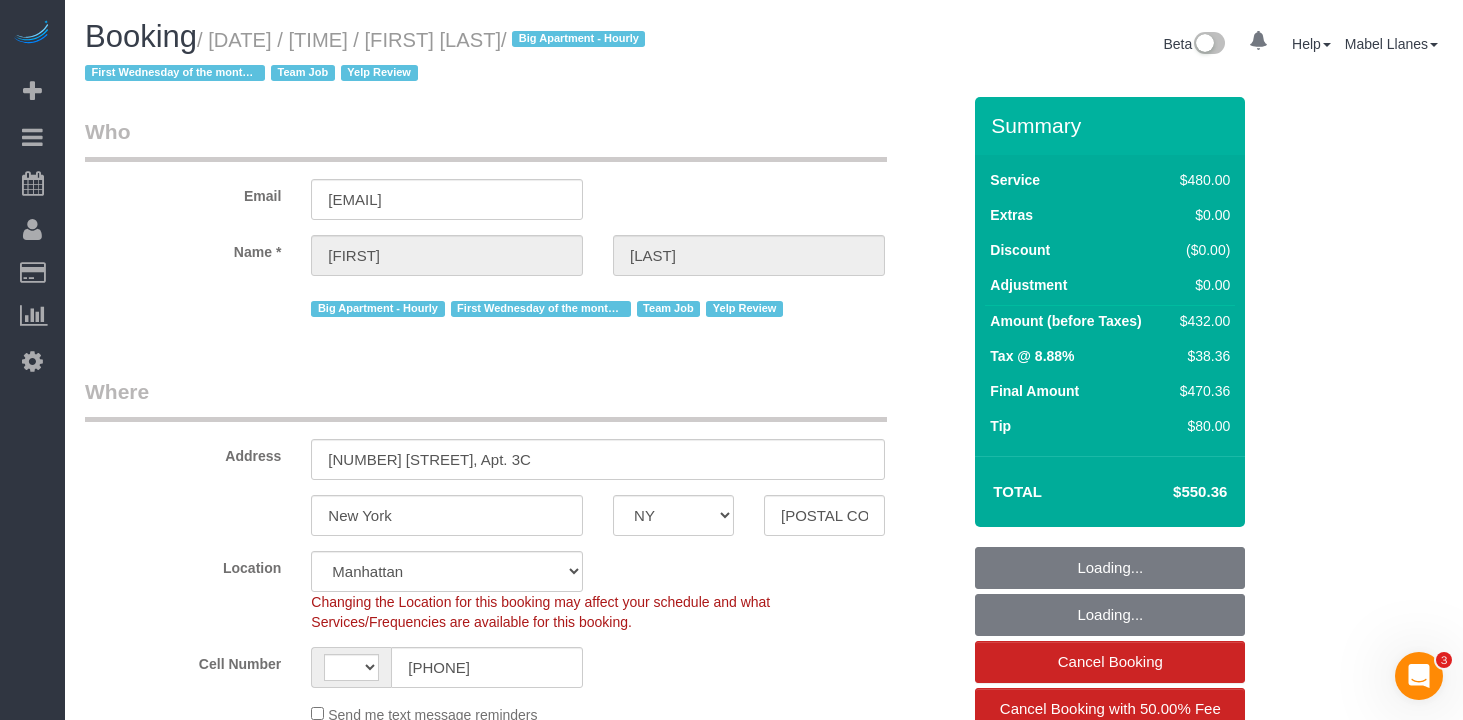 select on "string:US" 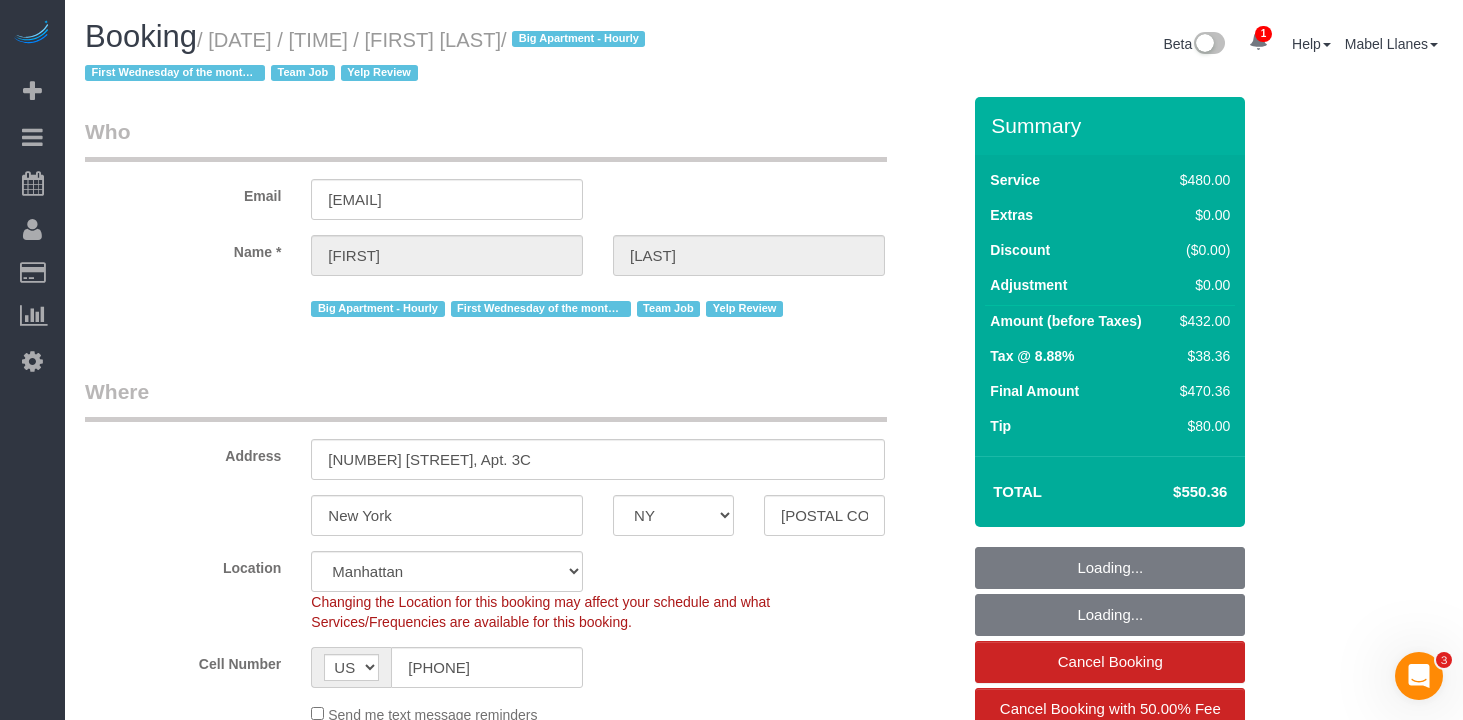 select on "object:657" 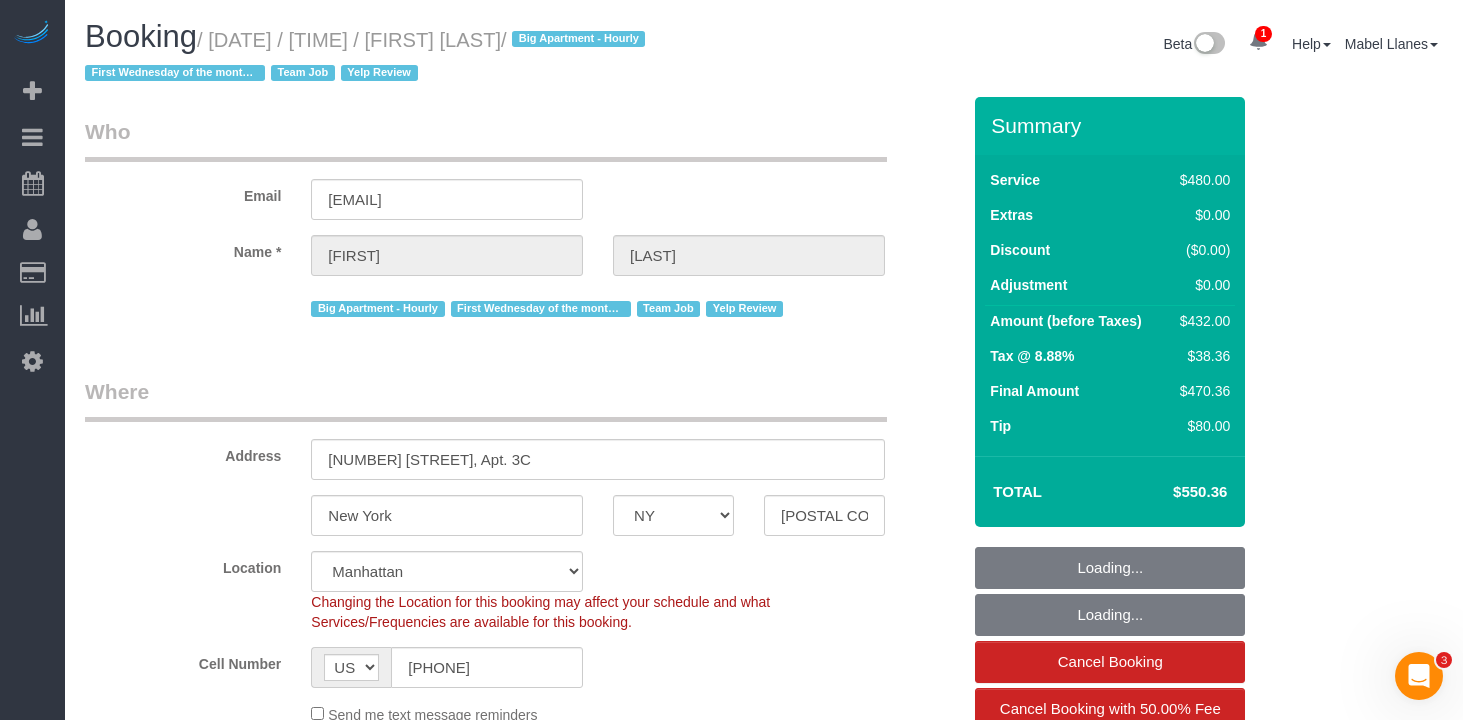 select on "spot1" 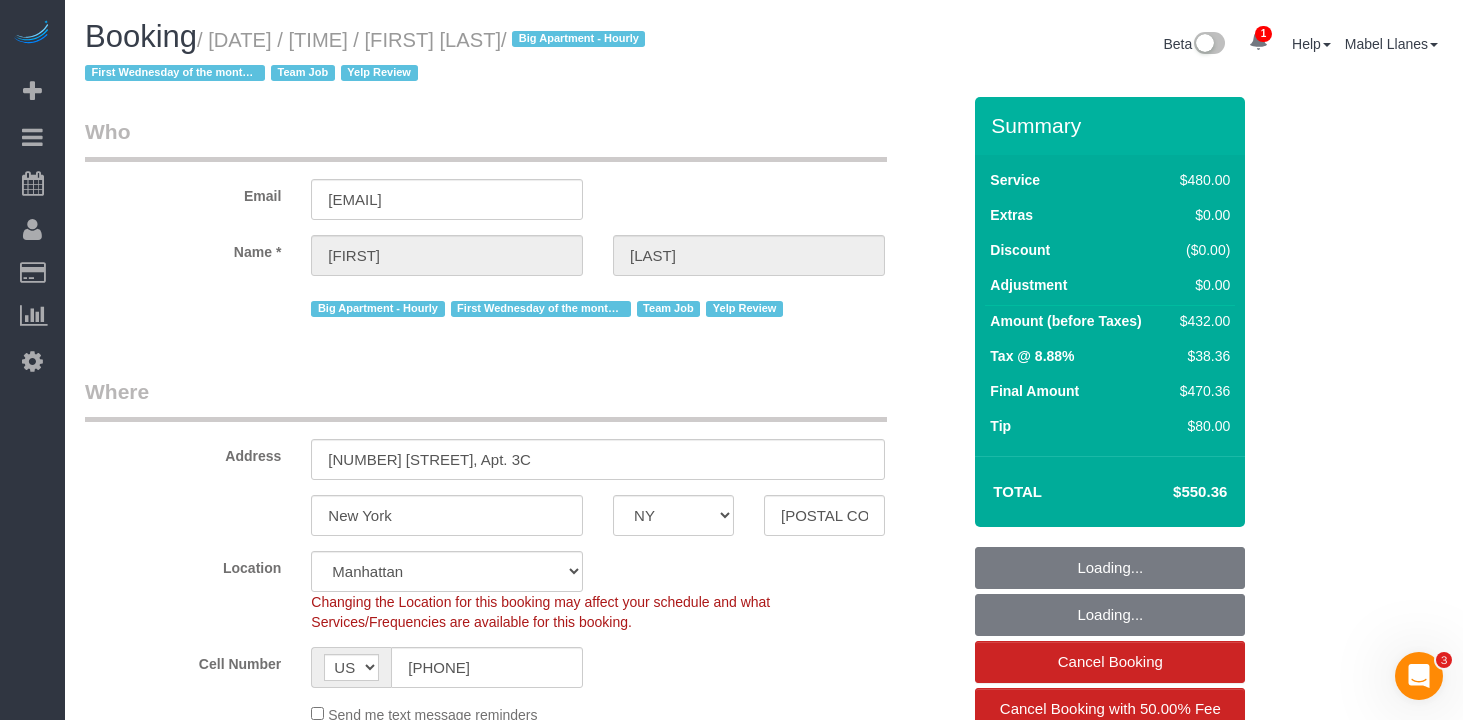 select on "object:901" 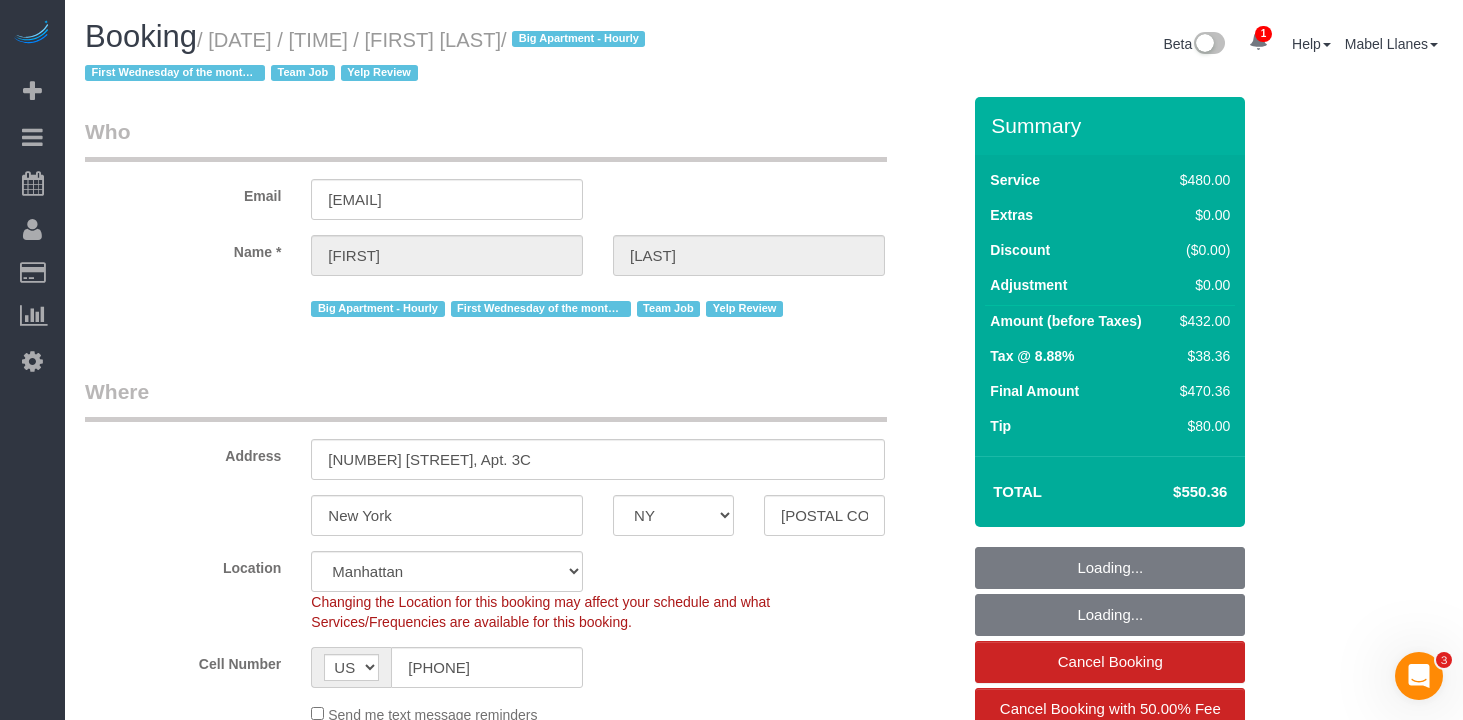 select on "180" 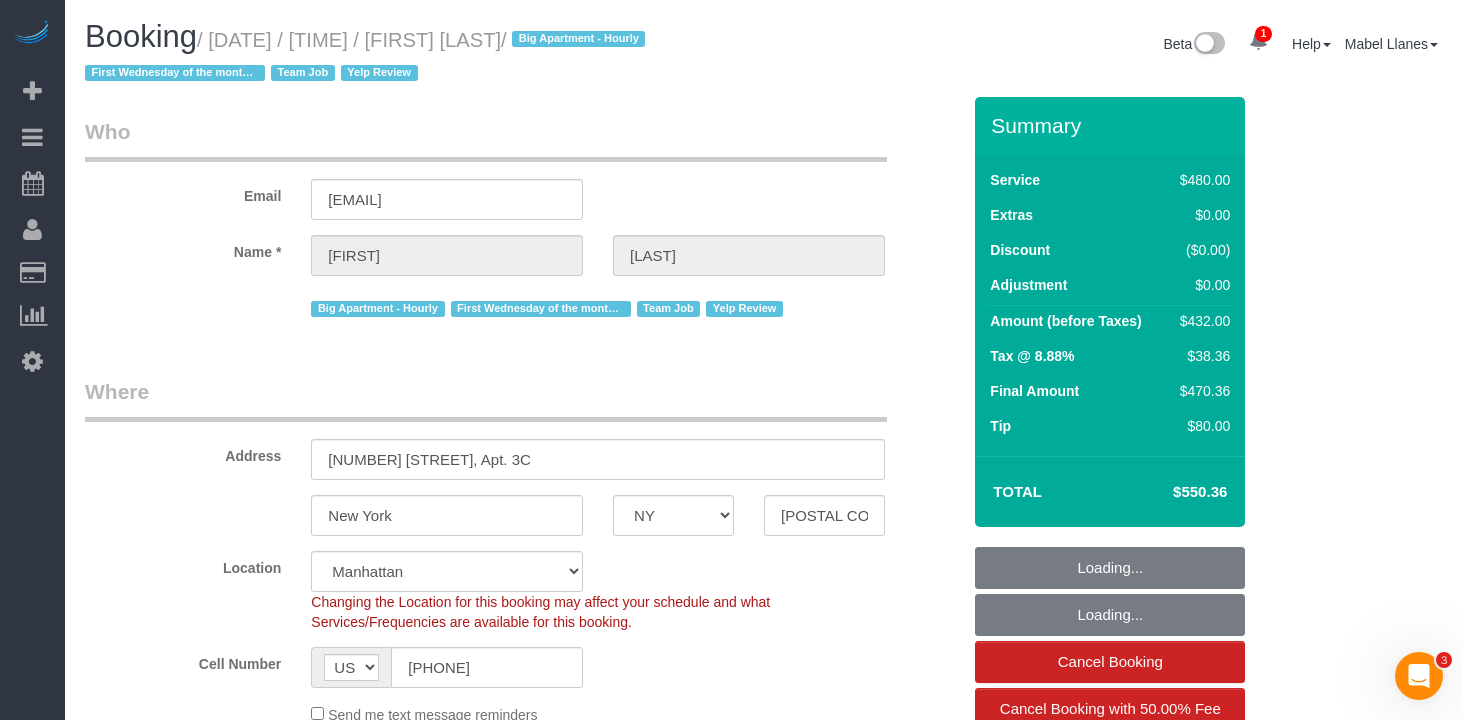 drag, startPoint x: 642, startPoint y: 38, endPoint x: 229, endPoint y: 40, distance: 413.00485 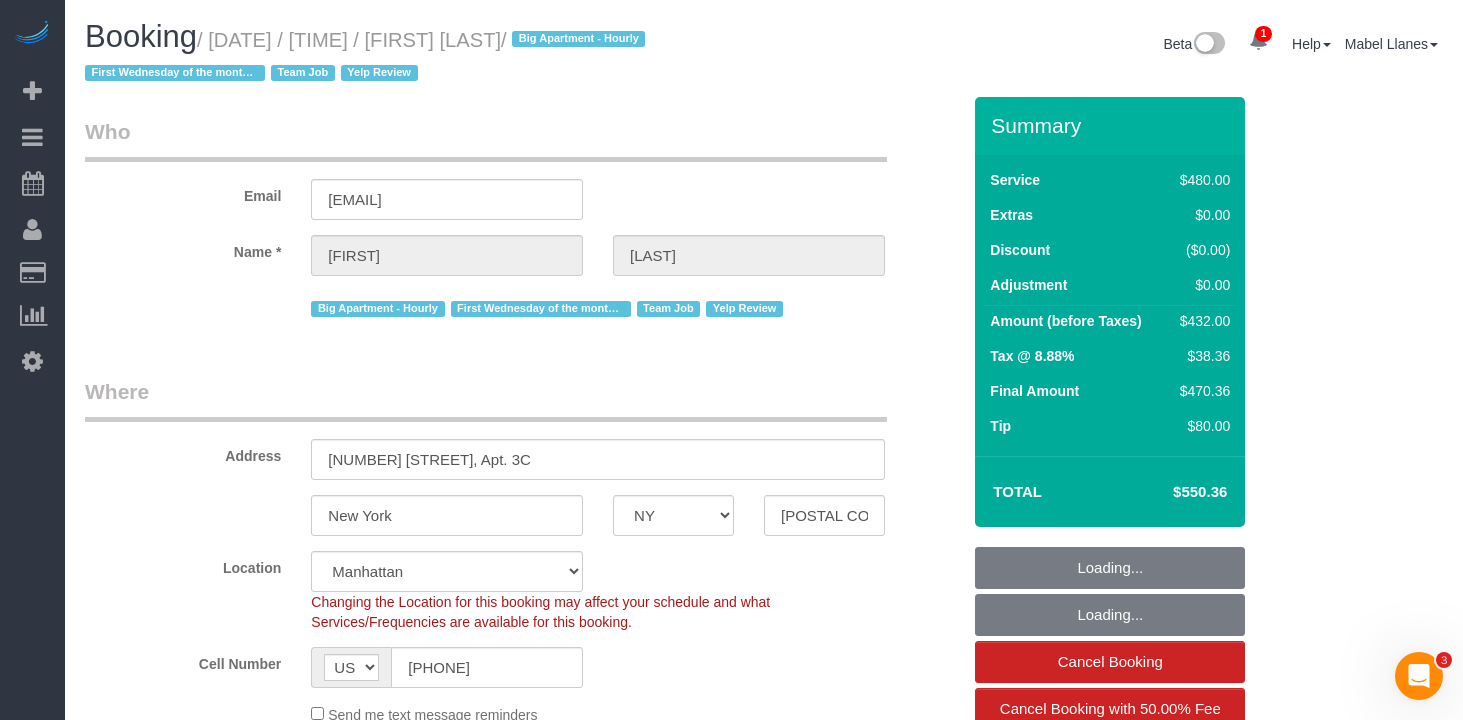 click on "/ August 06, 2025 / 9:00AM / Bob Heitsenrether
/
Big Apartment - Hourly
First Wednesday of the month only
Team Job
Yelp Review" at bounding box center (368, 57) 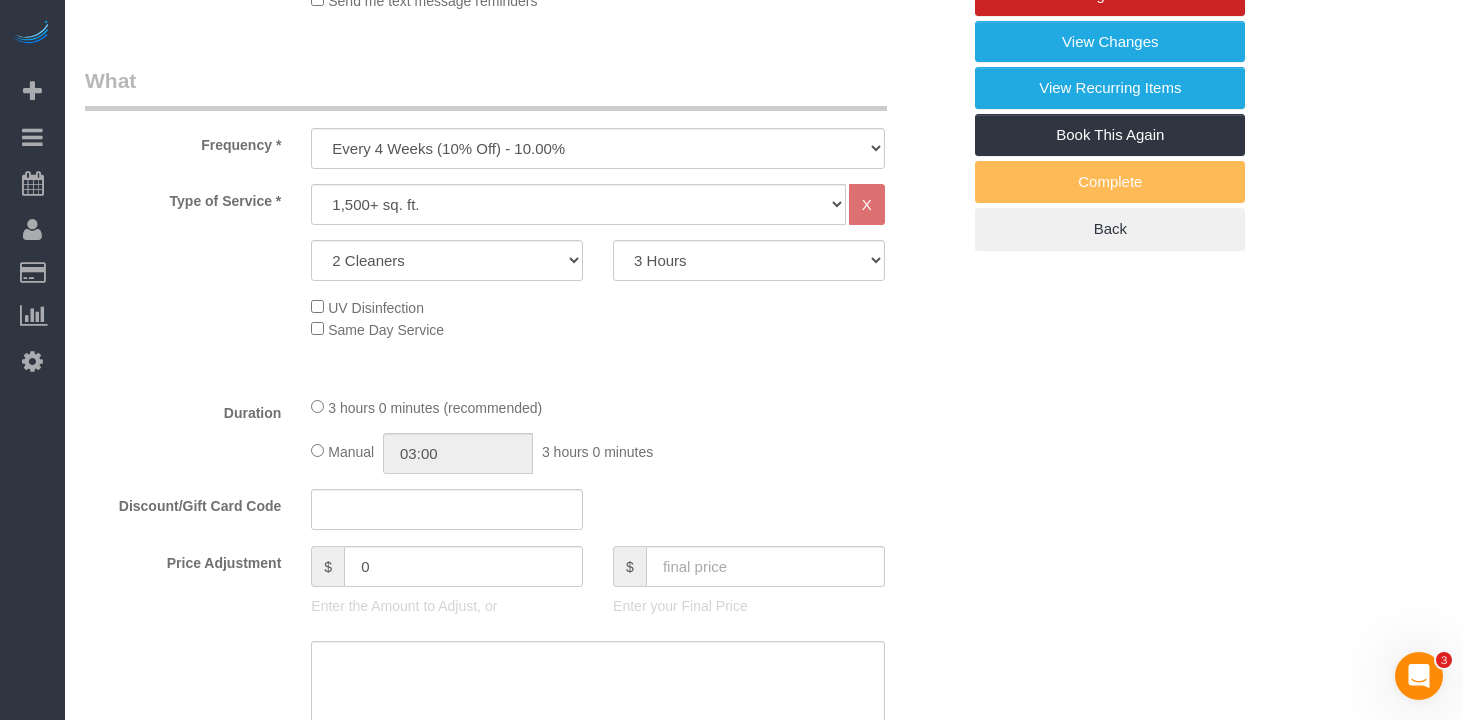 scroll, scrollTop: 723, scrollLeft: 0, axis: vertical 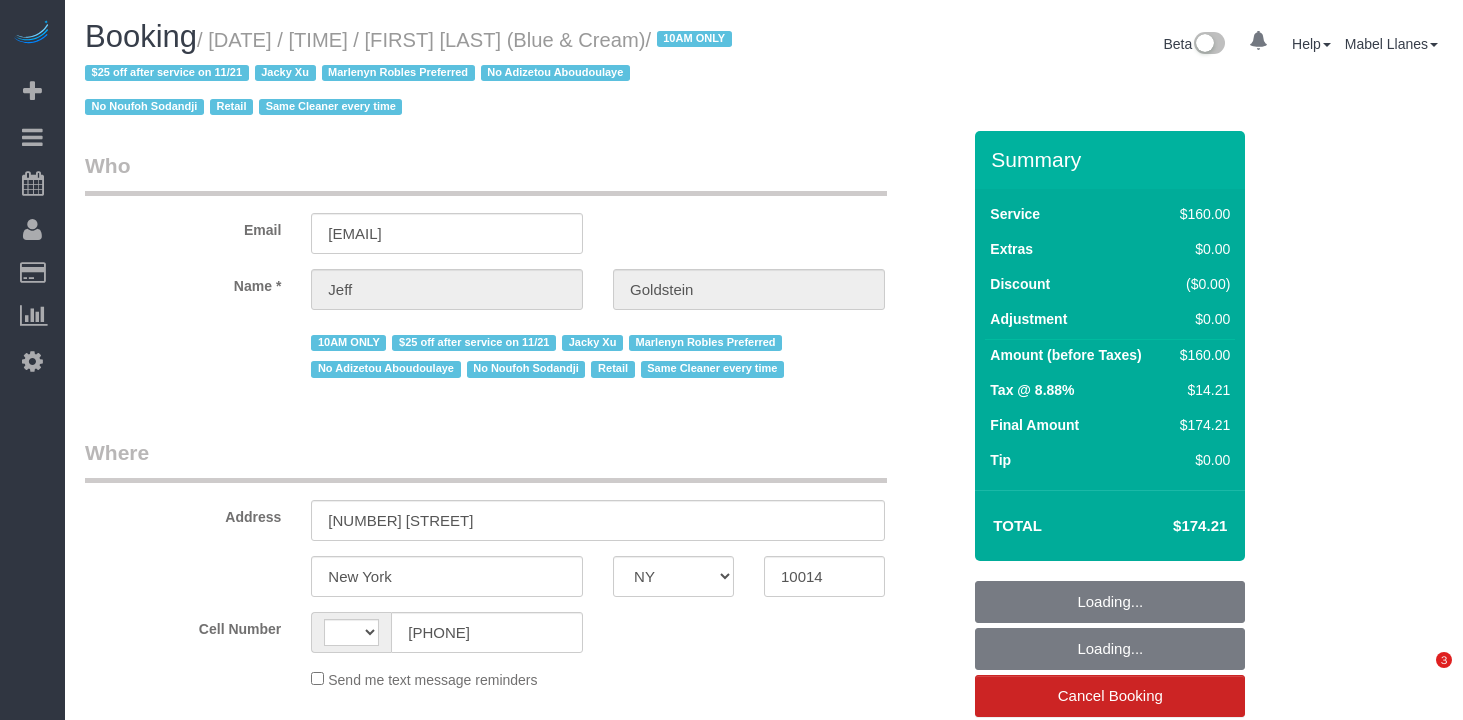 select on "NY" 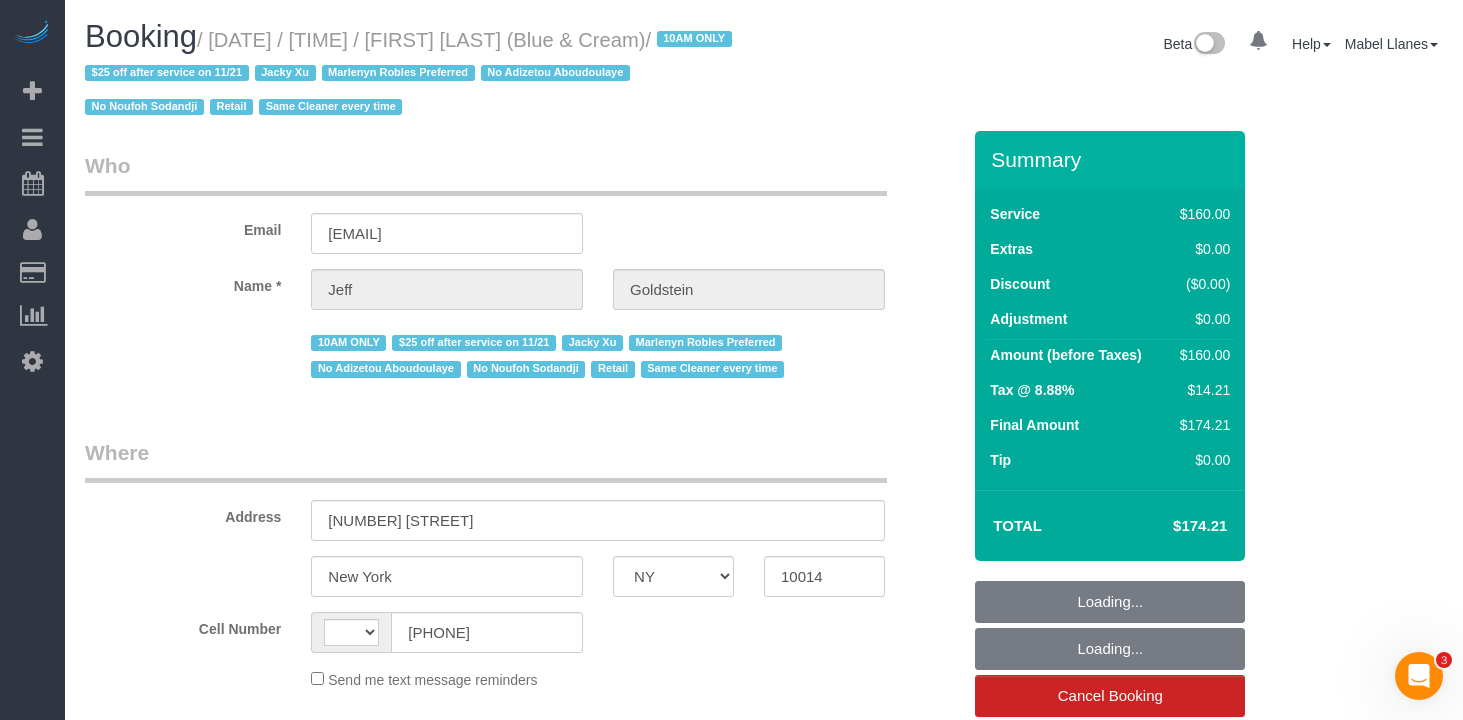 scroll, scrollTop: 0, scrollLeft: 0, axis: both 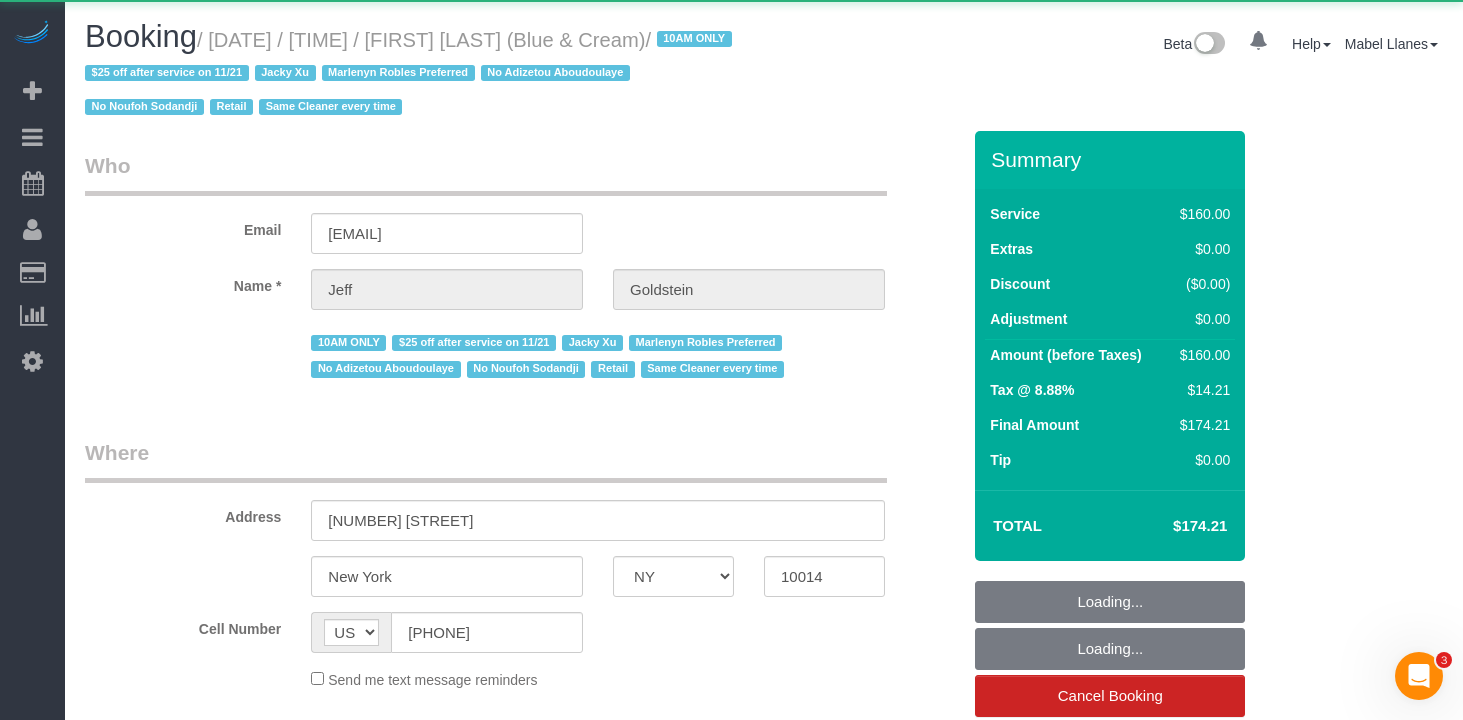 select on "number:89" 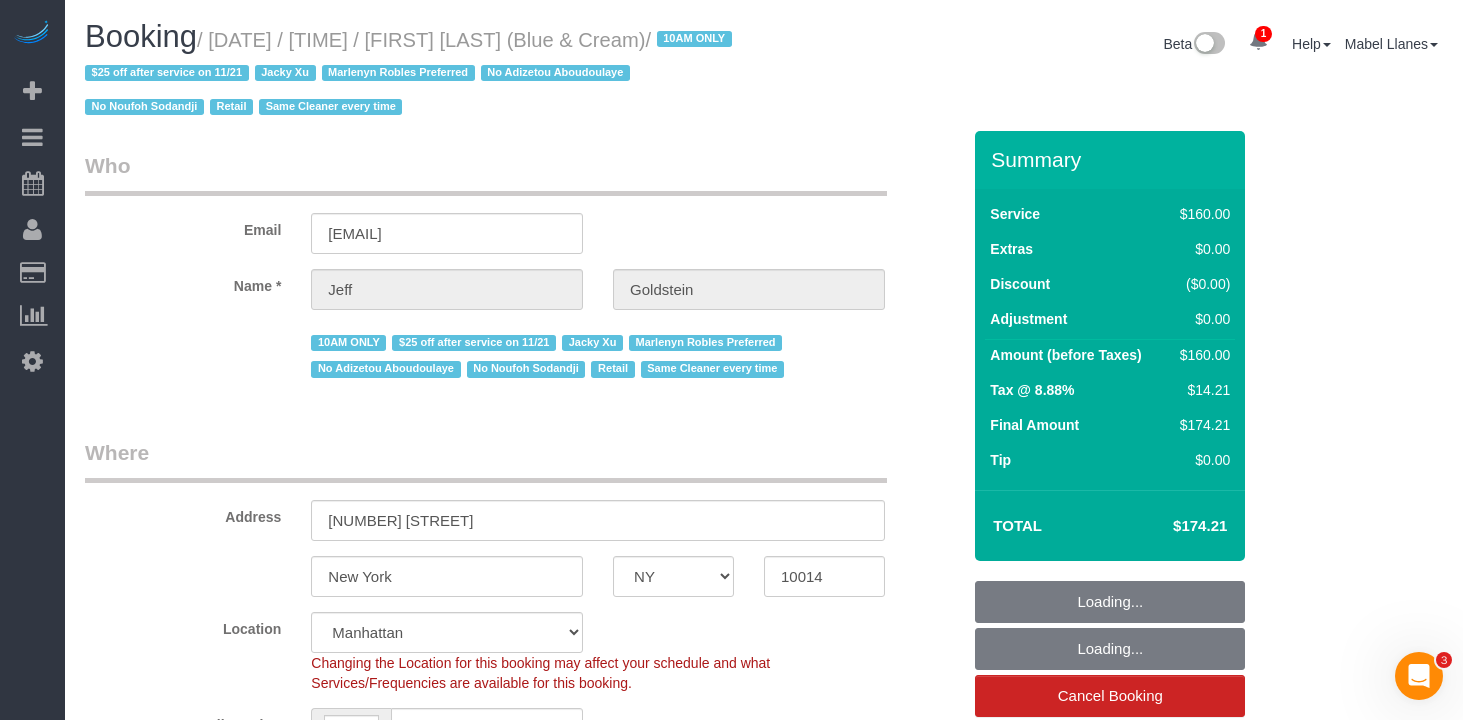 select on "string:stripe-pm_1RrPad4VGloSiKo7K45zcC9I" 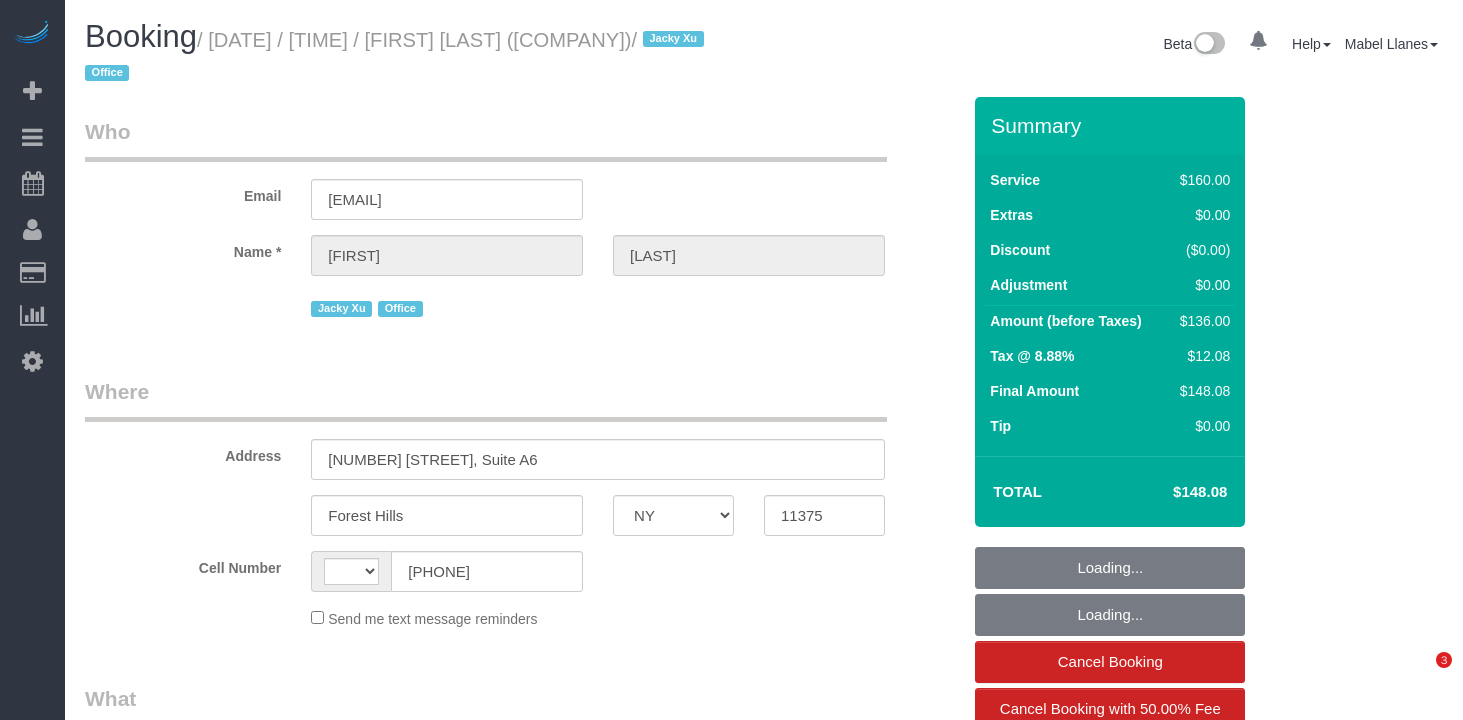 select on "NY" 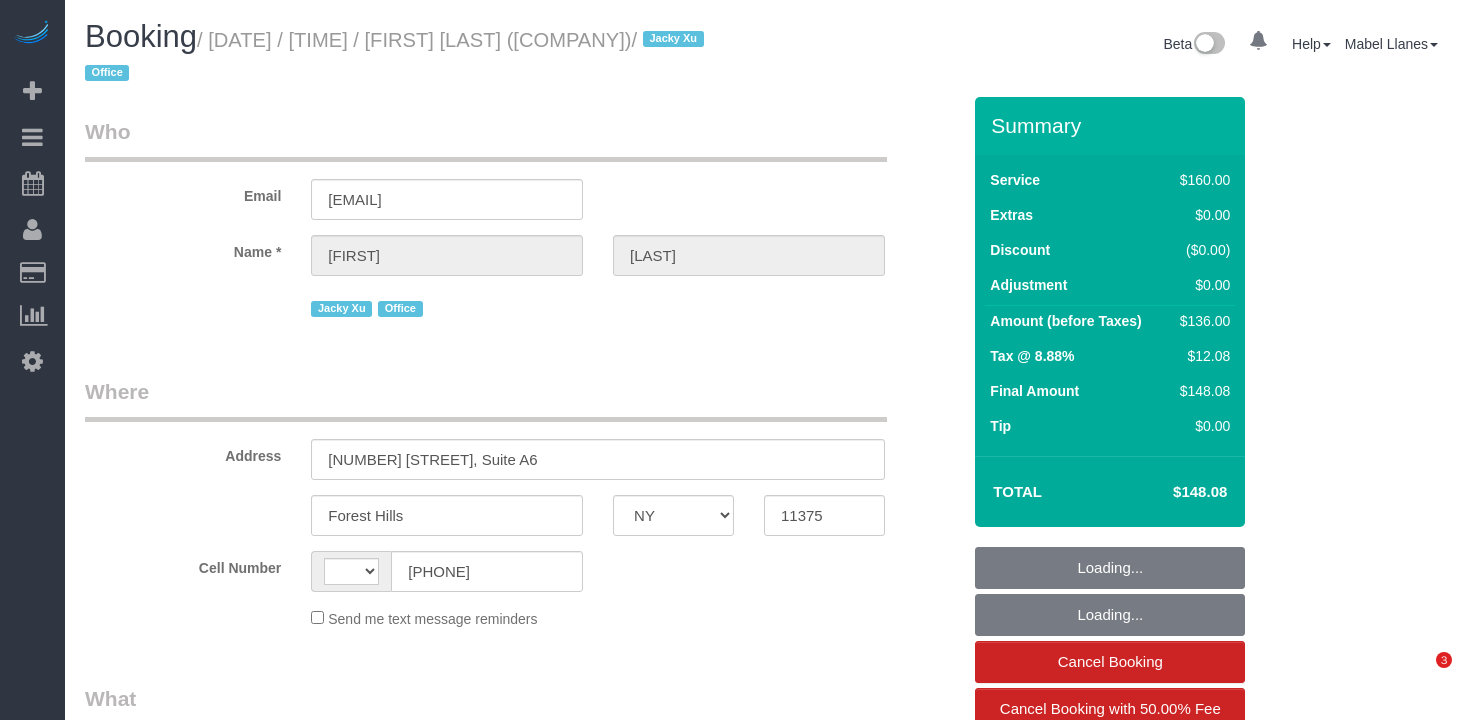 scroll, scrollTop: 0, scrollLeft: 0, axis: both 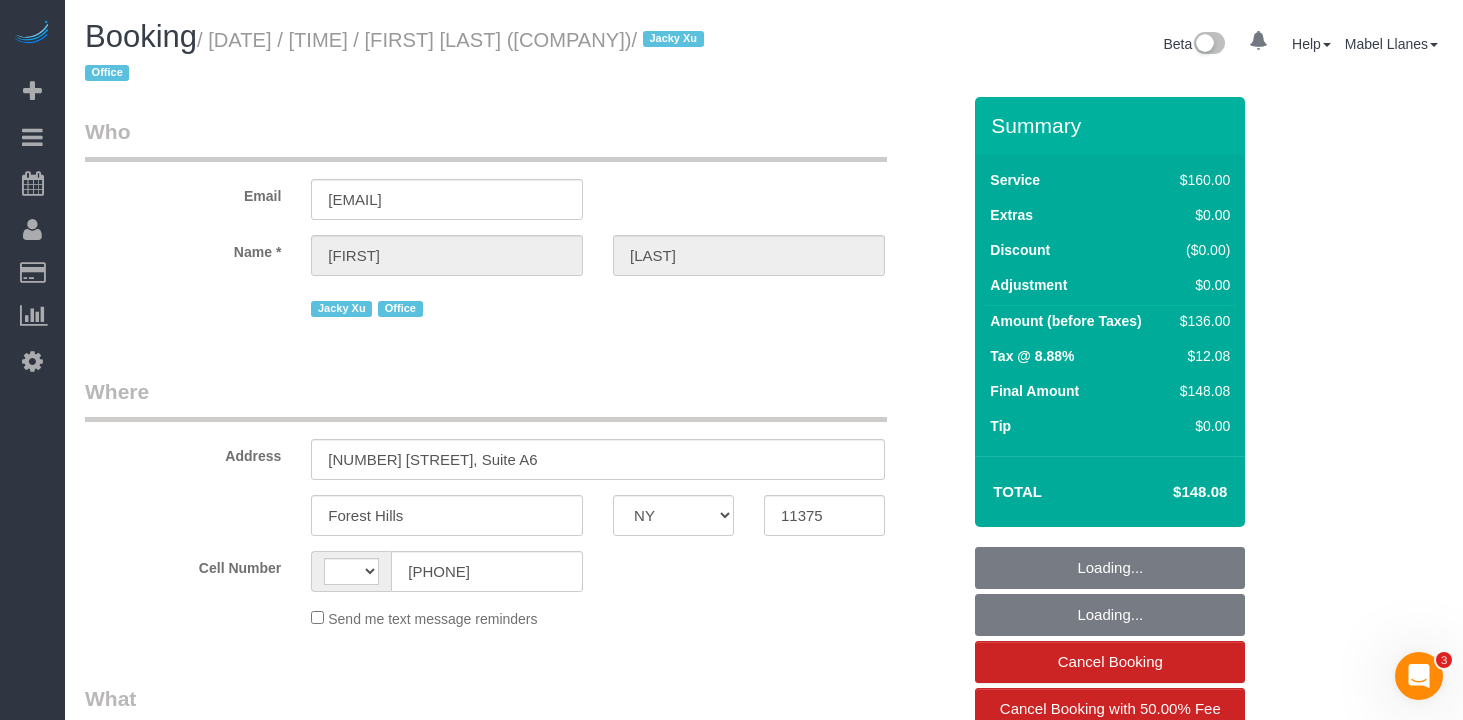 select on "object:390" 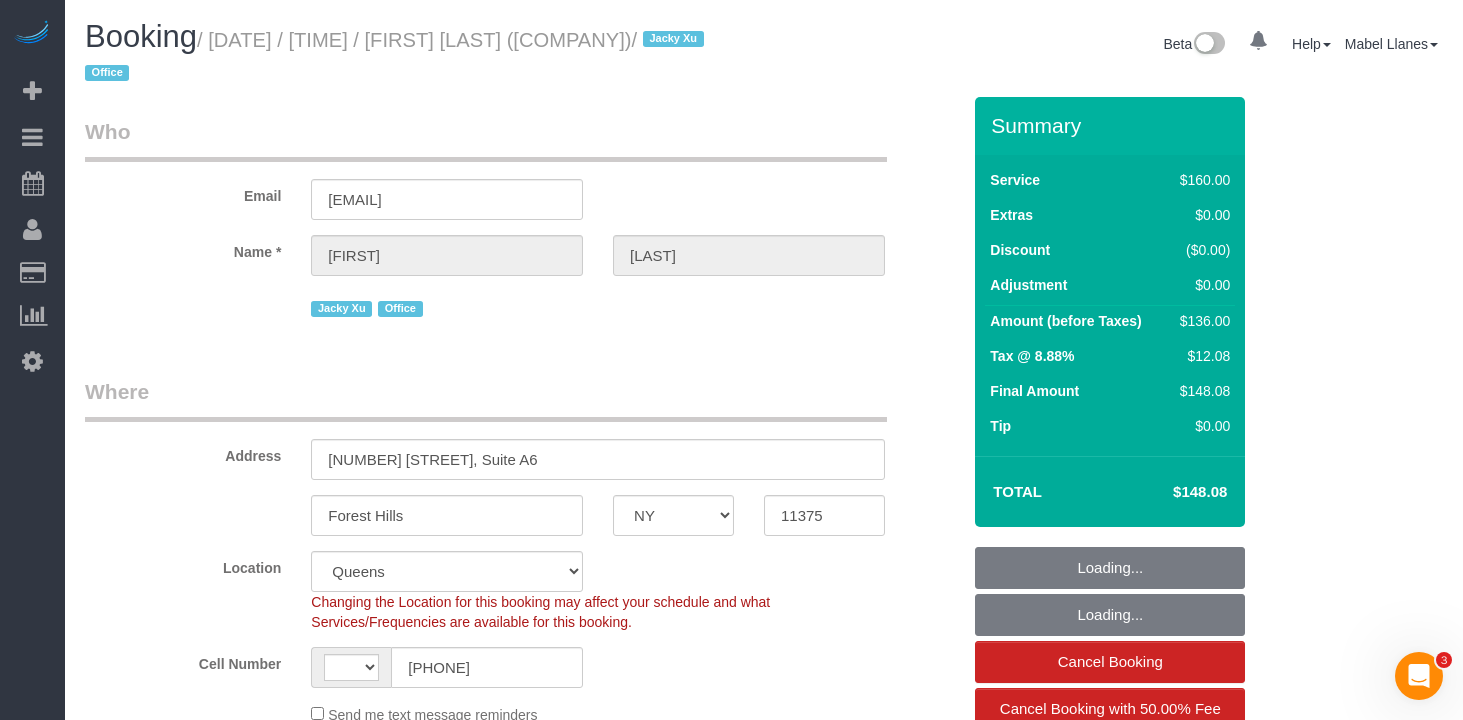 select on "object:485" 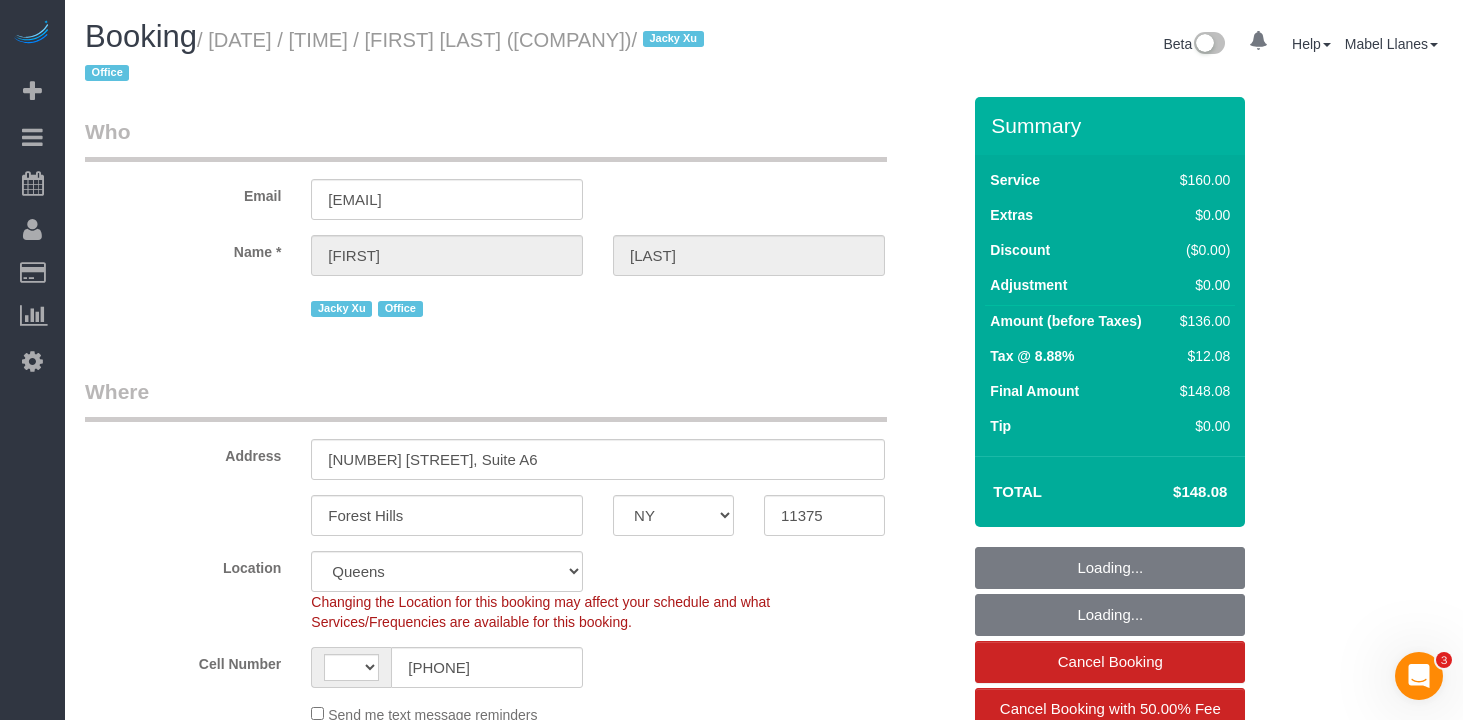 select on "string:US" 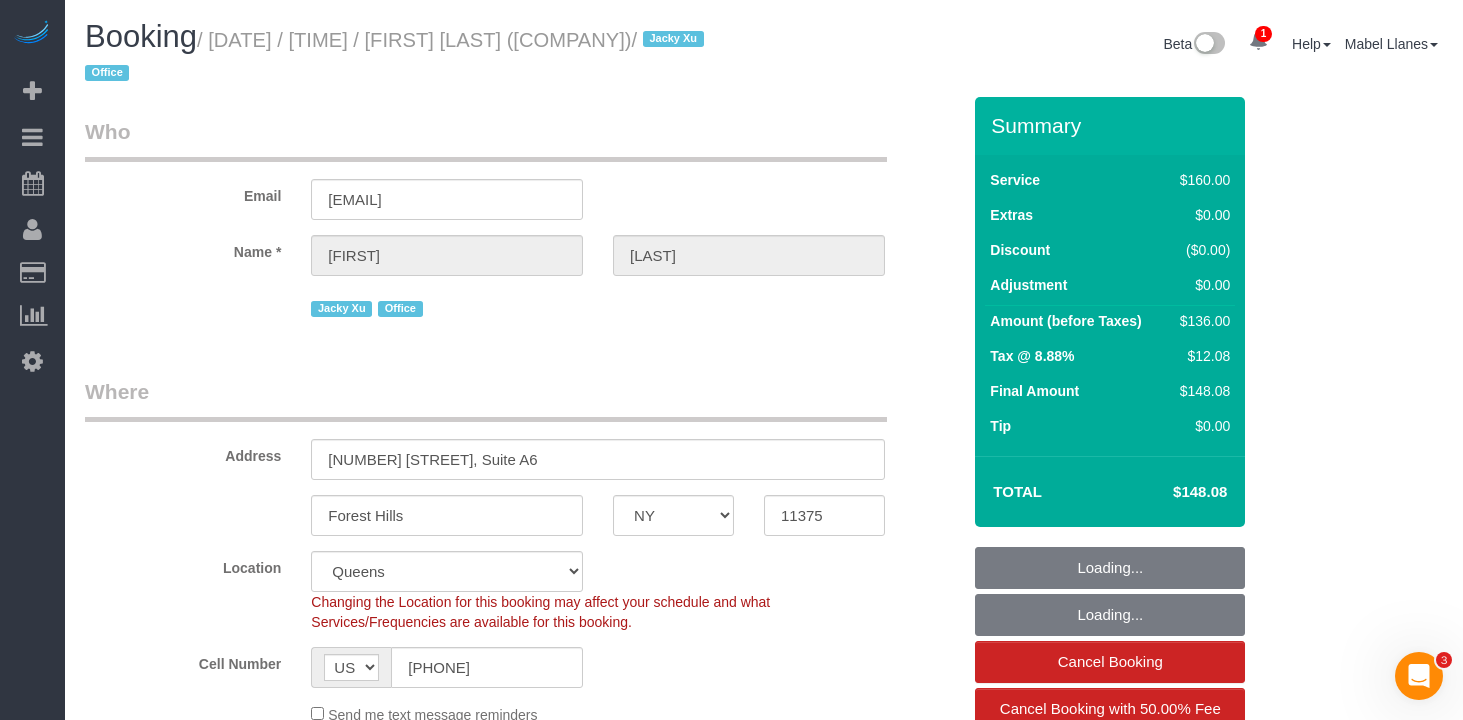 select on "number:61" 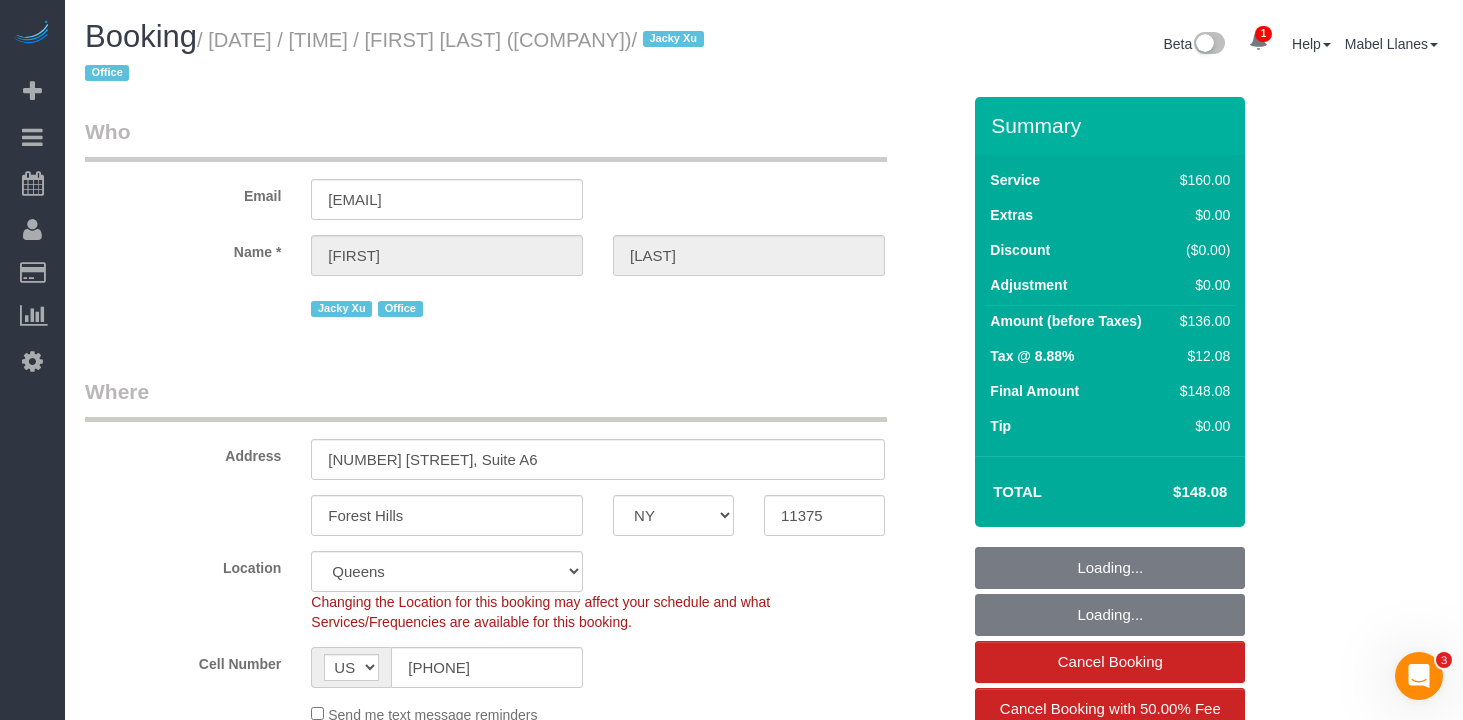 select on "number:76" 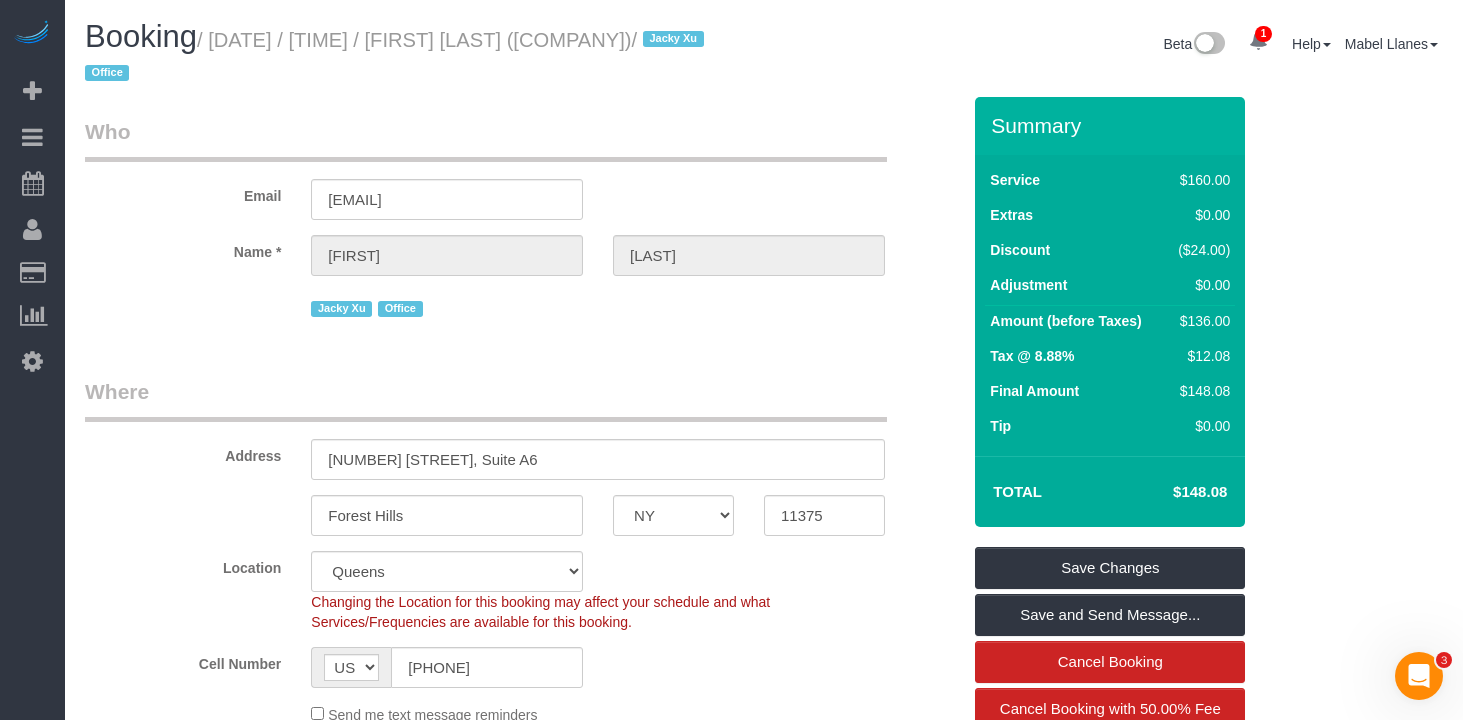 drag, startPoint x: 162, startPoint y: 70, endPoint x: 224, endPoint y: 45, distance: 66.85058 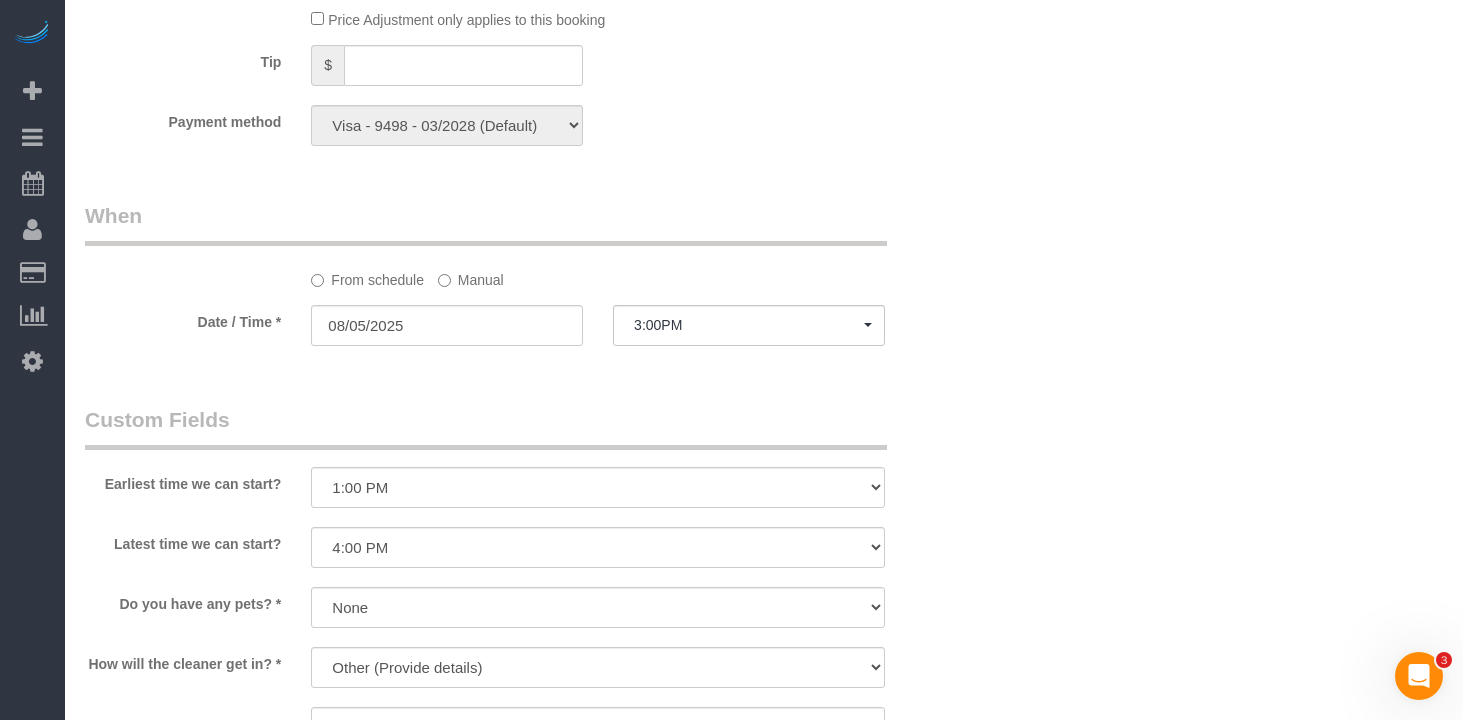 scroll, scrollTop: 1967, scrollLeft: 0, axis: vertical 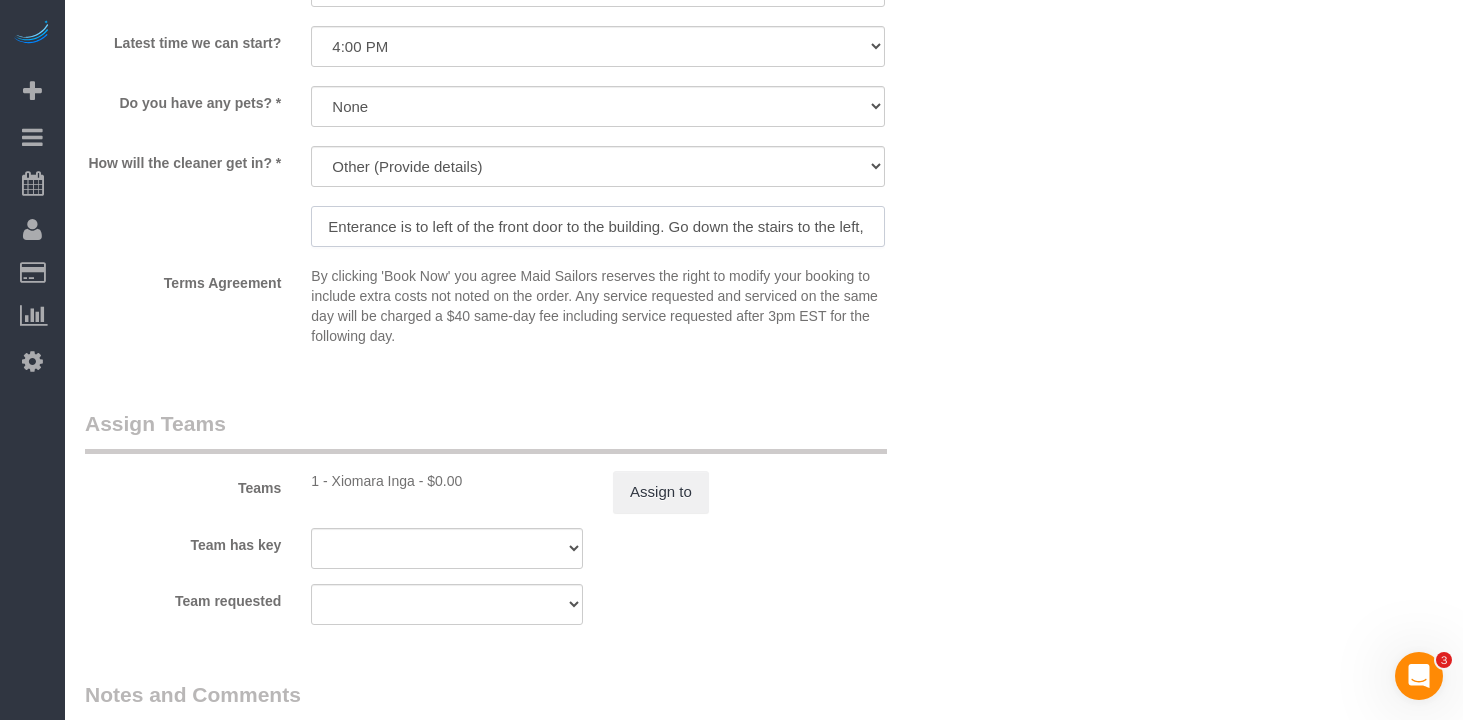 click on "Enterance is to left of the front door to the building. Go down the stairs to the left, and you'll see the office sign for Home Instead." at bounding box center (598, 226) 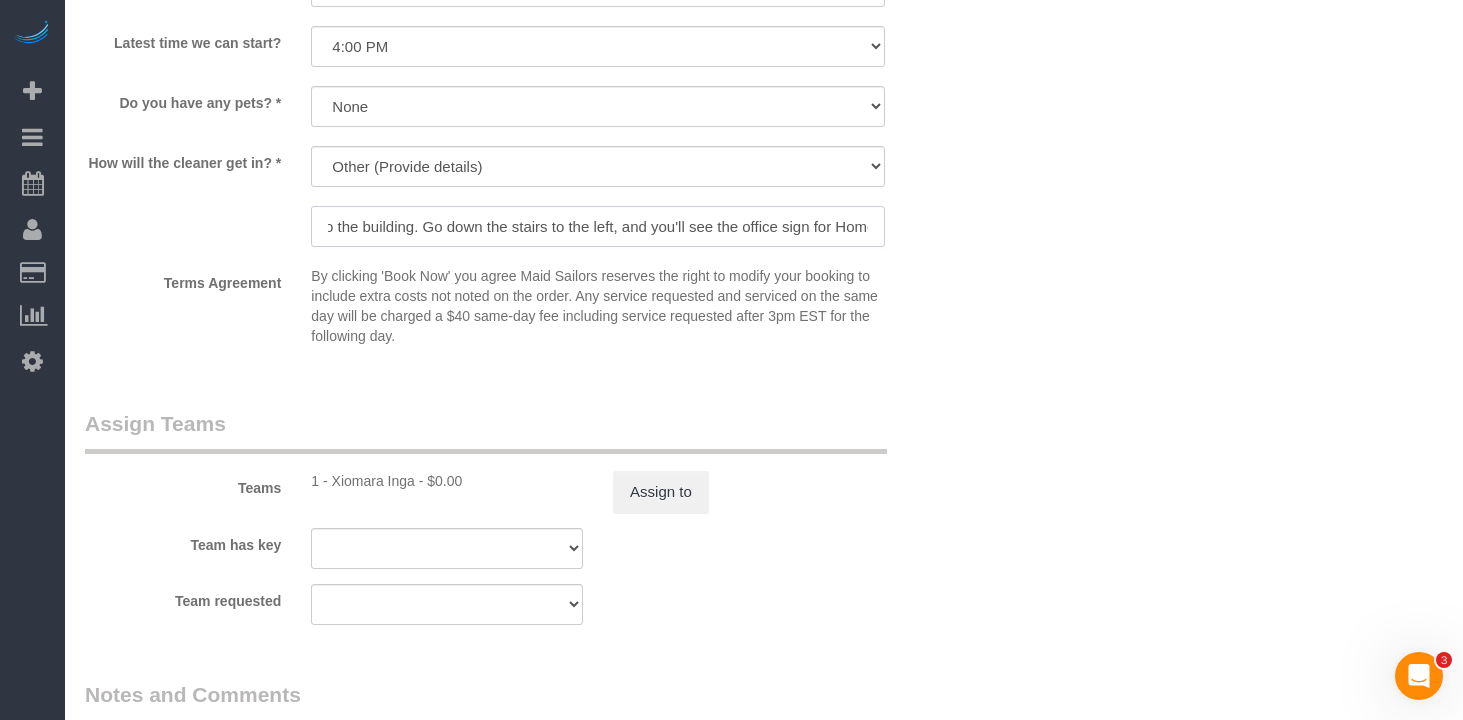 scroll, scrollTop: 0, scrollLeft: 324, axis: horizontal 